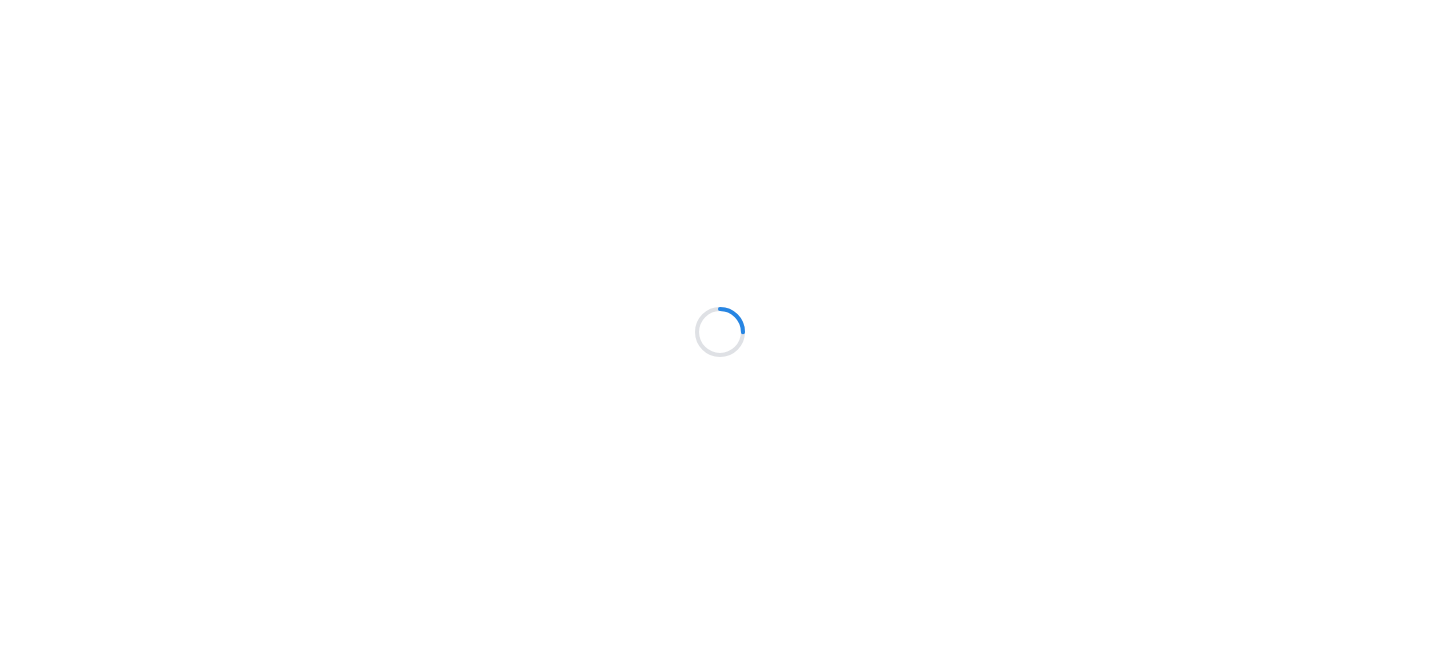 scroll, scrollTop: 0, scrollLeft: 0, axis: both 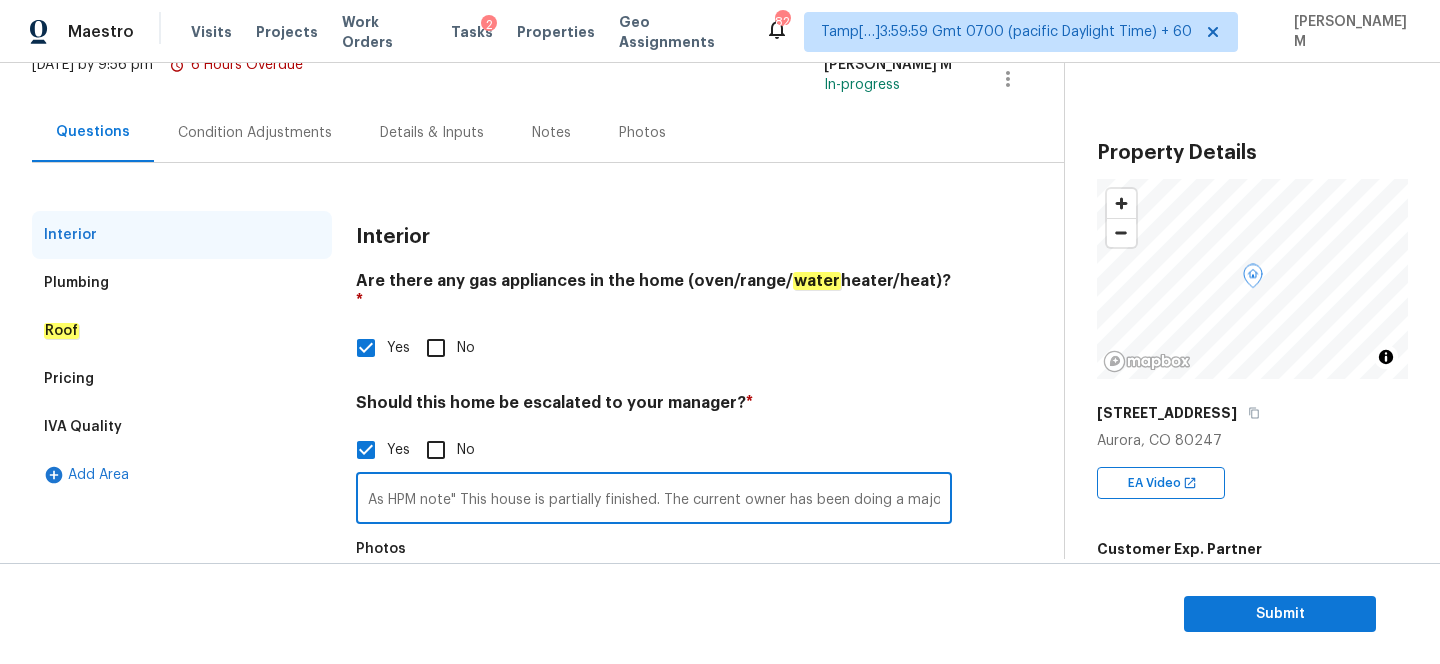click on "As HPM note" This house is partially finished. The current owner has been doing a major remodel but it has a long way to go. The house is set up to be a smart house but it doesn’t have the computer system to operate the house as a smart home. Therefore, none of the lights that are installed work and a lot need to be installed. [PERSON_NAME] said it’s about $10-$15k. Unfortunately we don’t have a vendor for this. The kitchen is partially finished but needs an island and countertops. The main bathroom needs to be finished. The trim work needs to be finished. The exterior needs a lot of work."Possible foundation issue @ 0.39 @ 3.27. HPM scoped for  Hence escalated to MM" at bounding box center (654, 500) 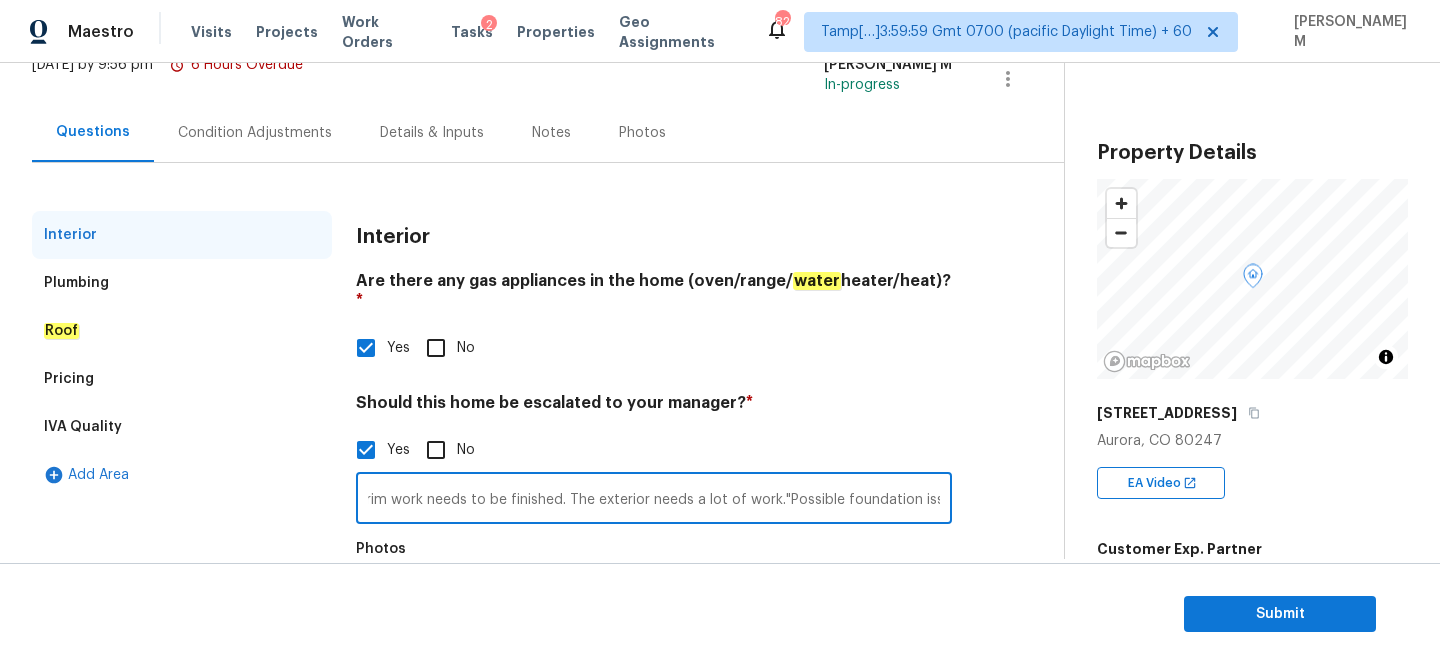scroll, scrollTop: 0, scrollLeft: 3779, axis: horizontal 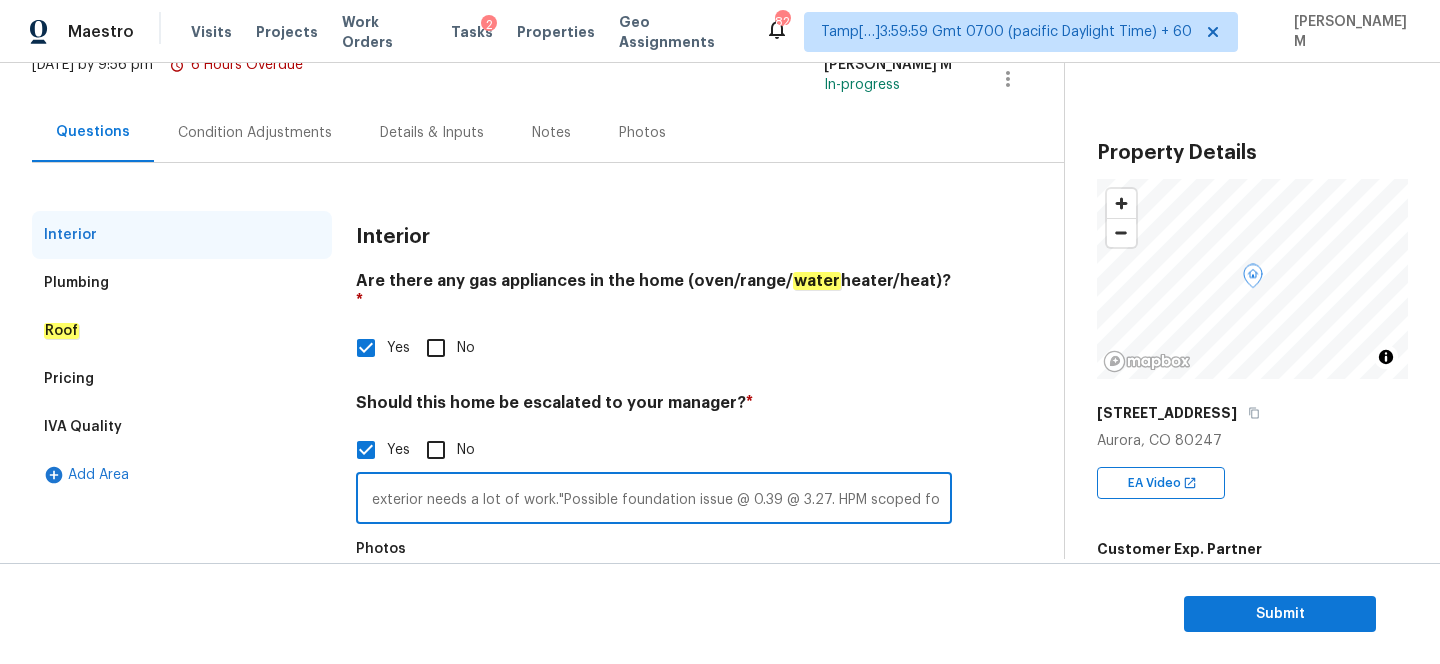 click on "Plumbing" at bounding box center [182, 283] 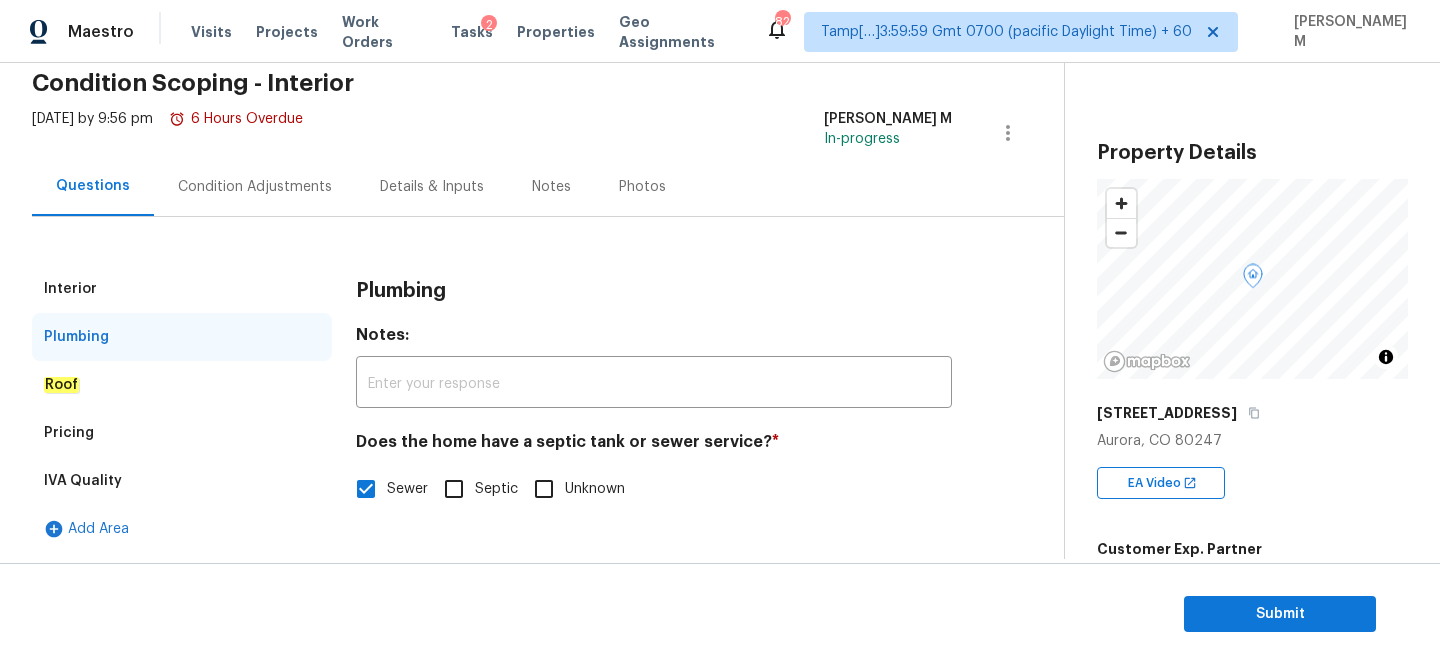 scroll, scrollTop: 86, scrollLeft: 0, axis: vertical 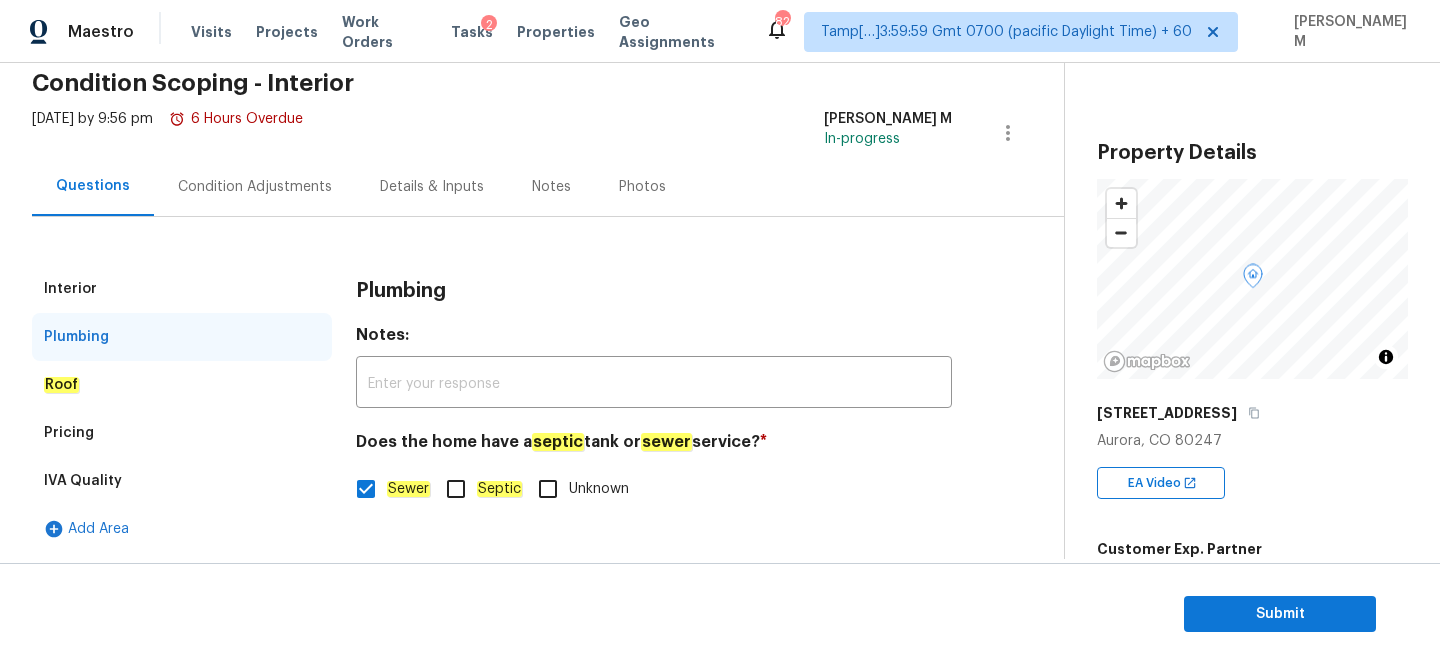click on "Roof" at bounding box center [182, 385] 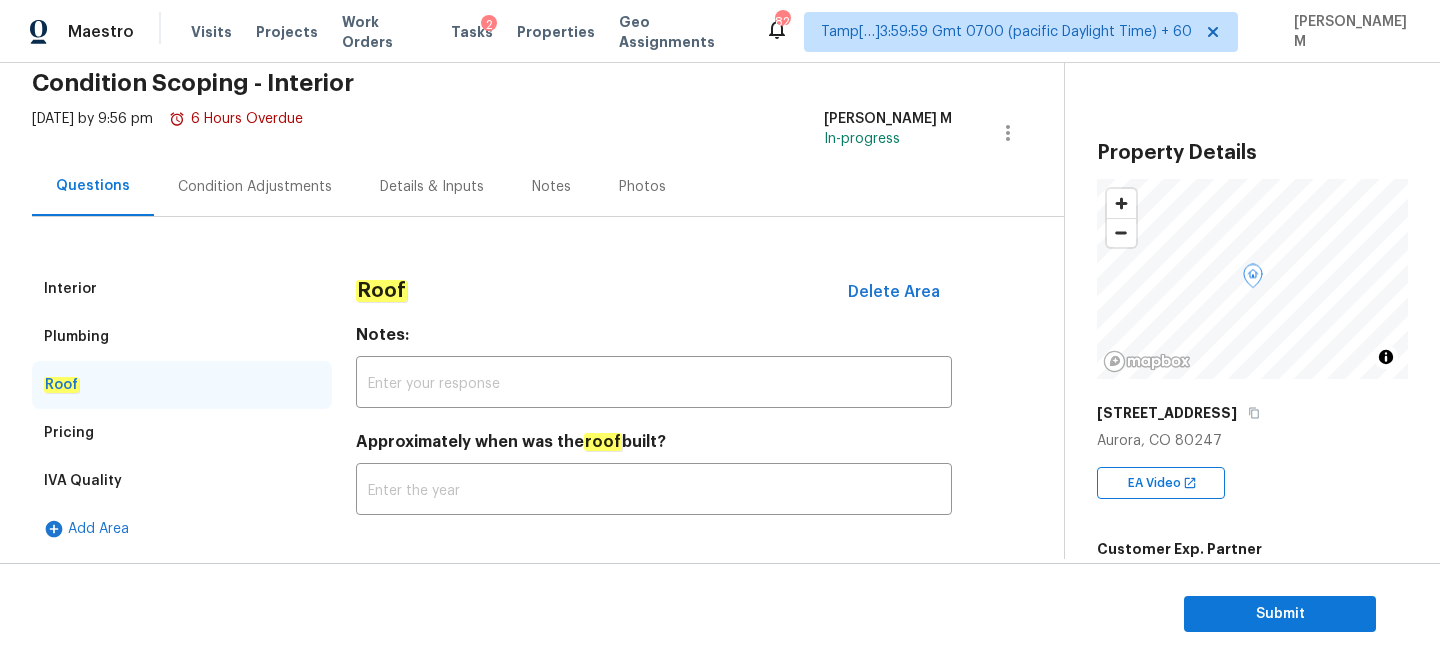 click on "Pricing" at bounding box center [182, 433] 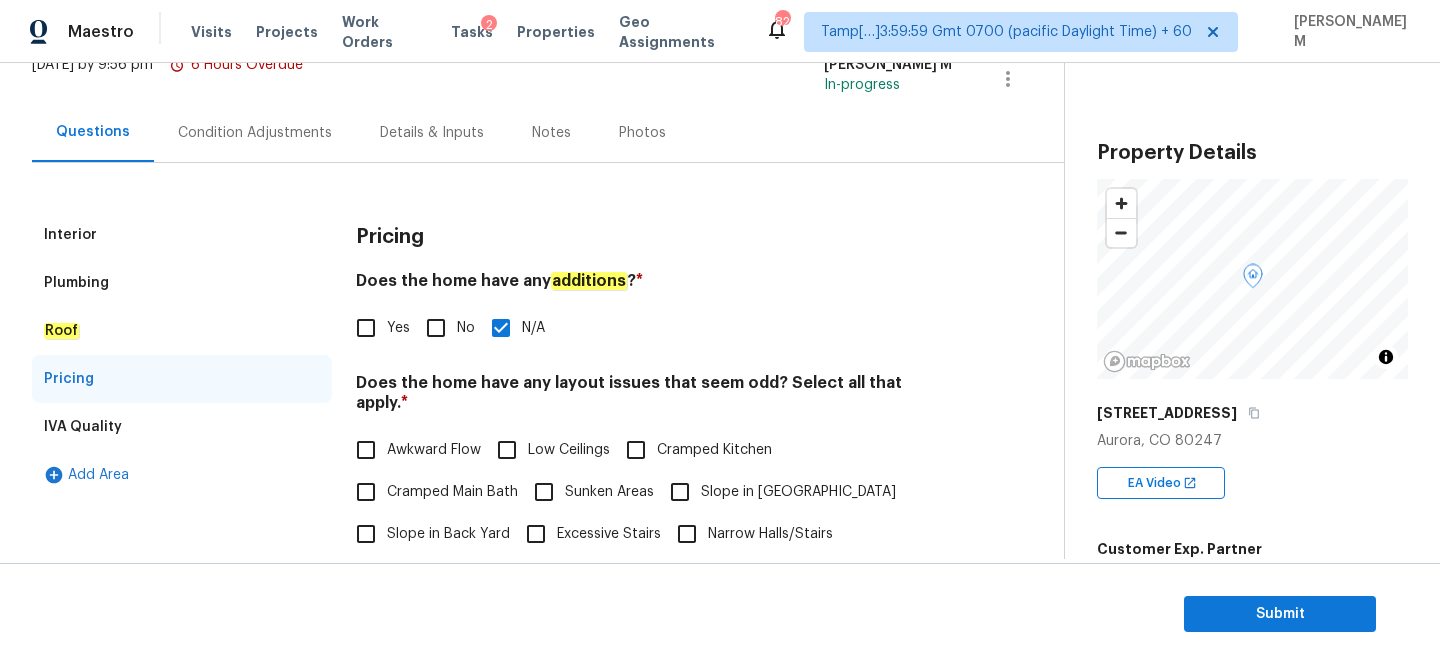 click on "IVA Quality" at bounding box center (182, 427) 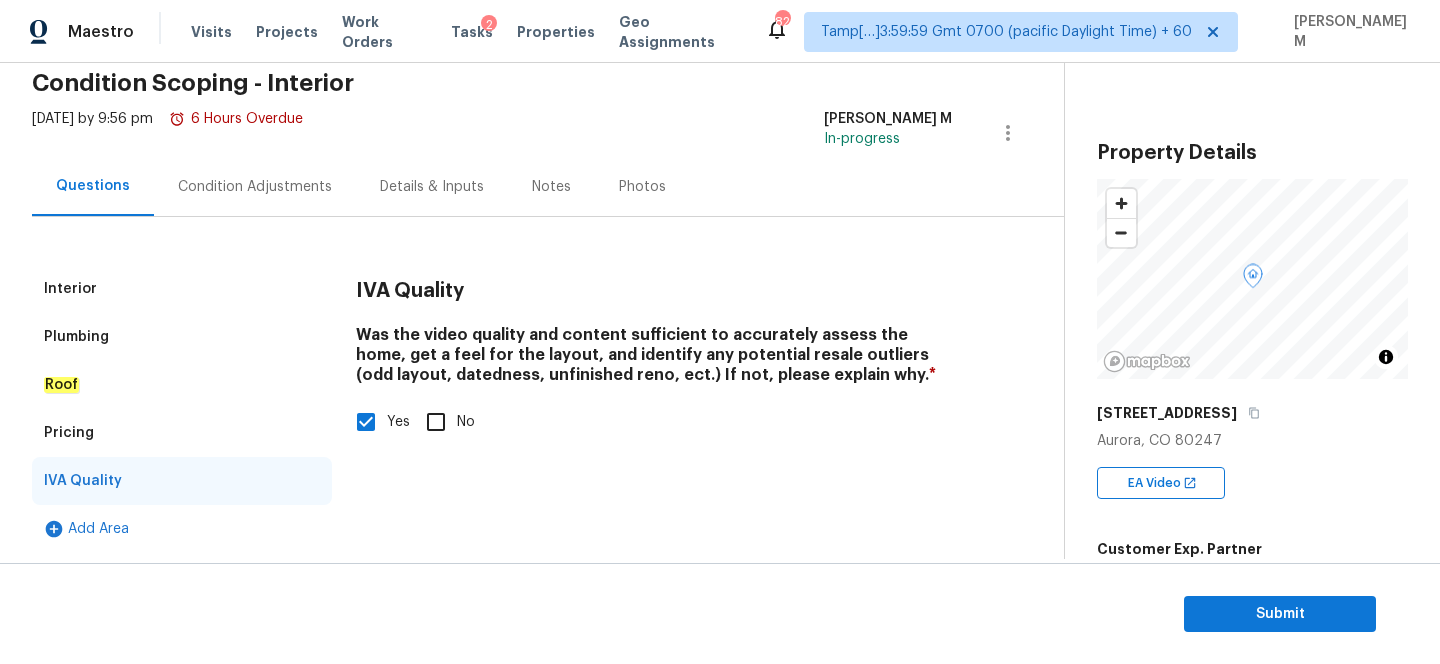 click on "Interior" at bounding box center (182, 289) 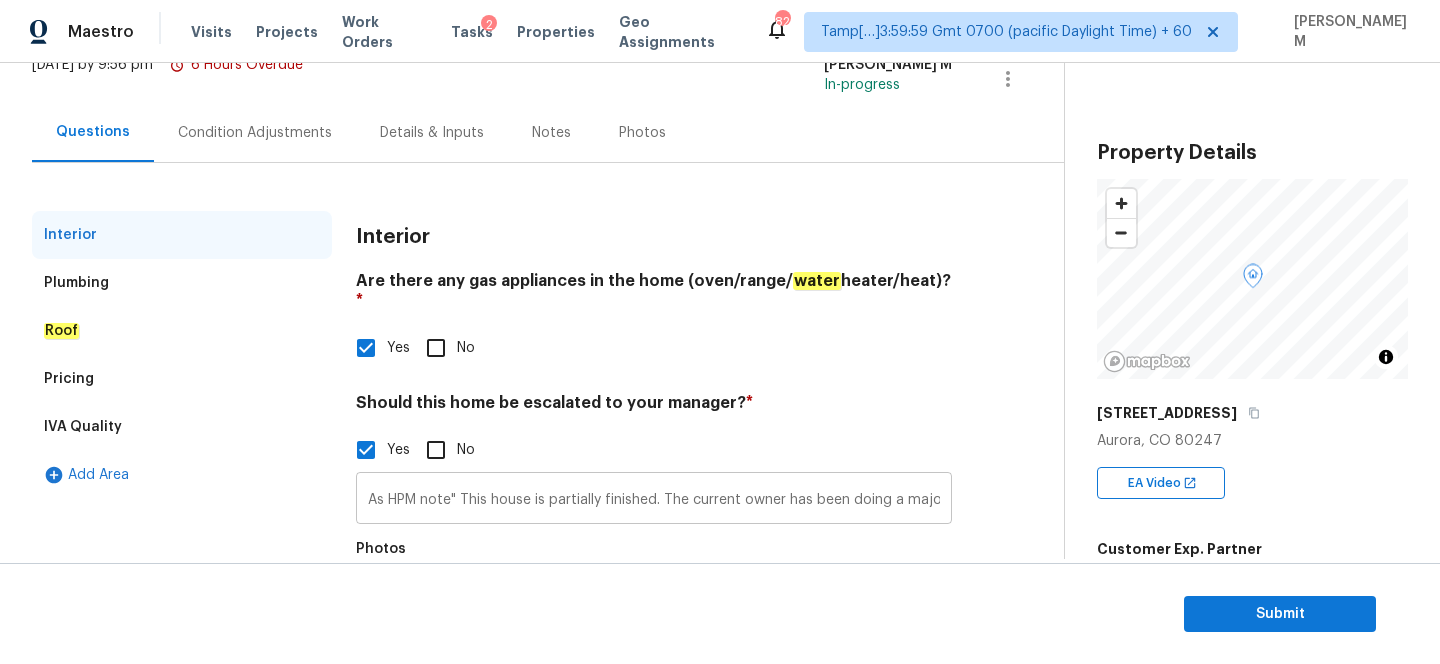 scroll, scrollTop: 251, scrollLeft: 0, axis: vertical 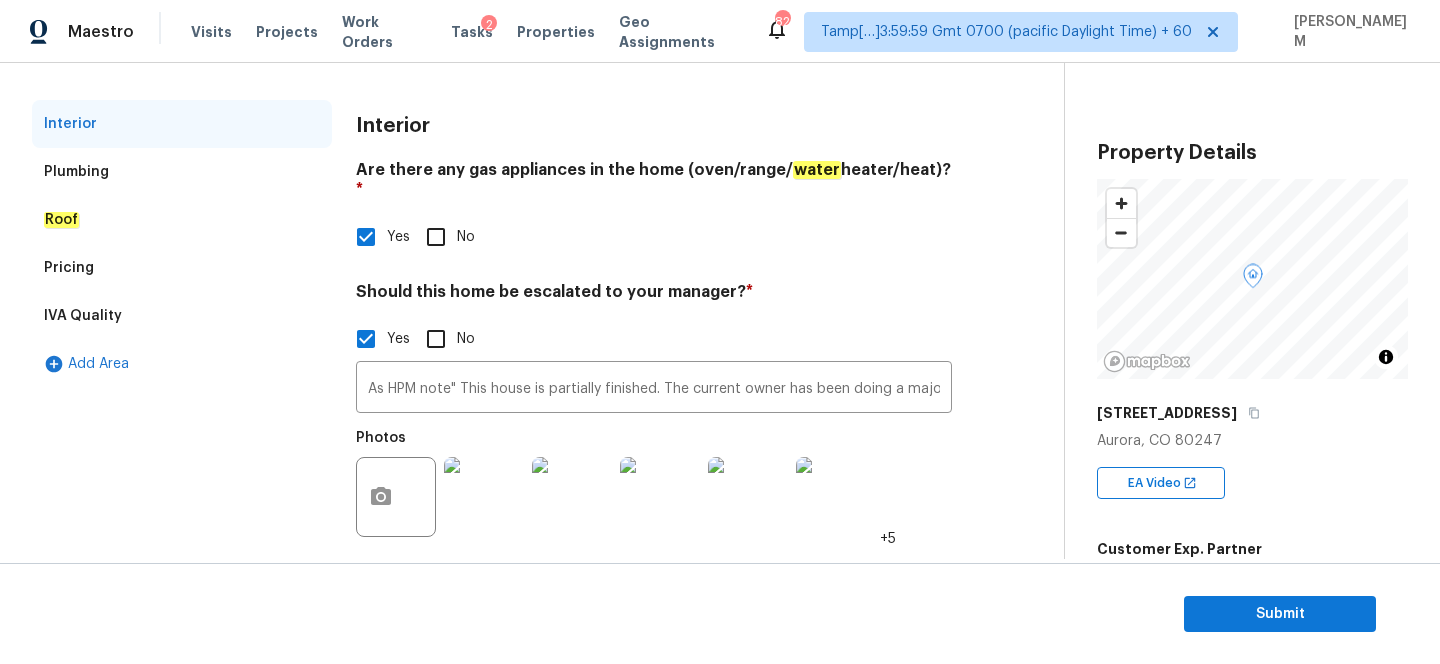 click on "IVA Quality" at bounding box center [182, 316] 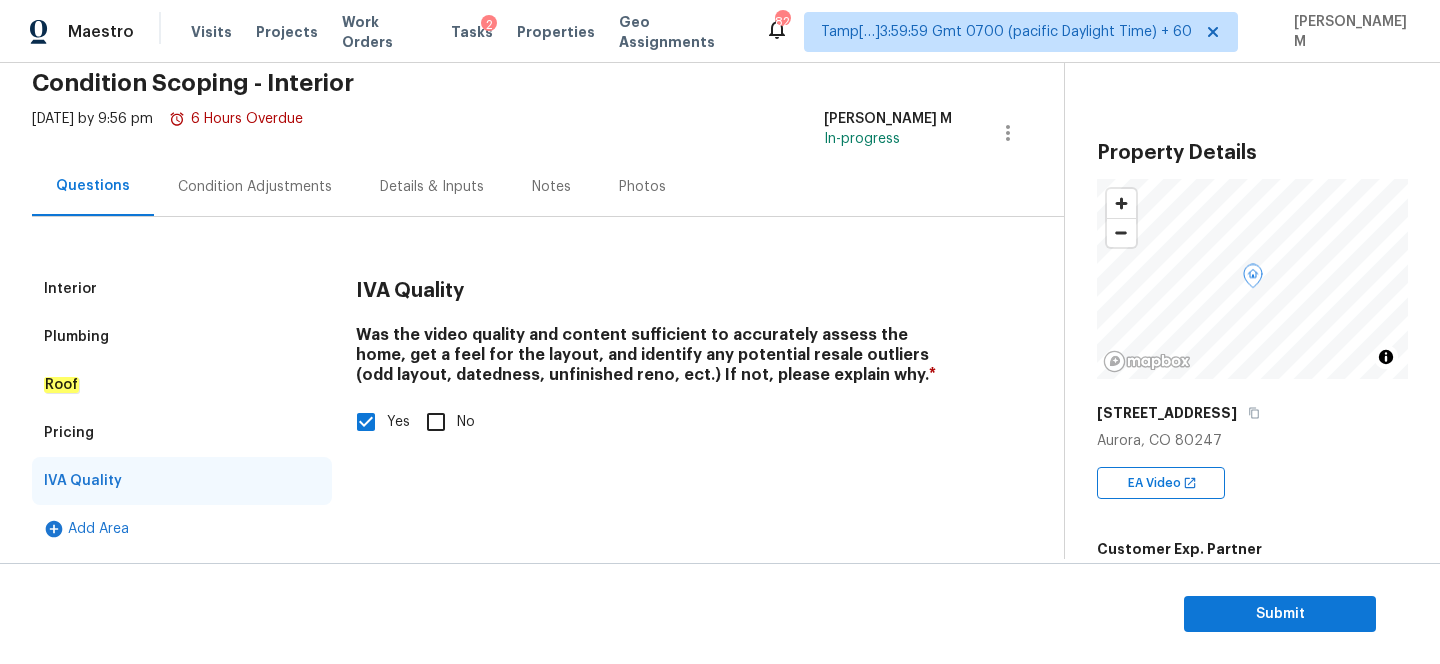 click on "Interior" at bounding box center (182, 289) 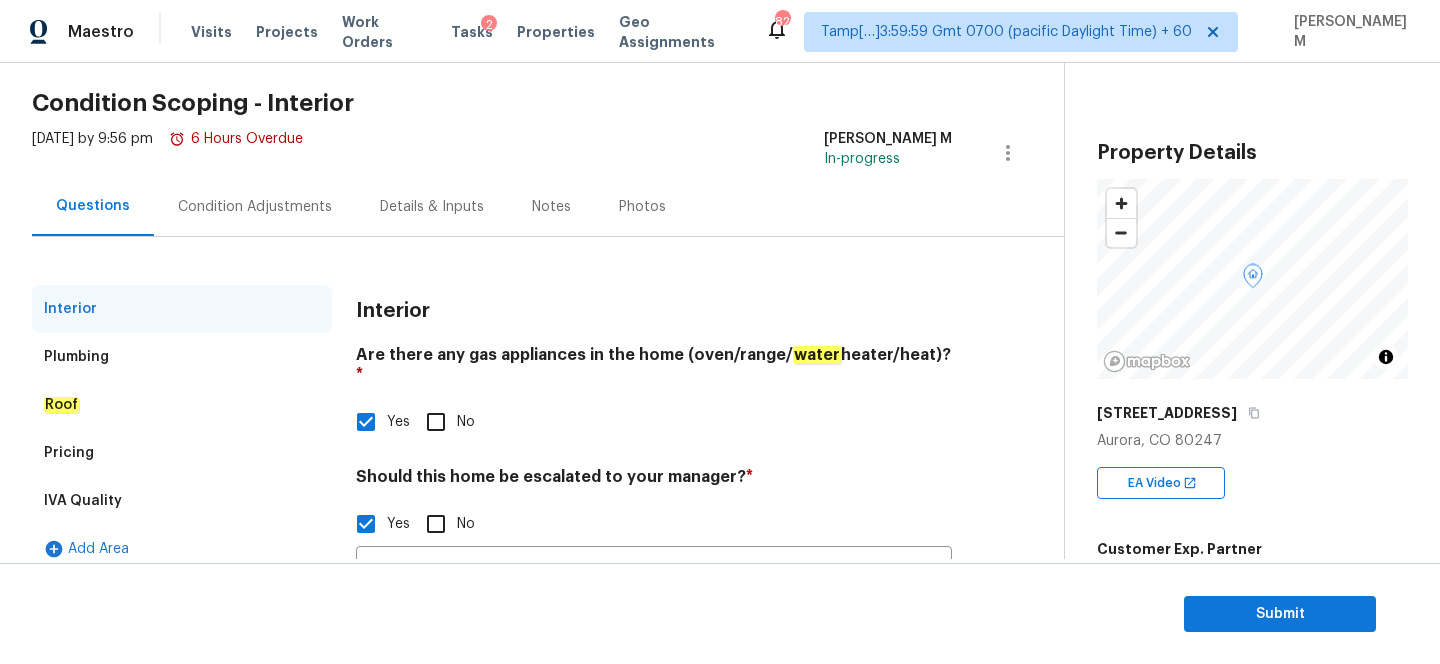 scroll, scrollTop: 0, scrollLeft: 0, axis: both 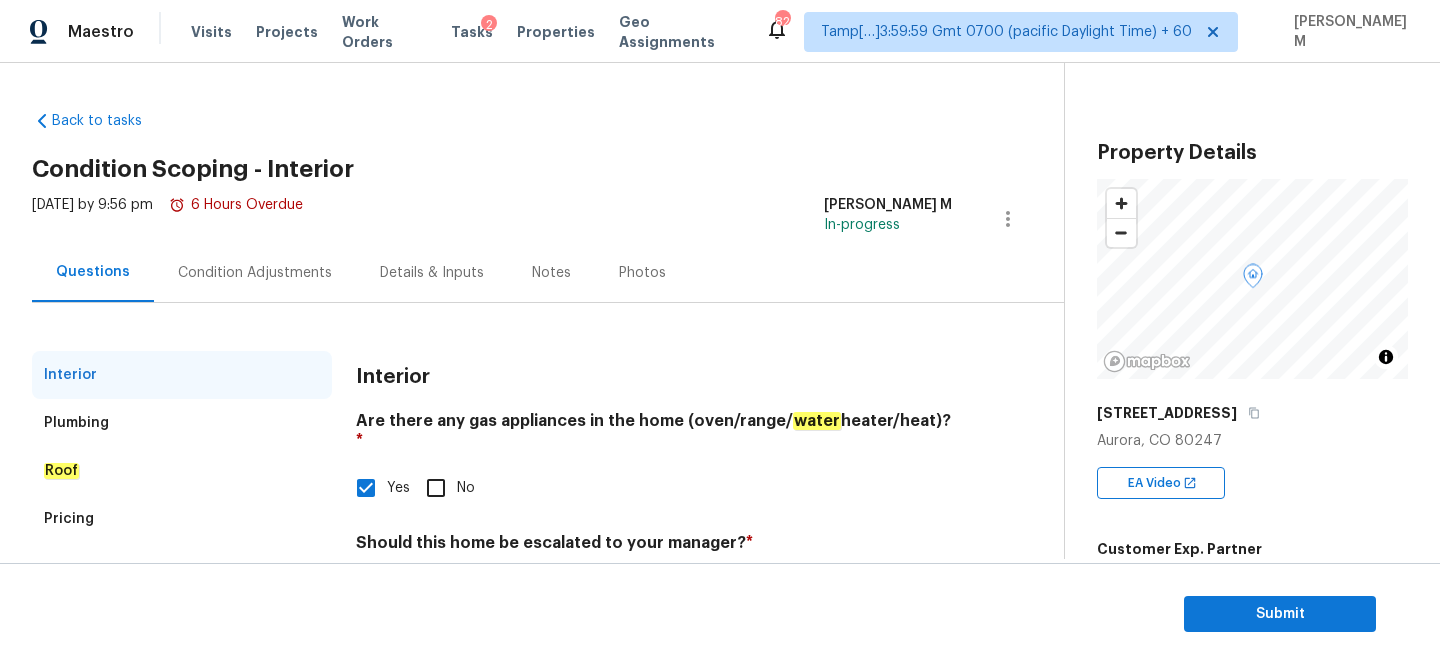 click on "Condition Adjustments" at bounding box center (255, 272) 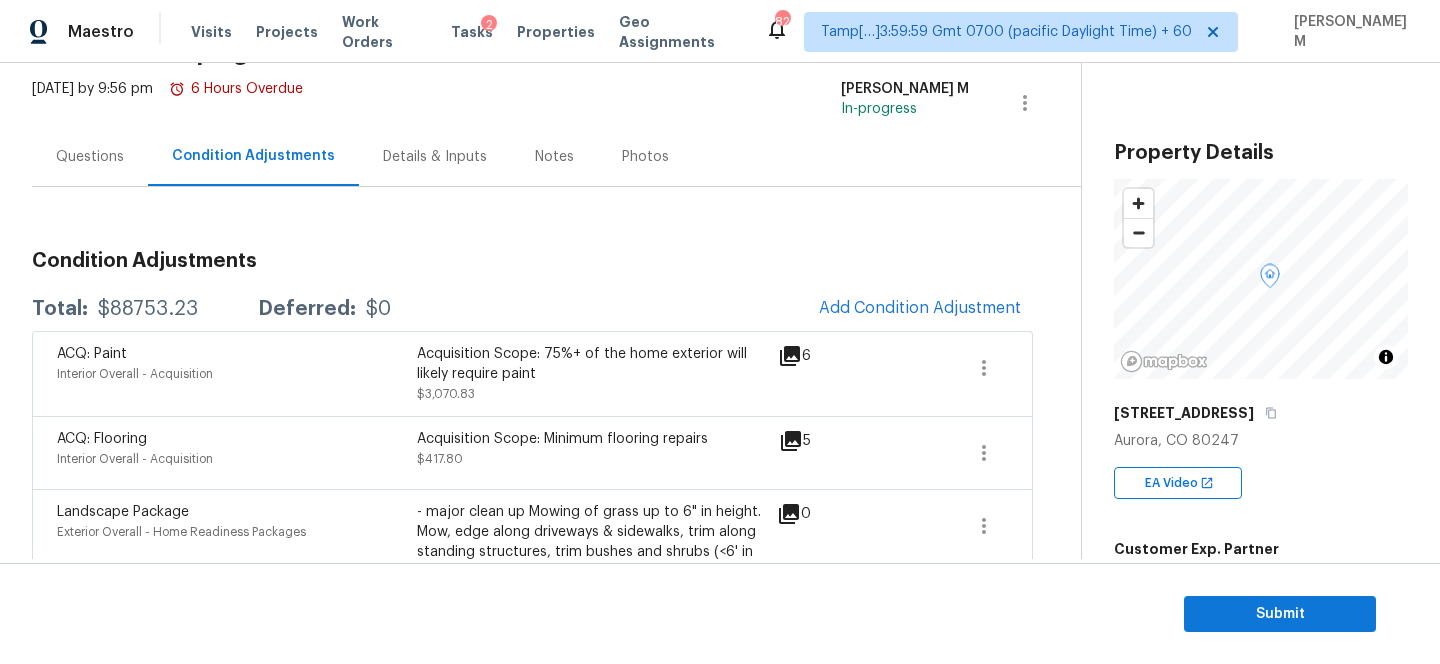 scroll, scrollTop: 43, scrollLeft: 0, axis: vertical 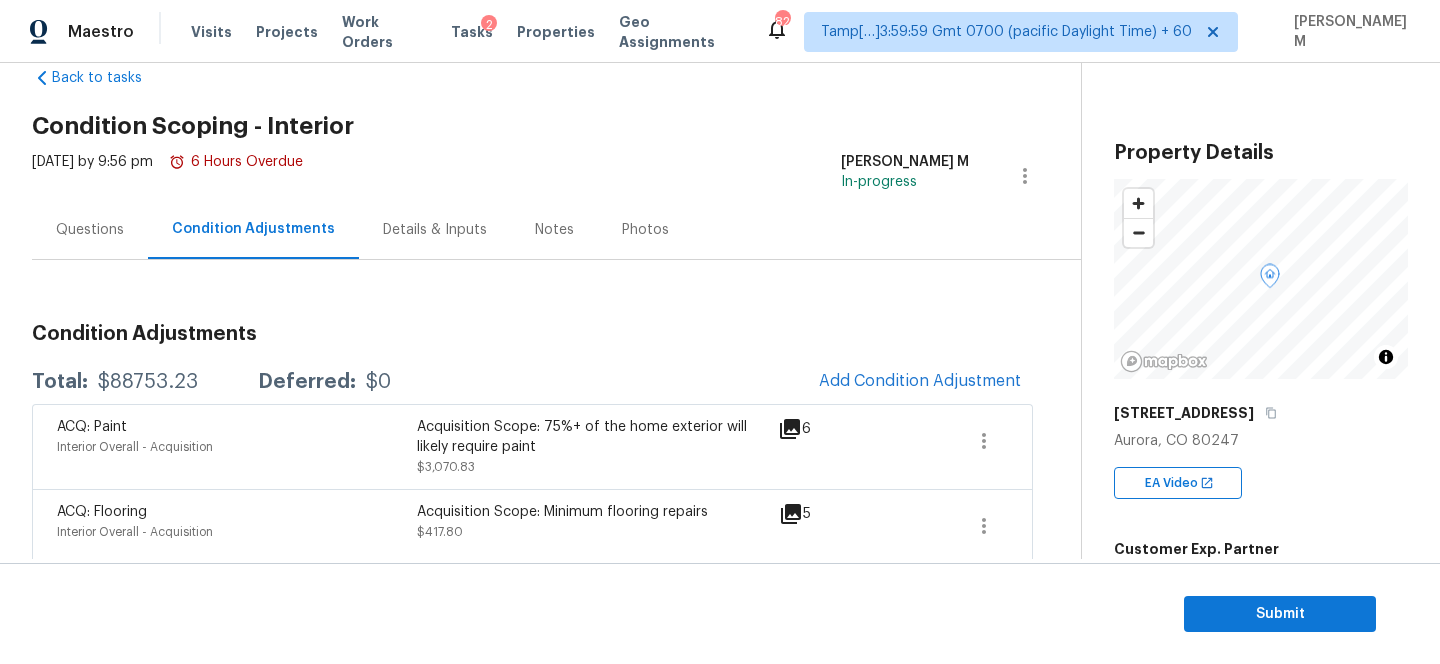 click on "Questions" at bounding box center [90, 230] 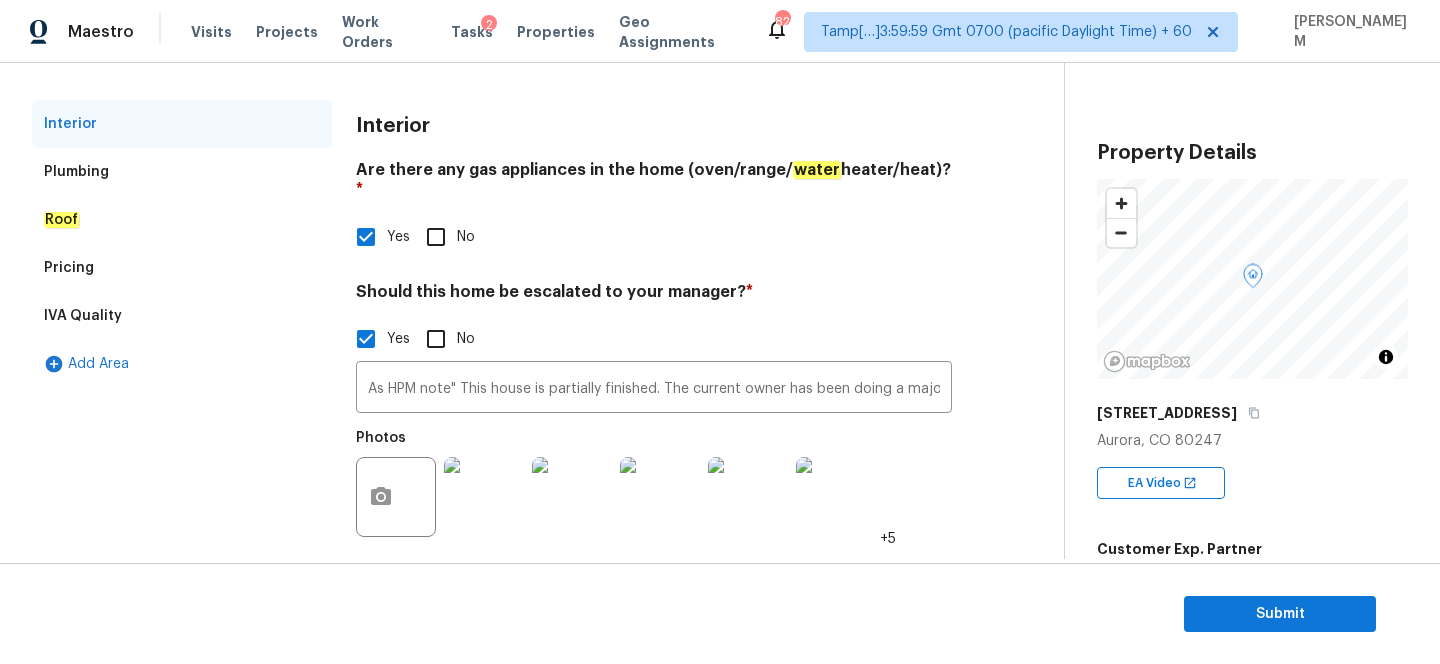 scroll, scrollTop: 0, scrollLeft: 0, axis: both 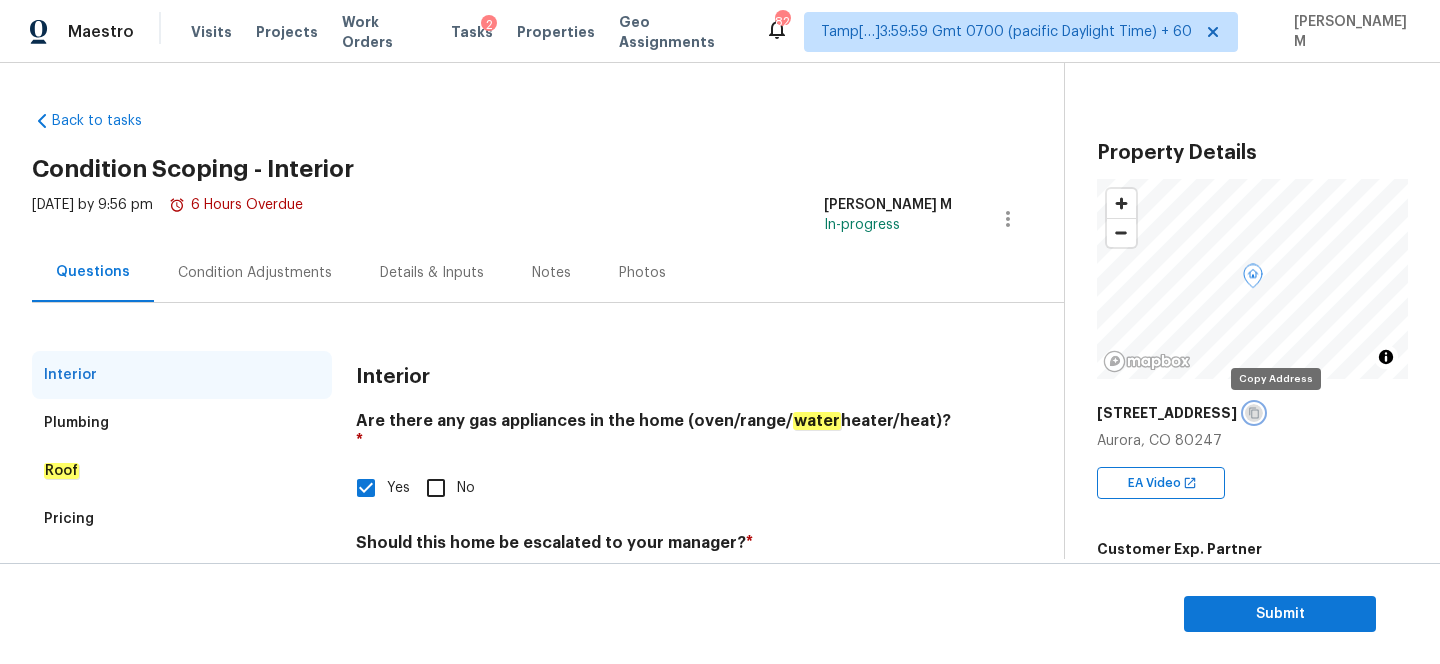 click 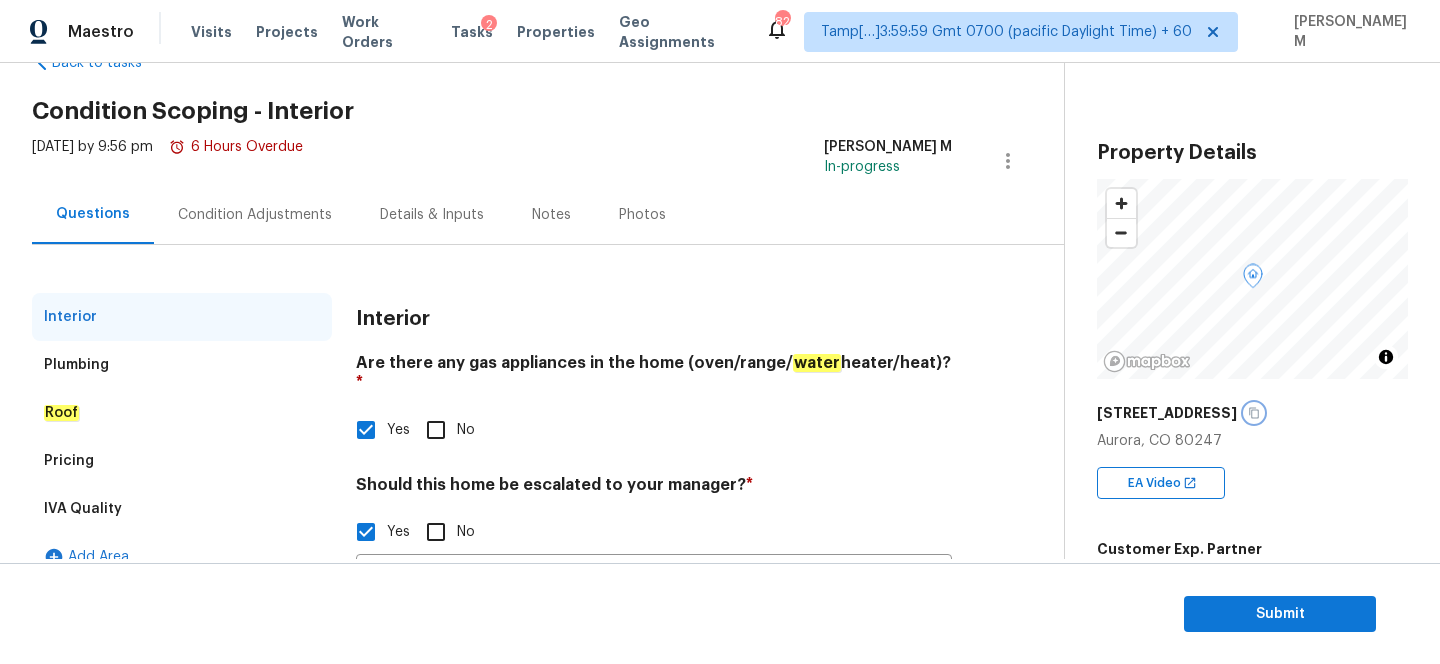 scroll, scrollTop: 39, scrollLeft: 0, axis: vertical 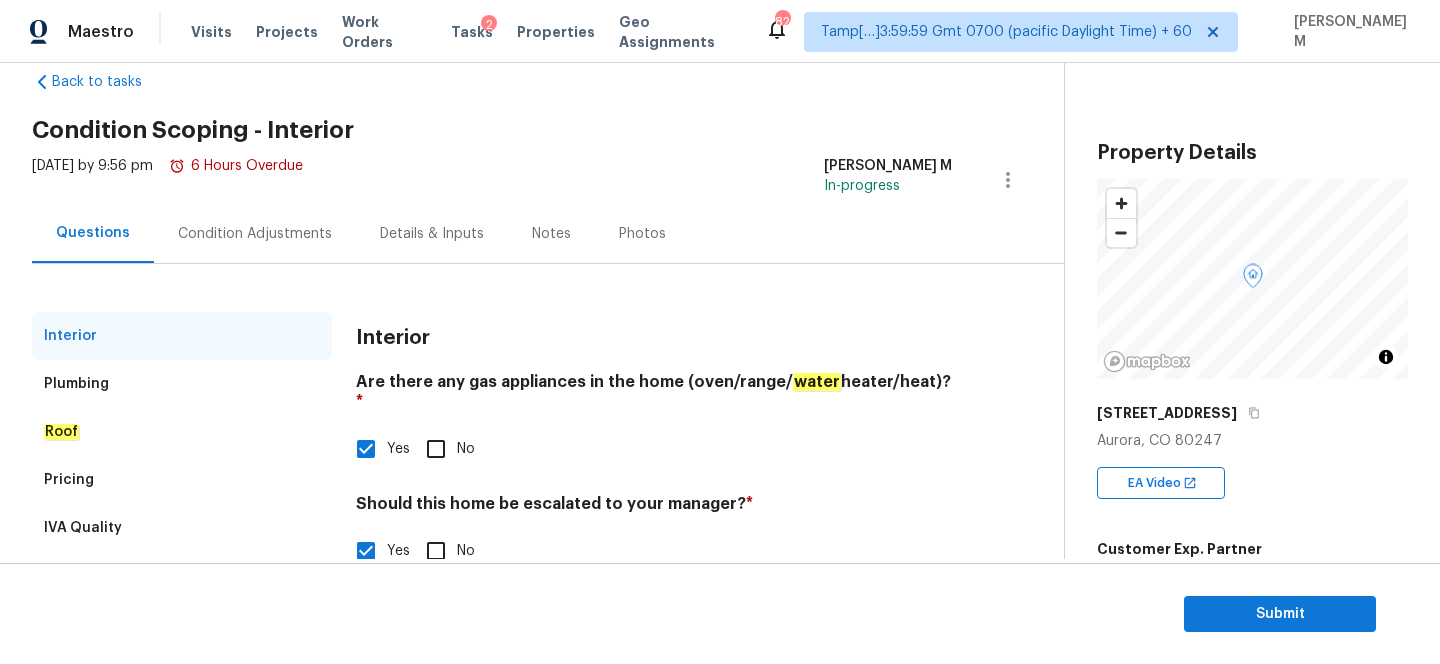 click on "Condition Adjustments" at bounding box center [255, 234] 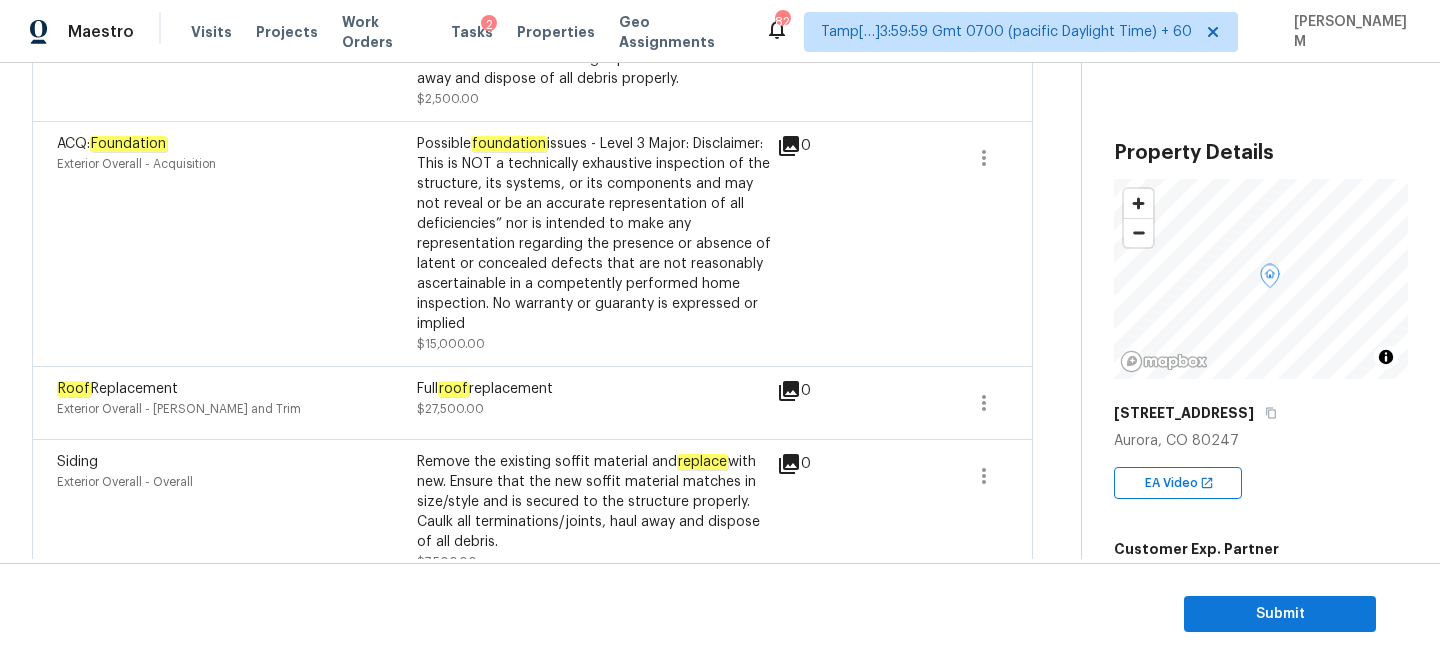 scroll, scrollTop: 889, scrollLeft: 0, axis: vertical 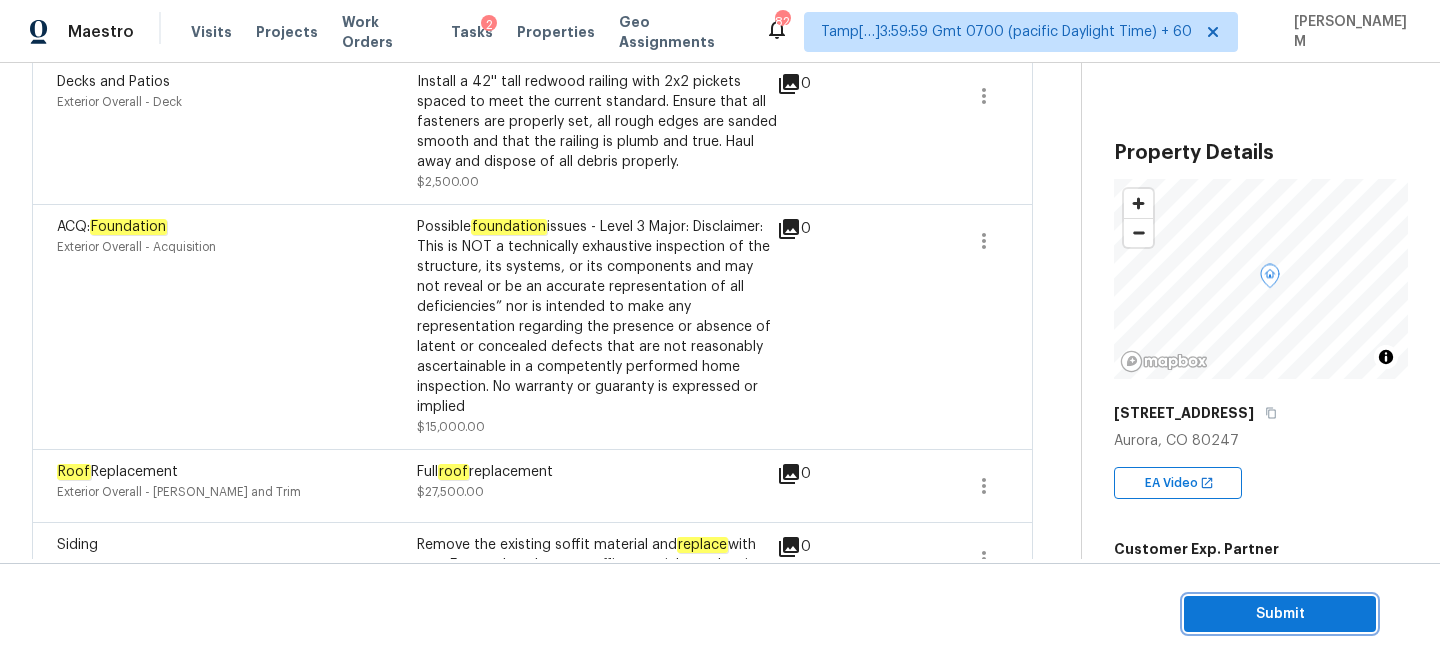 click on "Submit" at bounding box center [1280, 614] 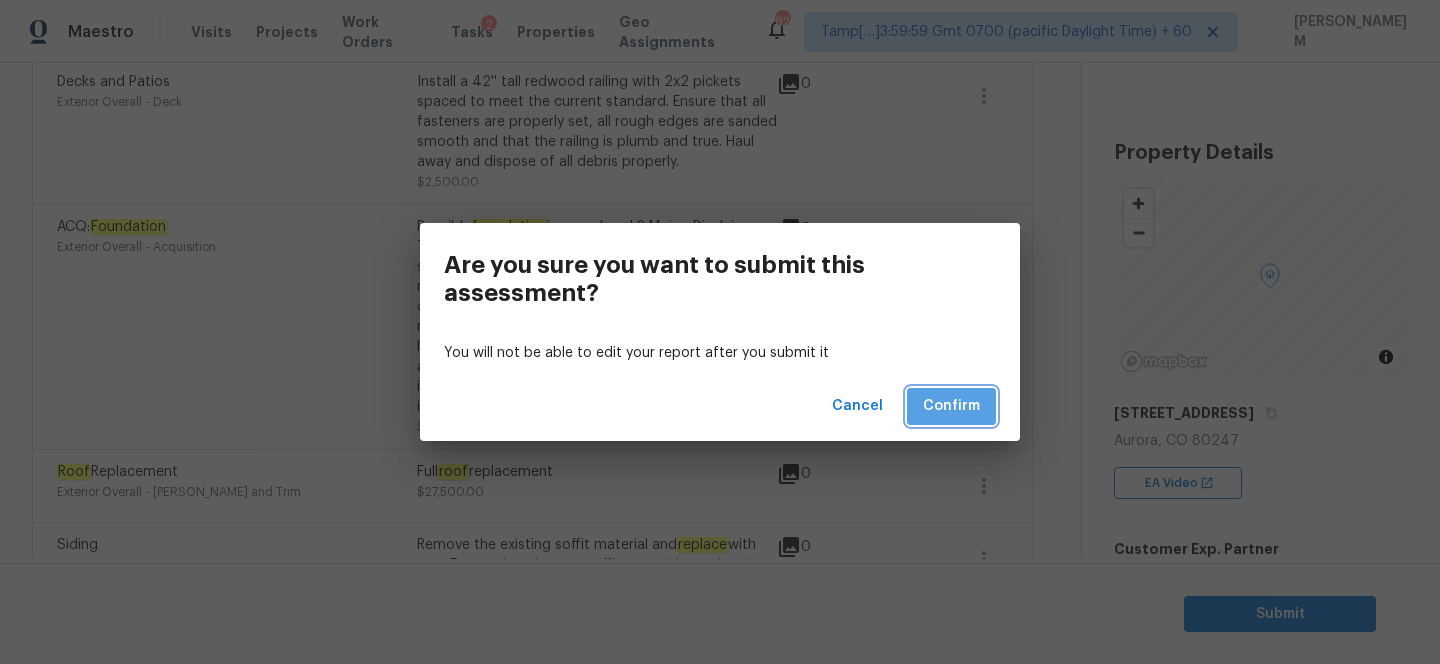 click on "Confirm" at bounding box center [951, 406] 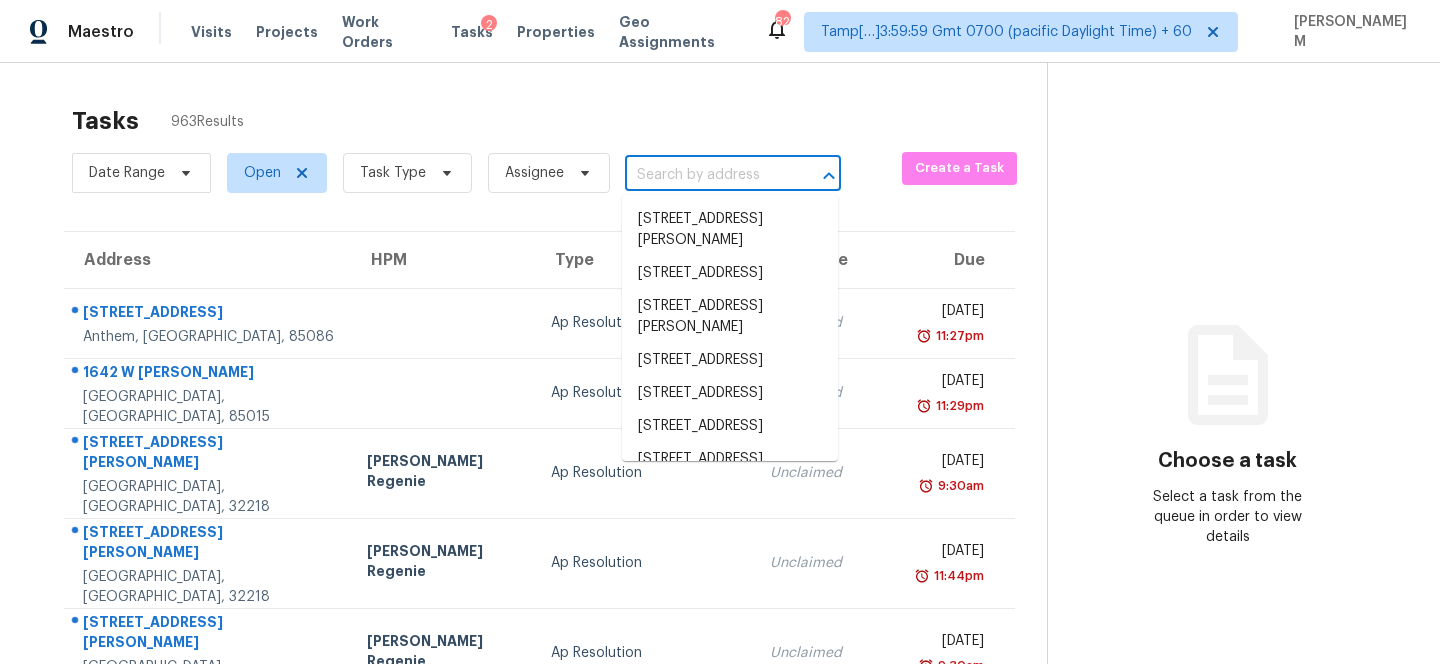 click at bounding box center (705, 175) 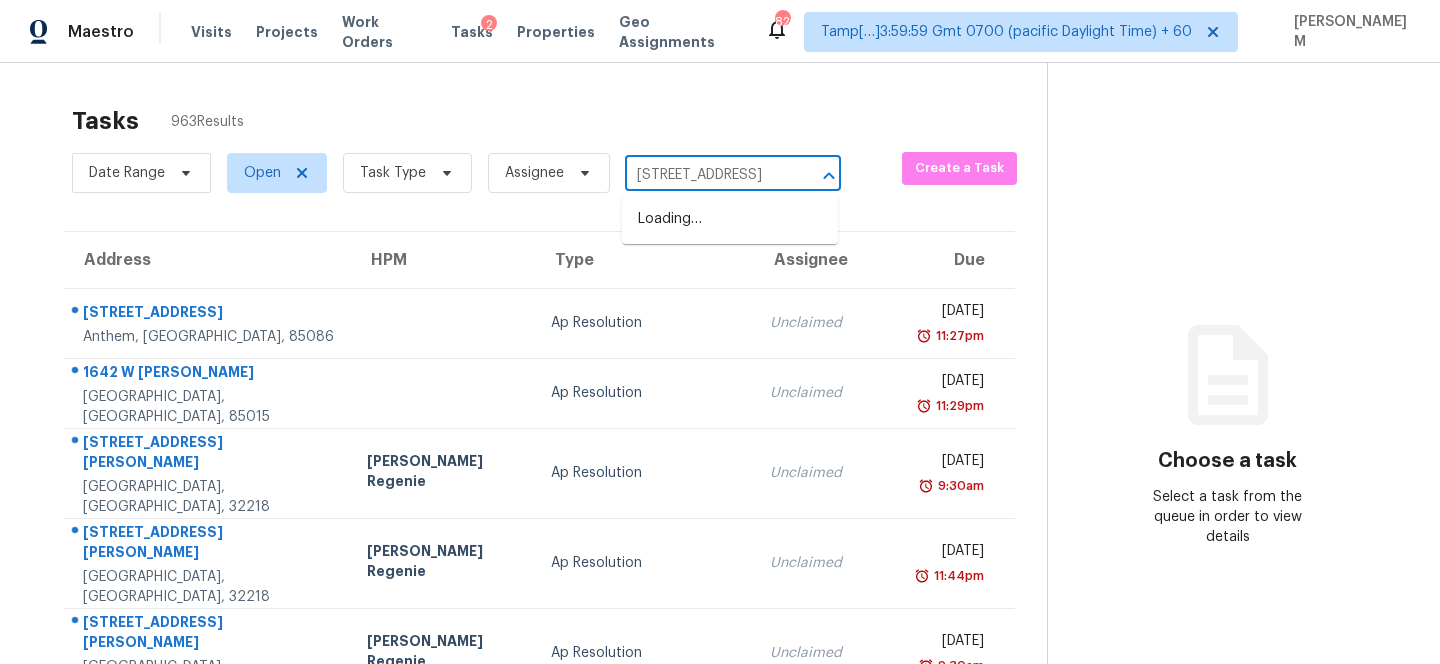 scroll, scrollTop: 0, scrollLeft: 119, axis: horizontal 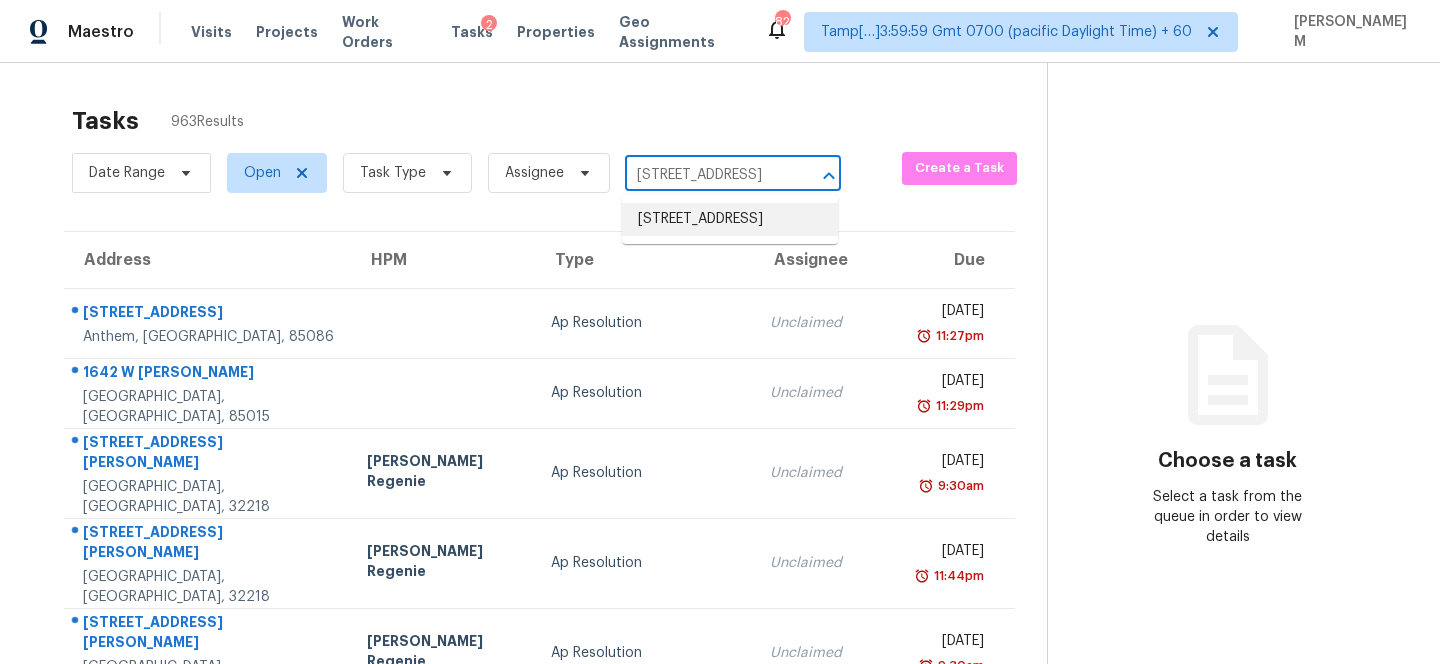 click on "5 Coventry Ct, Fredericksburg, VA 22405" at bounding box center [730, 219] 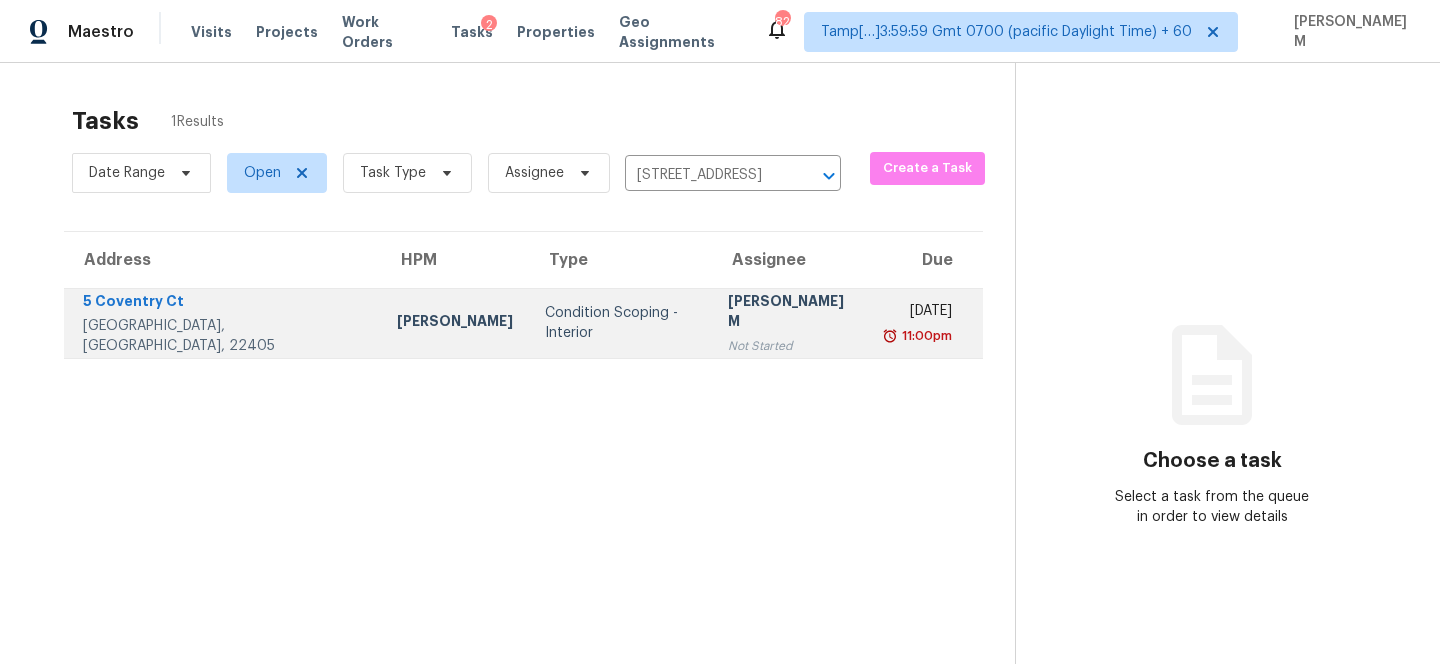 click on "Wed, Jul 9th 2025" at bounding box center [919, 313] 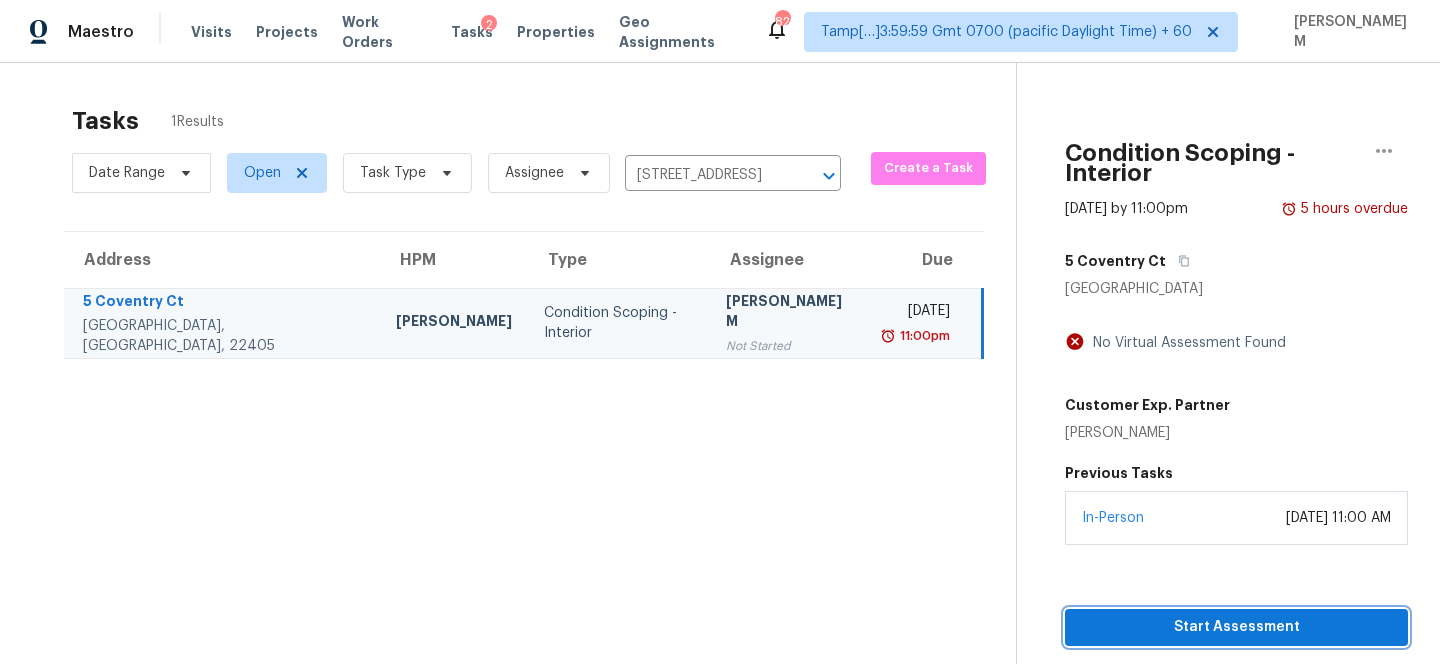 click on "Start Assessment" at bounding box center [1236, 627] 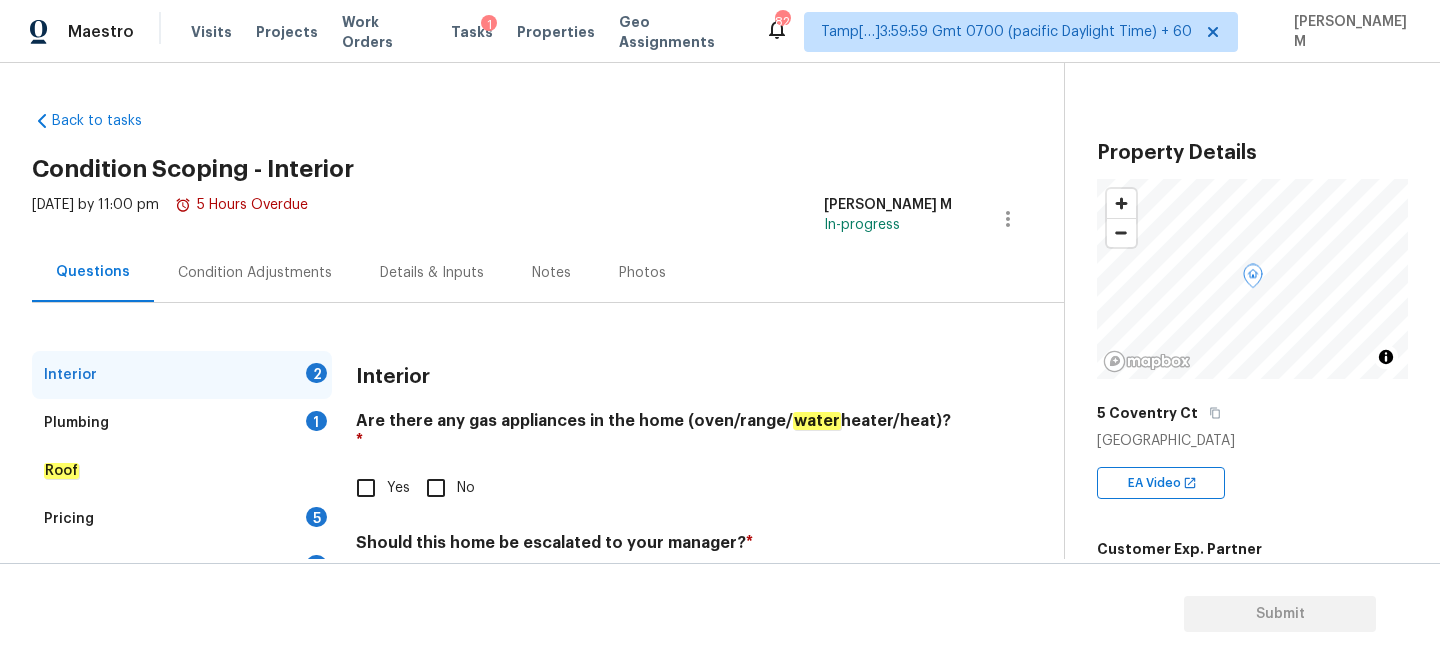 scroll, scrollTop: 86, scrollLeft: 0, axis: vertical 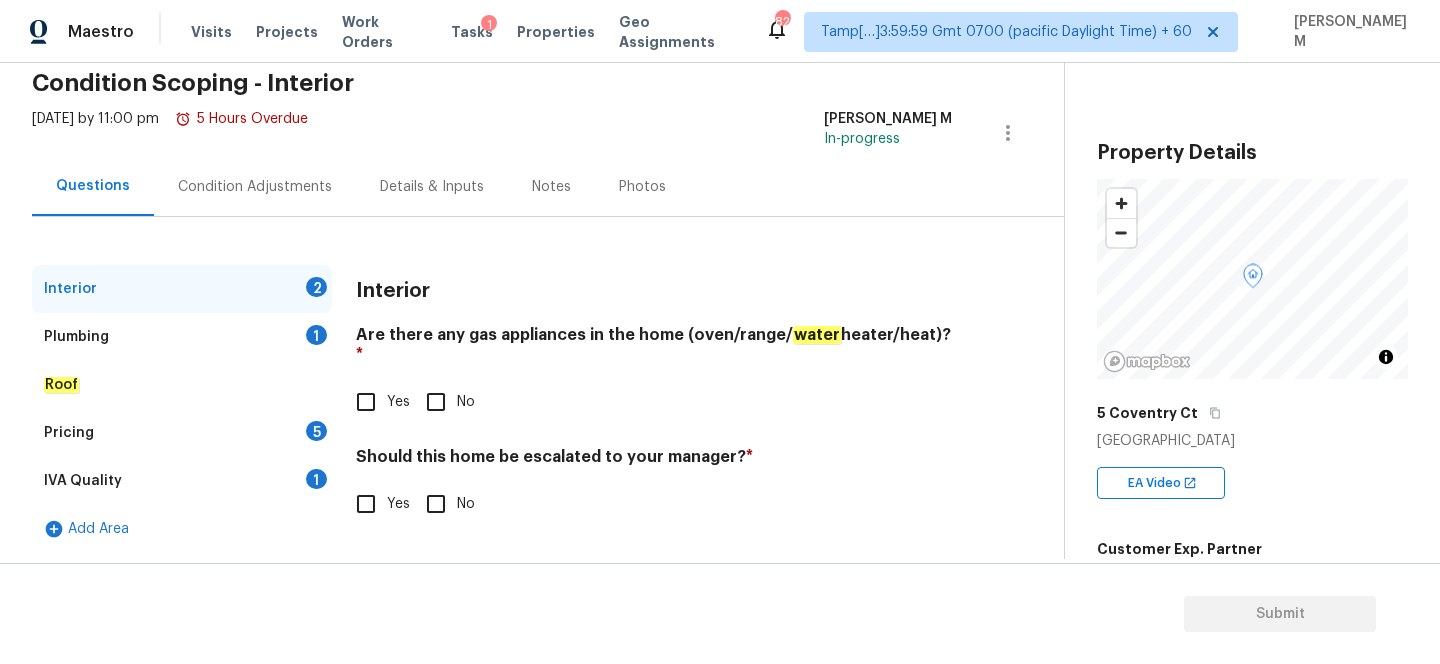 click on "No" at bounding box center (436, 402) 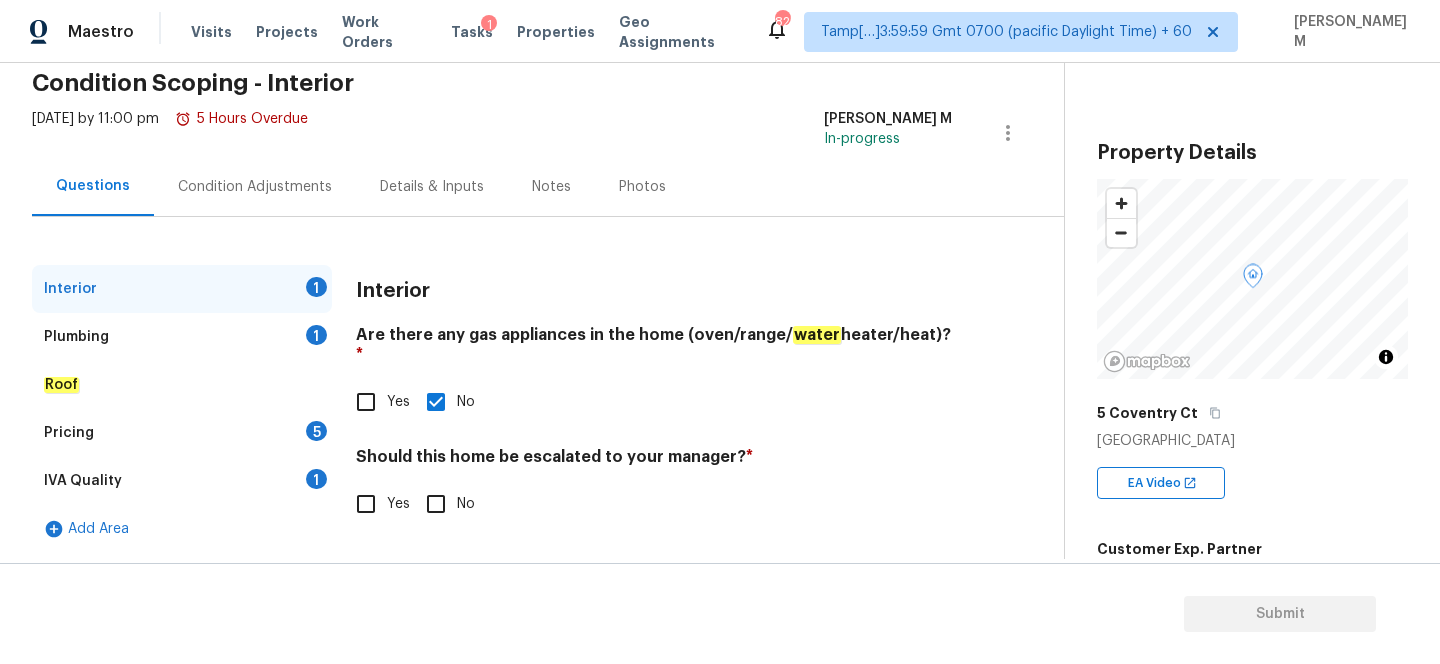 click on "Plumbing 1" at bounding box center [182, 337] 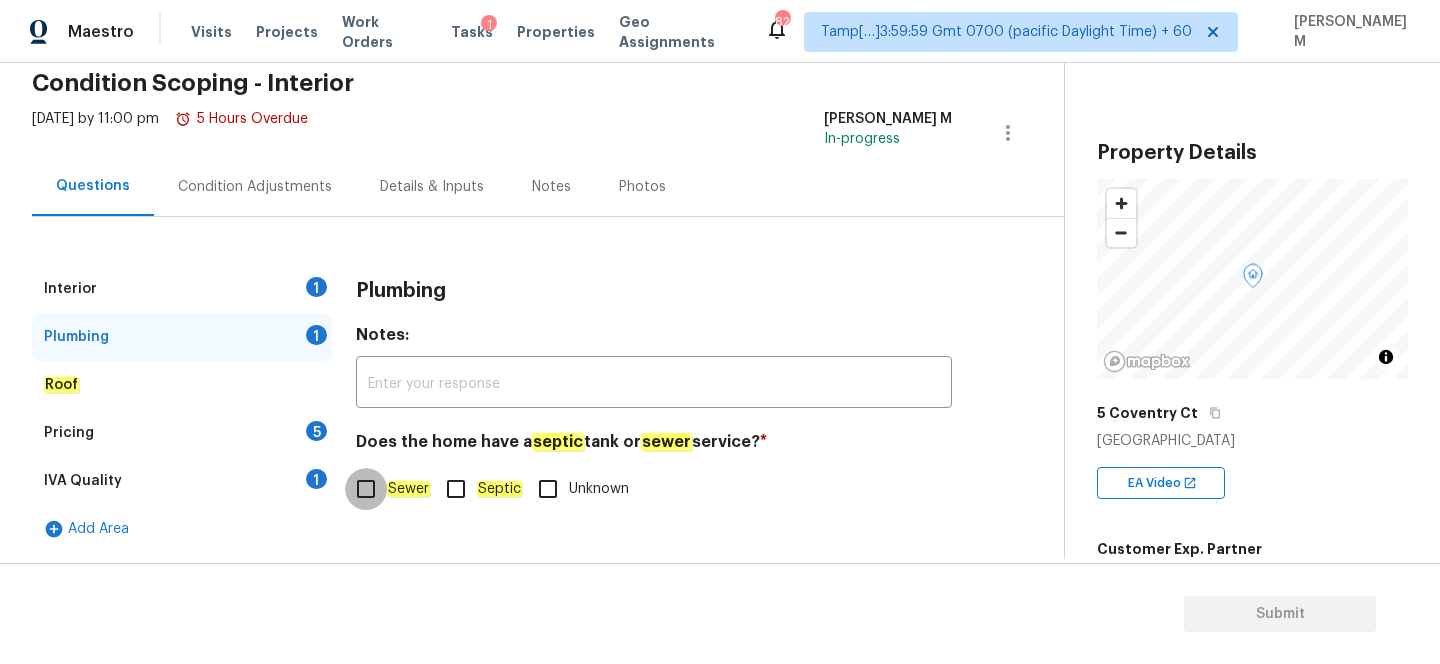 click on "Sewer" at bounding box center [366, 489] 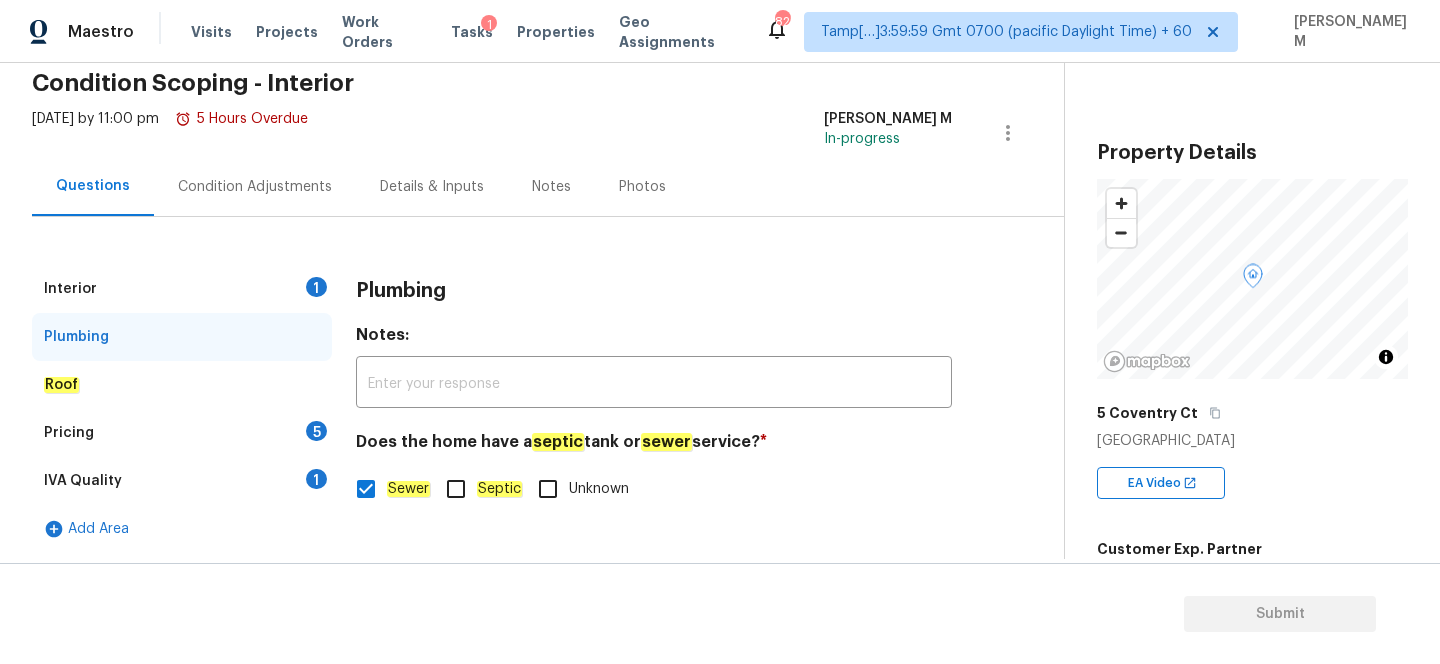 click on "Interior 1" at bounding box center (182, 289) 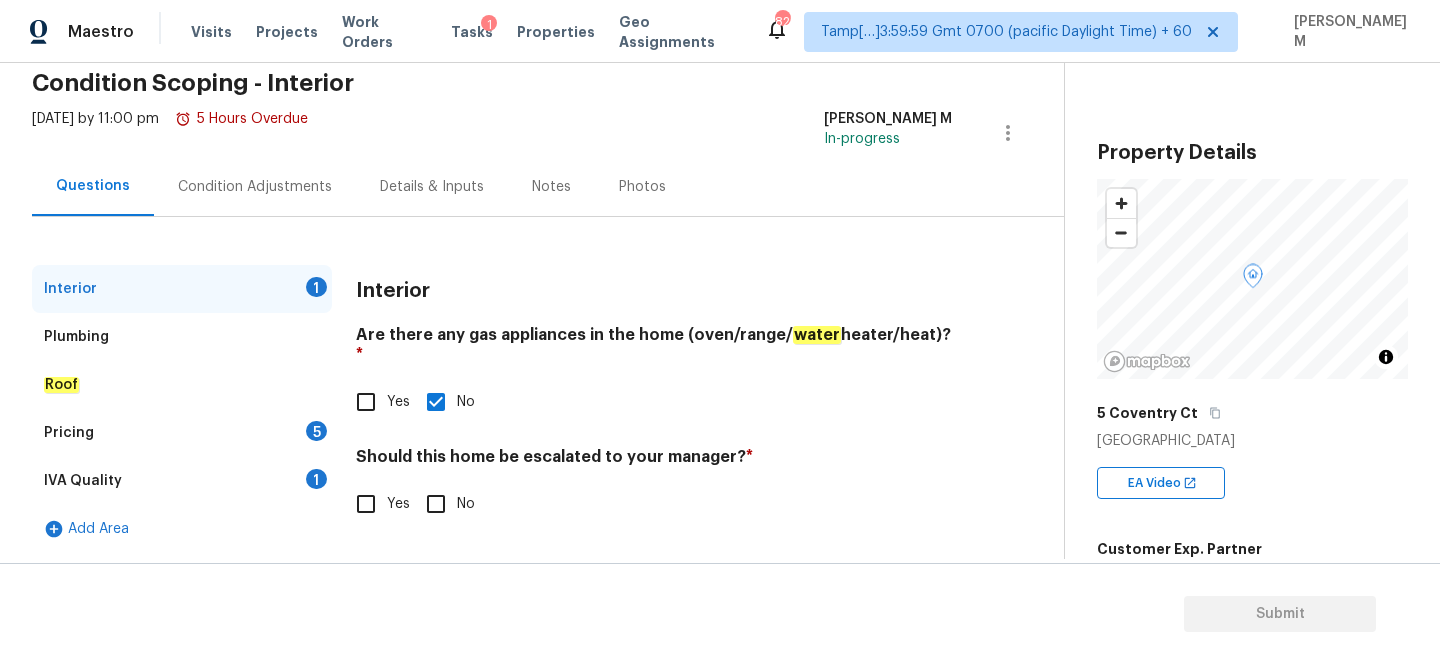 click on "No" at bounding box center (436, 504) 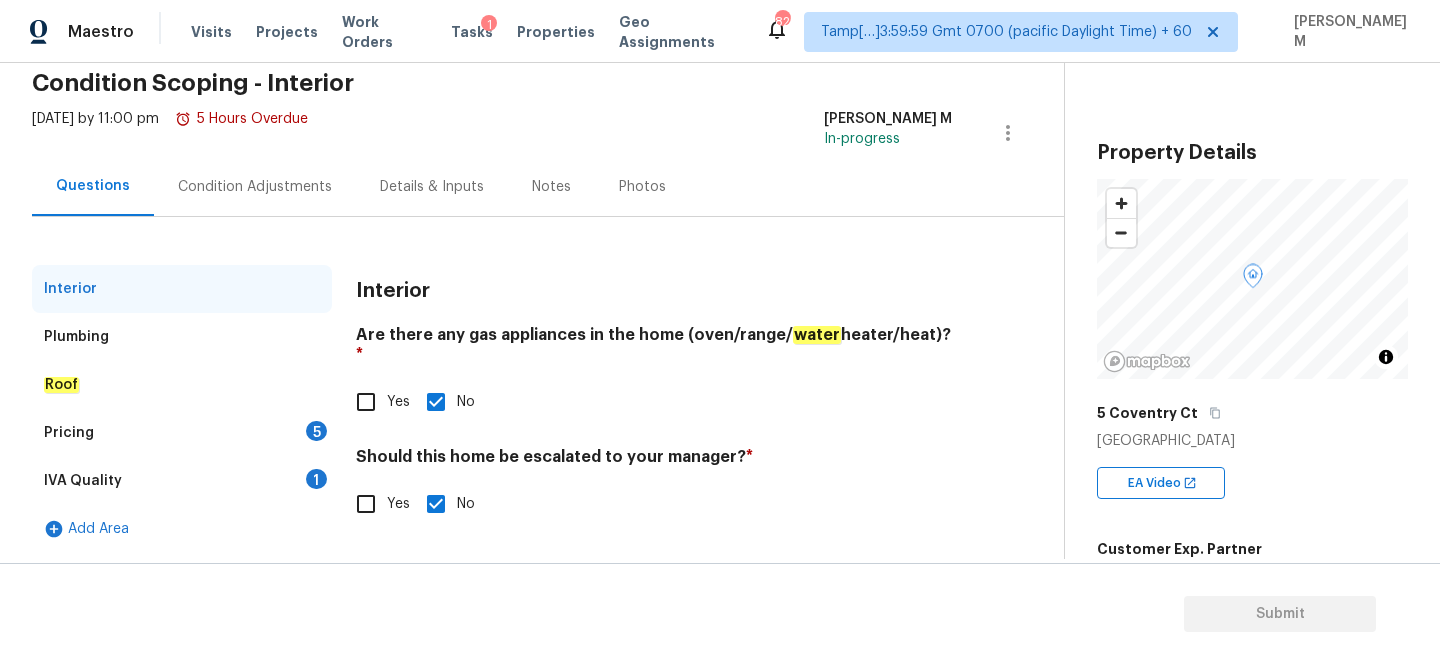 click on "Roof" at bounding box center [182, 385] 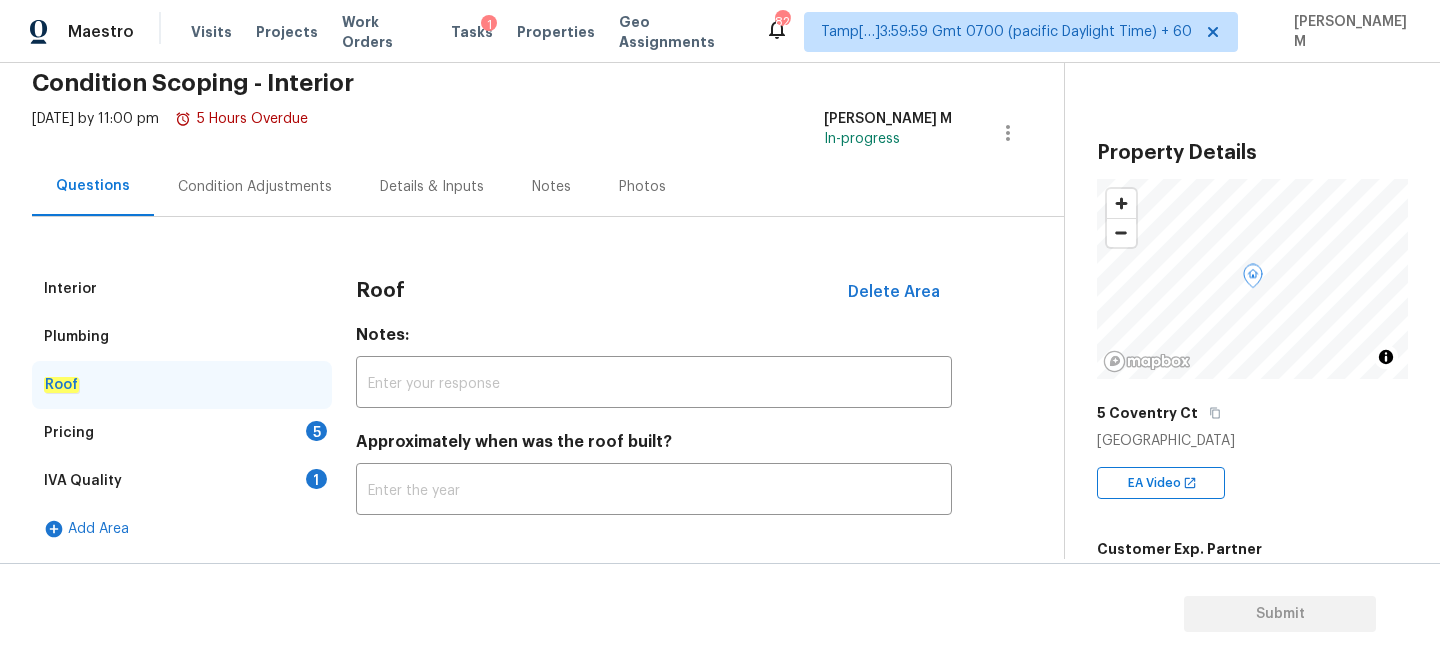 click on "Pricing 5" at bounding box center [182, 433] 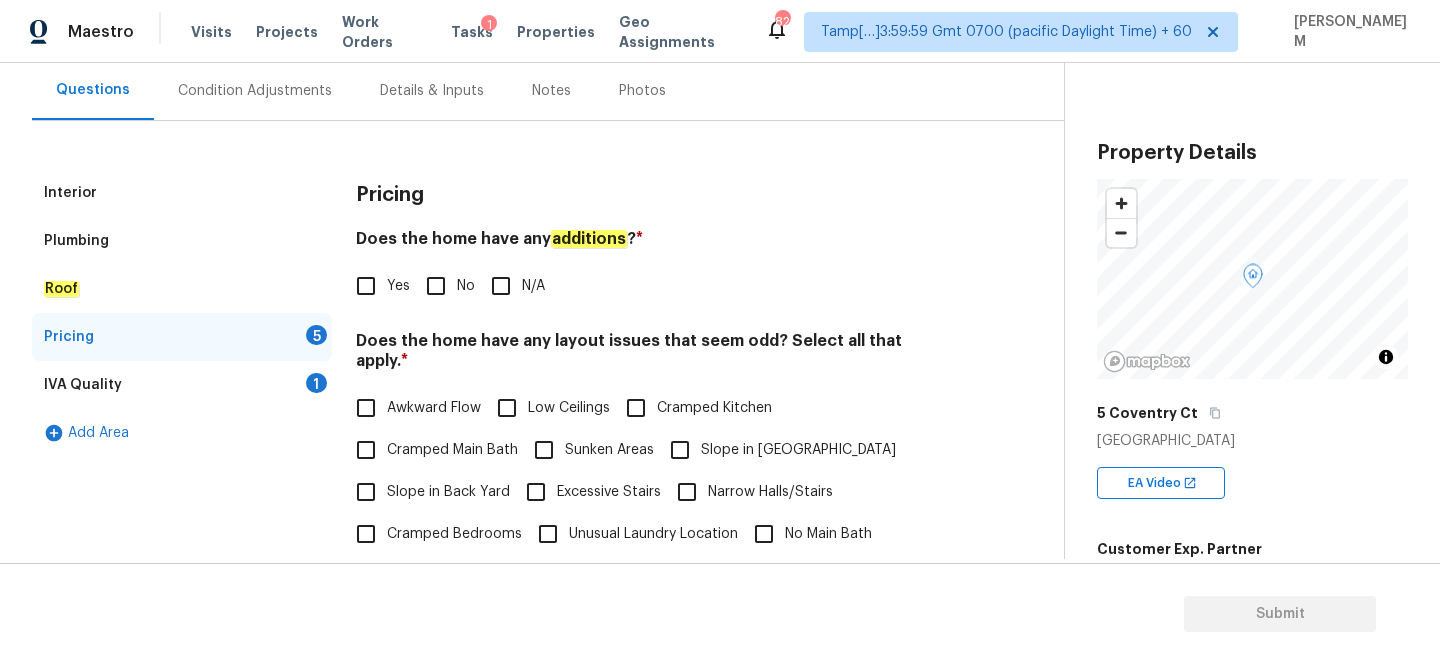 scroll, scrollTop: 223, scrollLeft: 0, axis: vertical 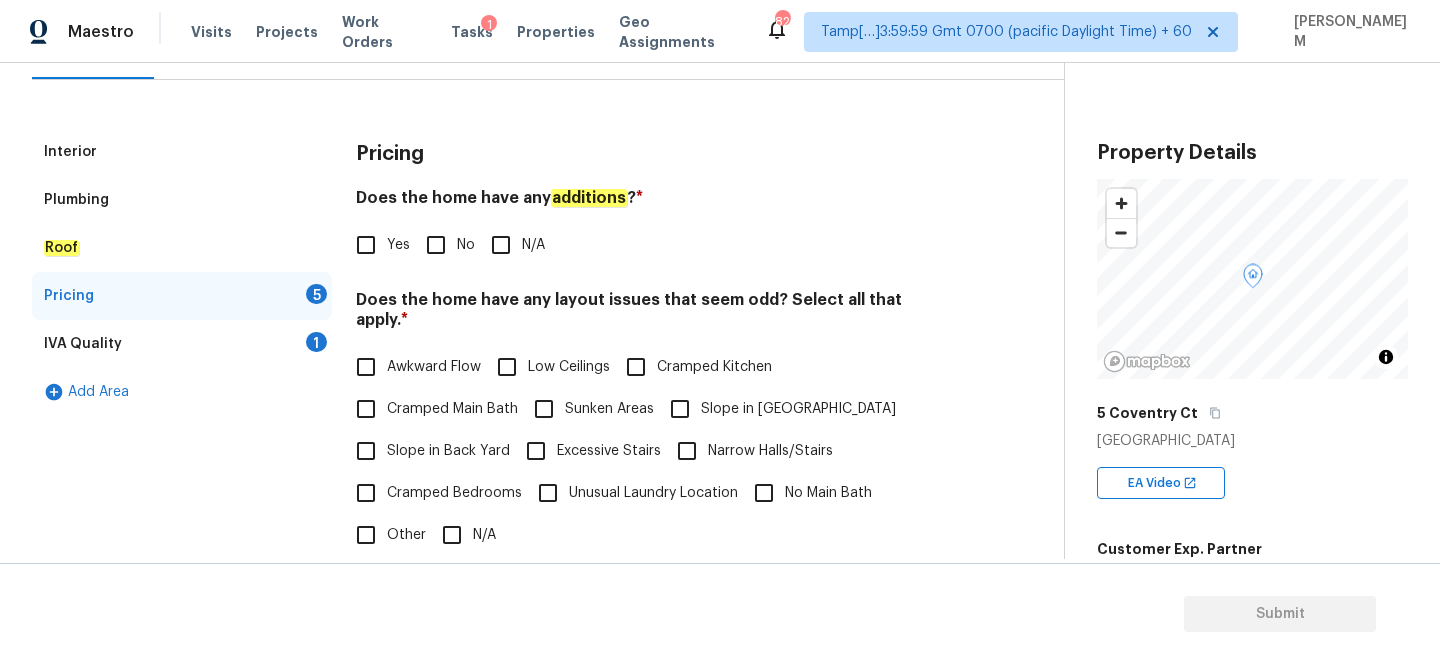 click on "N/A" at bounding box center [533, 245] 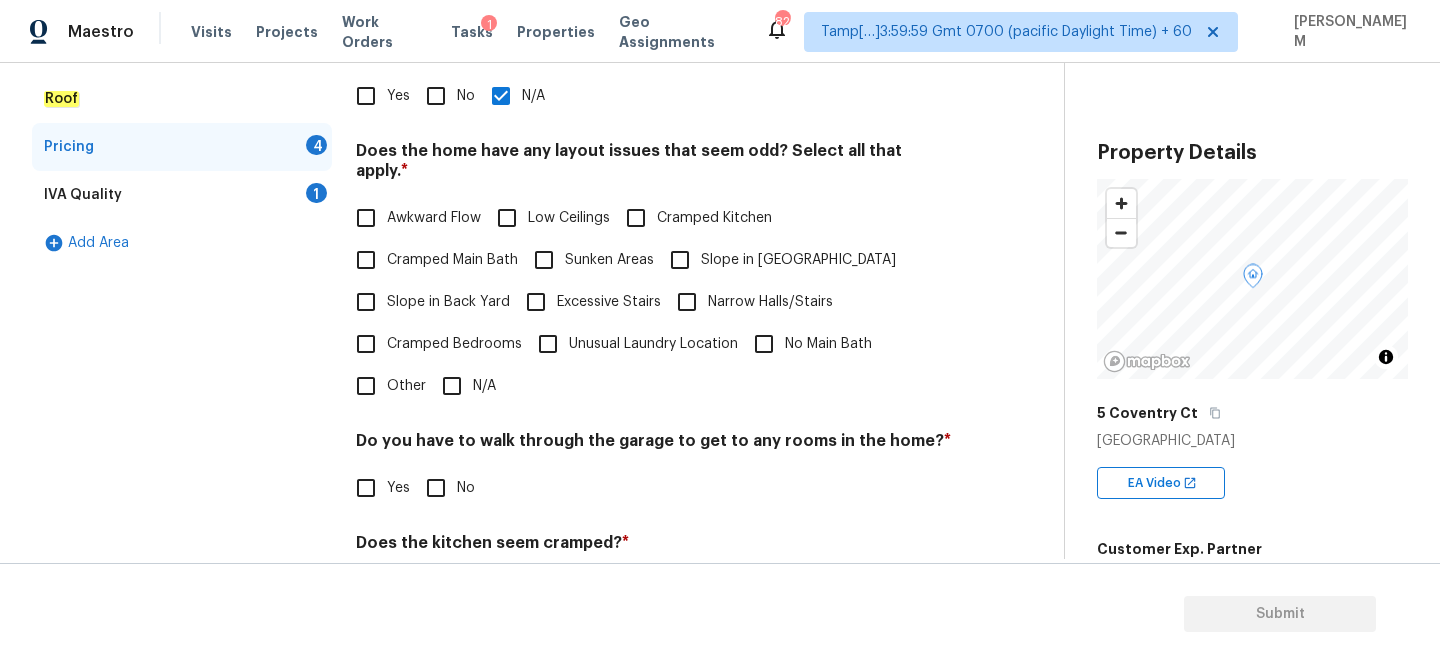 scroll, scrollTop: 470, scrollLeft: 0, axis: vertical 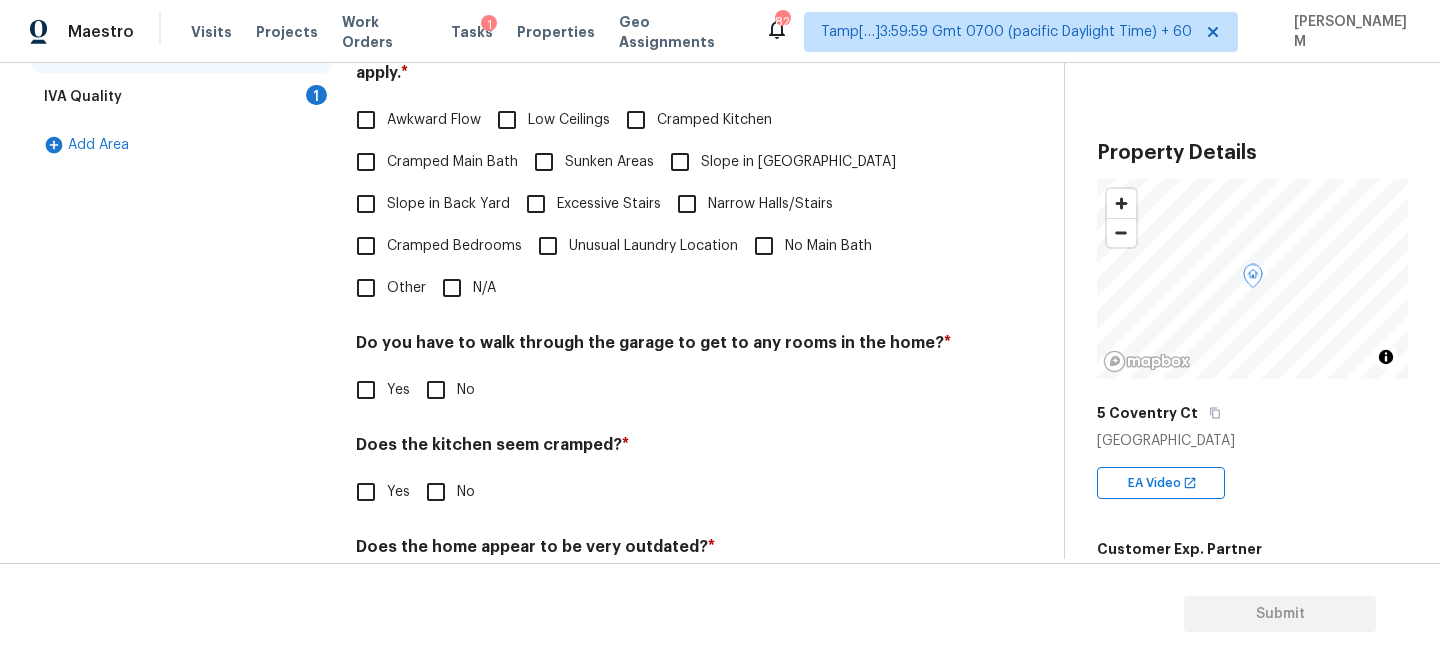 click on "N/A" at bounding box center (452, 288) 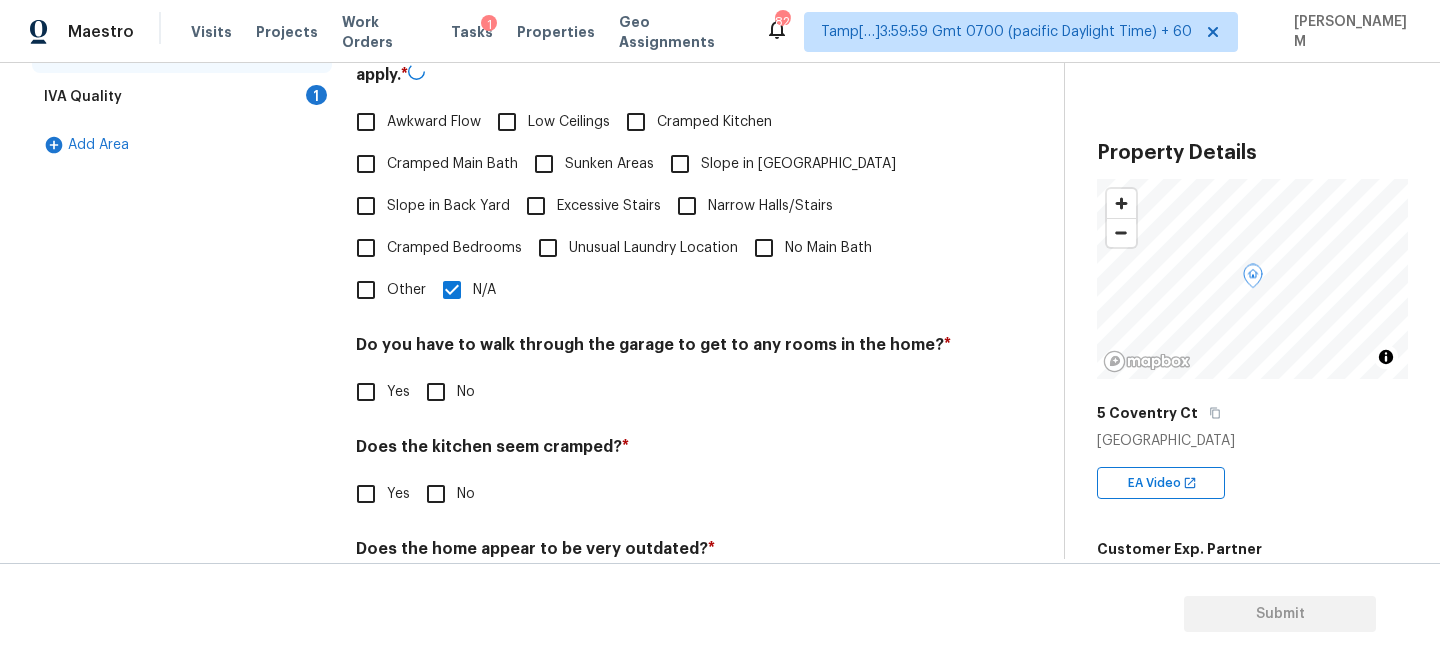 scroll, scrollTop: 536, scrollLeft: 0, axis: vertical 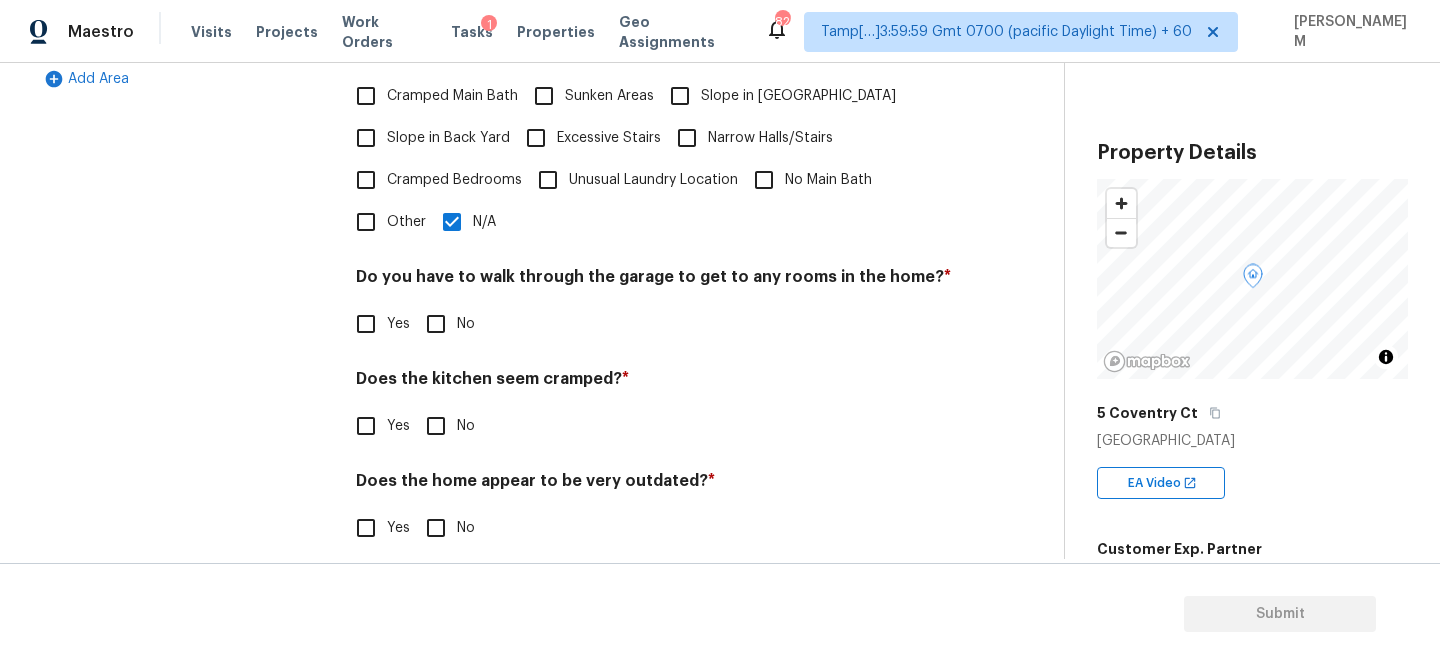 click on "No" at bounding box center [436, 324] 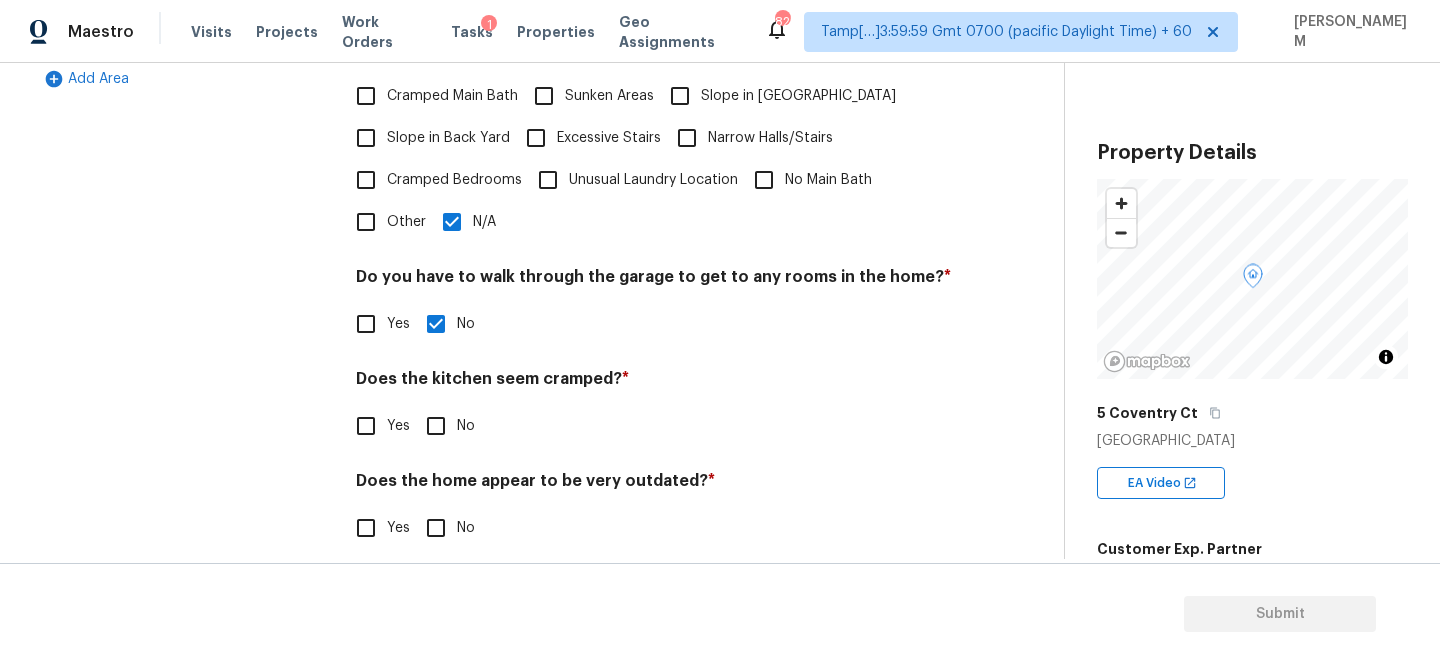 click on "No" at bounding box center (436, 426) 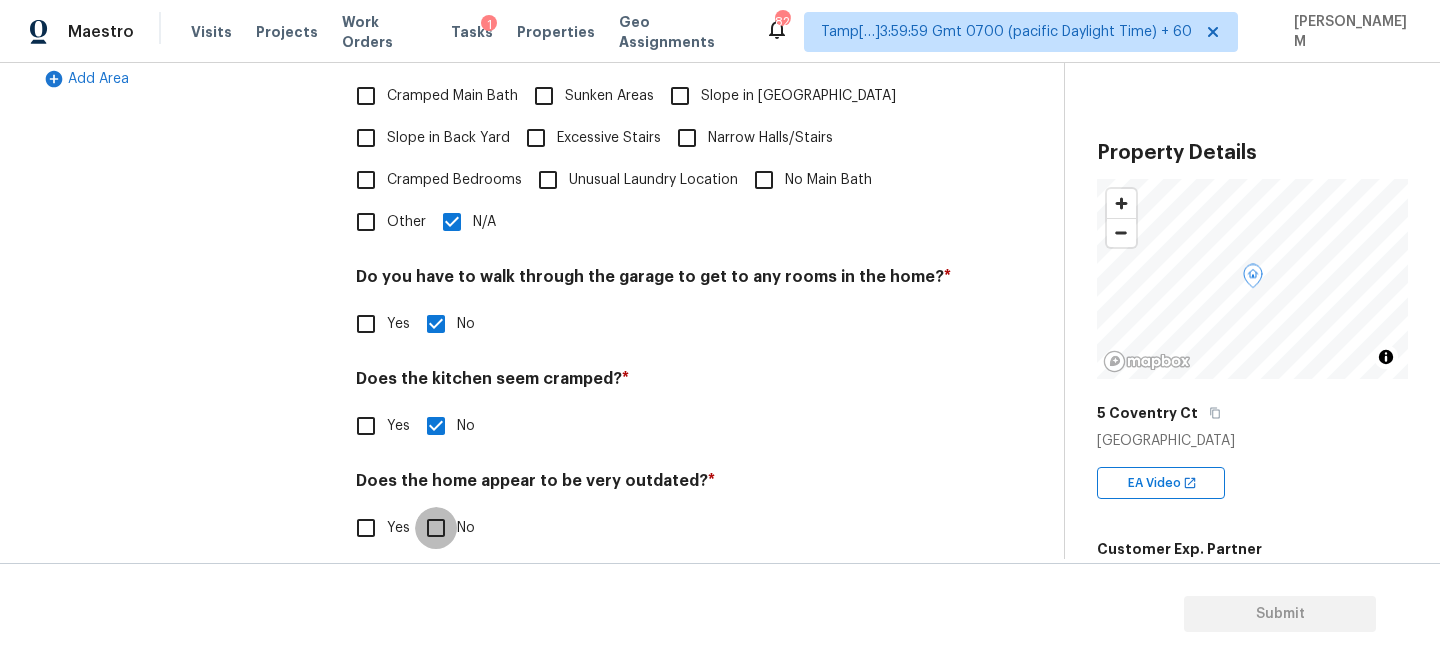 click on "No" at bounding box center [436, 528] 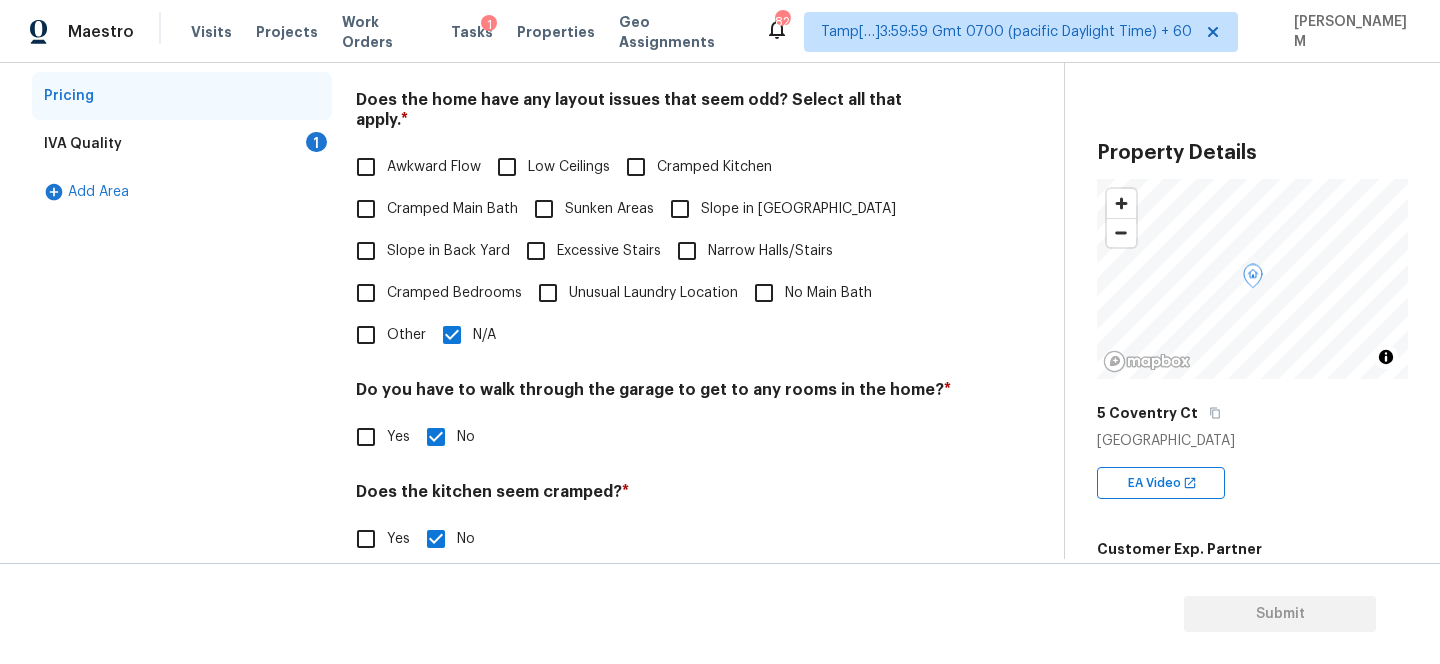 click on "IVA Quality 1" at bounding box center [182, 144] 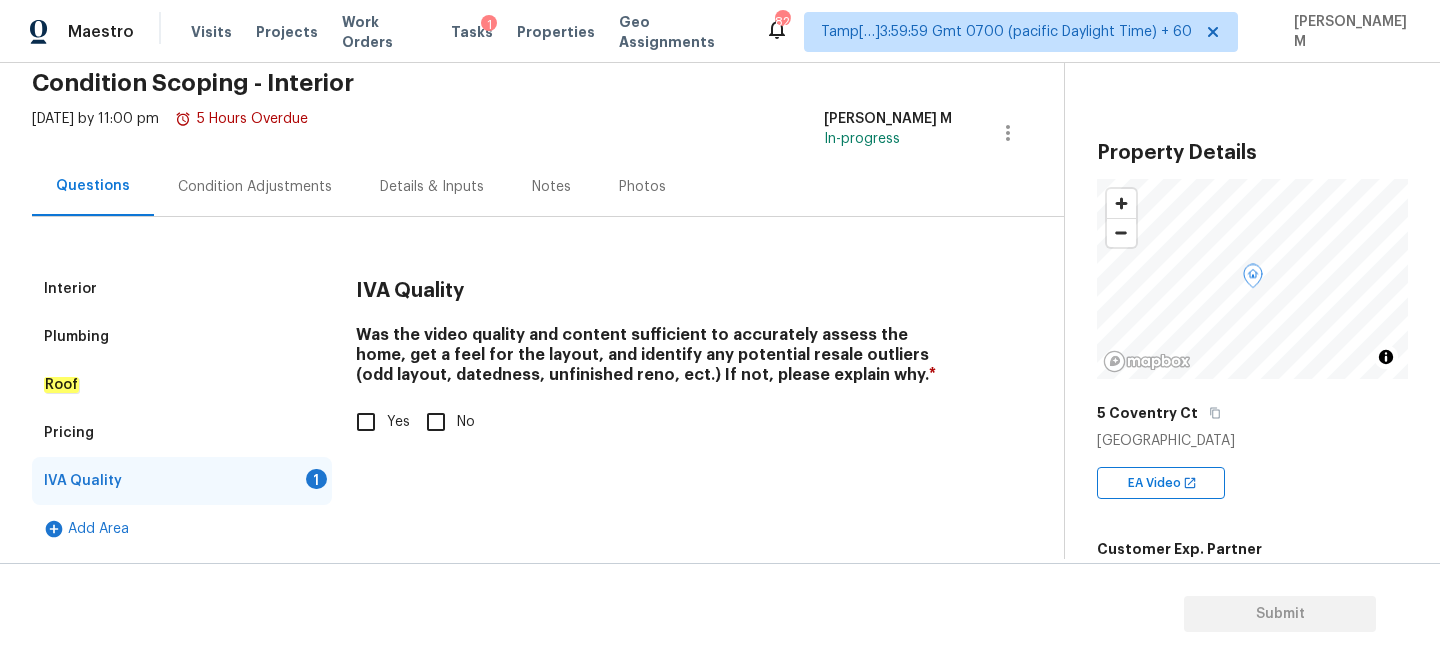 scroll, scrollTop: 86, scrollLeft: 0, axis: vertical 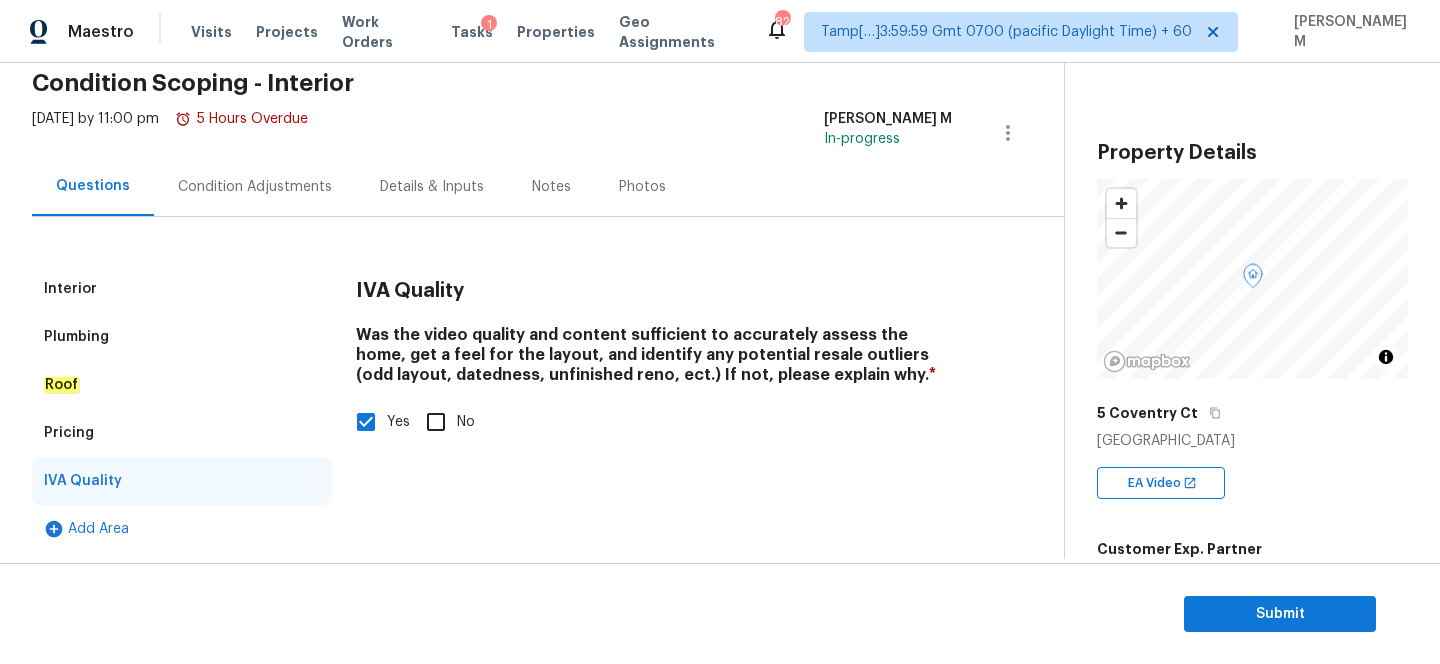 click on "Interior" at bounding box center [182, 289] 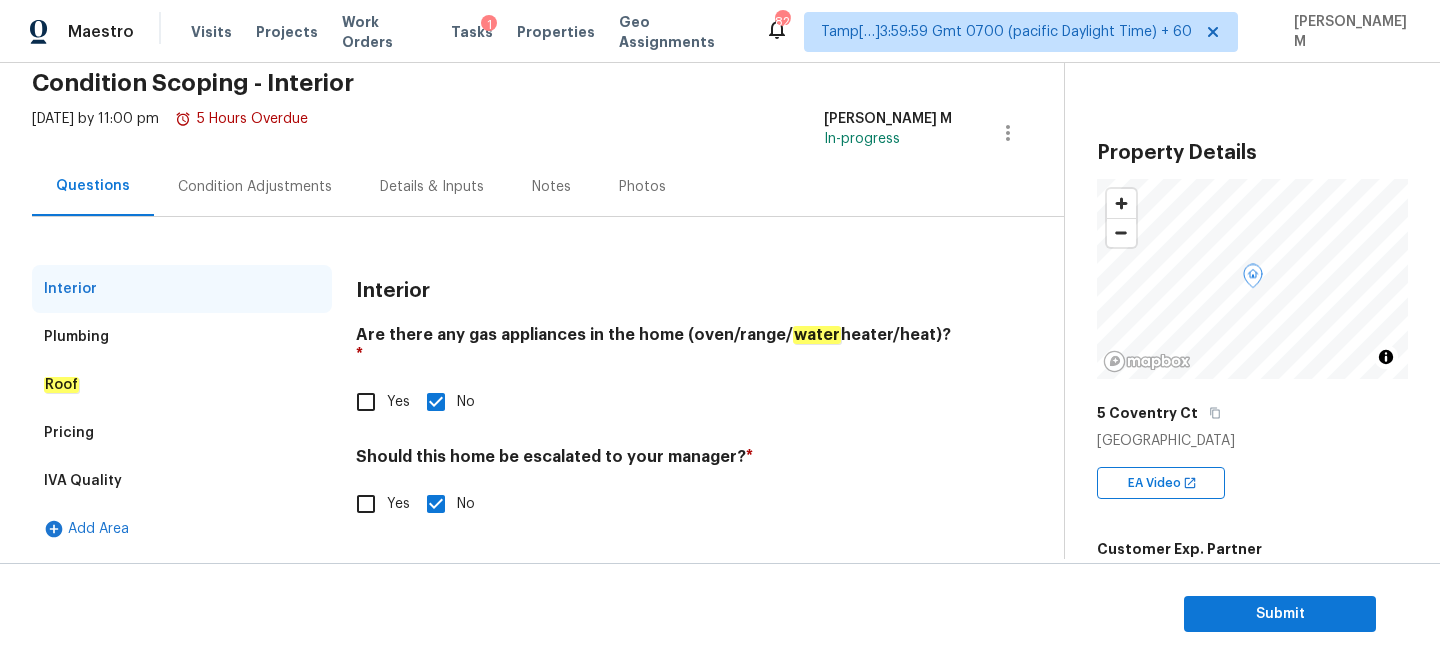click on "Plumbing" at bounding box center (182, 337) 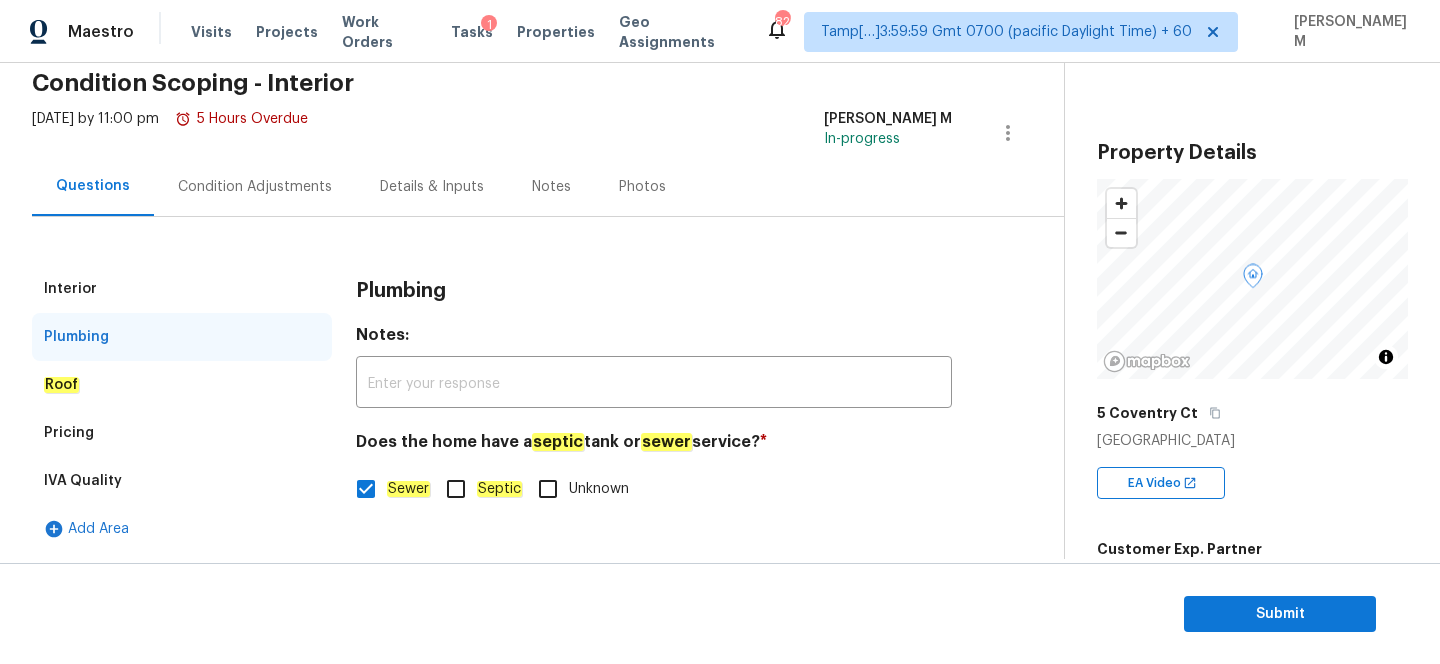 click on "Roof" at bounding box center [182, 385] 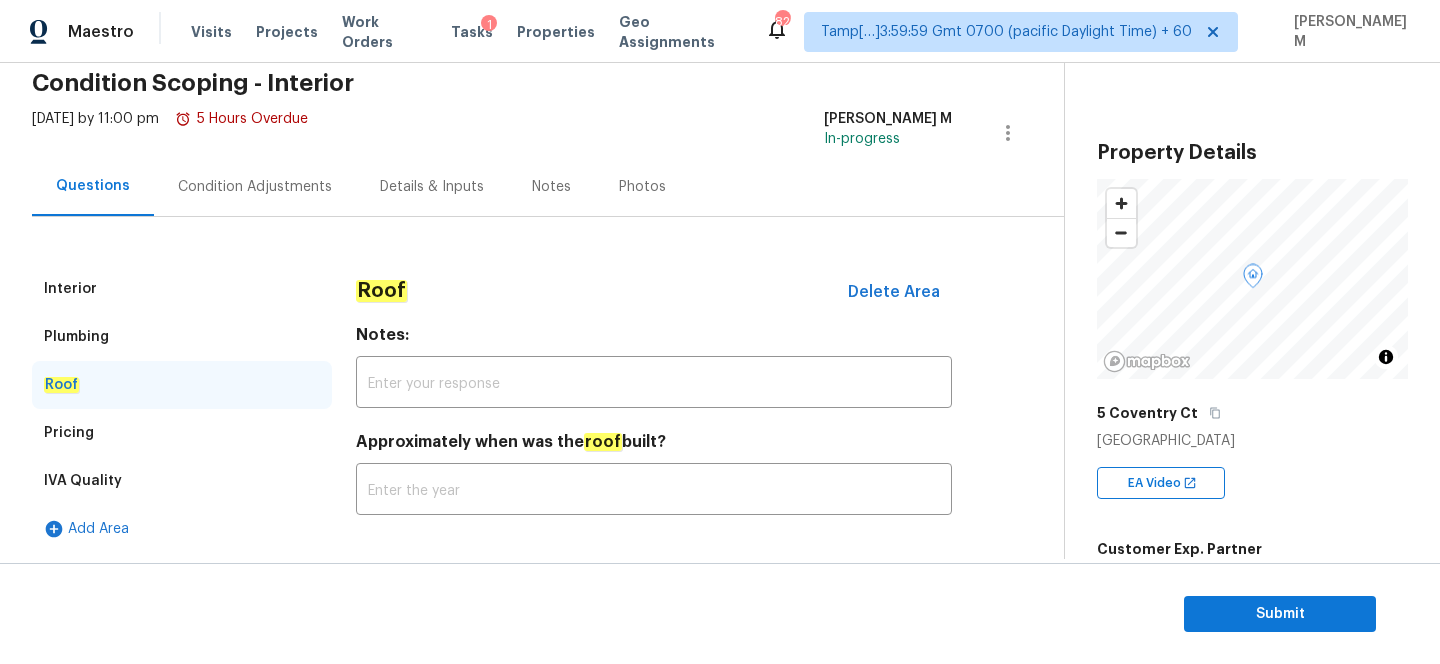 click on "Pricing" at bounding box center [182, 433] 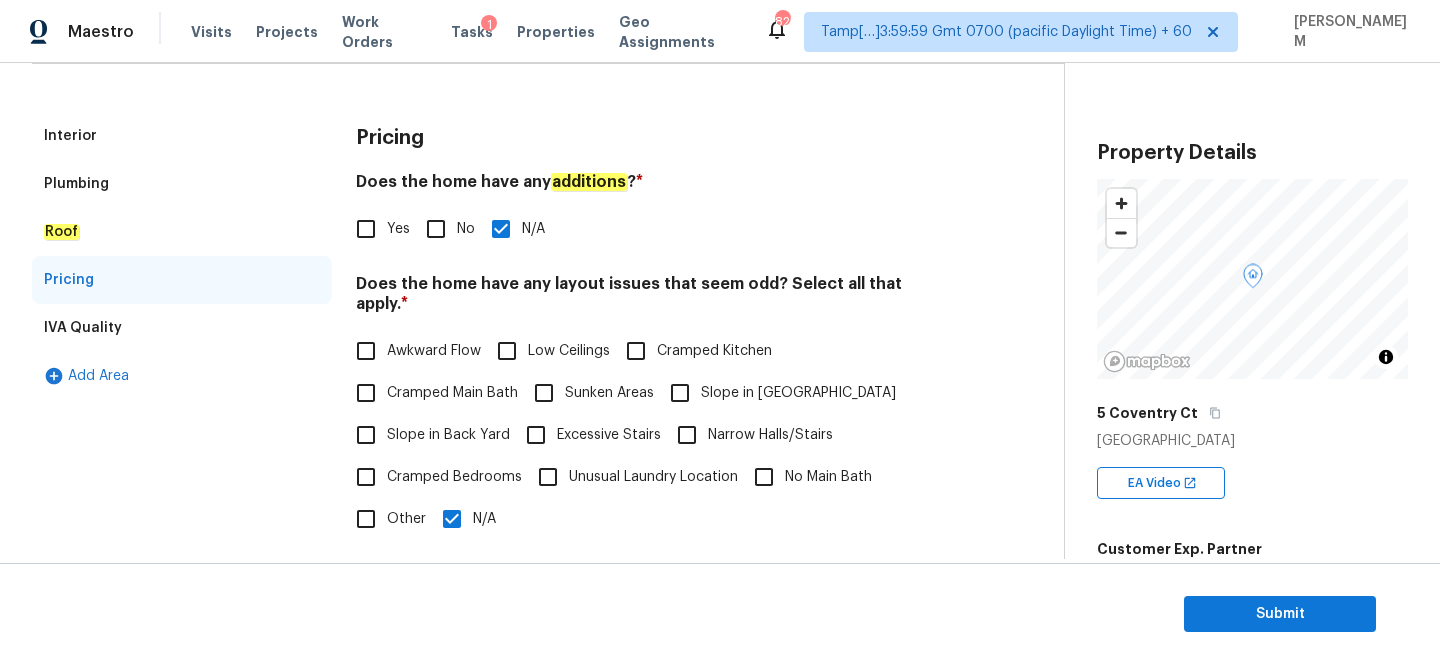 scroll, scrollTop: 147, scrollLeft: 0, axis: vertical 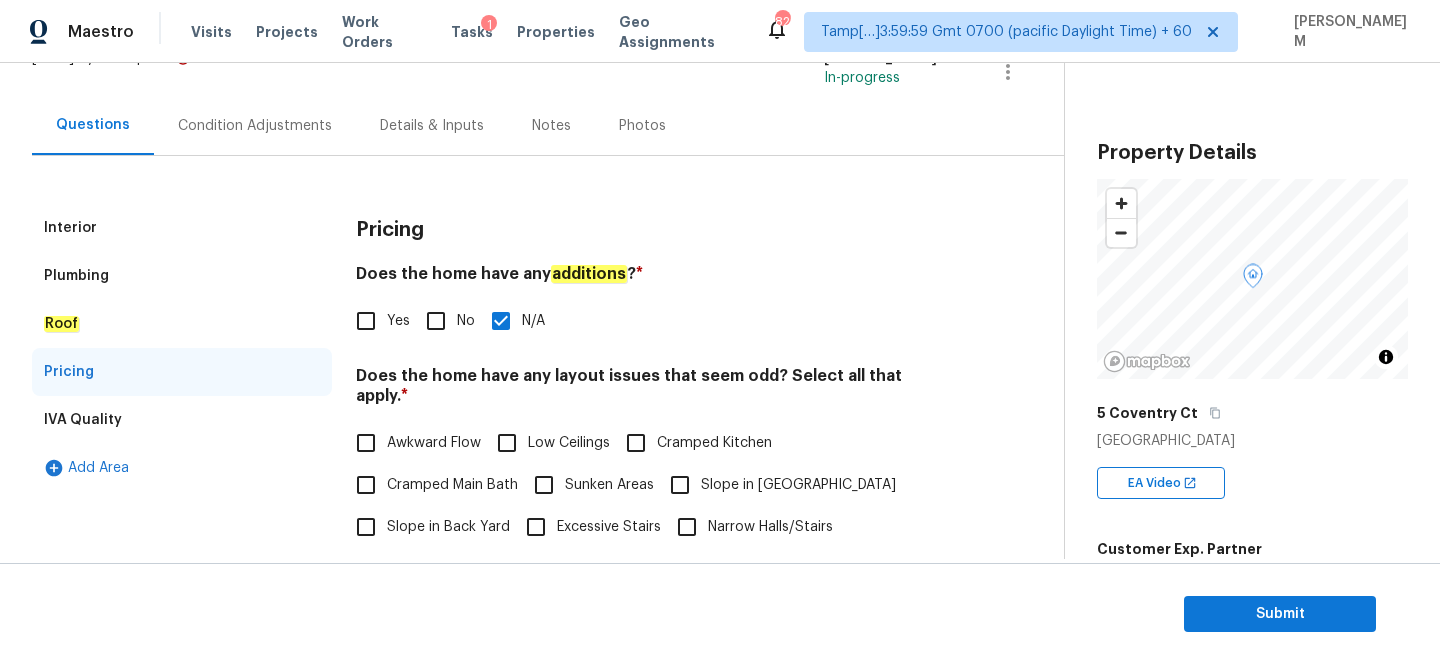 click on "IVA Quality" at bounding box center (182, 420) 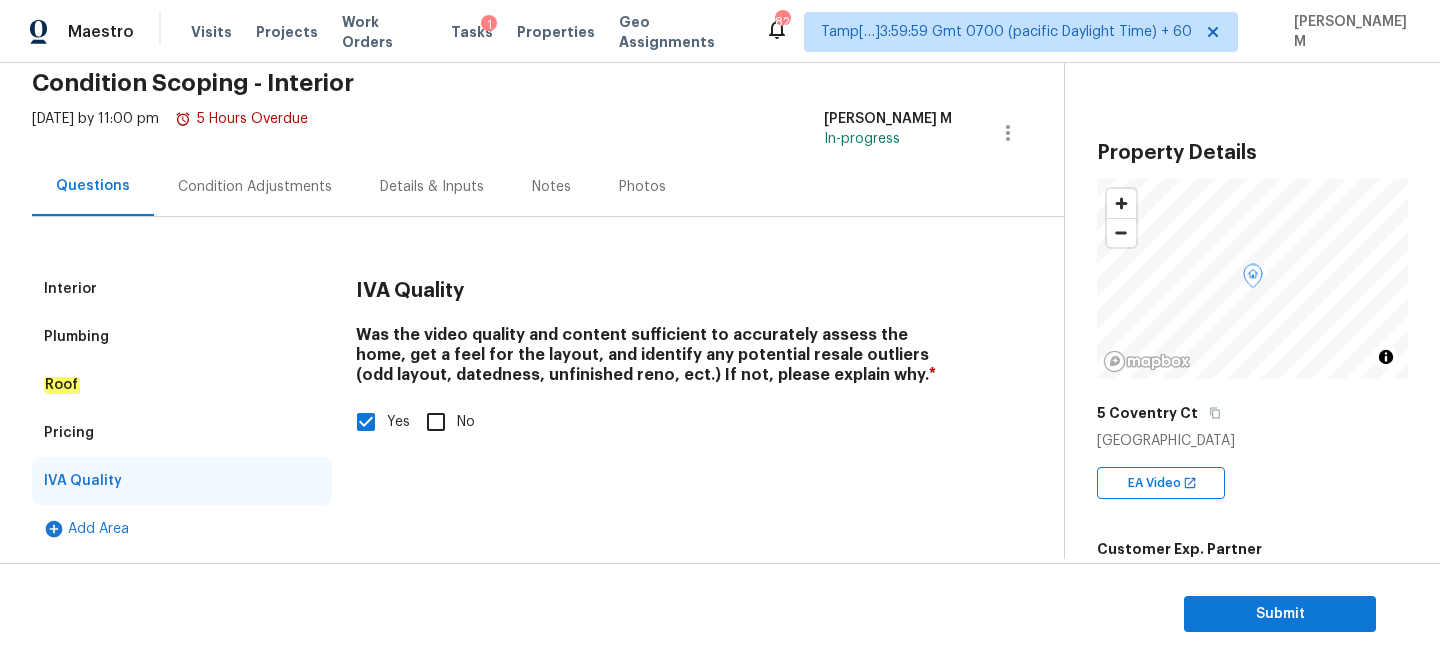 scroll, scrollTop: 86, scrollLeft: 0, axis: vertical 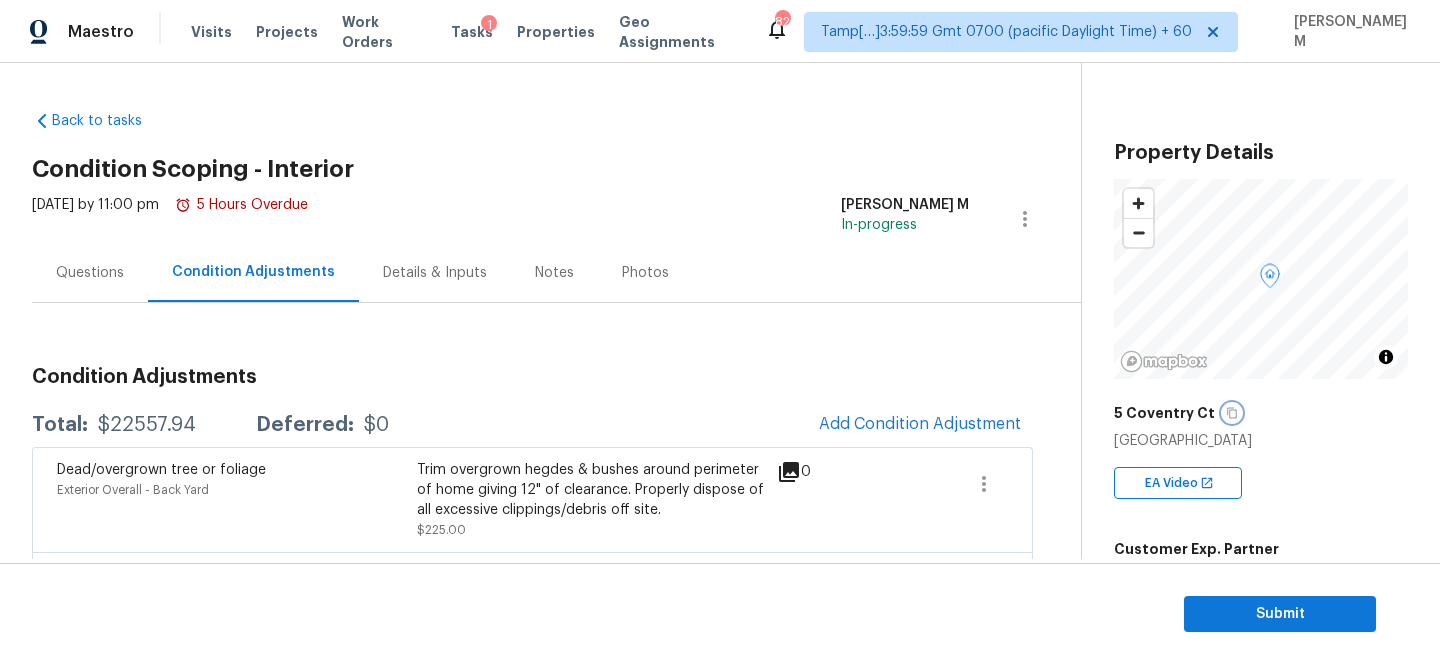 click 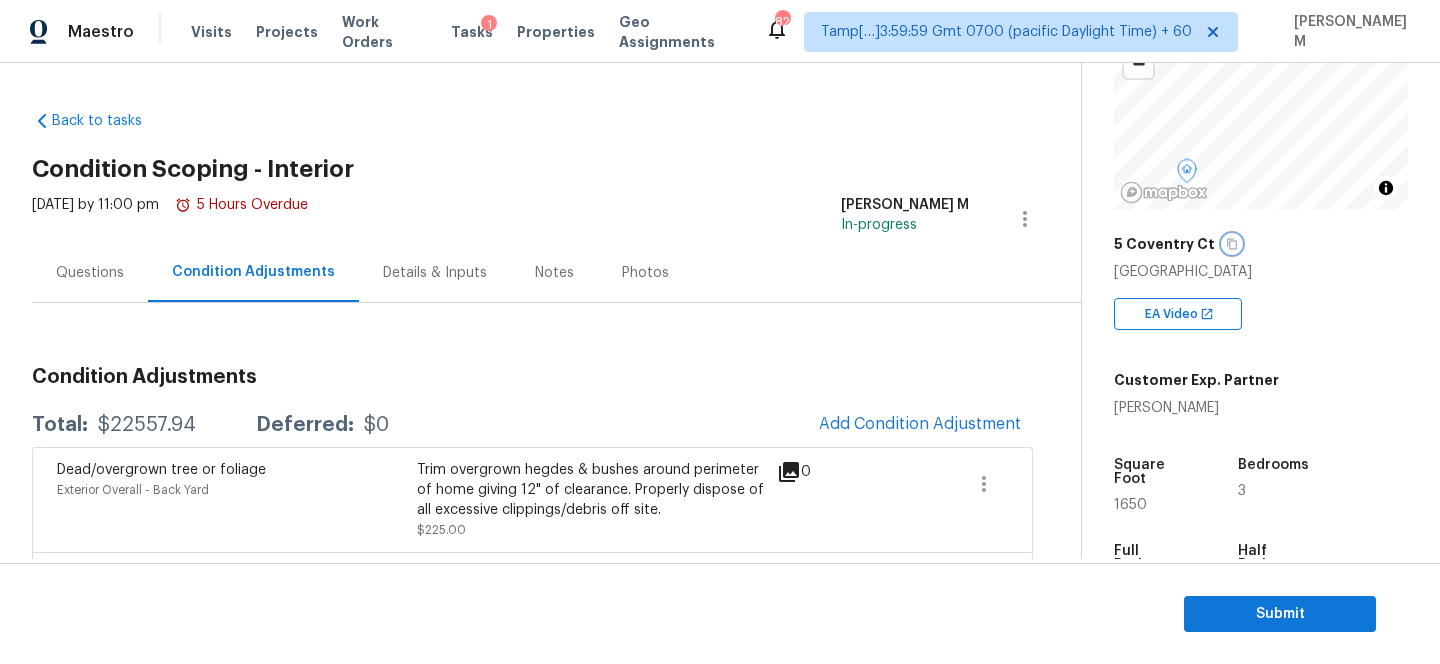 scroll, scrollTop: 171, scrollLeft: 0, axis: vertical 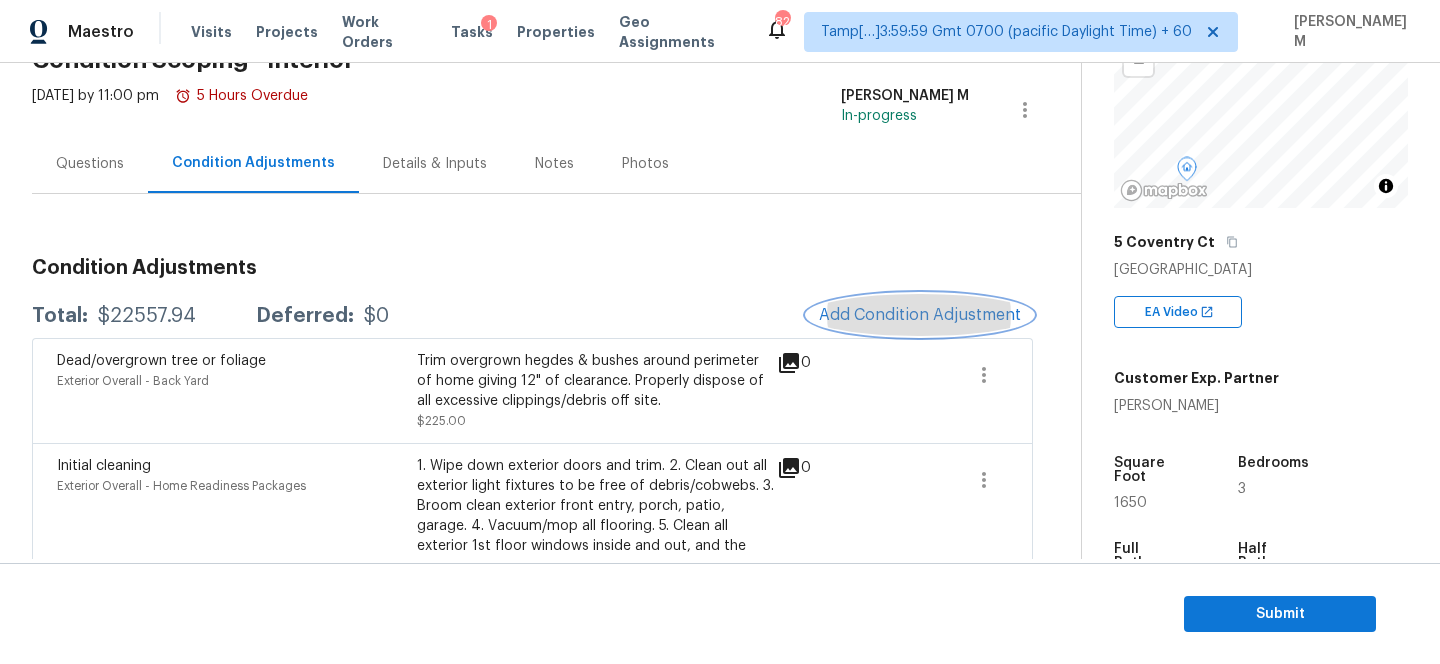 click on "Add Condition Adjustment" at bounding box center (920, 315) 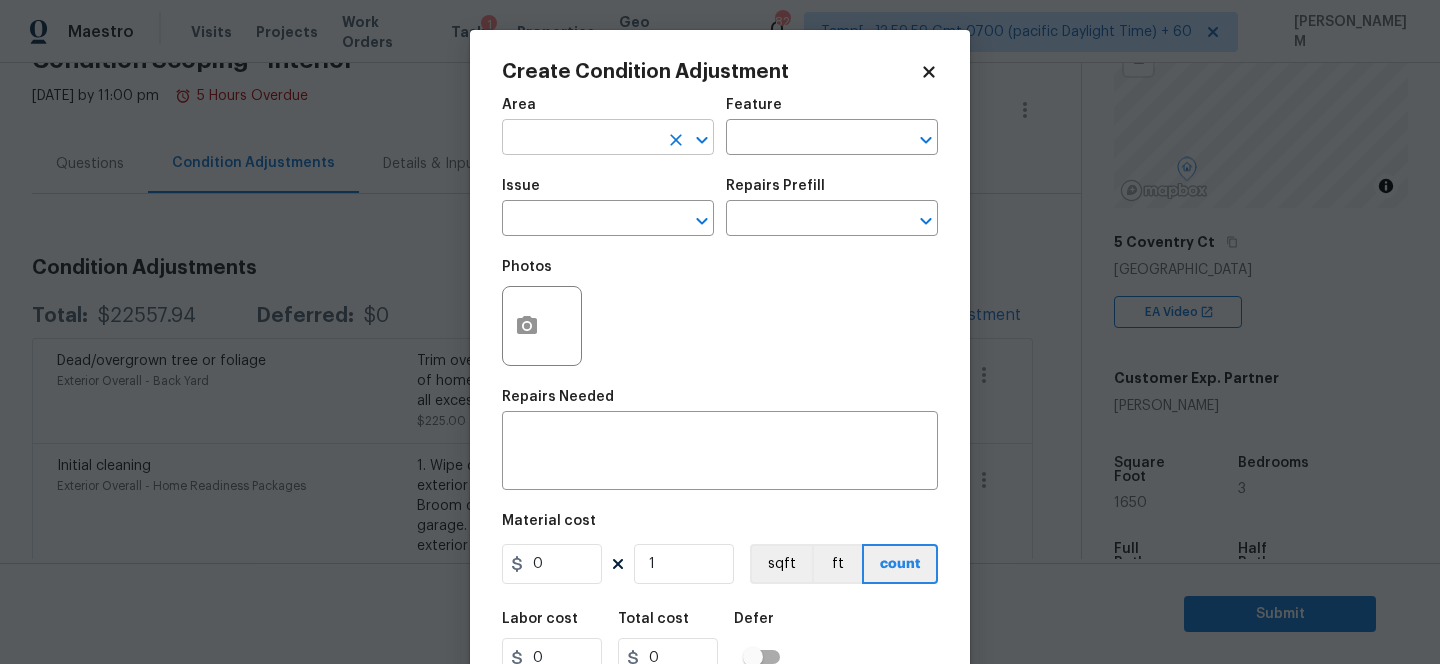 click at bounding box center [580, 139] 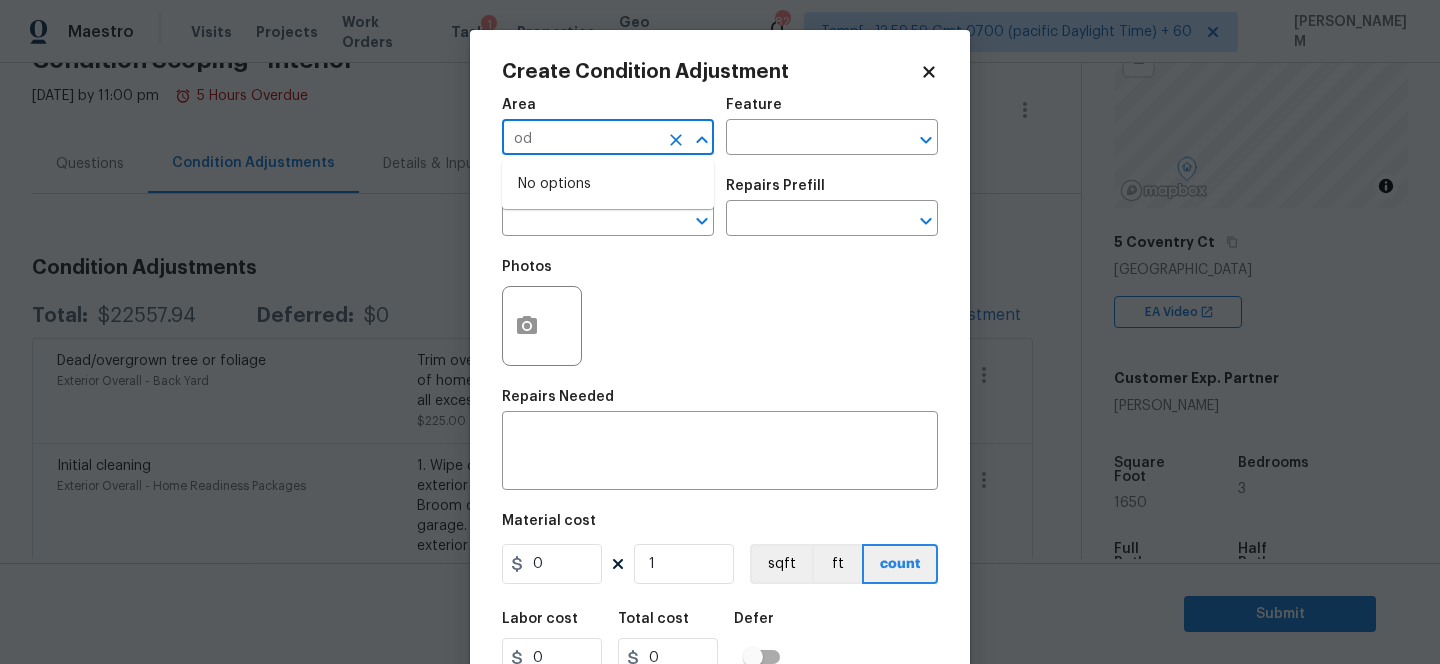 type on "o" 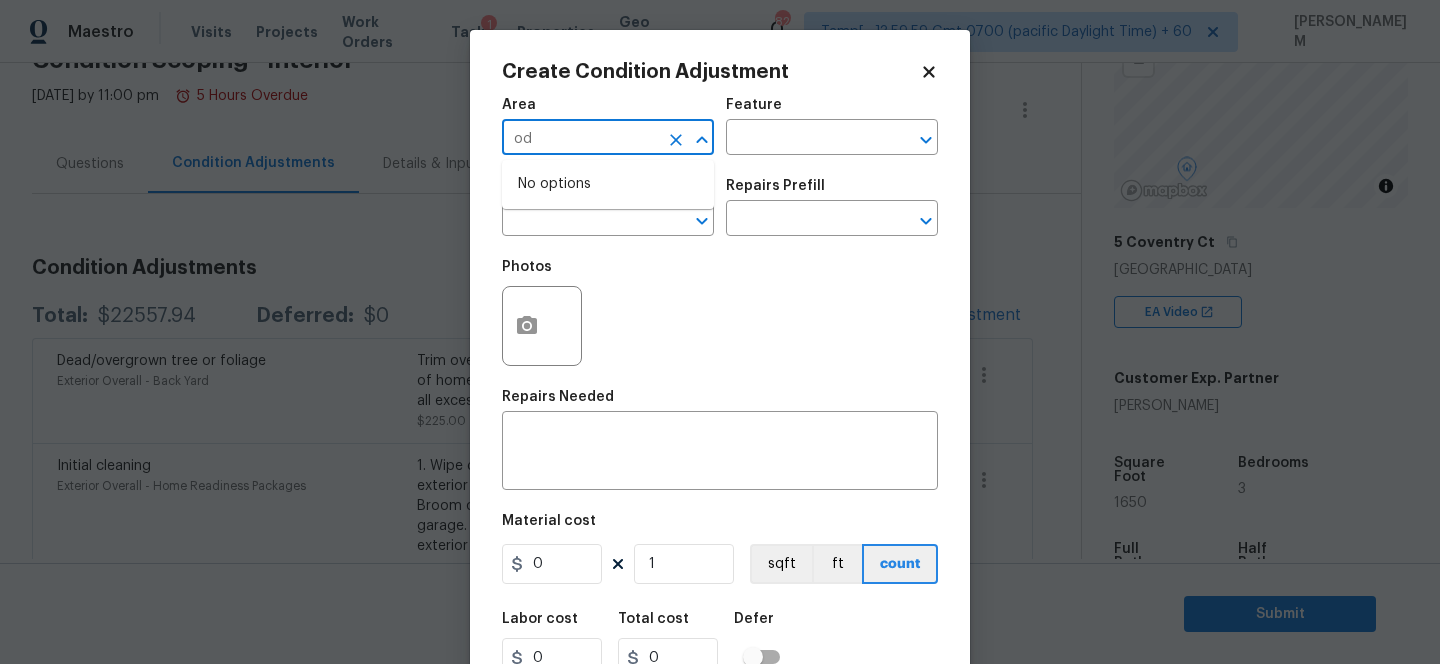 type on "o" 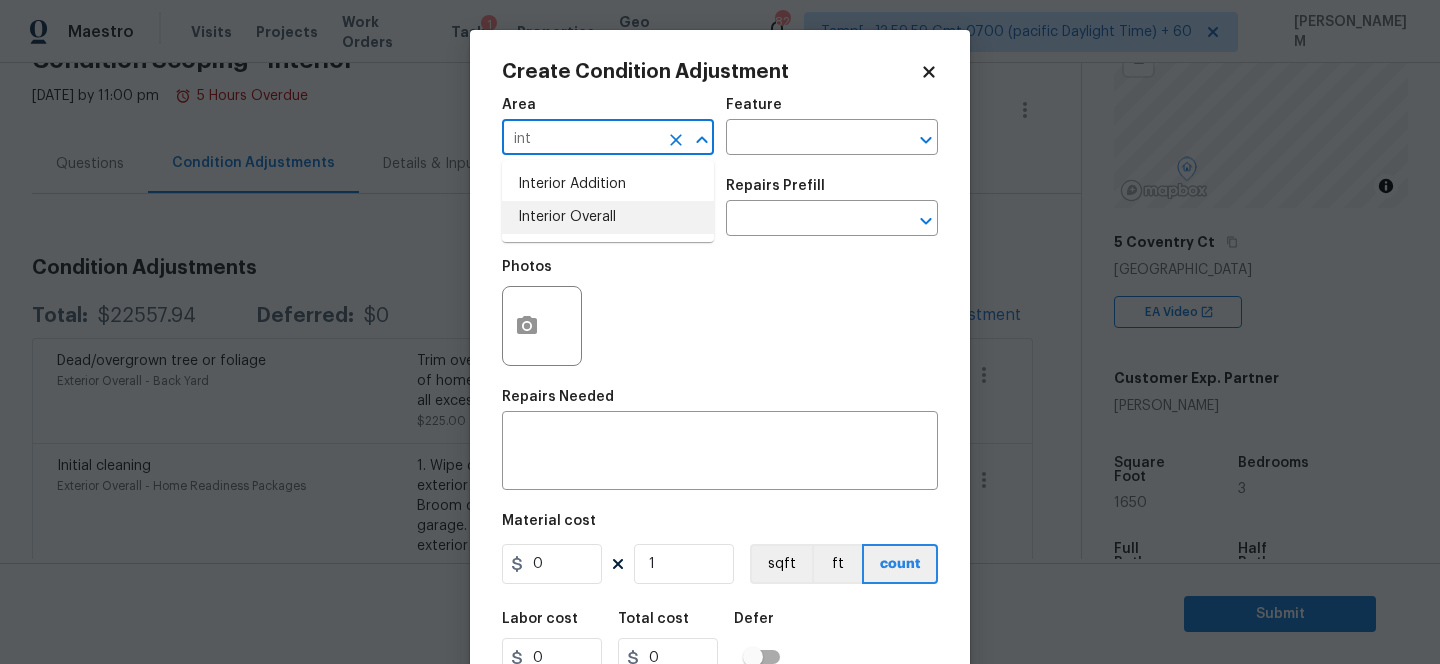 click on "Interior Overall" at bounding box center [608, 217] 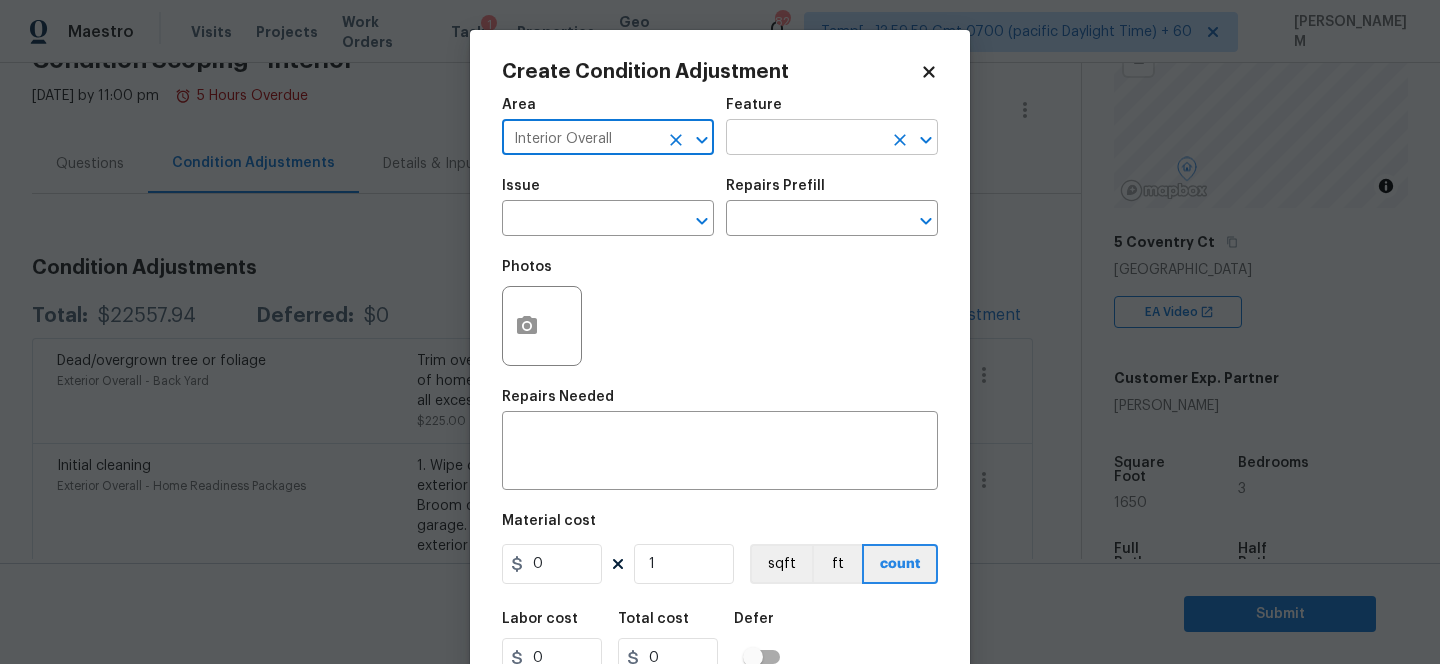 type on "Interior Overall" 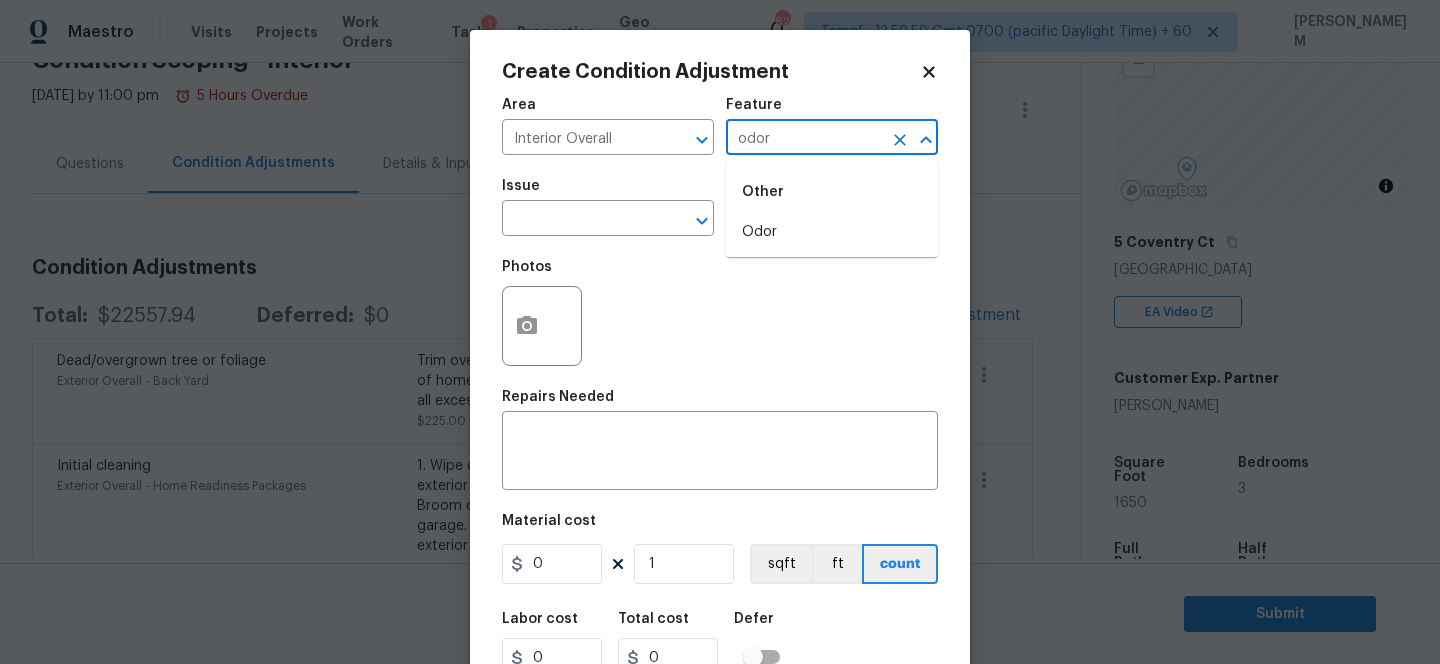 click on "Other" at bounding box center (832, 192) 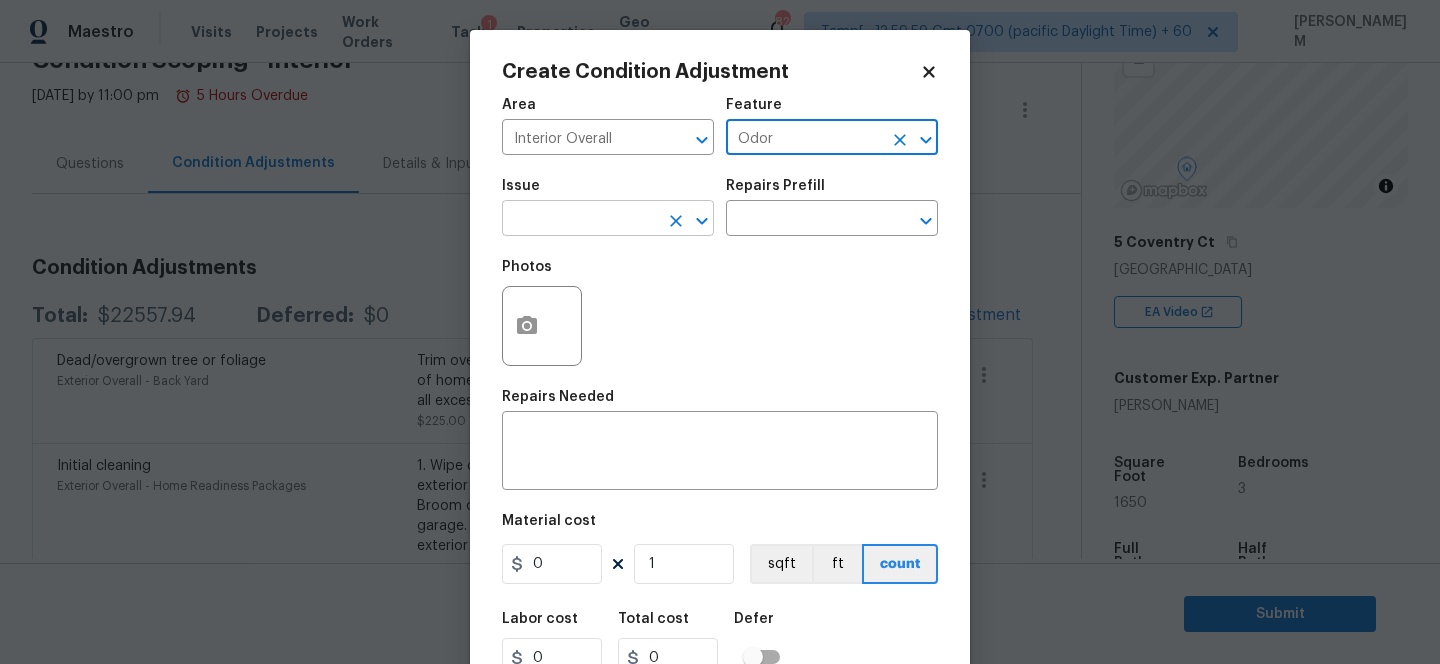 type on "Odor" 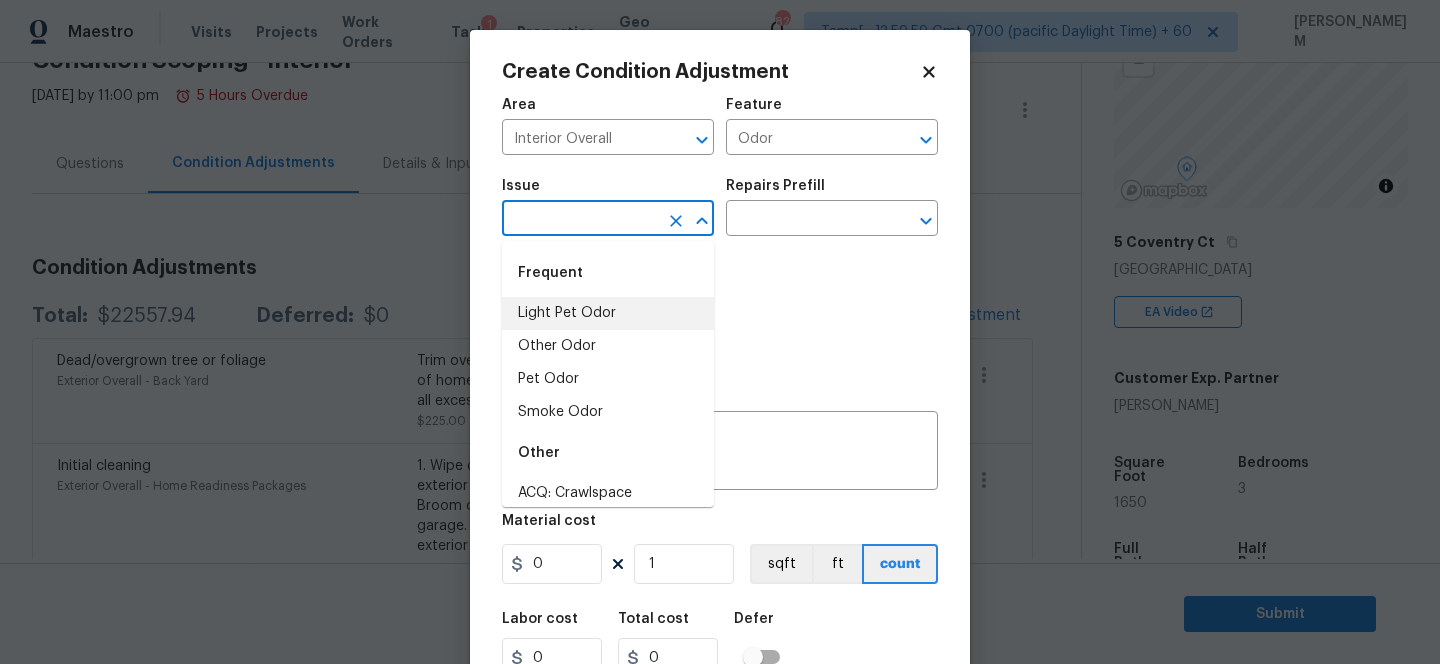 click on "Light Pet Odor" at bounding box center [608, 313] 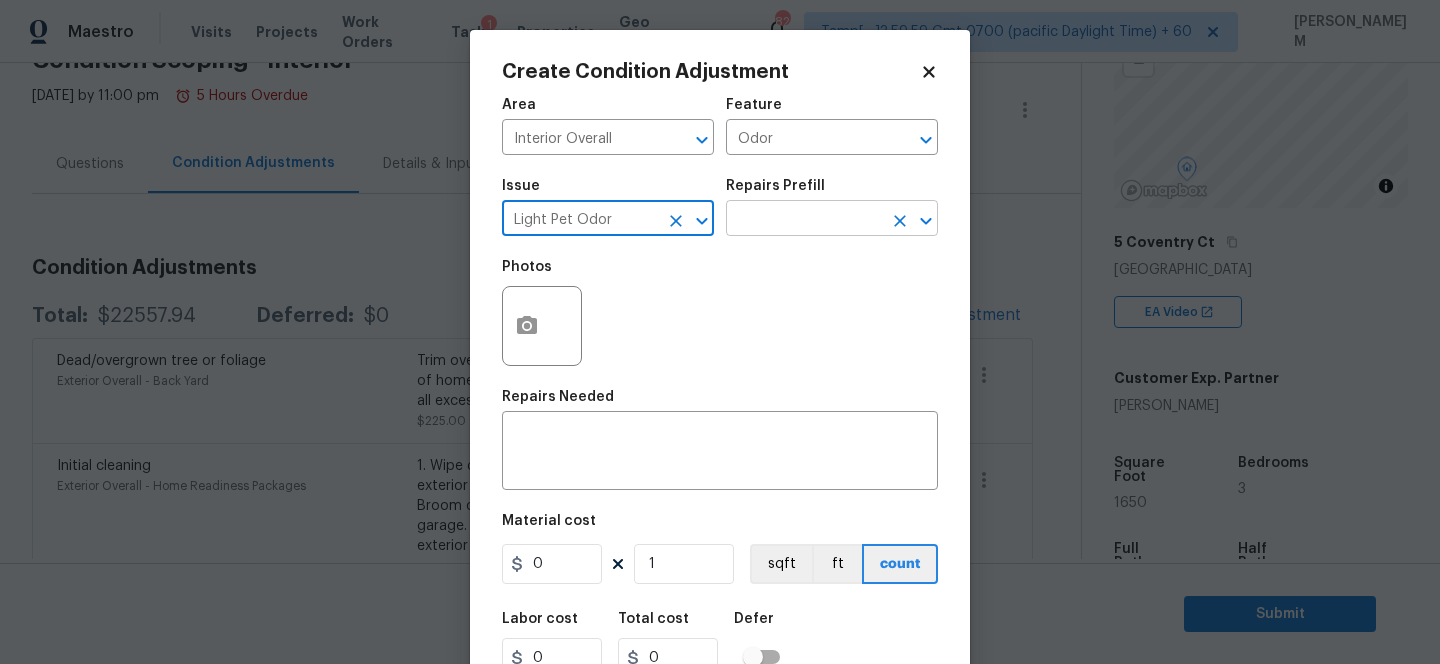 click at bounding box center [804, 220] 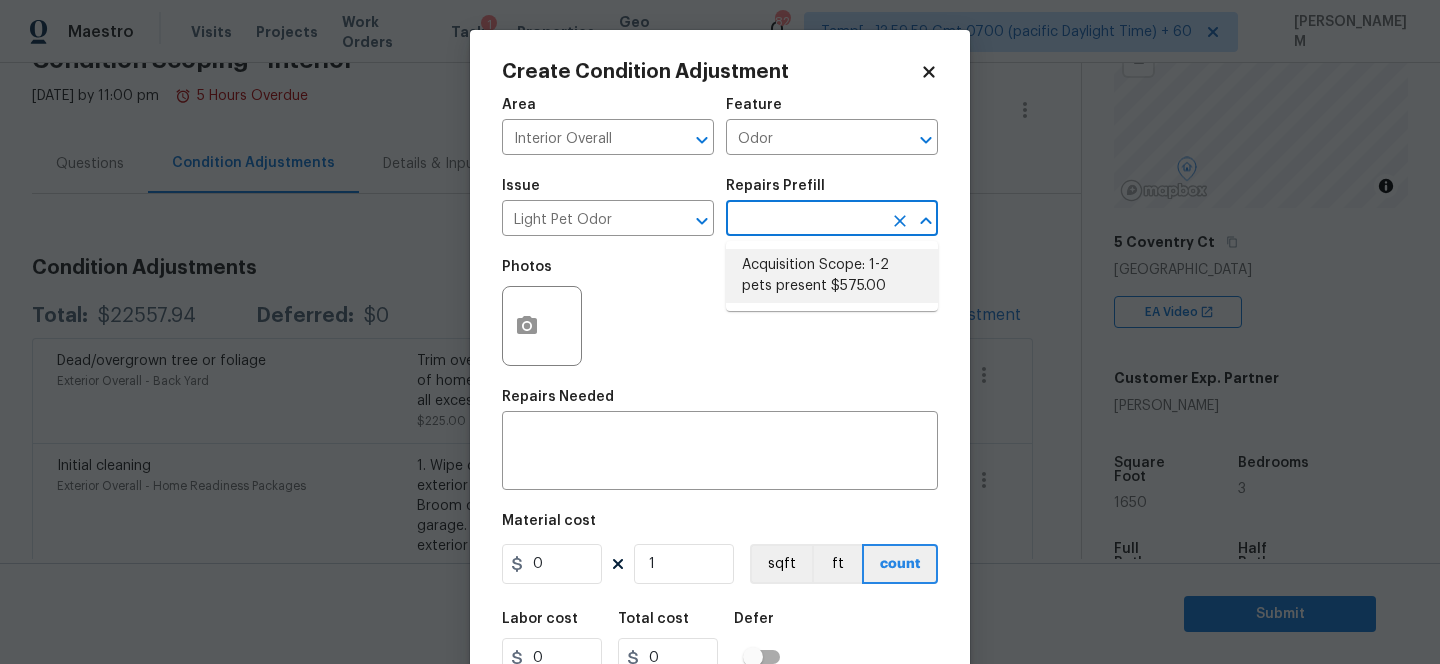 click on "Acquisition Scope: 1-2 pets present $575.00" at bounding box center (832, 276) 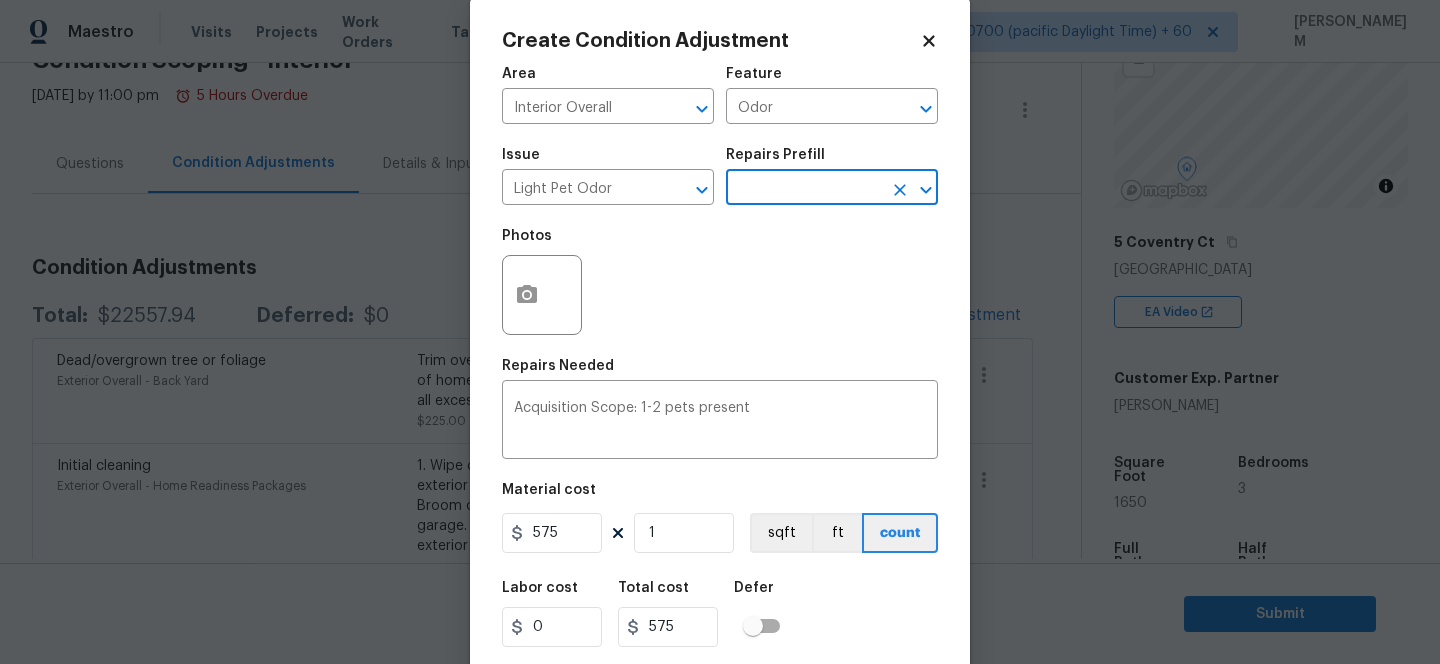 scroll, scrollTop: 83, scrollLeft: 0, axis: vertical 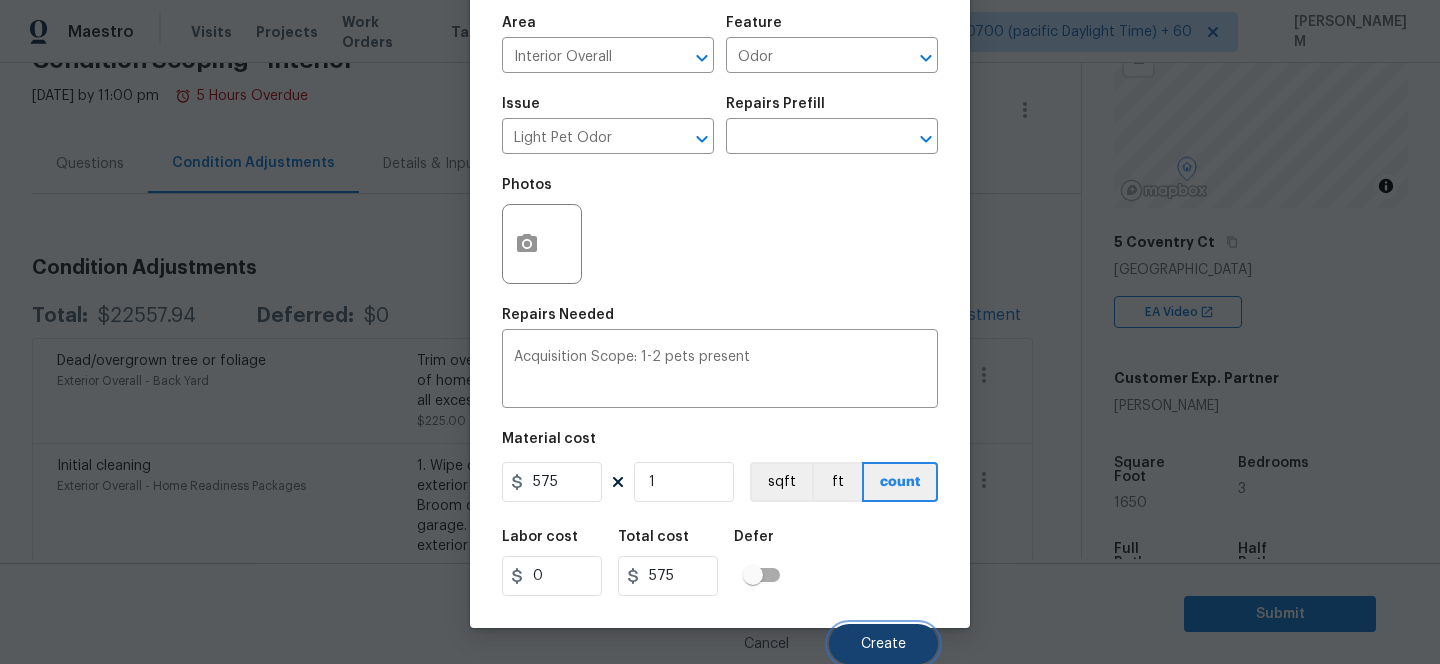 click on "Create" at bounding box center (883, 644) 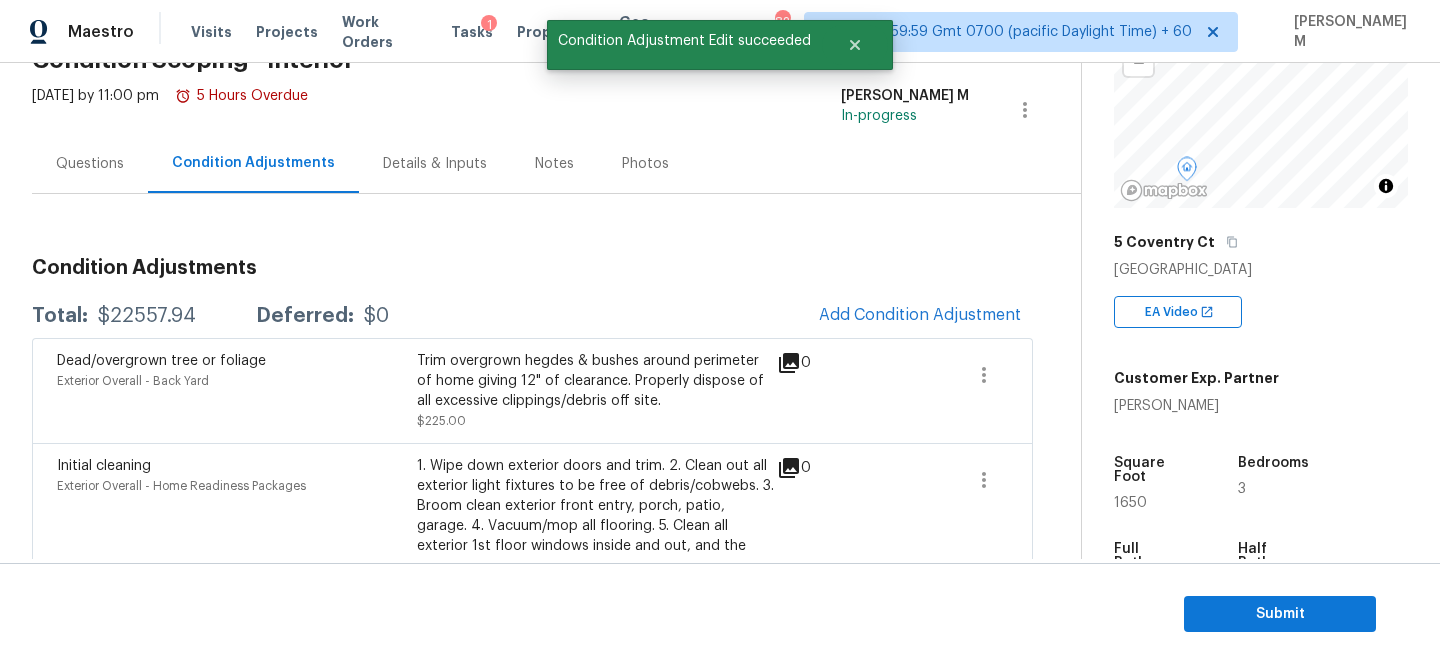 scroll, scrollTop: 76, scrollLeft: 0, axis: vertical 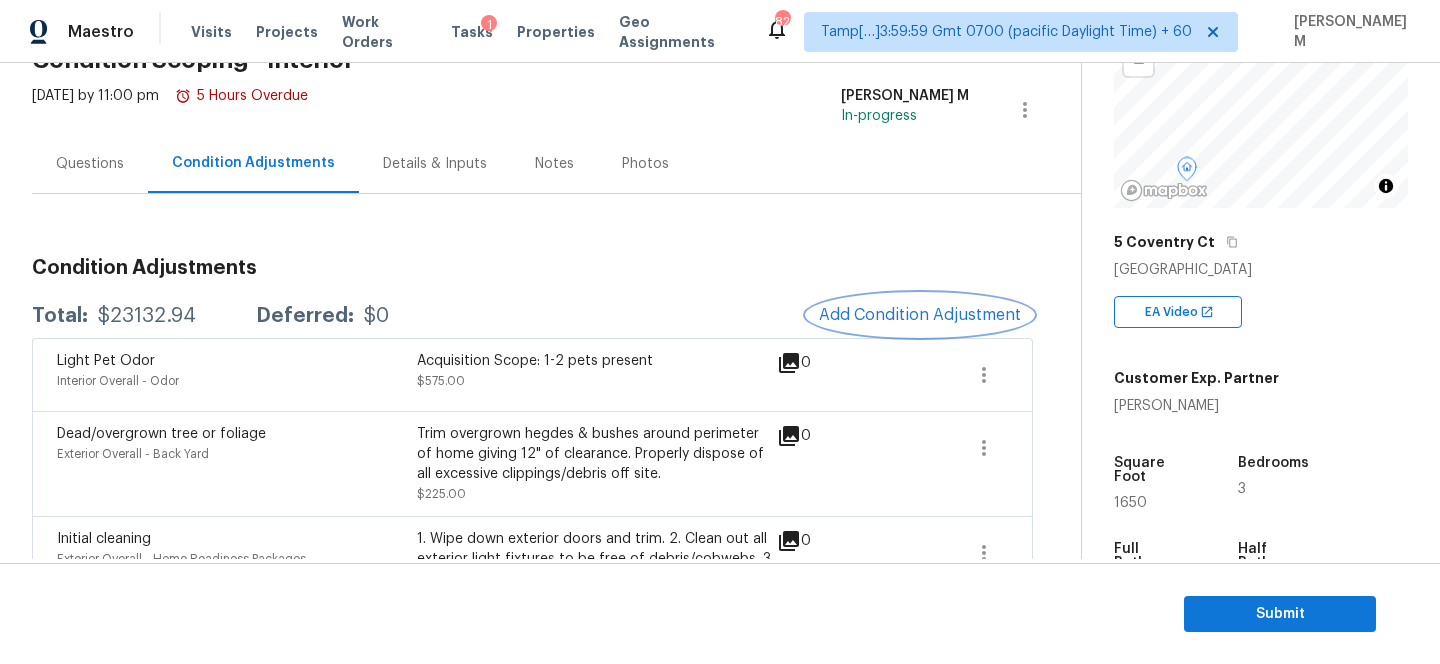 click on "Add Condition Adjustment" at bounding box center (920, 315) 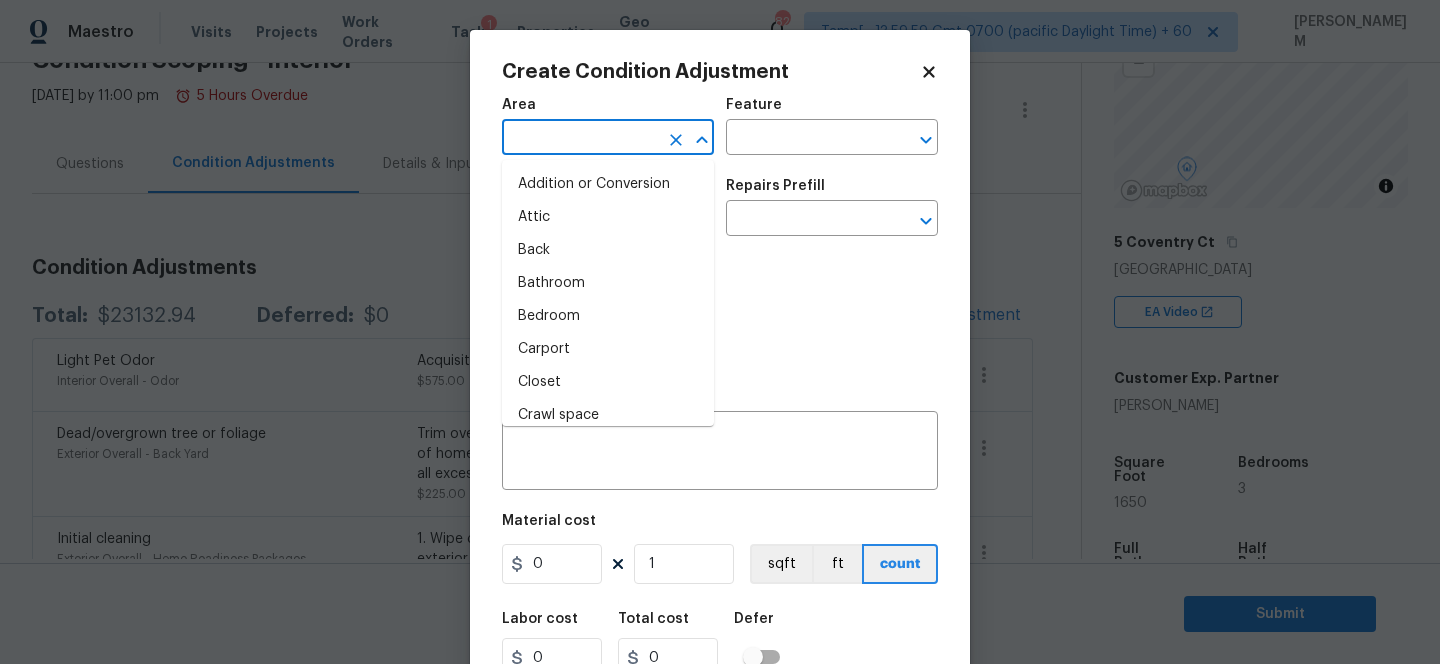 click at bounding box center (580, 139) 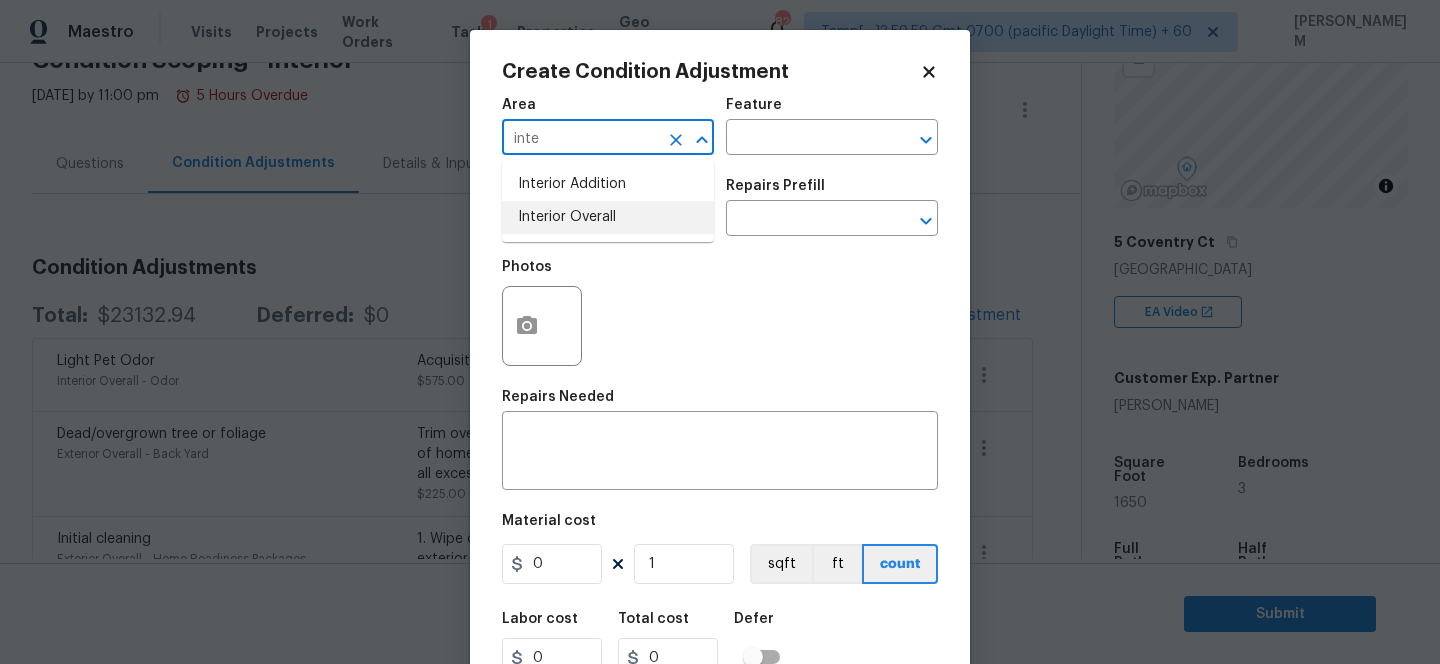 click on "Interior Overall" at bounding box center (608, 217) 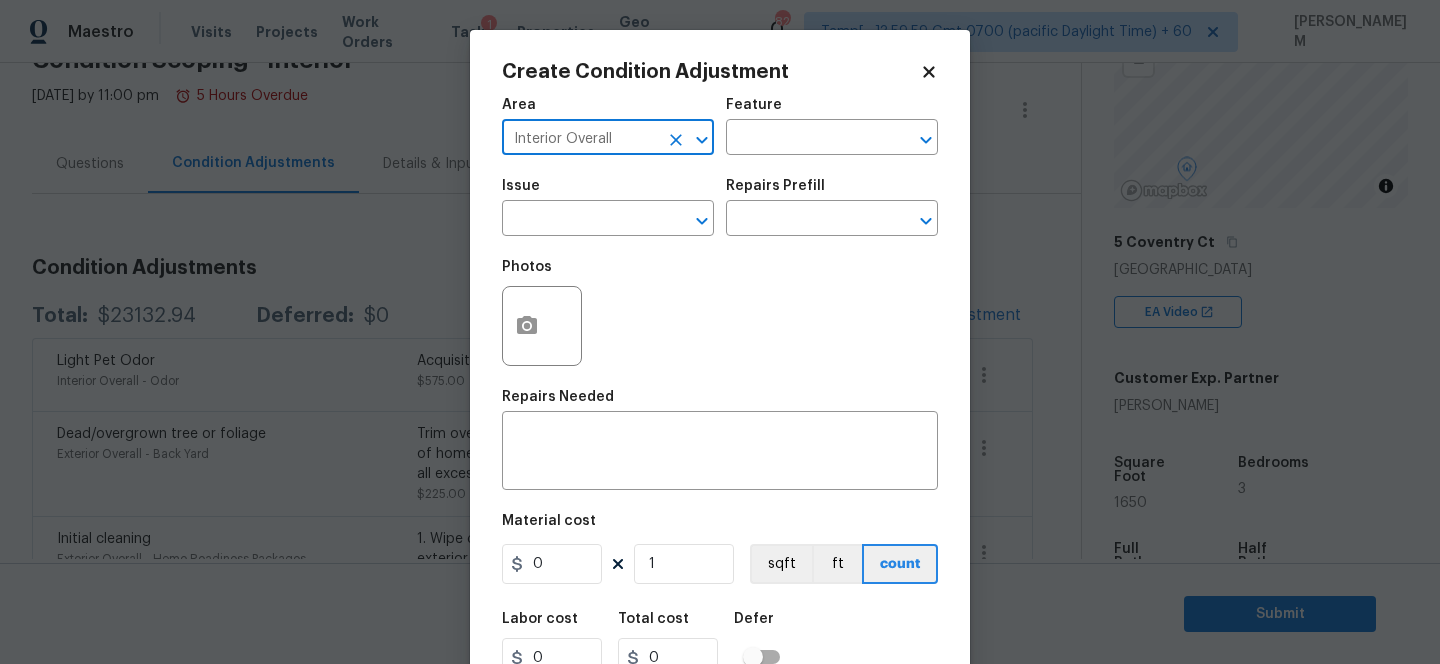type on "Interior Overall" 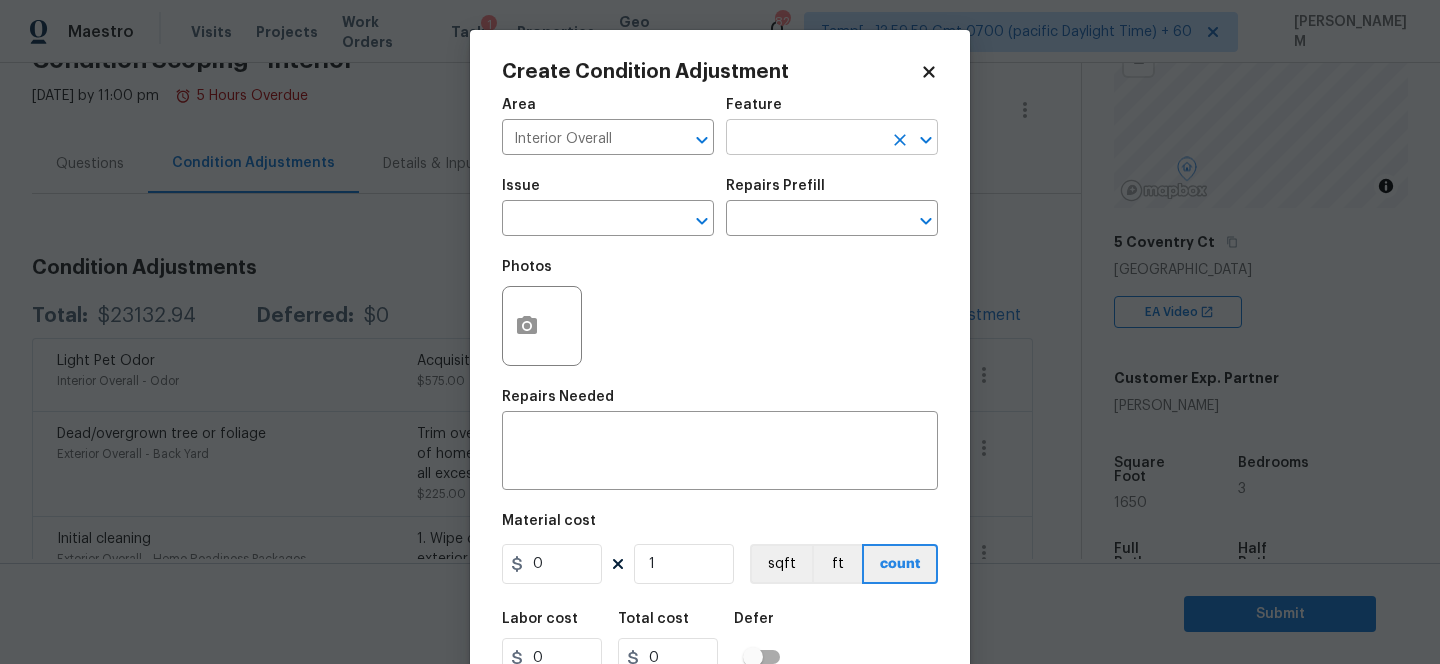 click at bounding box center (804, 139) 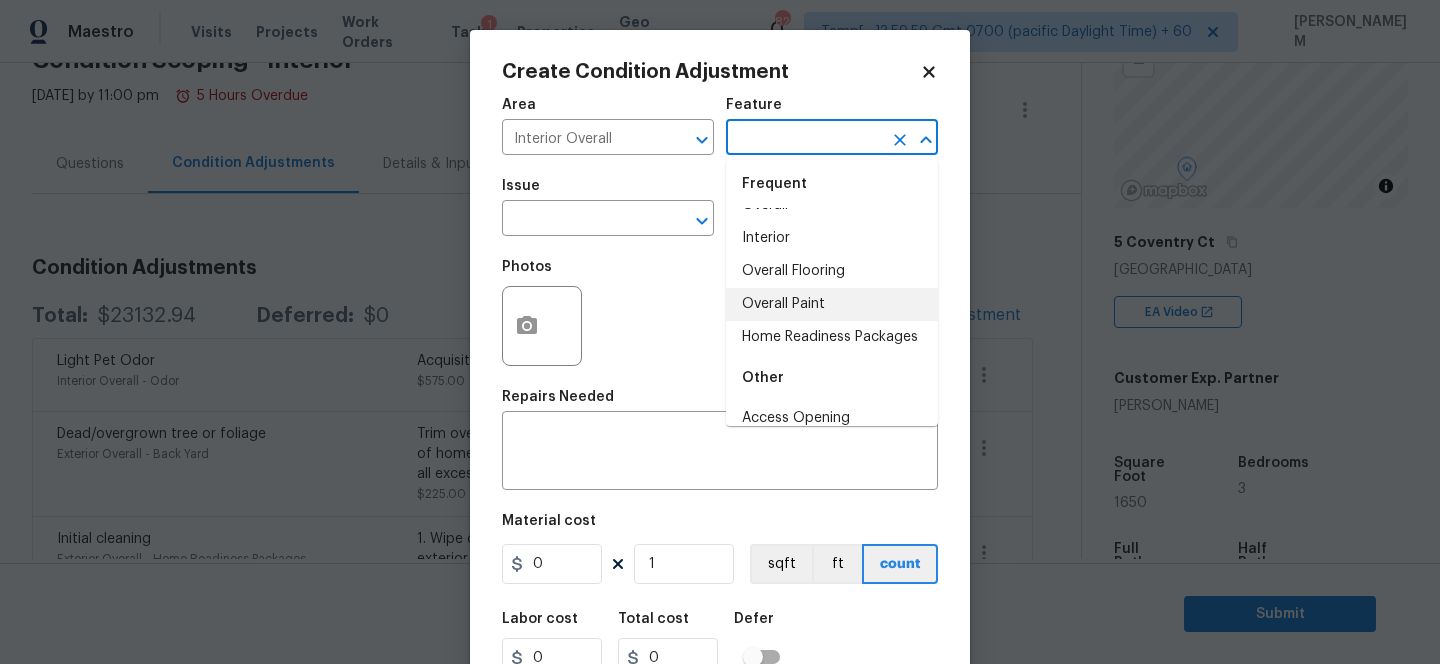 scroll, scrollTop: 28, scrollLeft: 0, axis: vertical 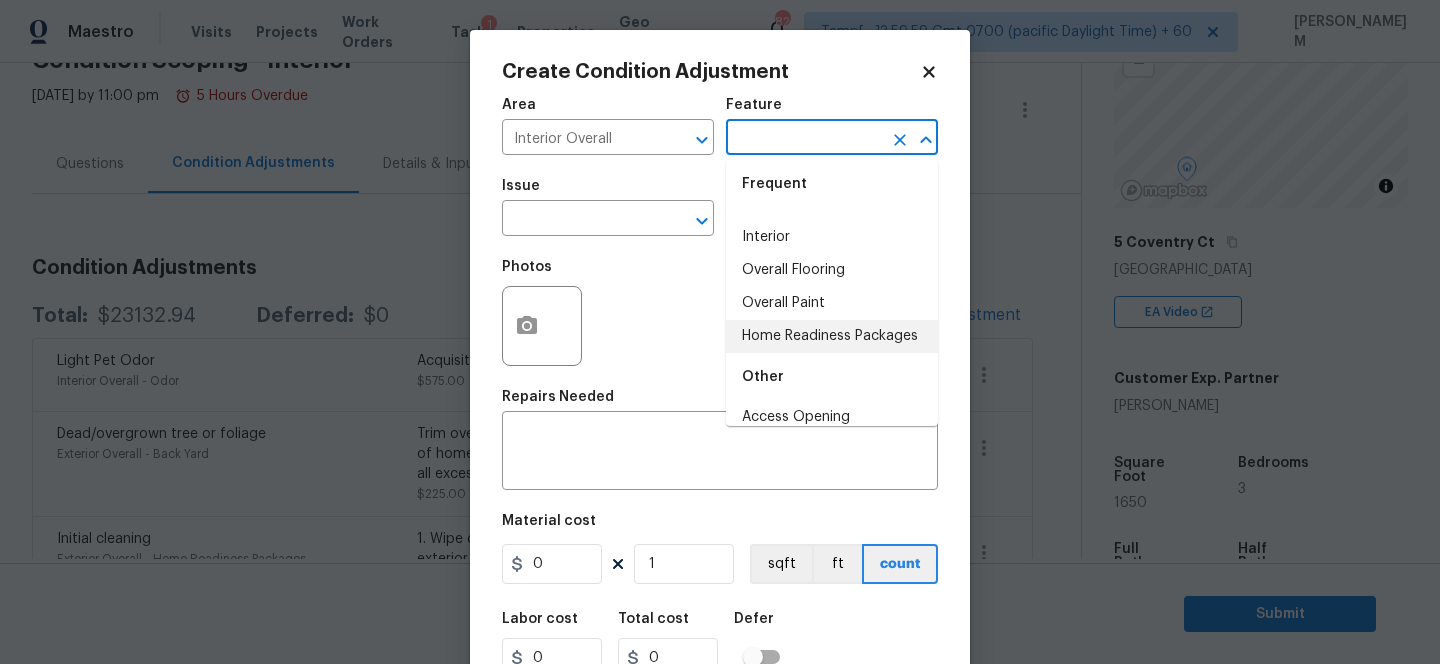 click on "Home Readiness Packages" at bounding box center (832, 336) 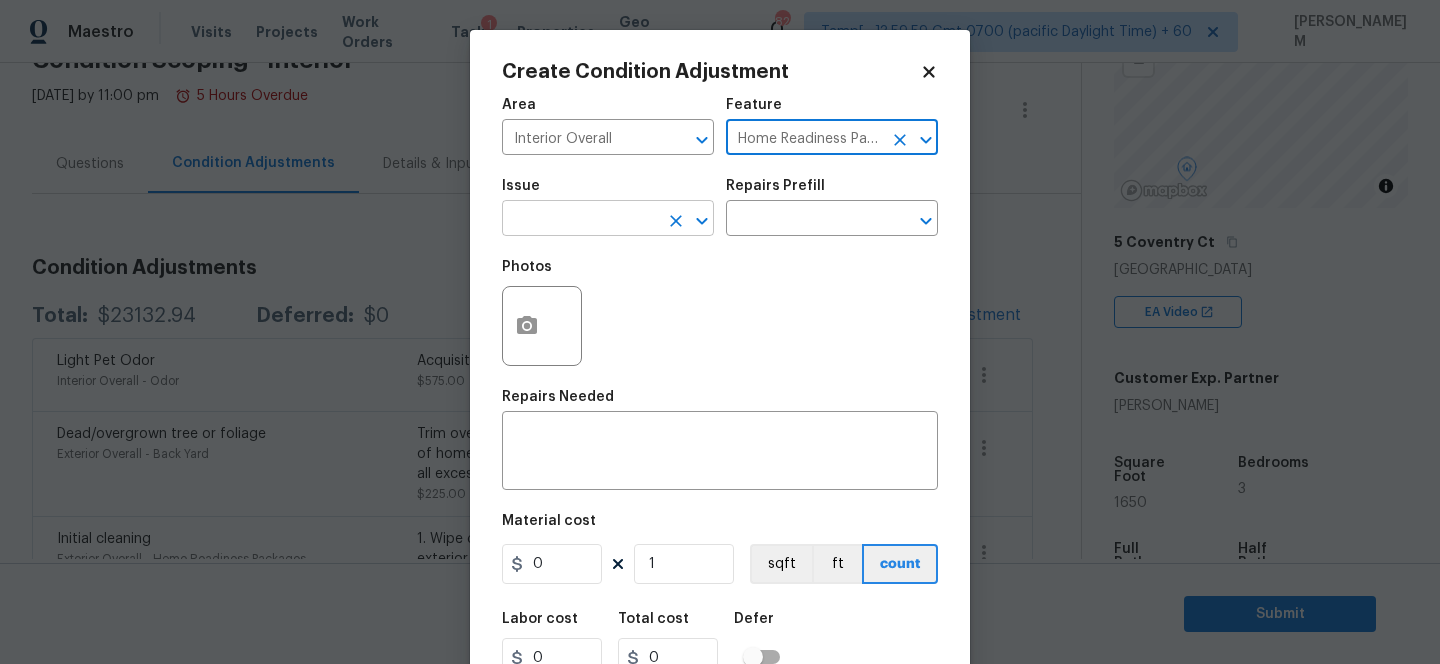click at bounding box center (580, 220) 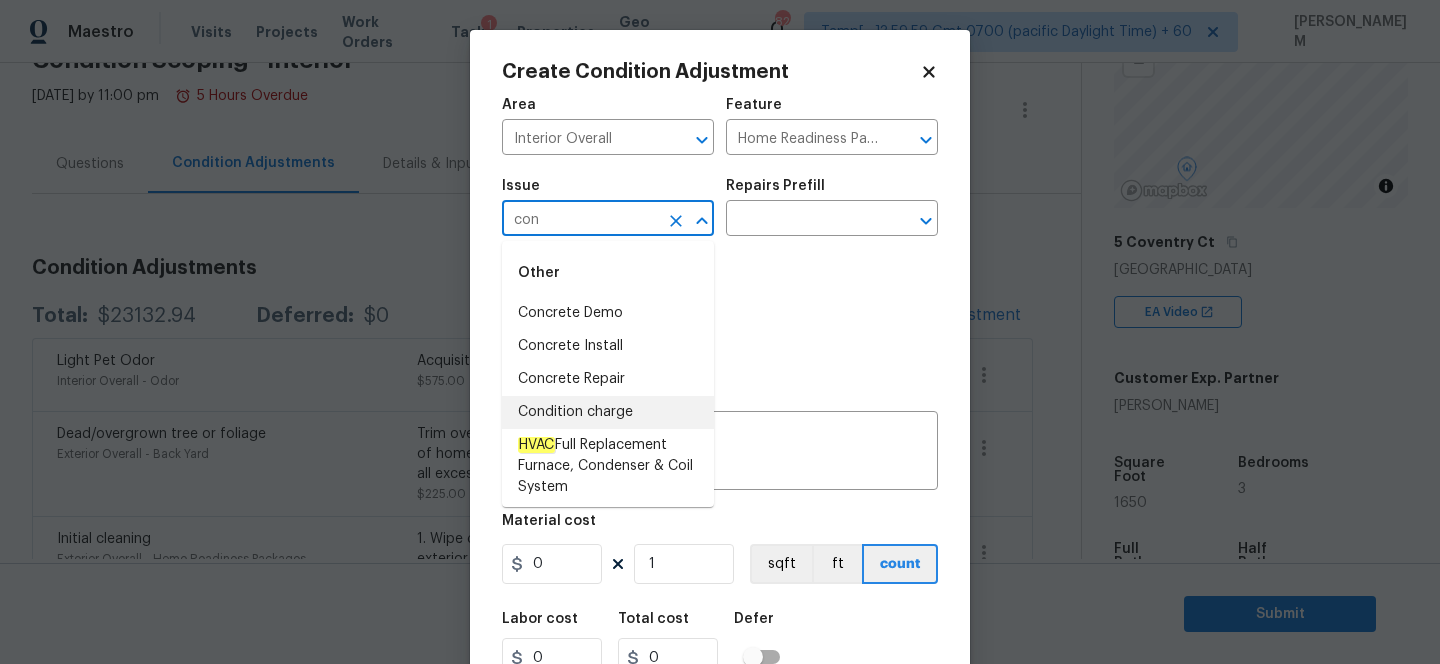 click on "Condition charge" at bounding box center [608, 412] 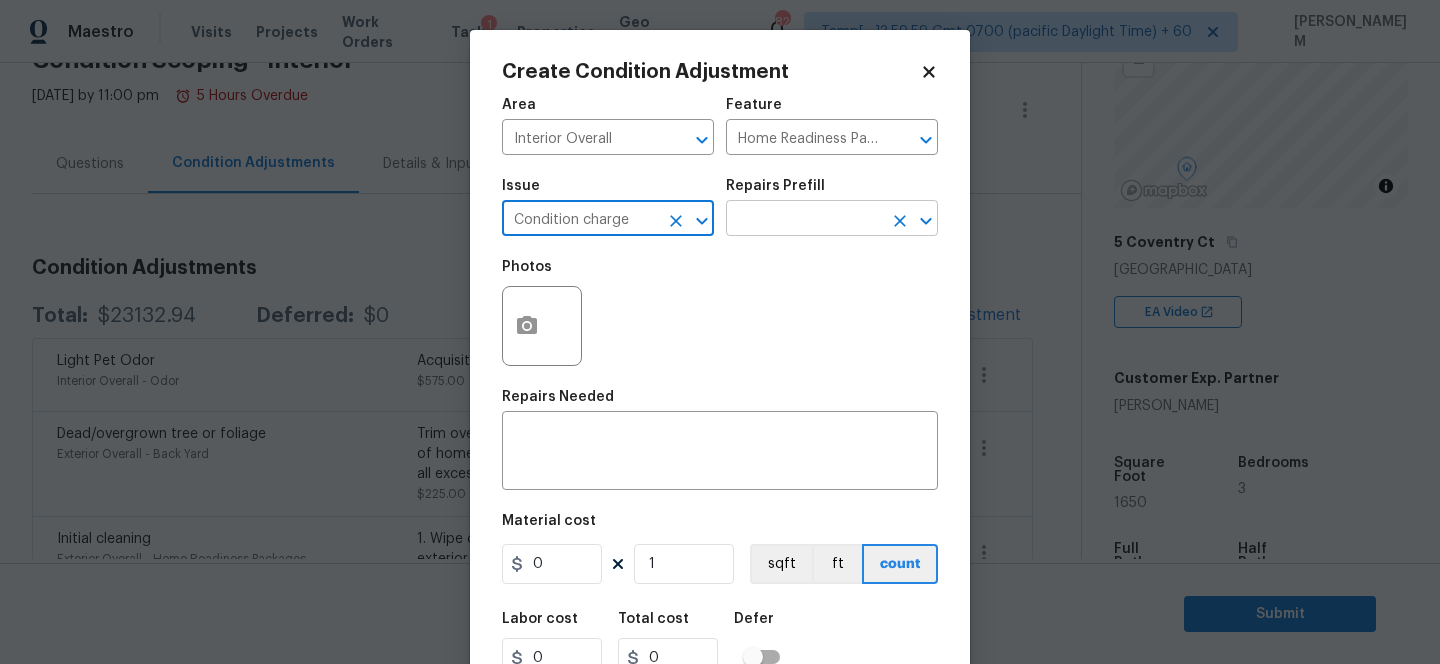 type on "Condition charge" 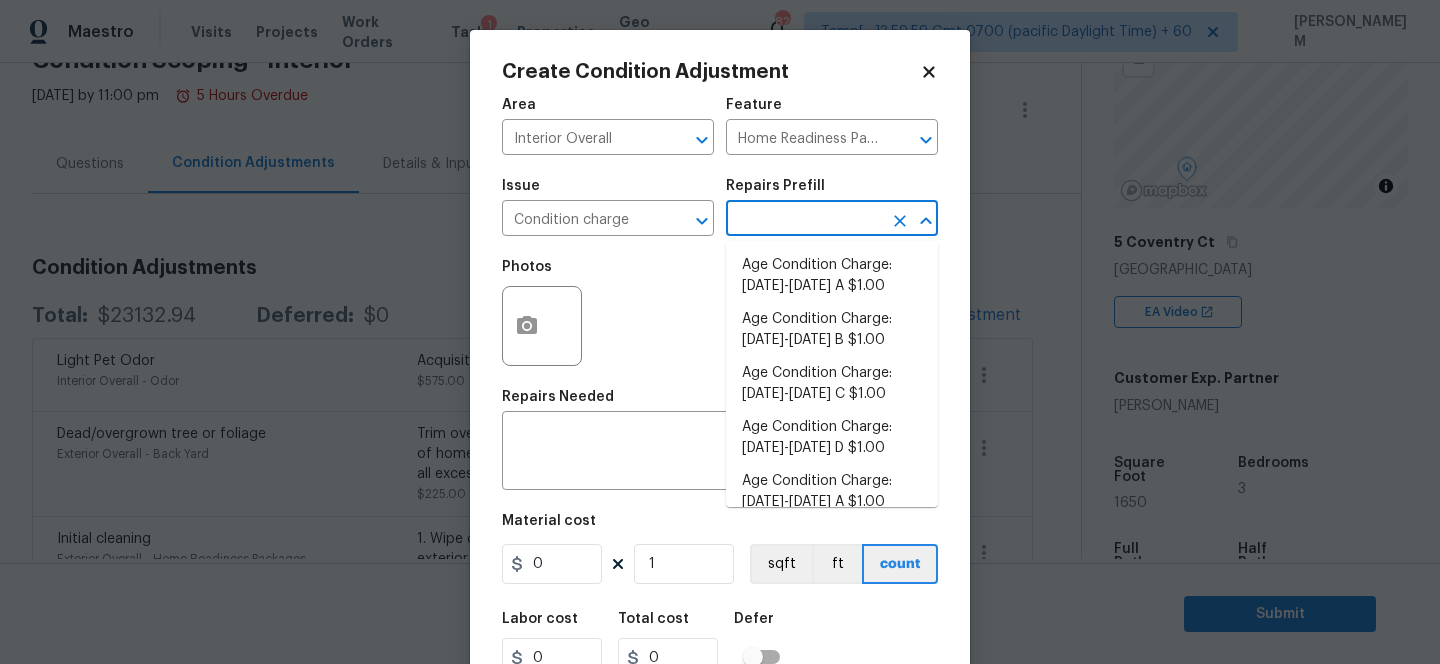 click at bounding box center (804, 220) 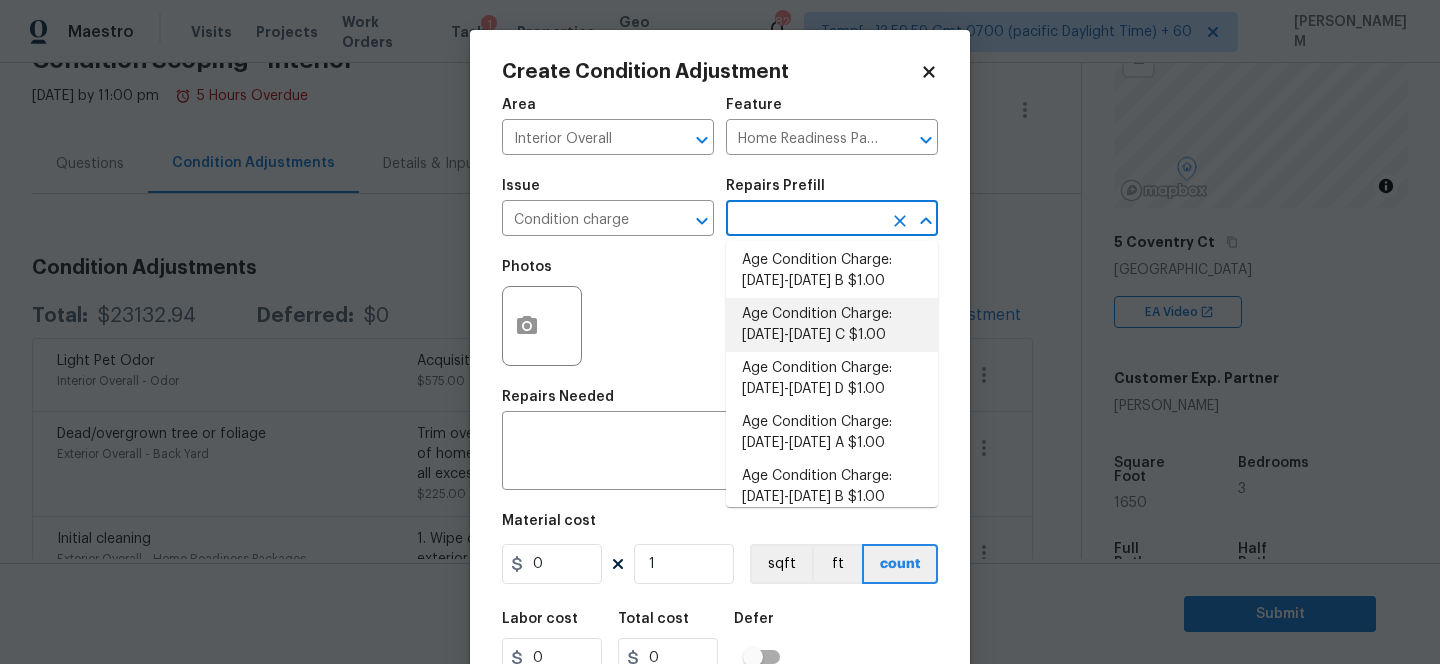 scroll, scrollTop: 62, scrollLeft: 0, axis: vertical 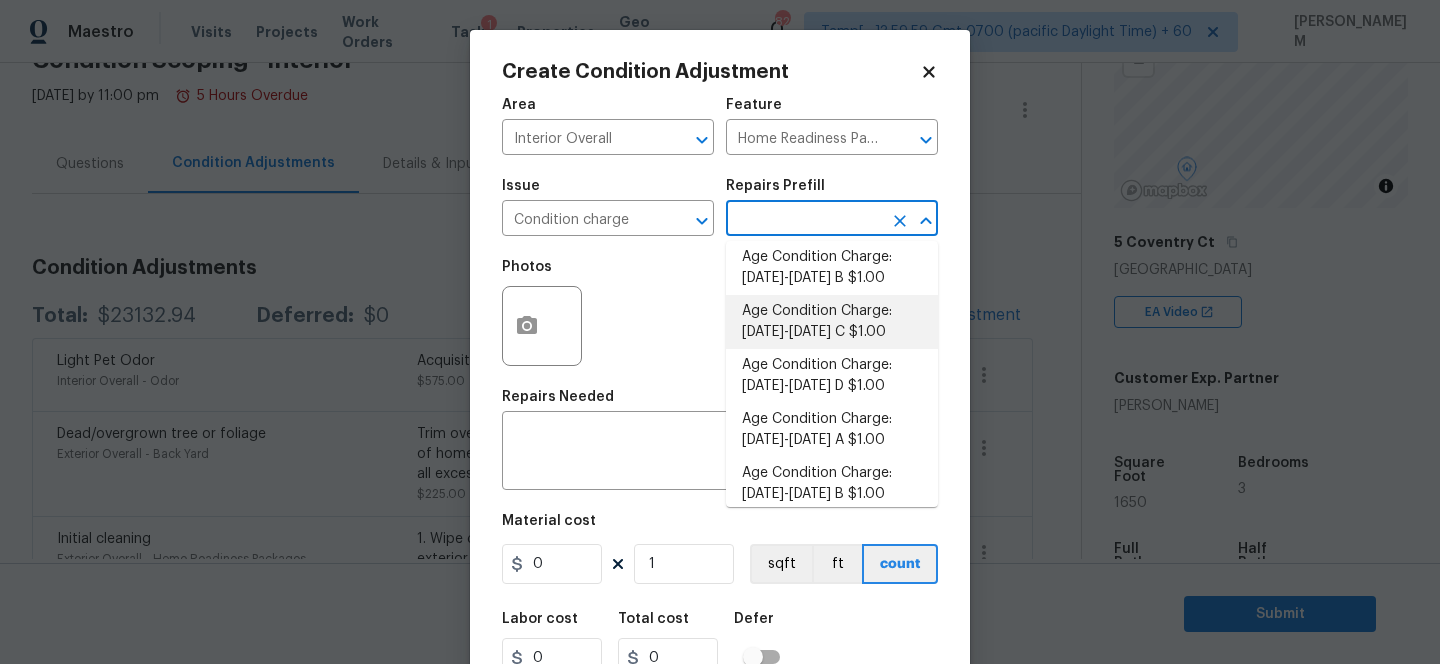 click on "Age Condition Charge: 1922-1978 C	 $1.00" at bounding box center (832, 322) 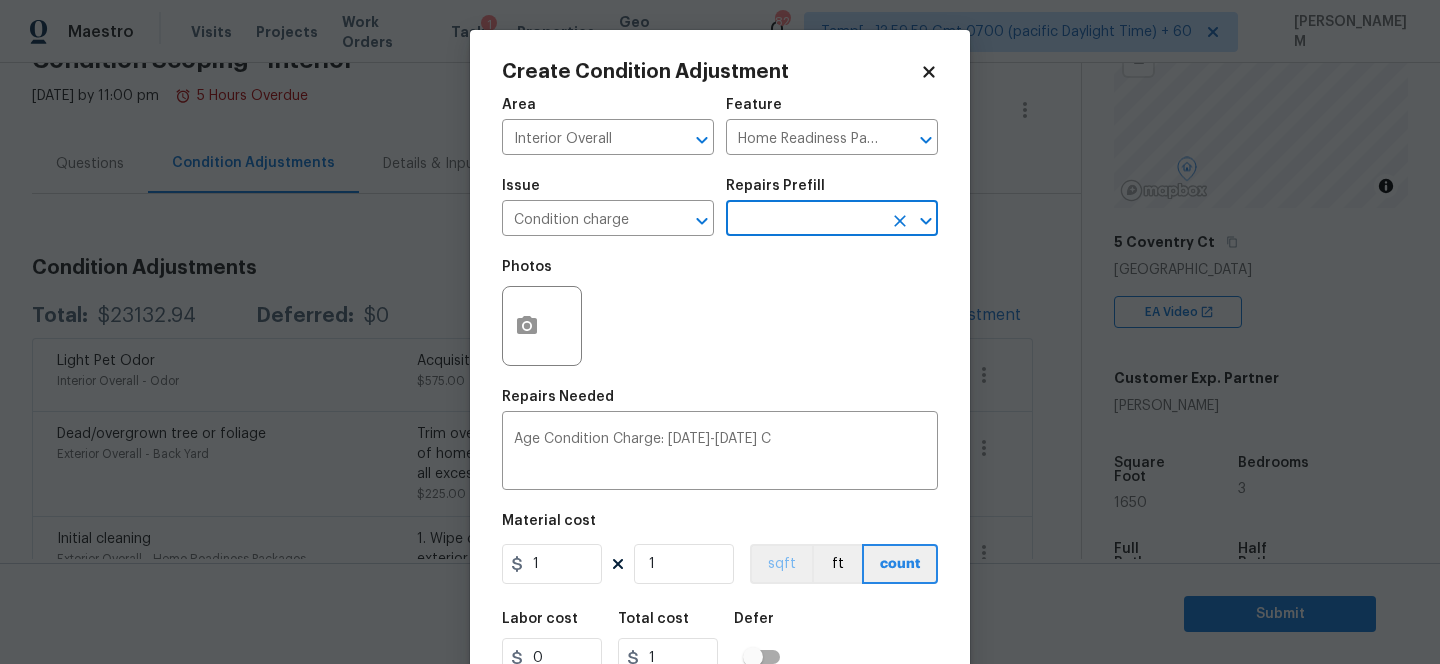scroll, scrollTop: 83, scrollLeft: 0, axis: vertical 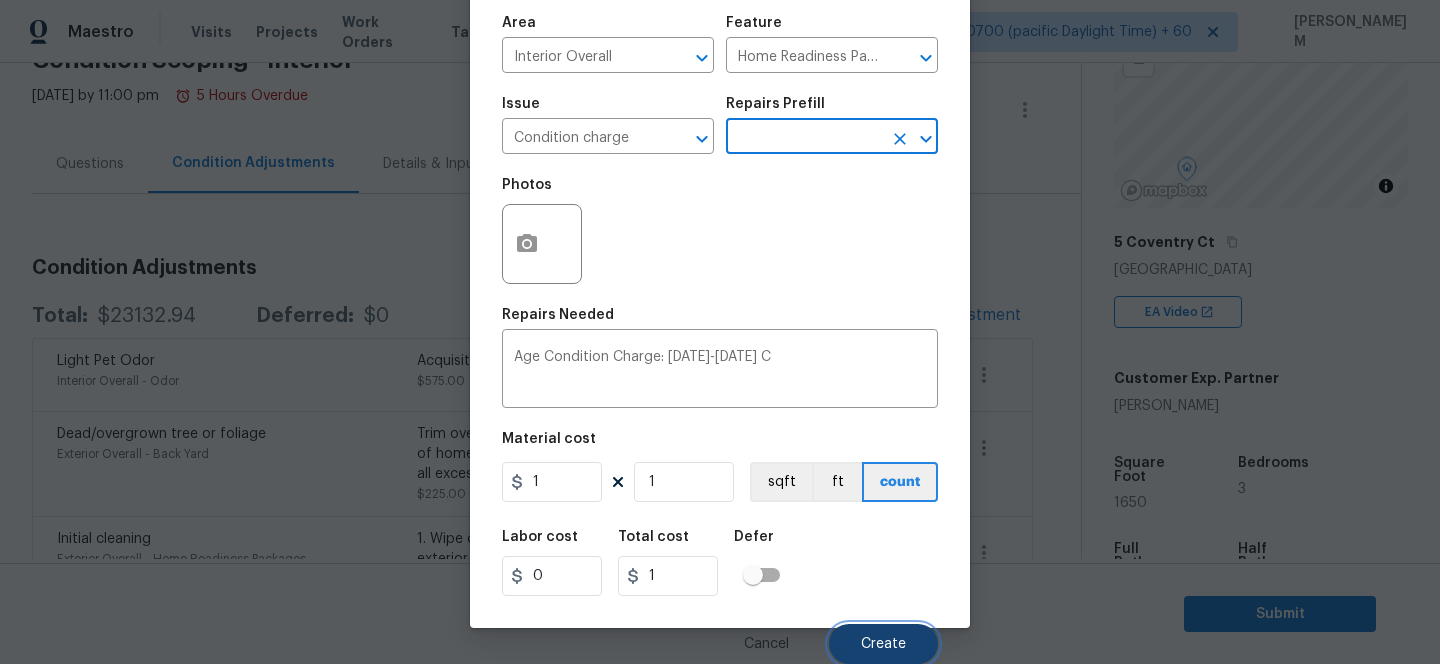 click on "Create" at bounding box center (883, 644) 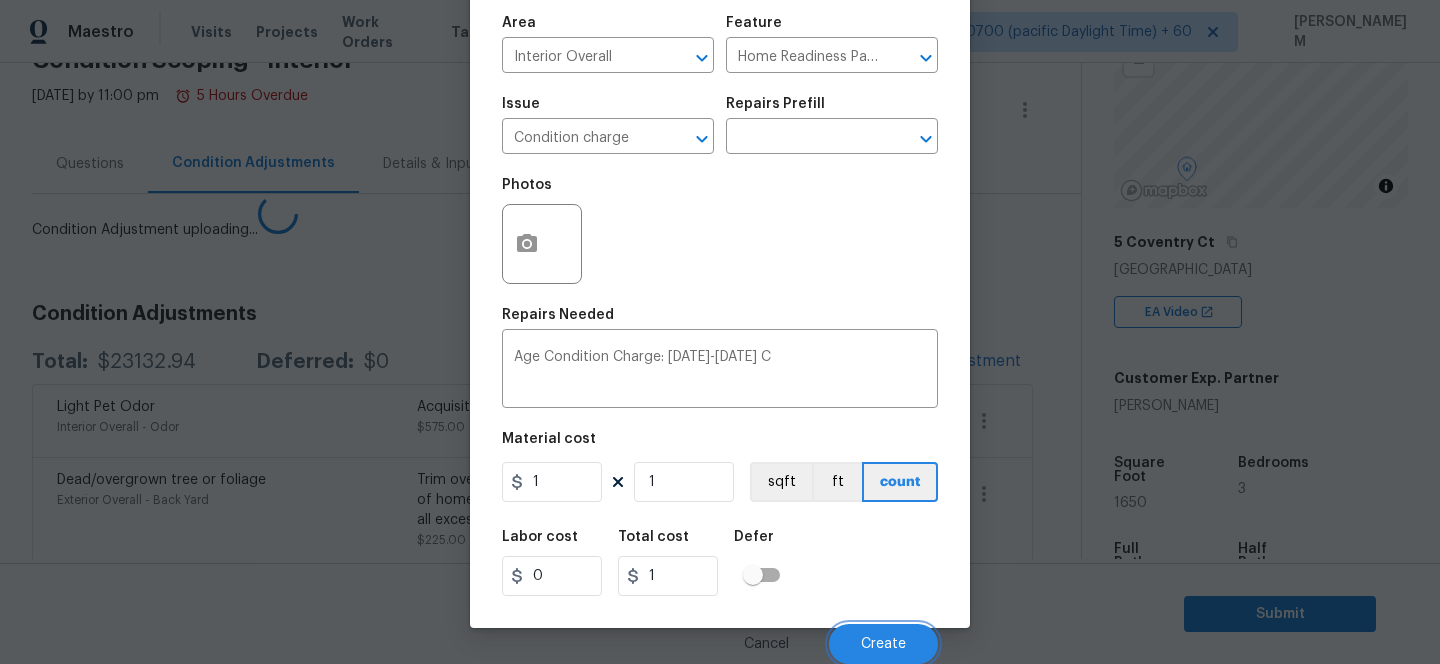 scroll, scrollTop: 76, scrollLeft: 0, axis: vertical 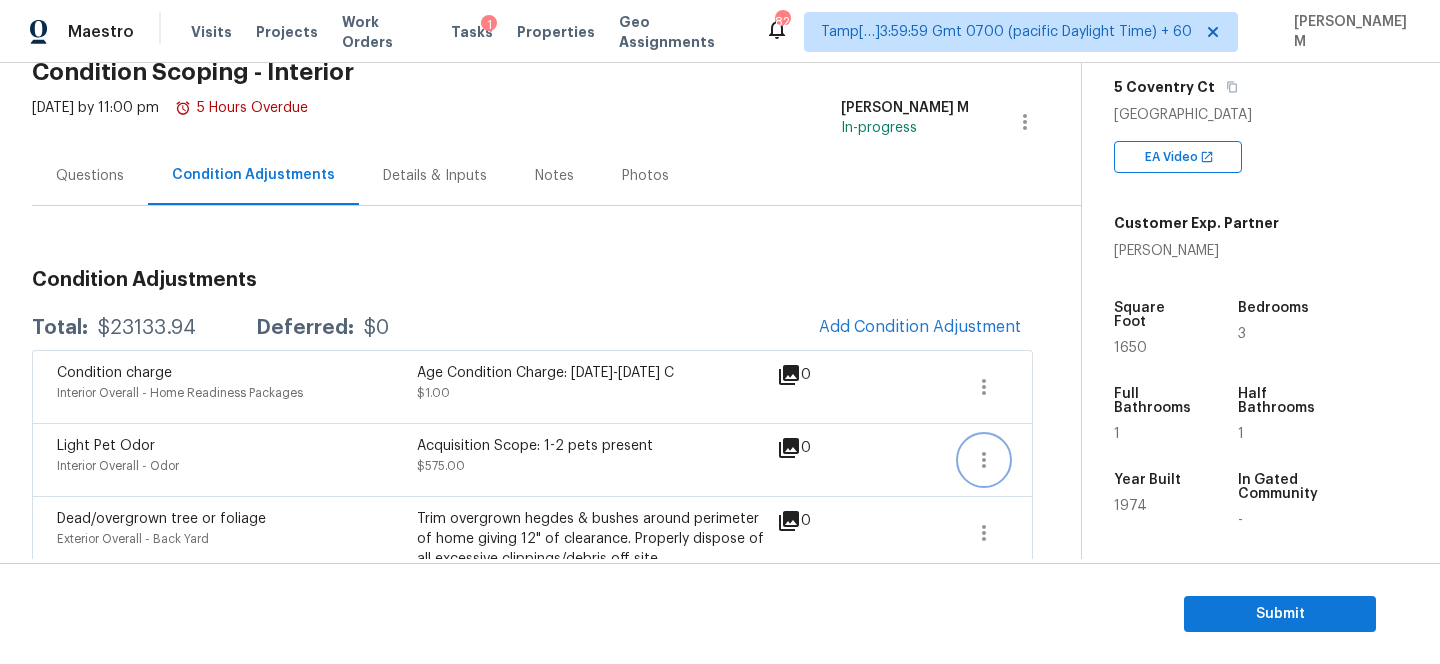 click 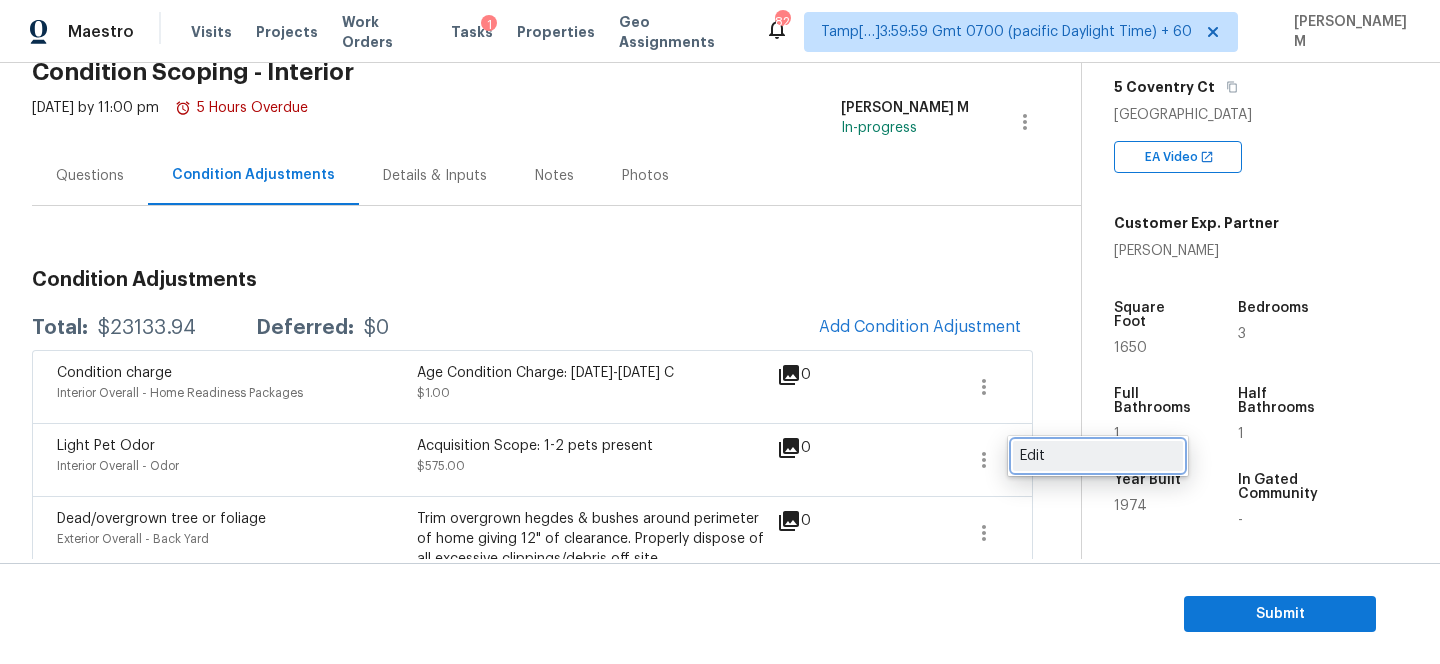 click on "Edit" at bounding box center (1098, 456) 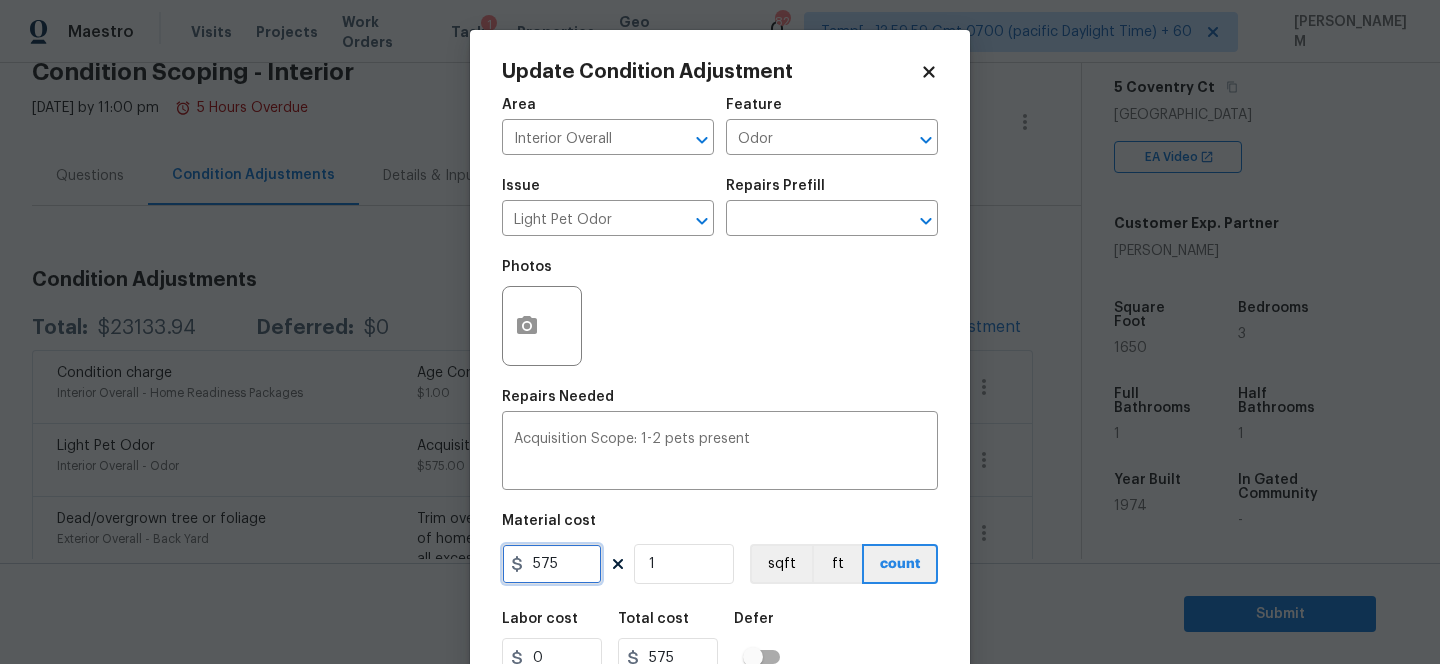 click on "575" at bounding box center [552, 564] 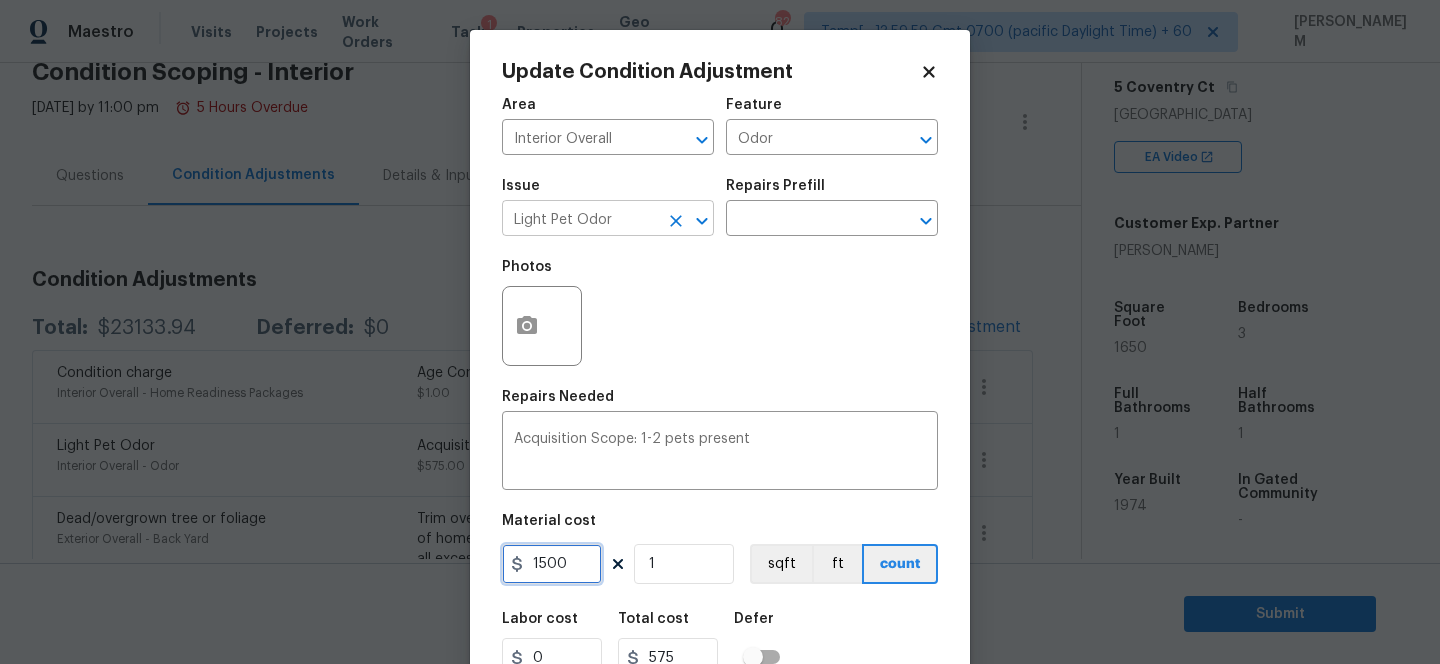 click 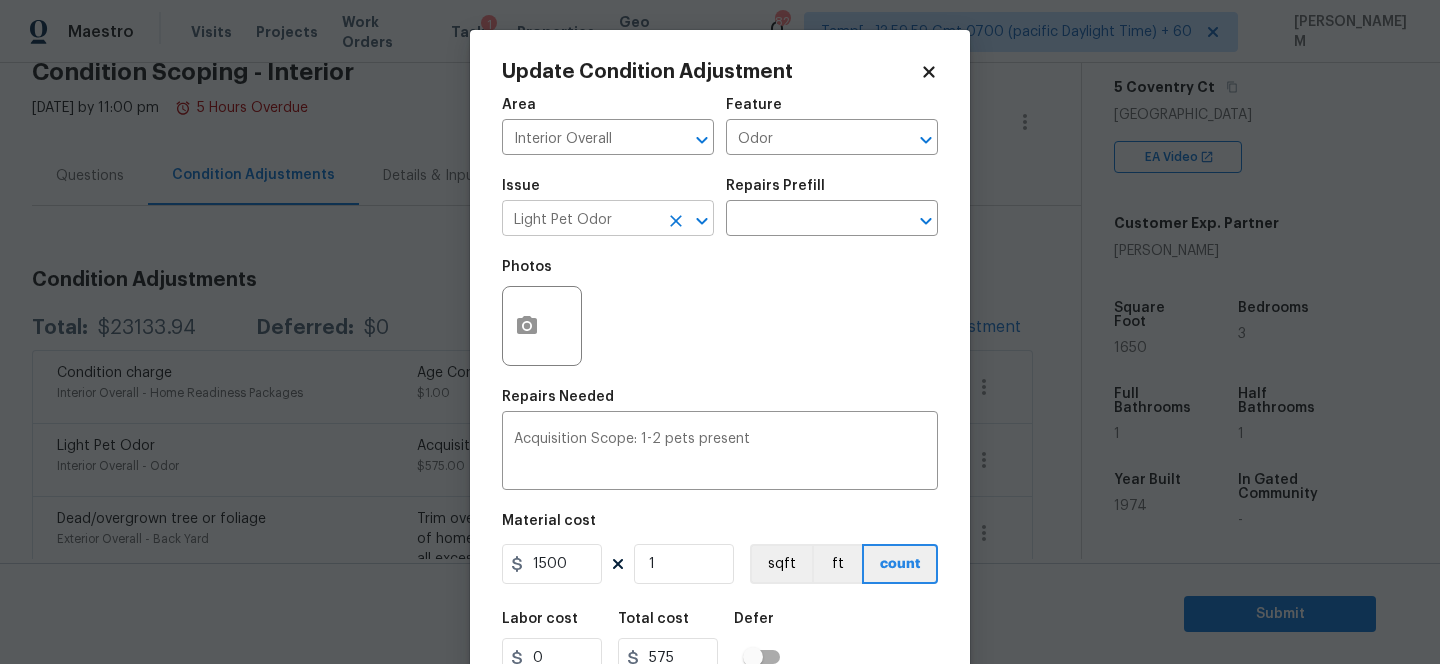 type on "Light Pet Odor" 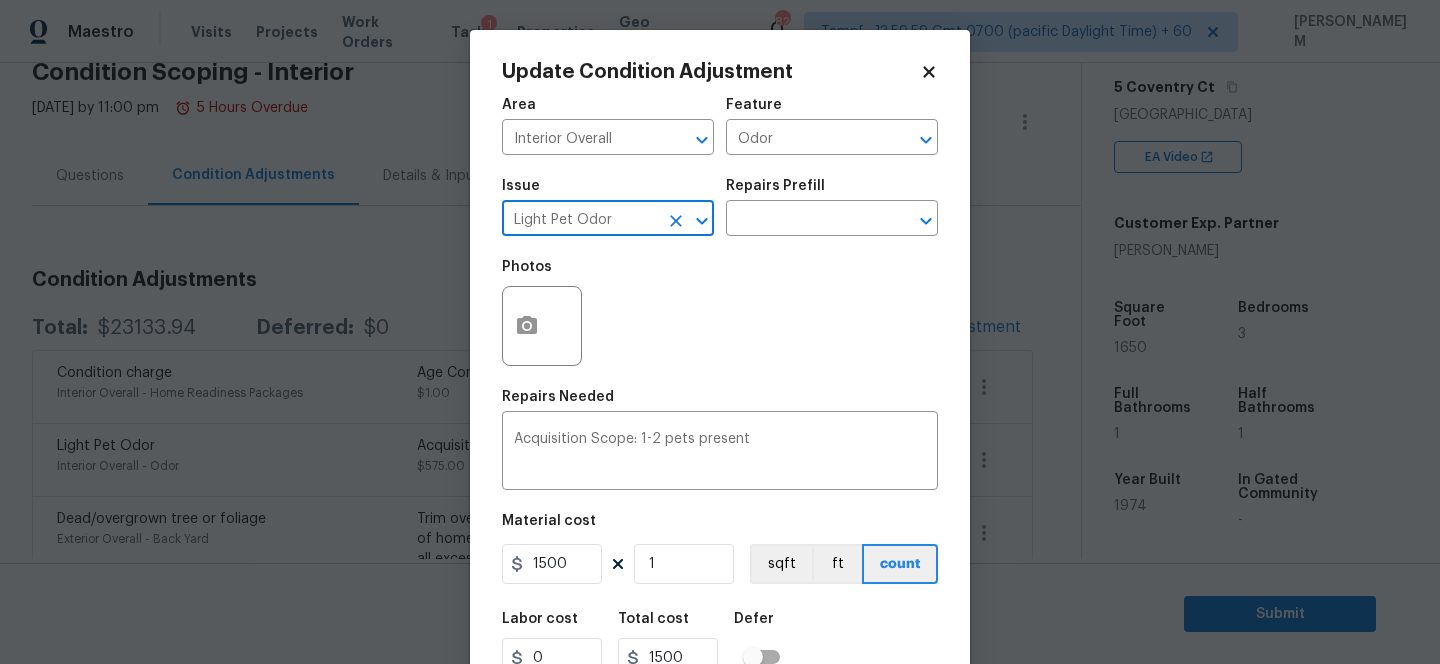 click on "Light Pet Odor" at bounding box center [580, 220] 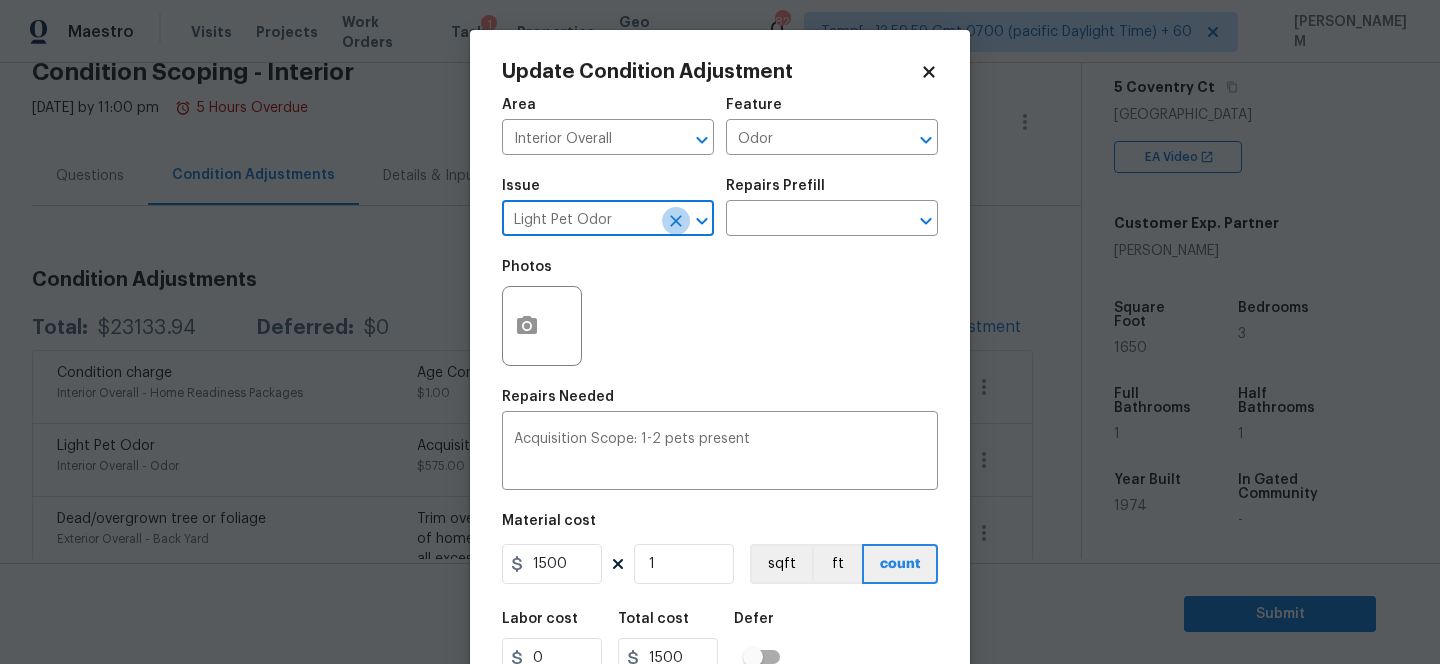 click 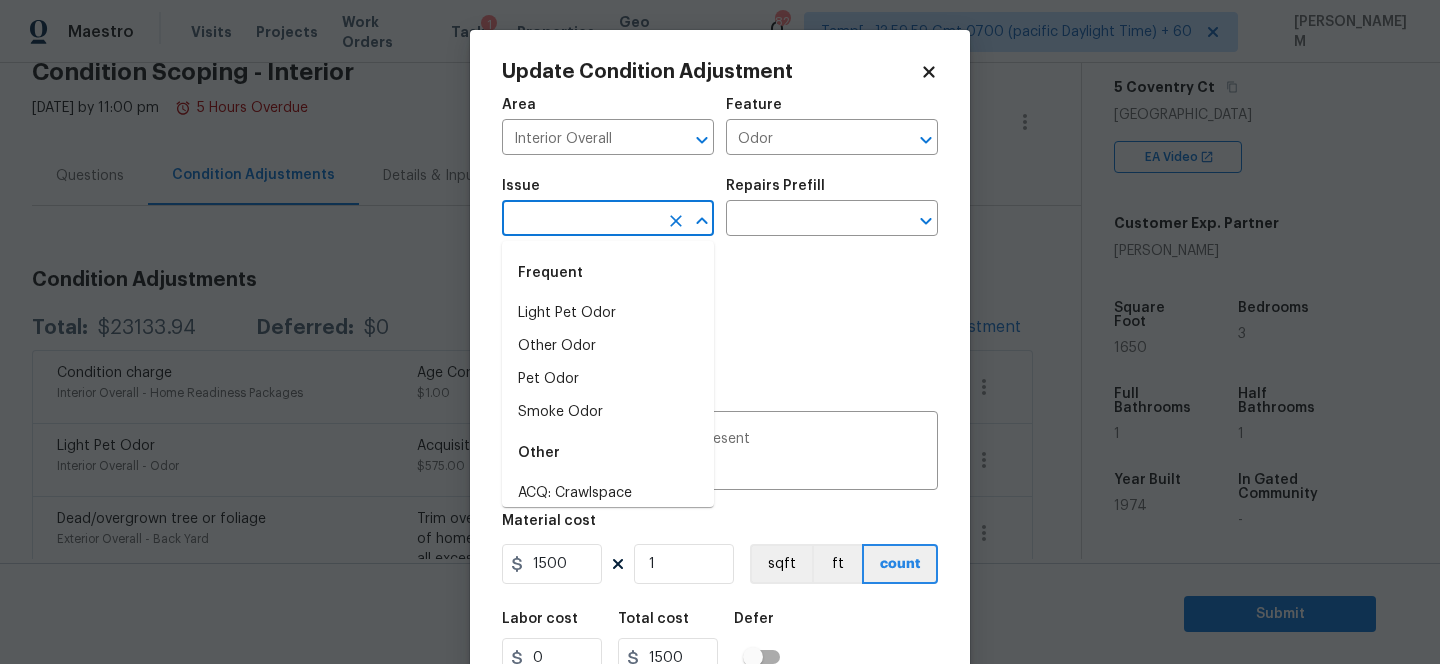 click at bounding box center (580, 220) 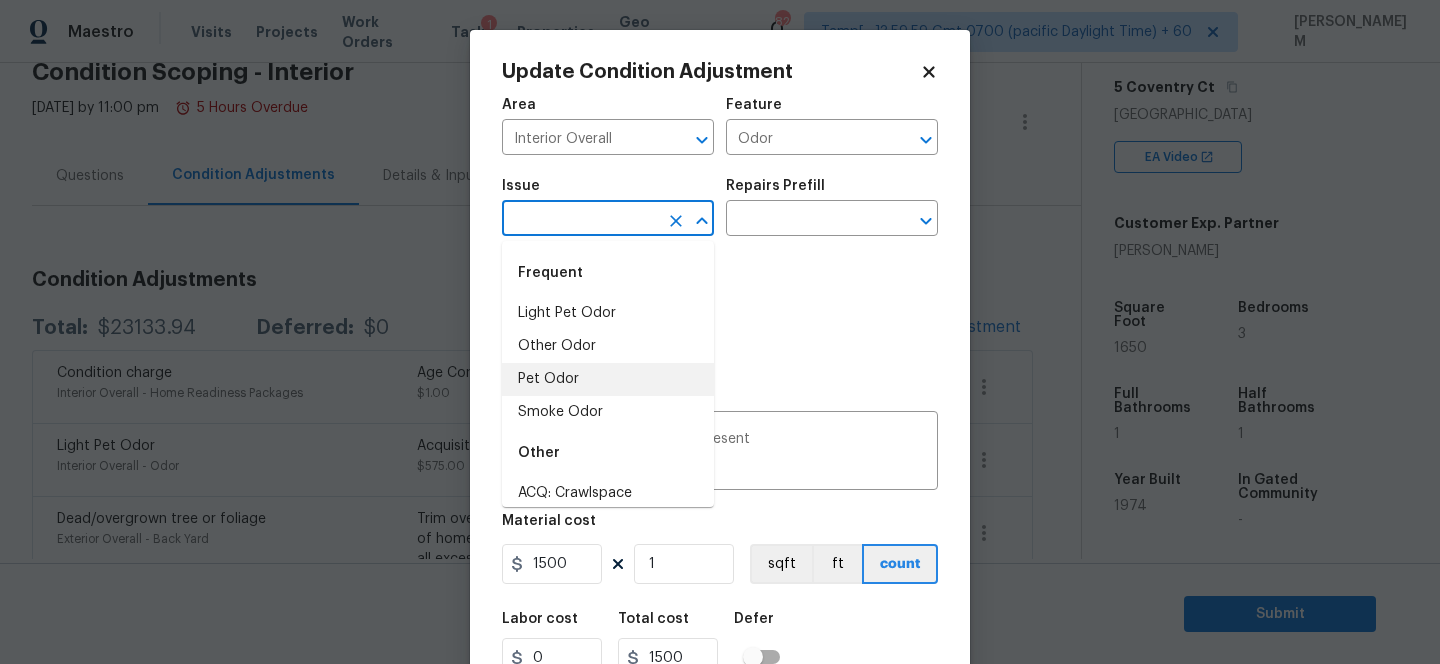 click on "Pet Odor" at bounding box center (608, 379) 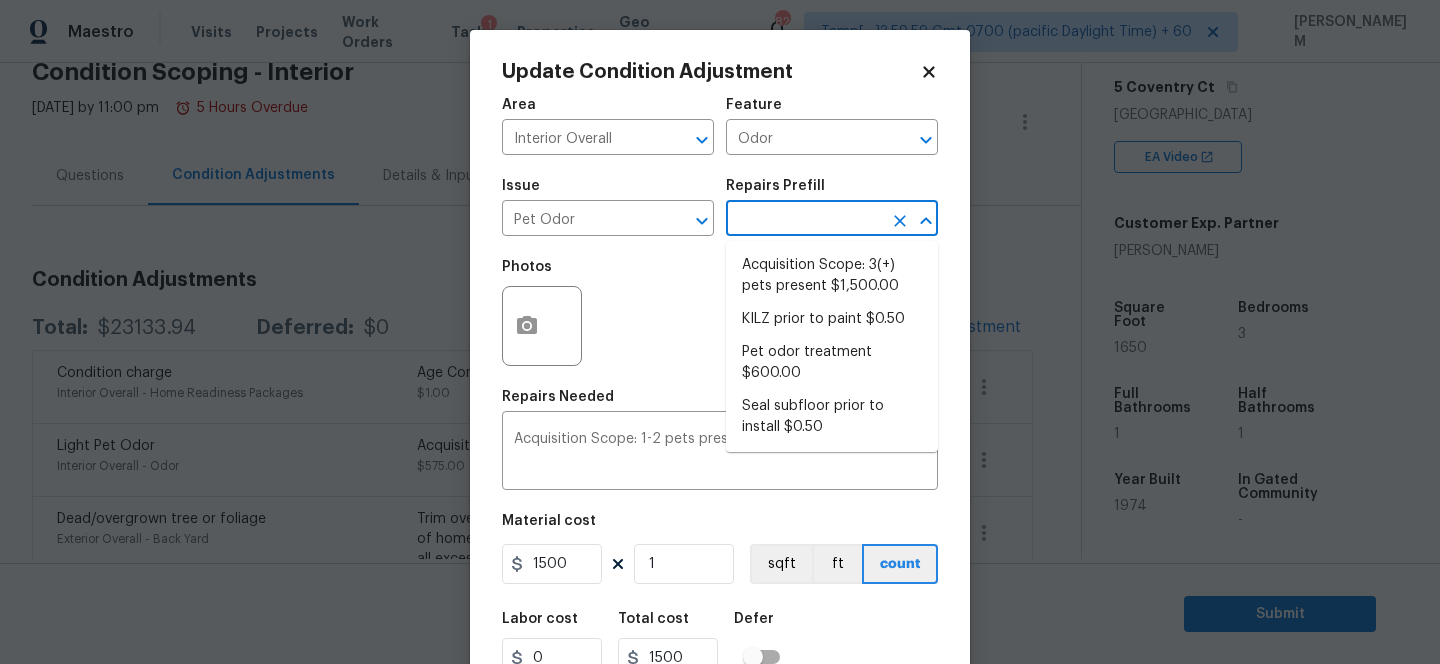 click at bounding box center (804, 220) 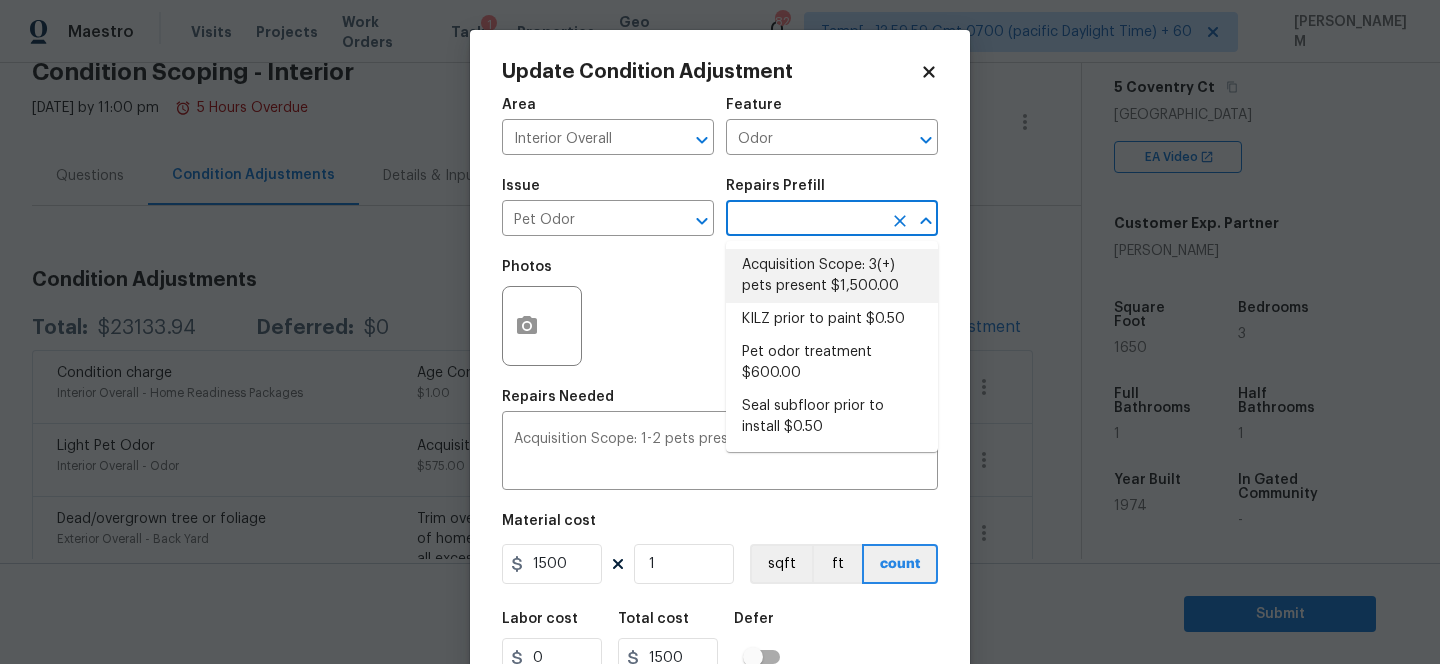 click on "Acquisition Scope: 3(+) pets present $1,500.00" at bounding box center [832, 276] 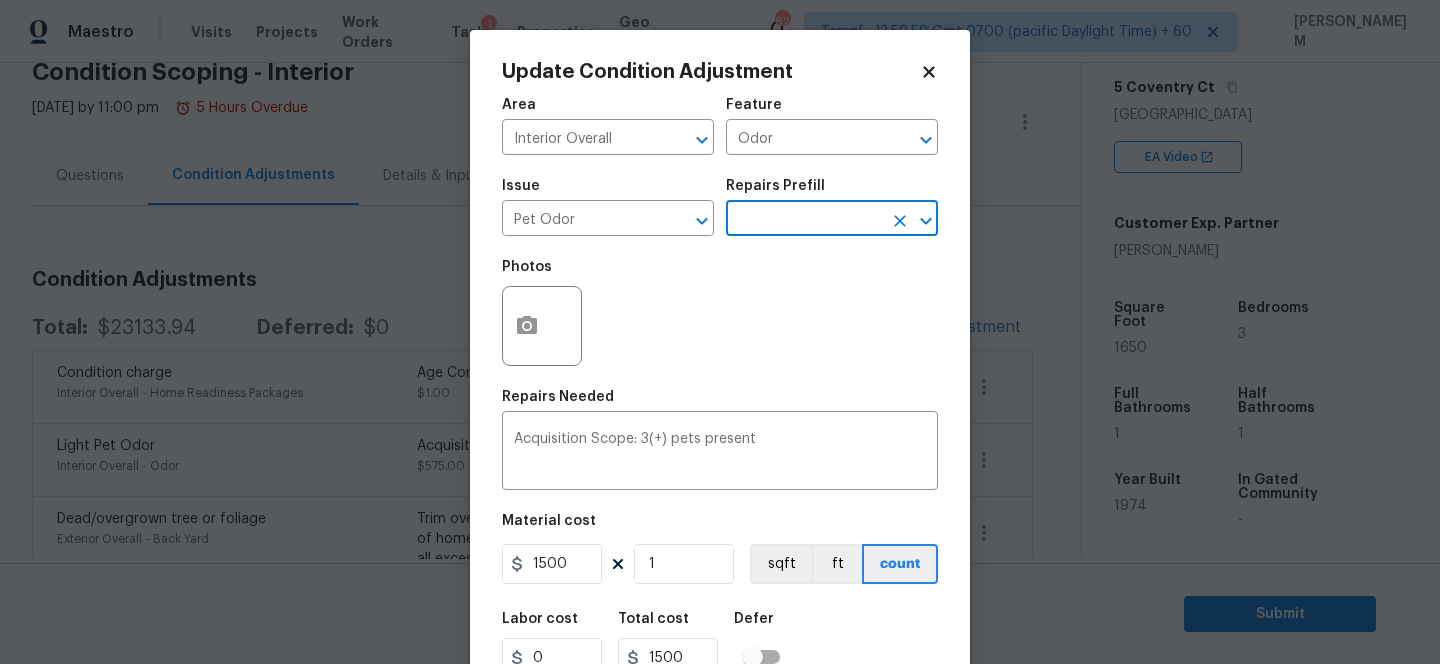 scroll, scrollTop: 83, scrollLeft: 0, axis: vertical 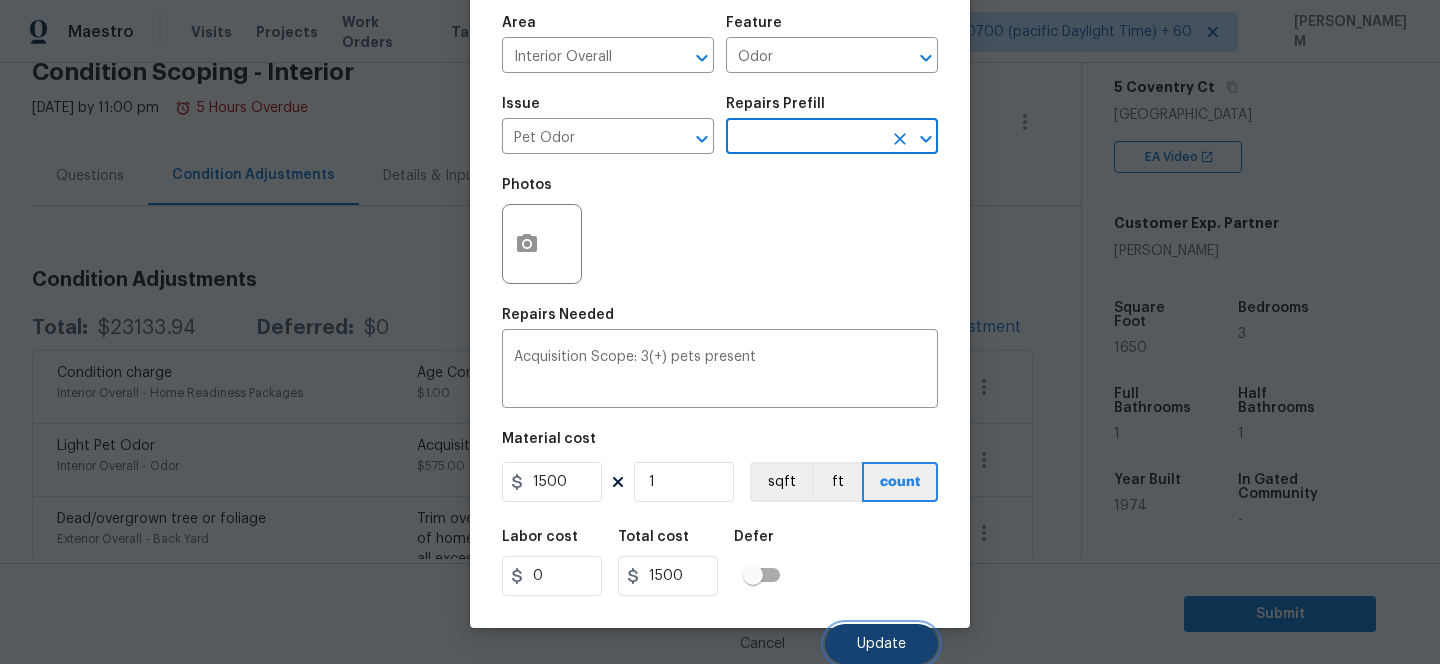 click on "Update" at bounding box center [881, 644] 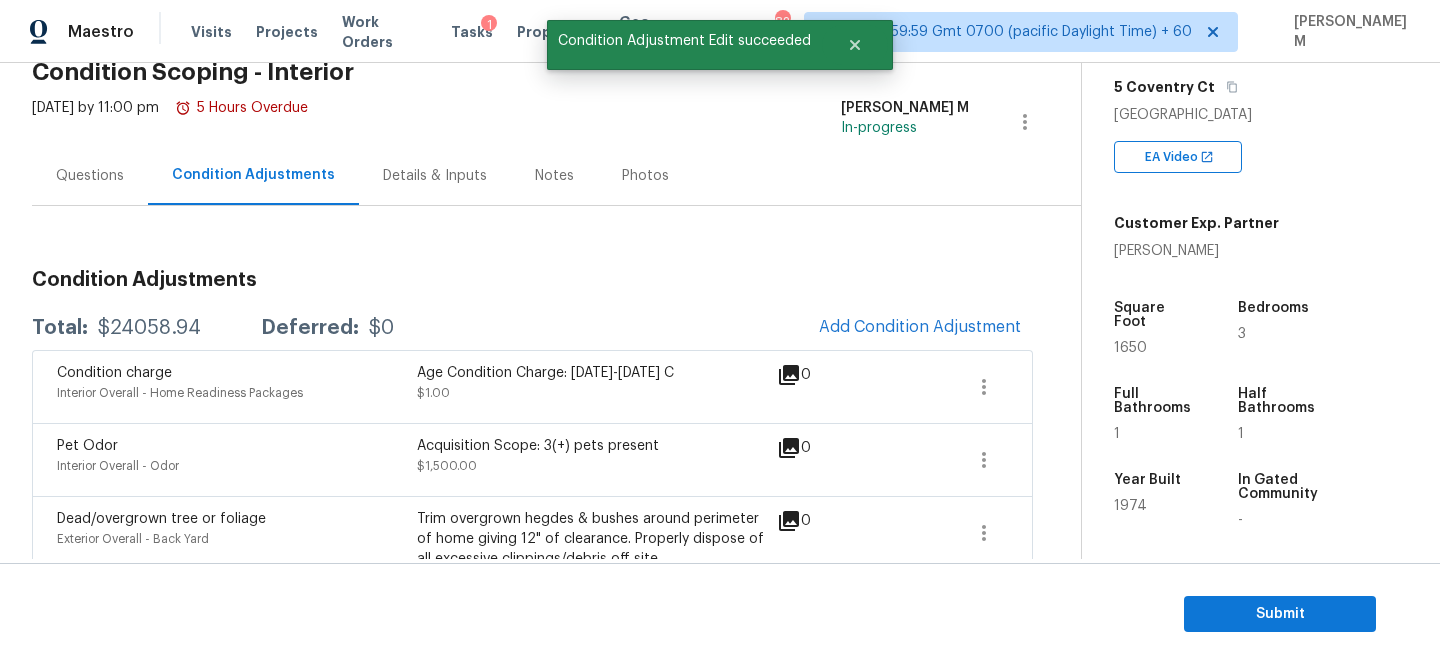 scroll, scrollTop: 0, scrollLeft: 0, axis: both 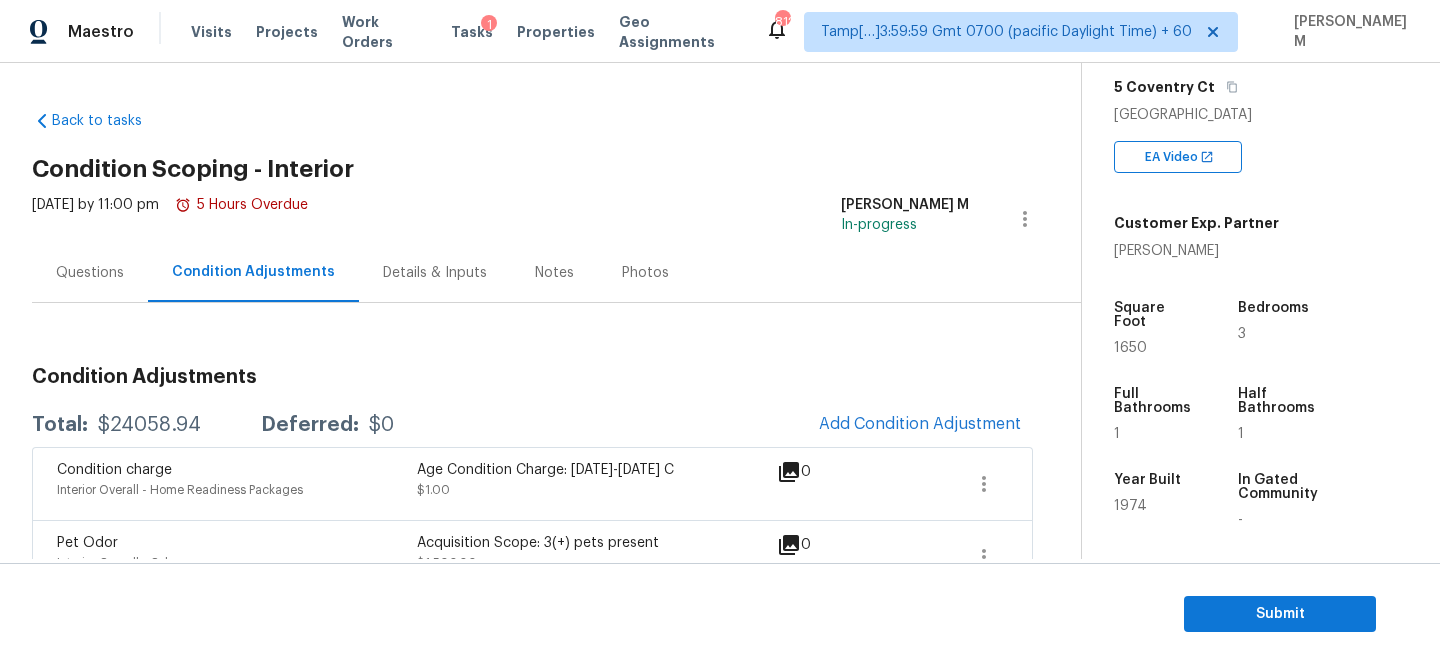 click on "Questions" at bounding box center [90, 273] 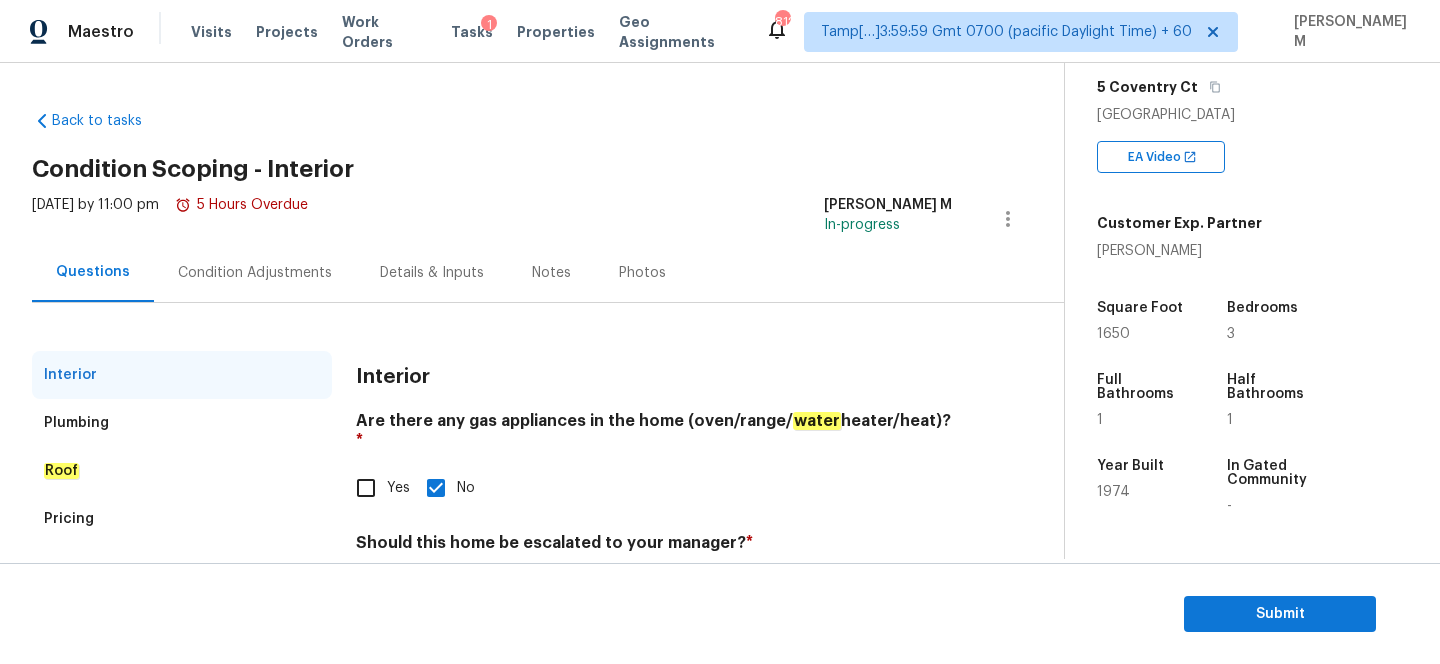 scroll, scrollTop: 86, scrollLeft: 0, axis: vertical 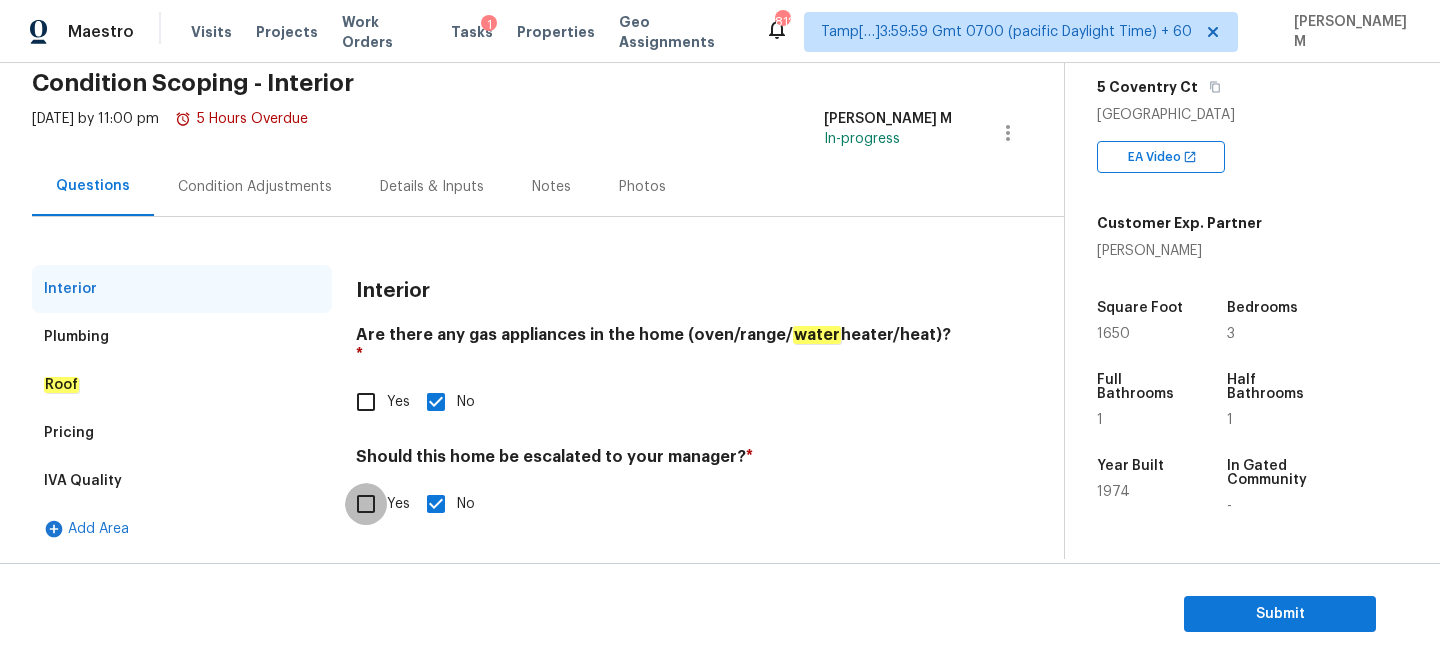 click on "Yes" at bounding box center [366, 504] 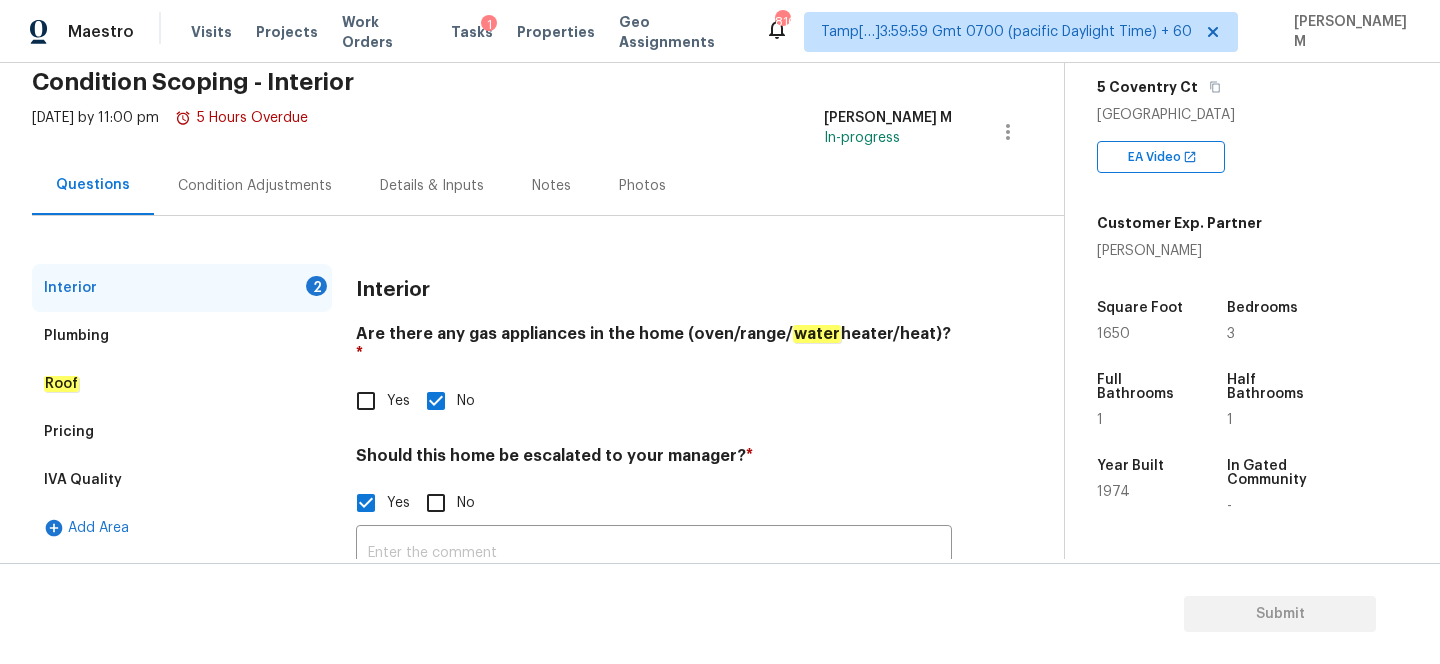 scroll, scrollTop: 55, scrollLeft: 0, axis: vertical 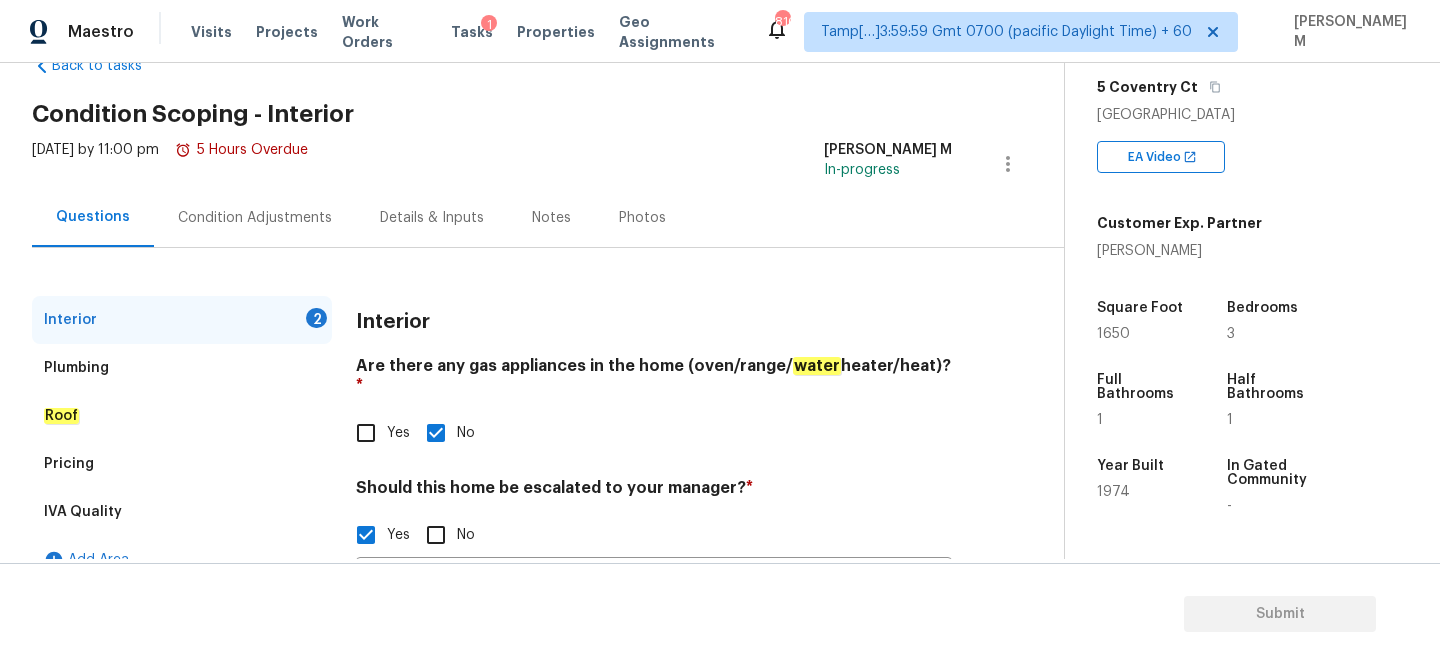 click on "Condition Adjustments" at bounding box center [255, 218] 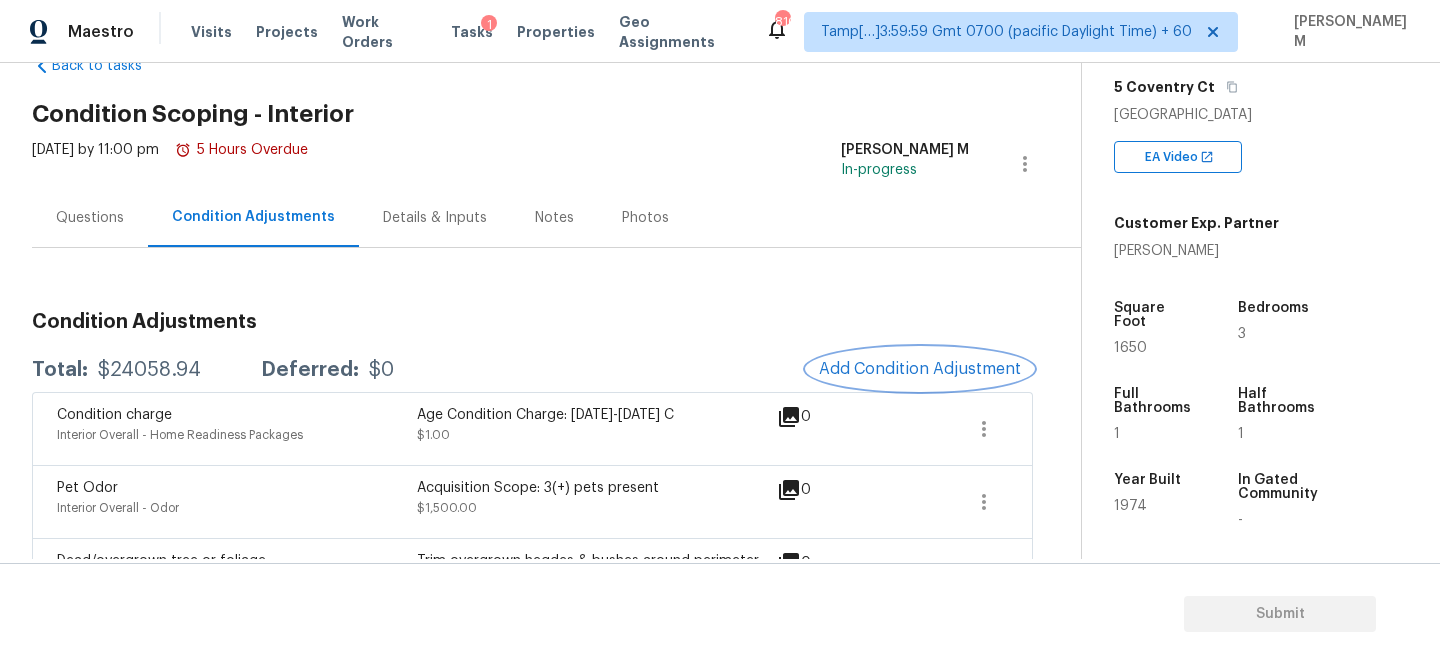 click on "Add Condition Adjustment" at bounding box center (920, 369) 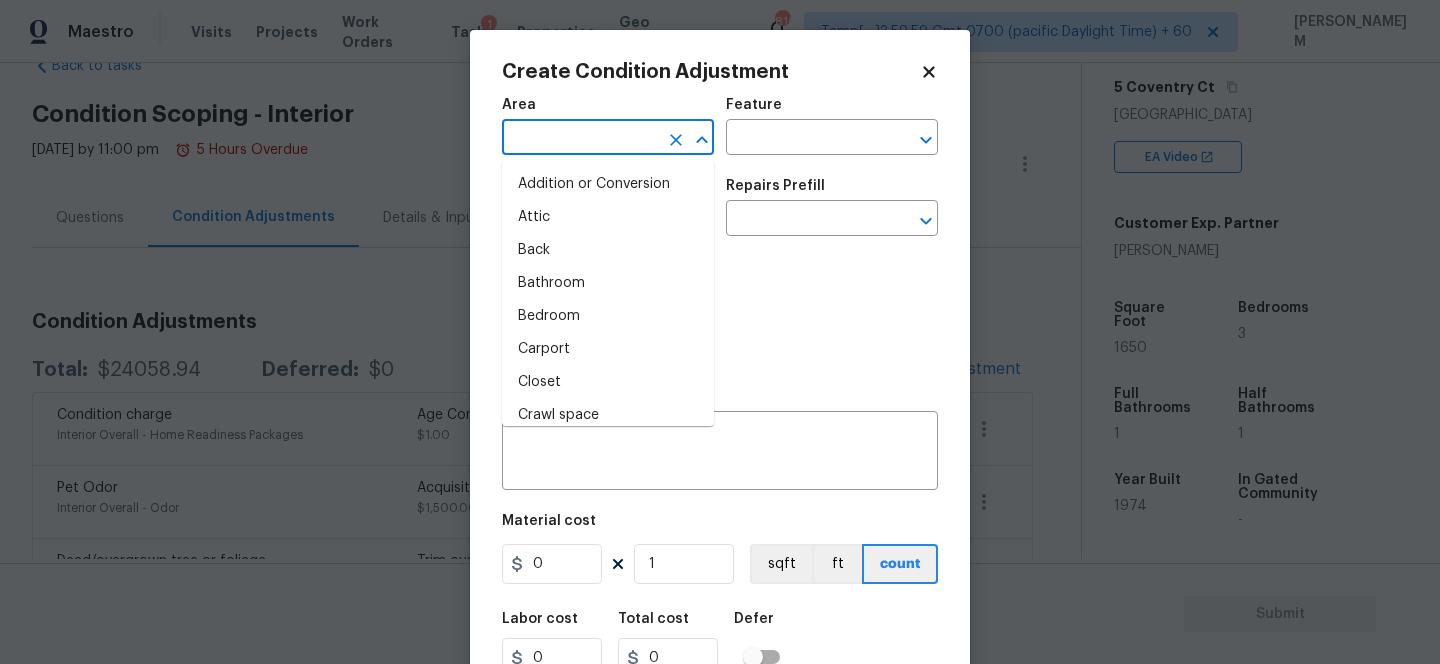 click at bounding box center [580, 139] 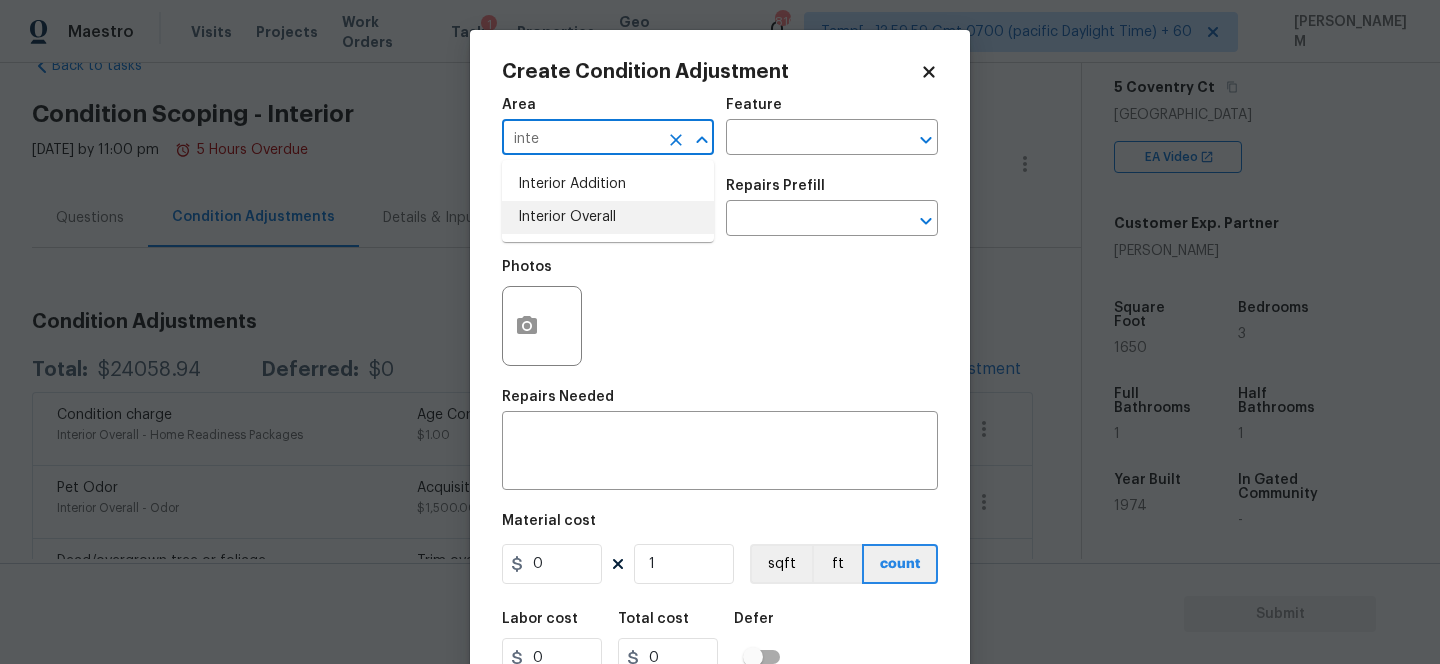 click on "Interior Overall" at bounding box center (608, 217) 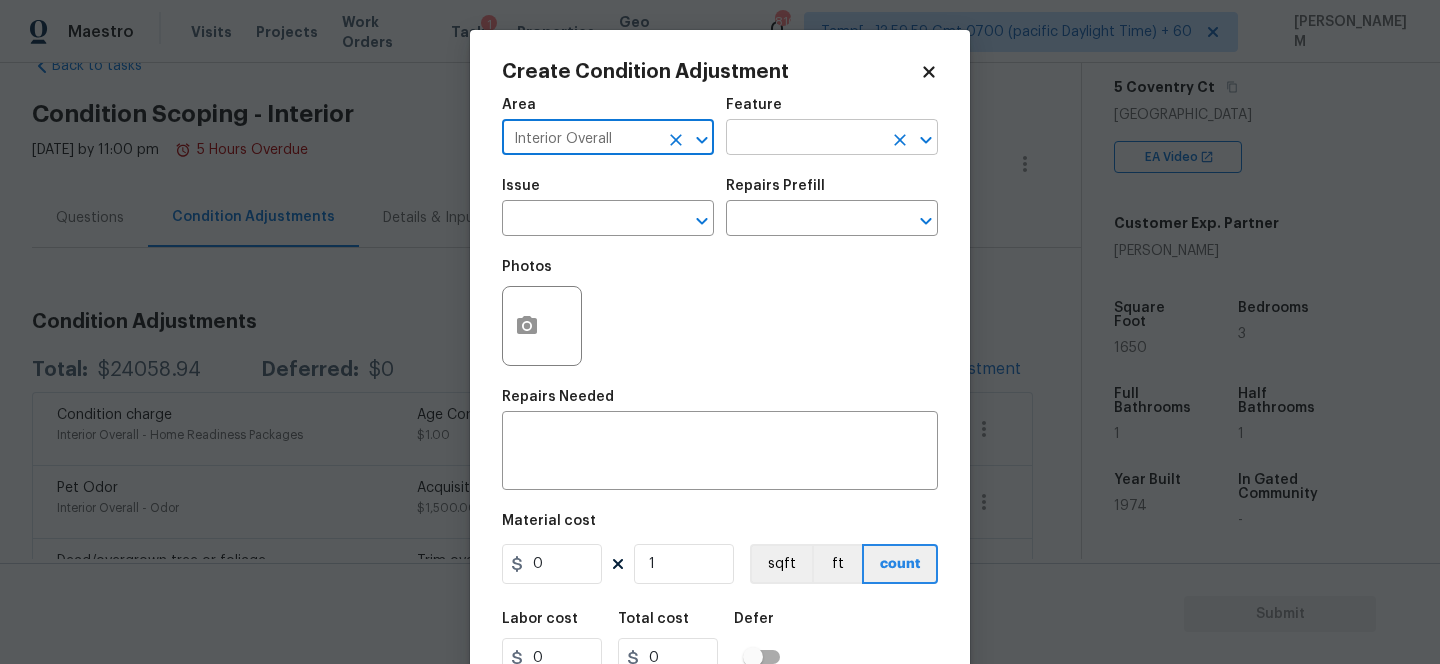 type on "Interior Overall" 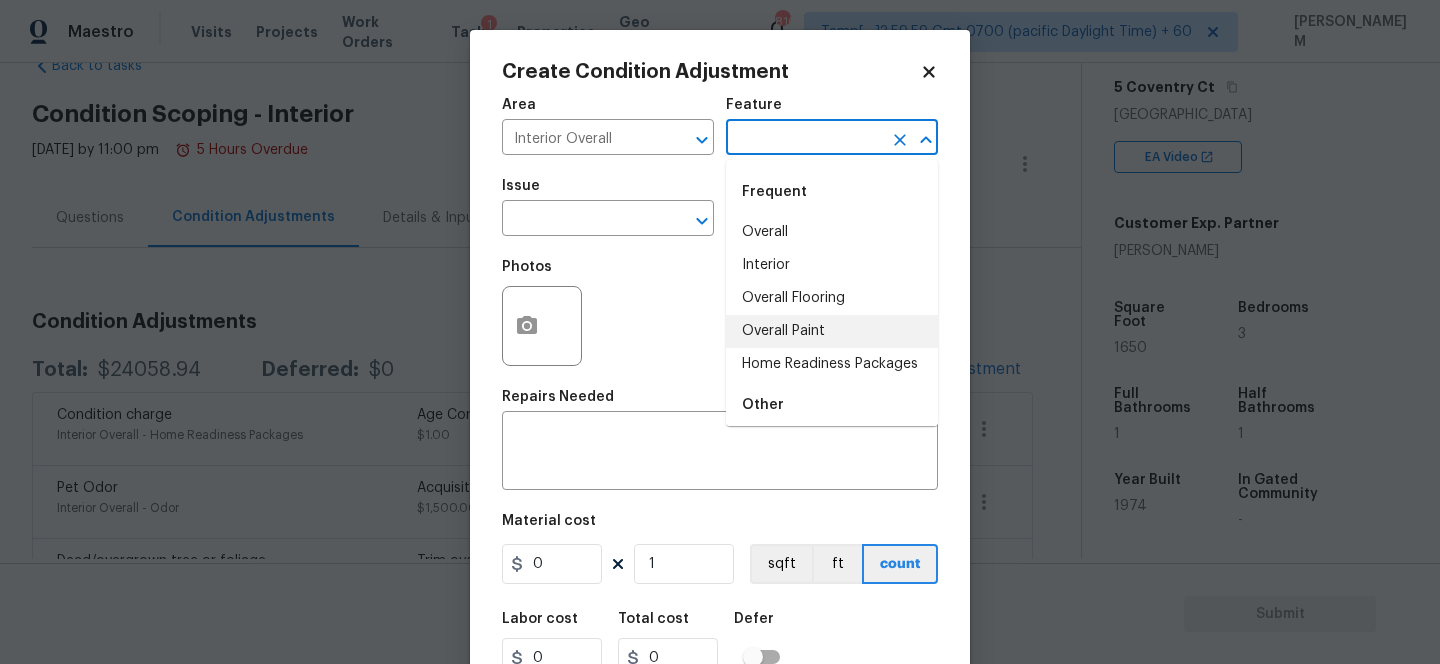 click on "Overall Paint" at bounding box center [832, 331] 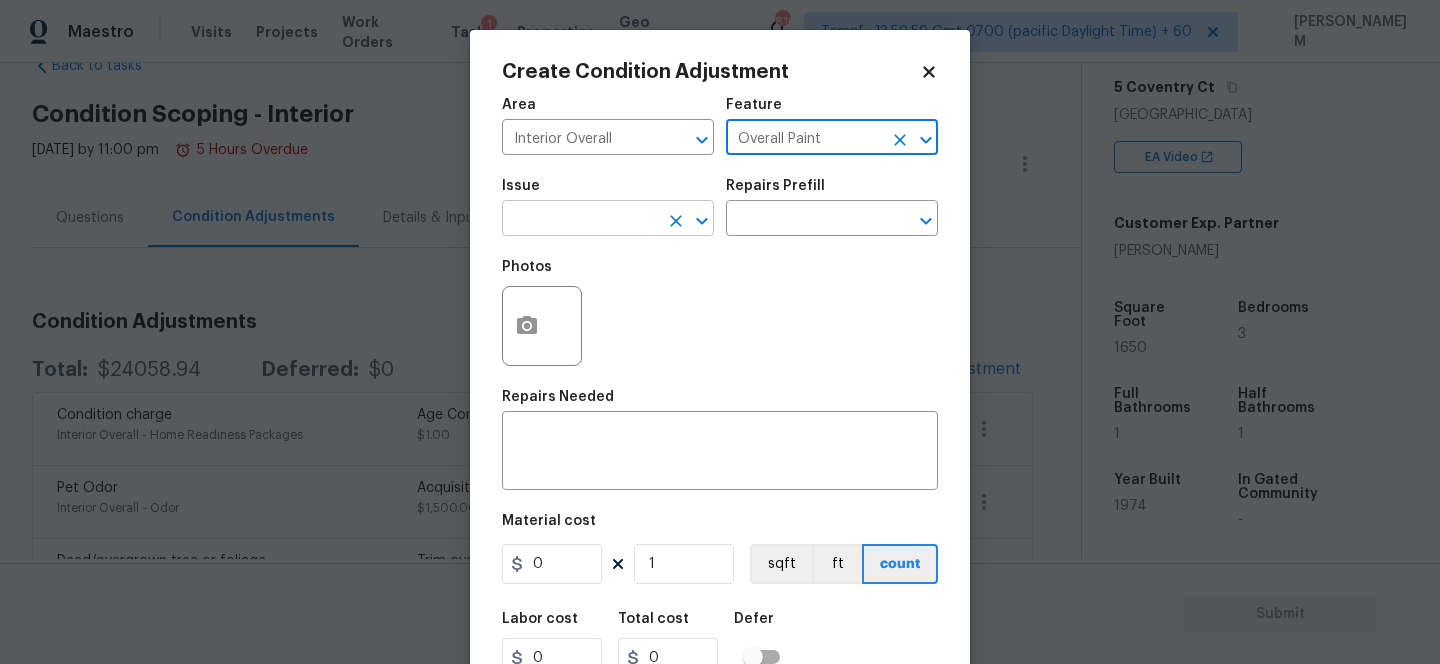 click at bounding box center (580, 220) 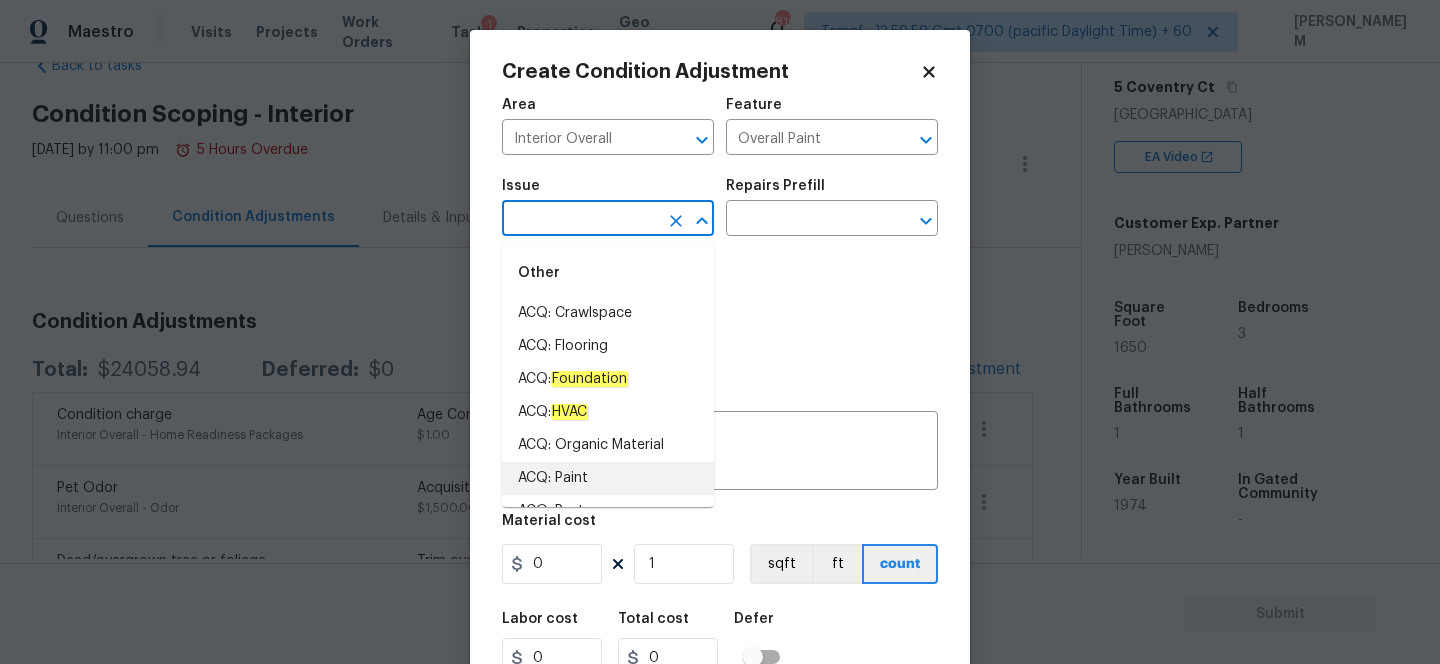 click on "ACQ: Paint" at bounding box center [608, 478] 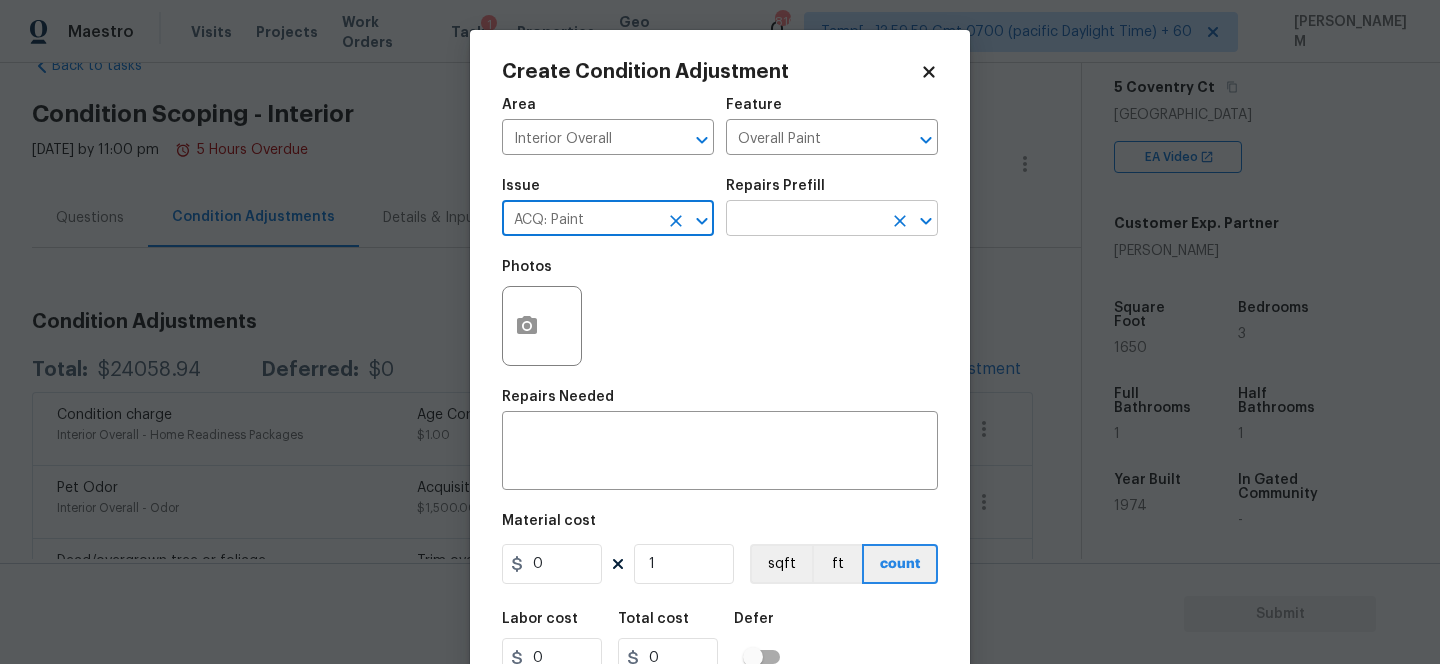 click at bounding box center (804, 220) 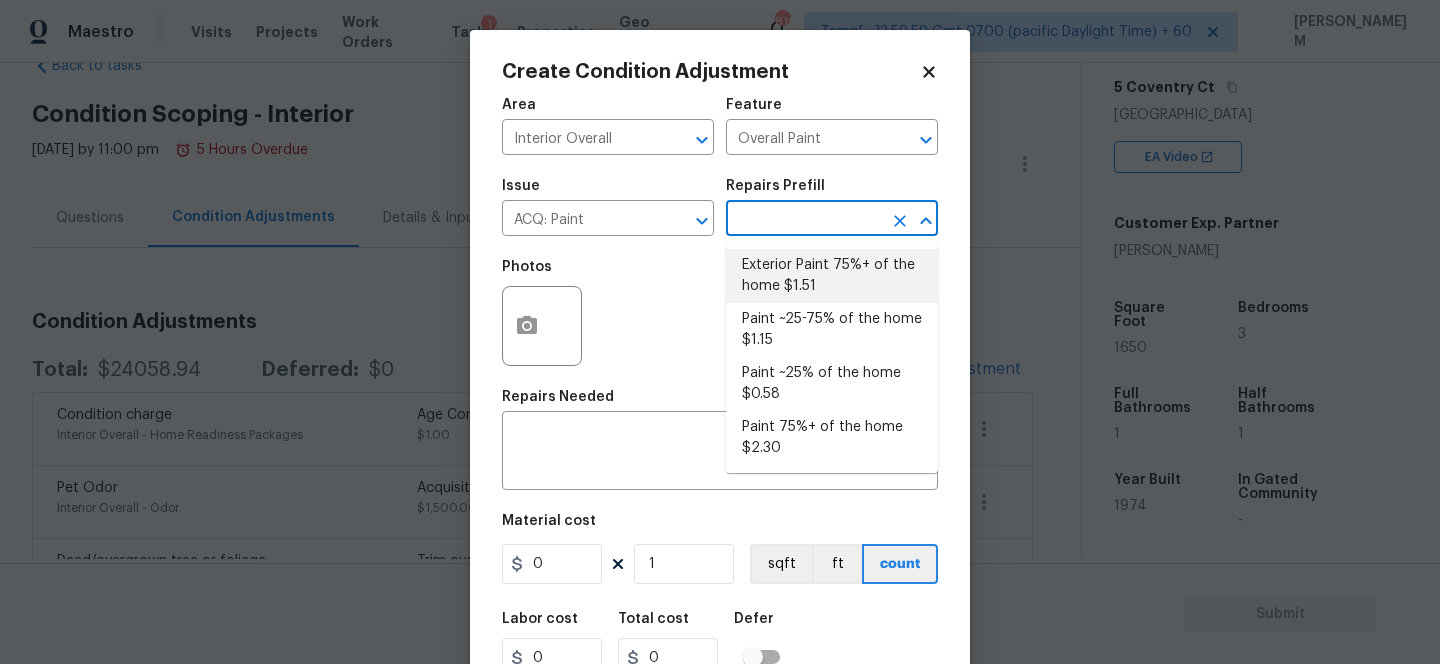 click on "Exterior Paint 75%+ of the home $1.51" at bounding box center [832, 276] 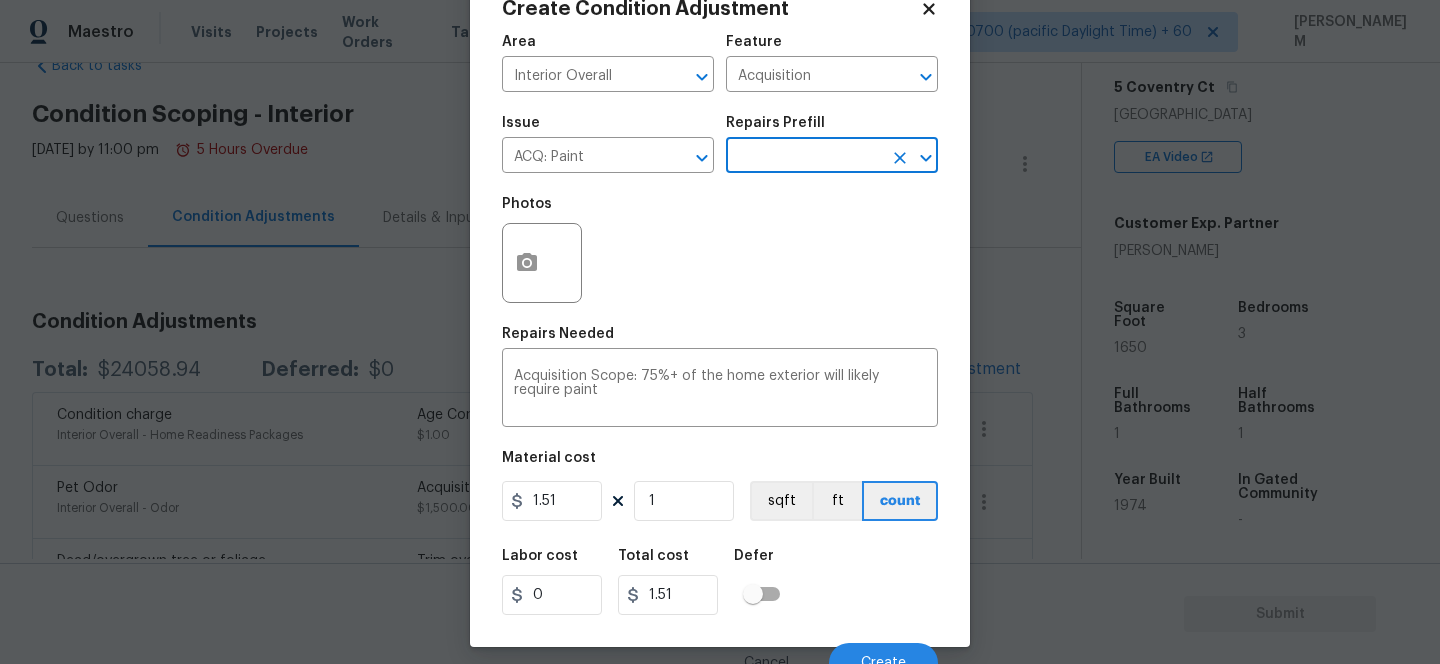 scroll, scrollTop: 65, scrollLeft: 0, axis: vertical 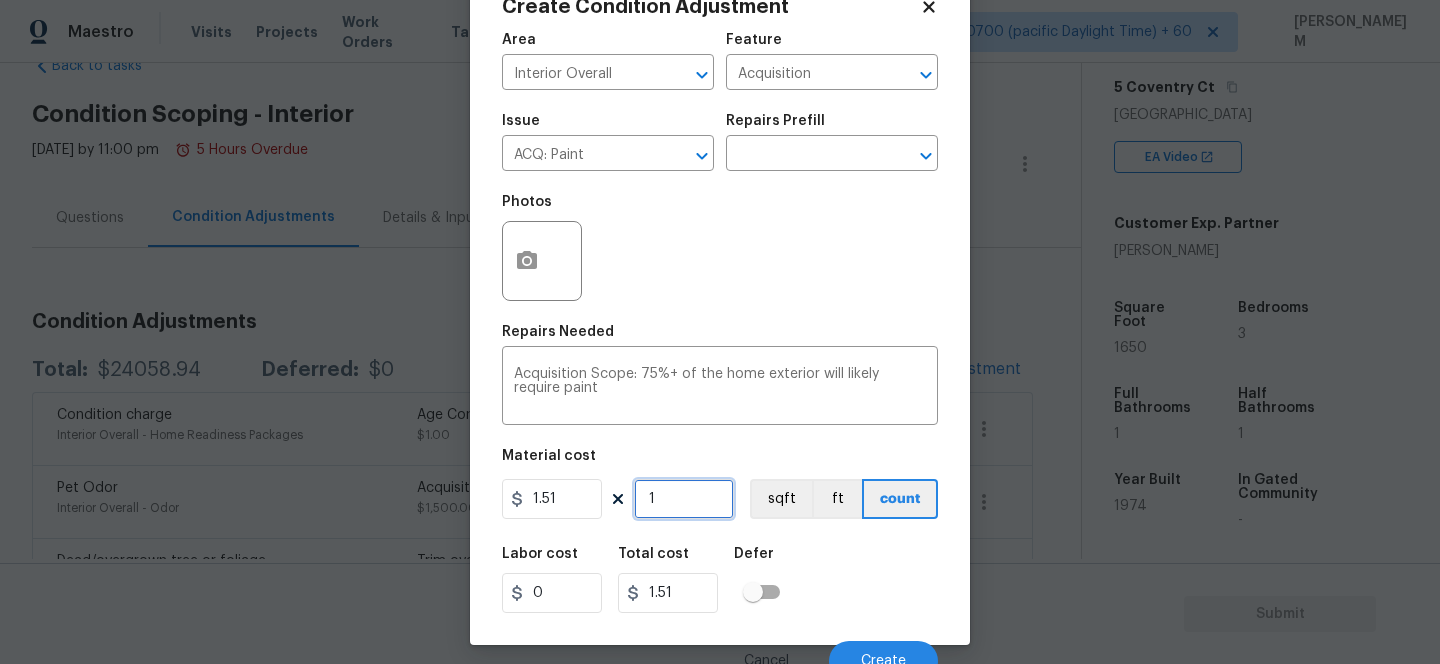 drag, startPoint x: 674, startPoint y: 507, endPoint x: 614, endPoint y: 507, distance: 60 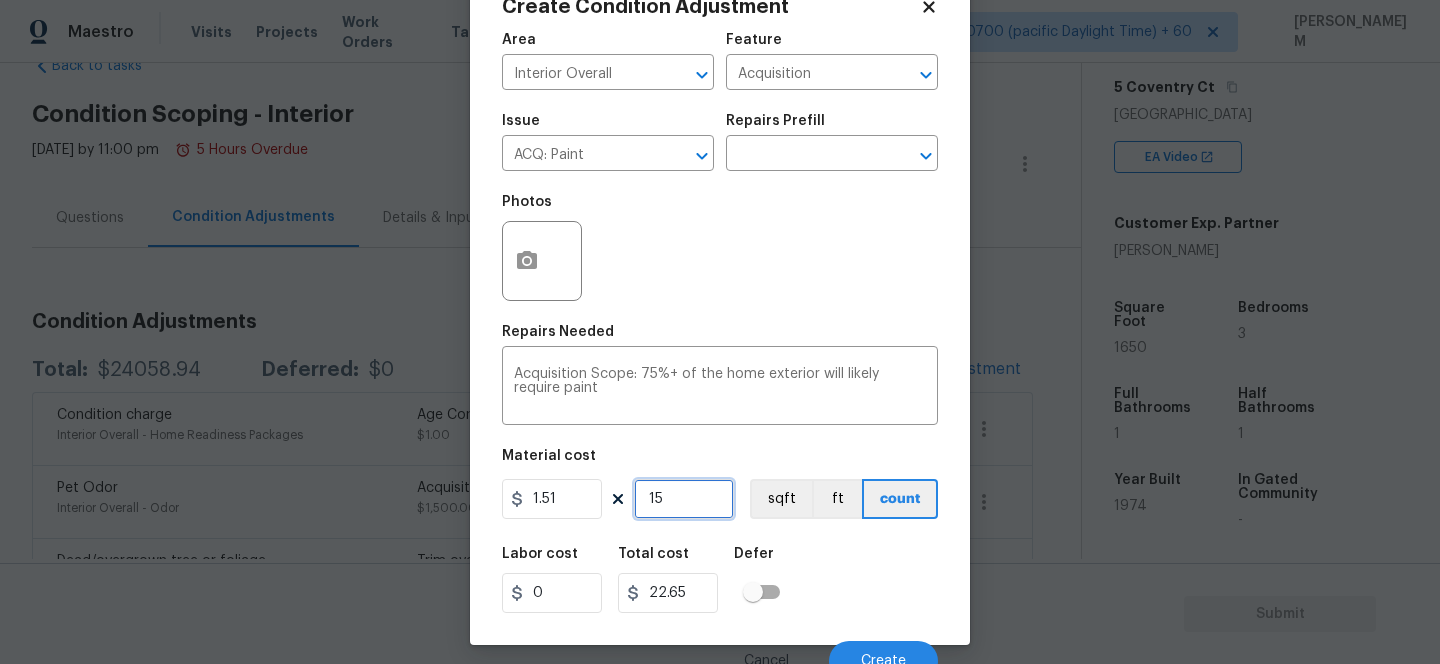 type on "1" 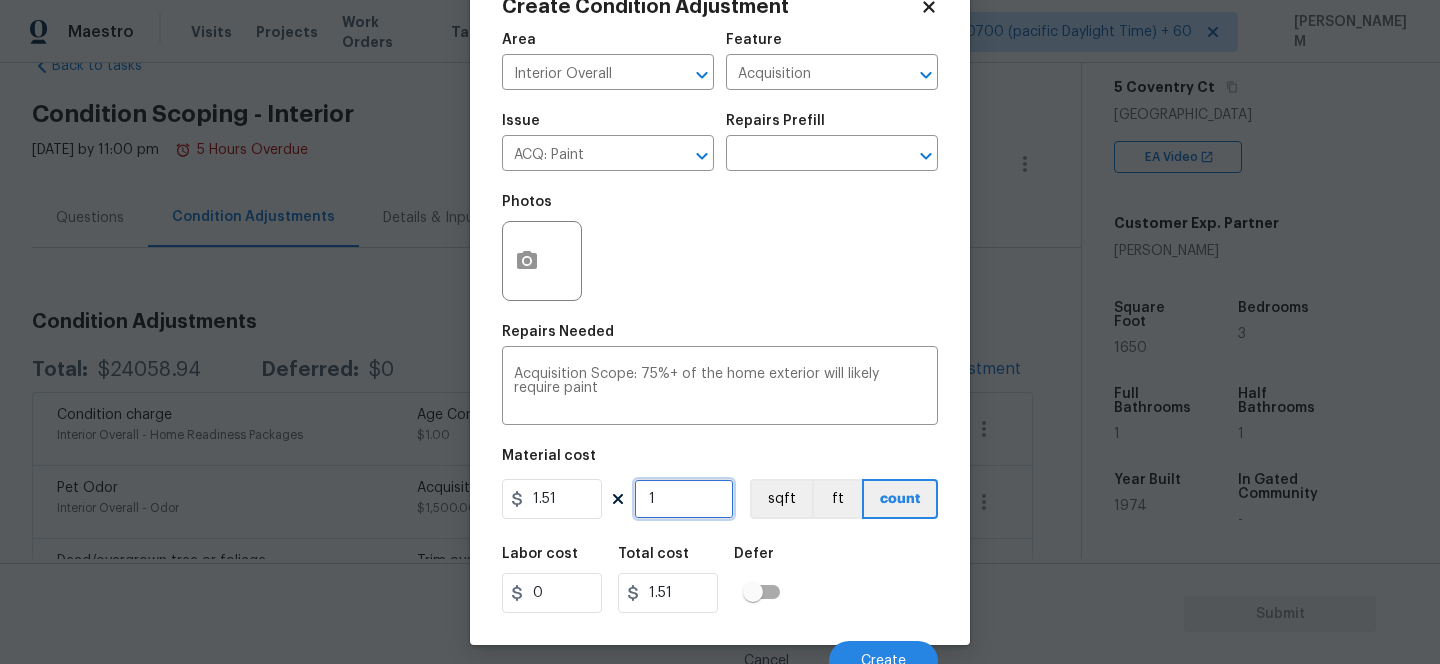 type on "0" 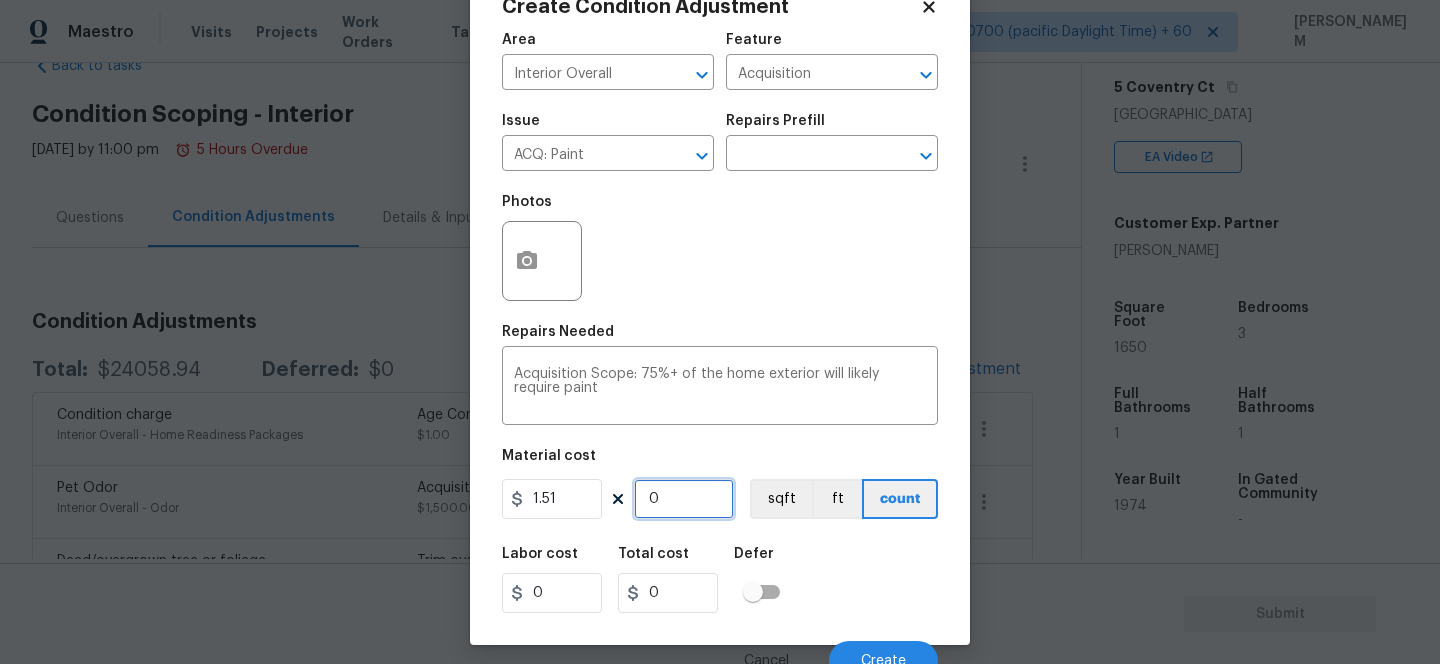 type on "1" 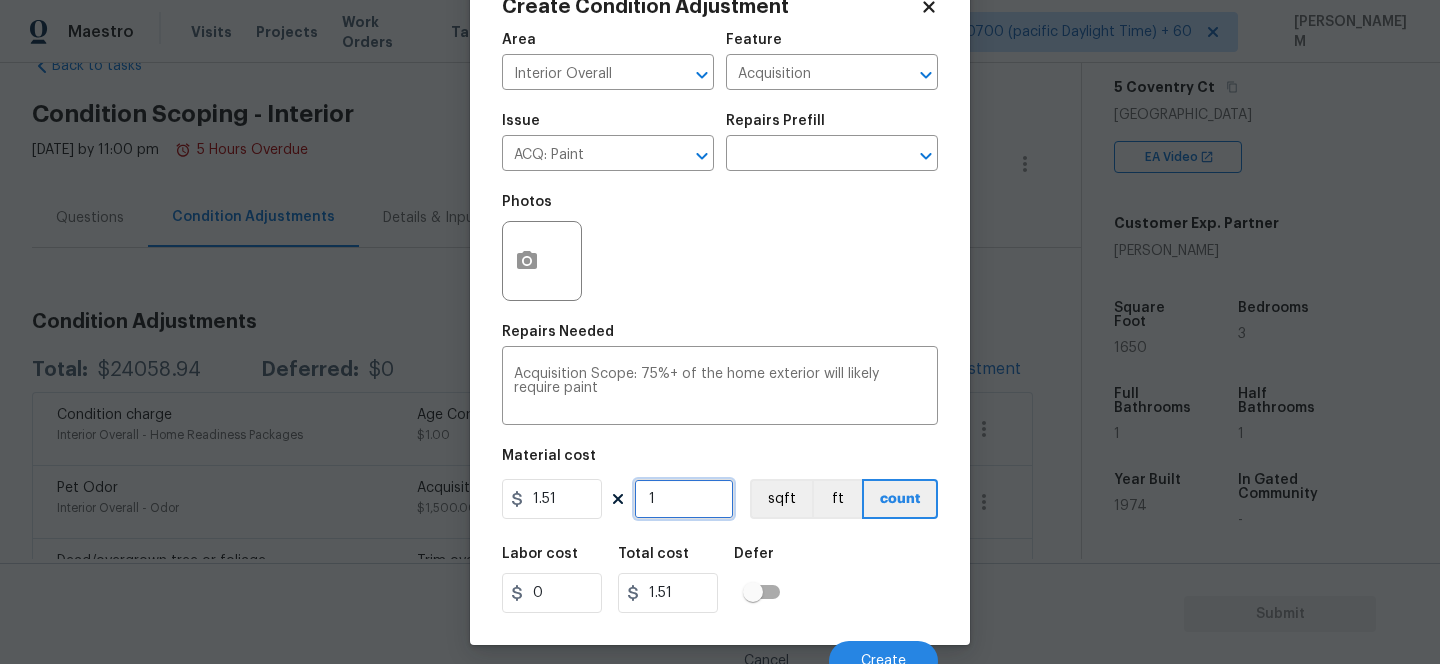 type on "18" 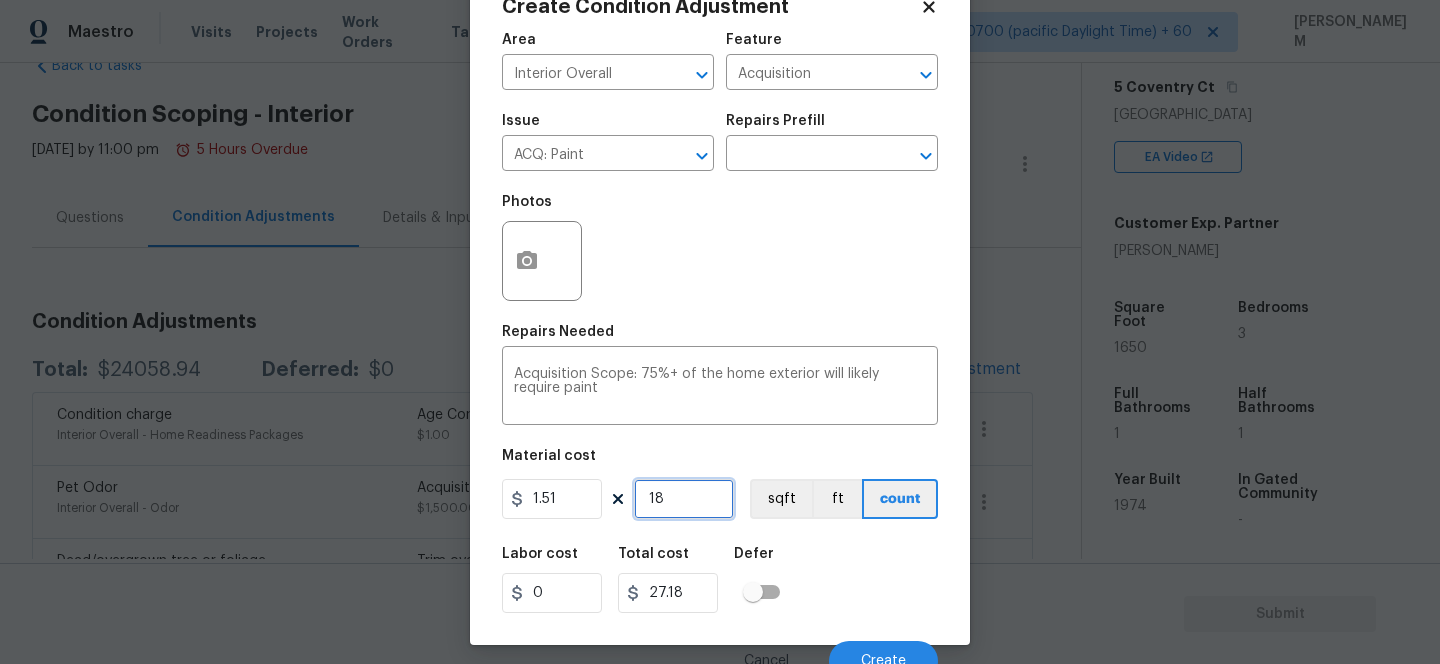 type on "185" 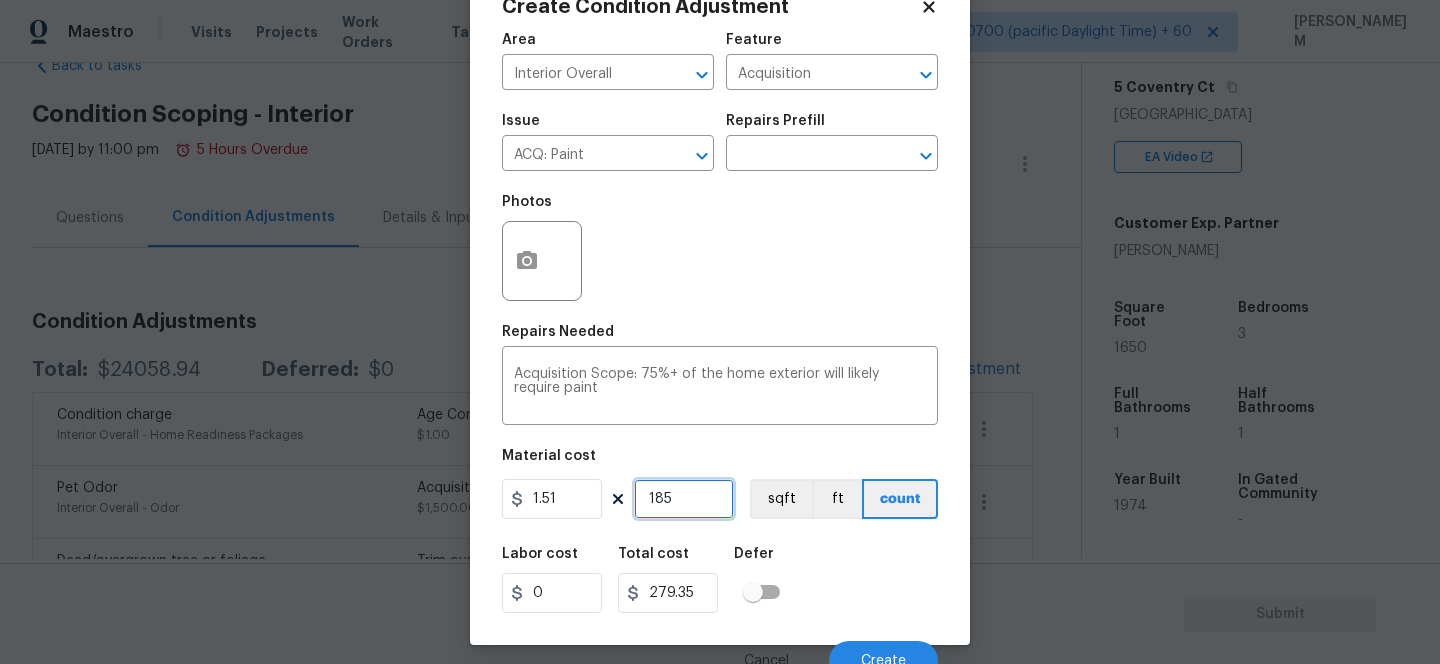 type on "1850" 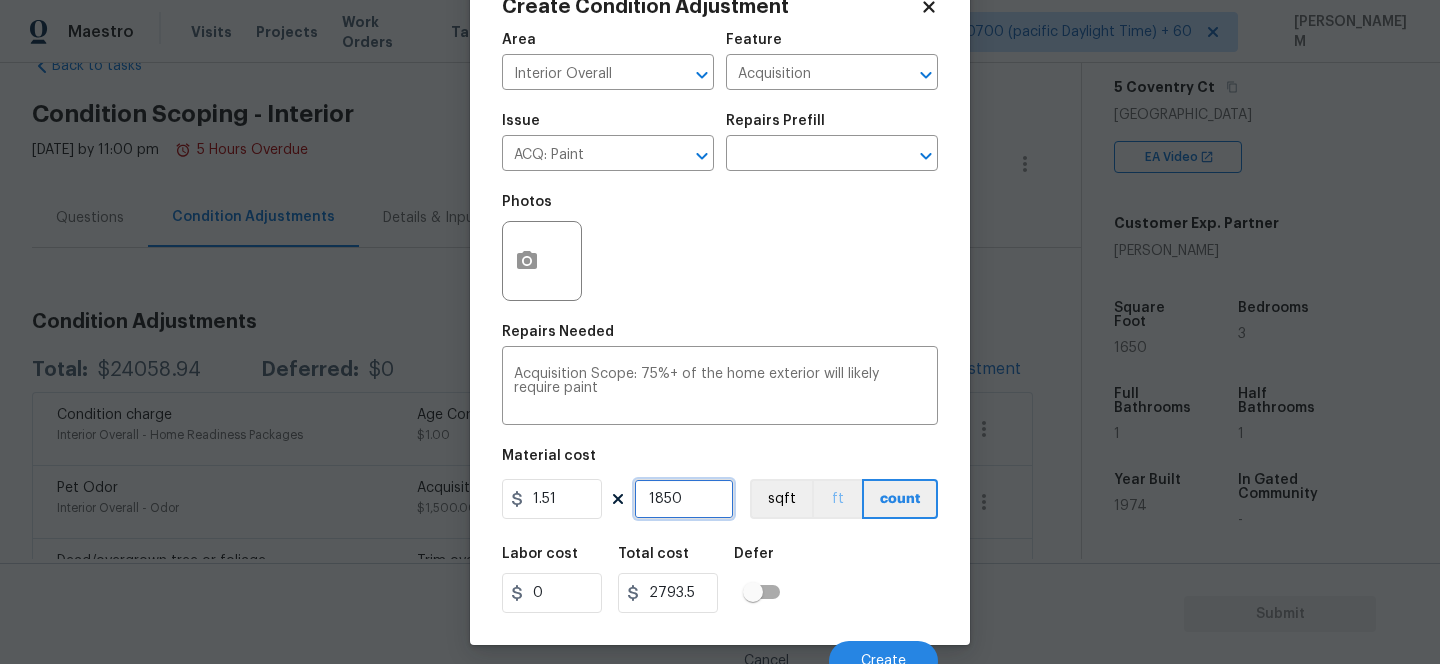 scroll, scrollTop: 83, scrollLeft: 0, axis: vertical 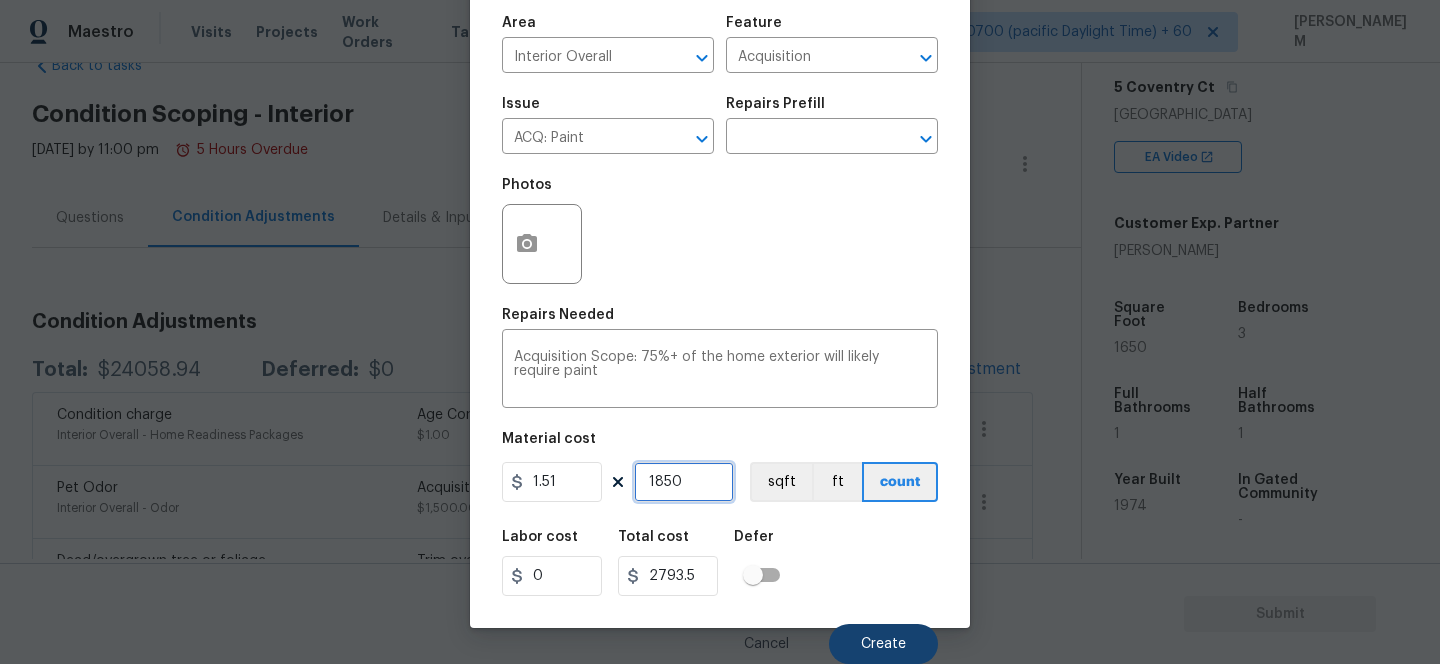 type on "1850" 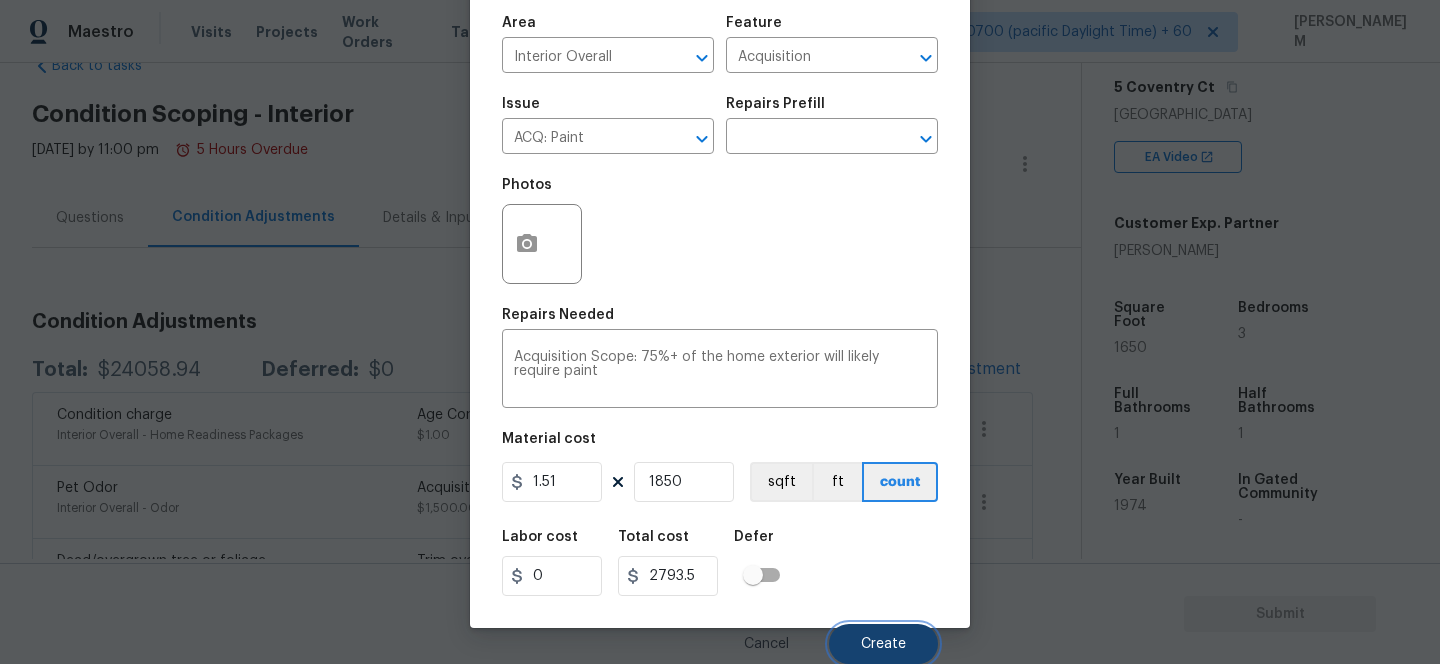 click on "Create" at bounding box center (883, 644) 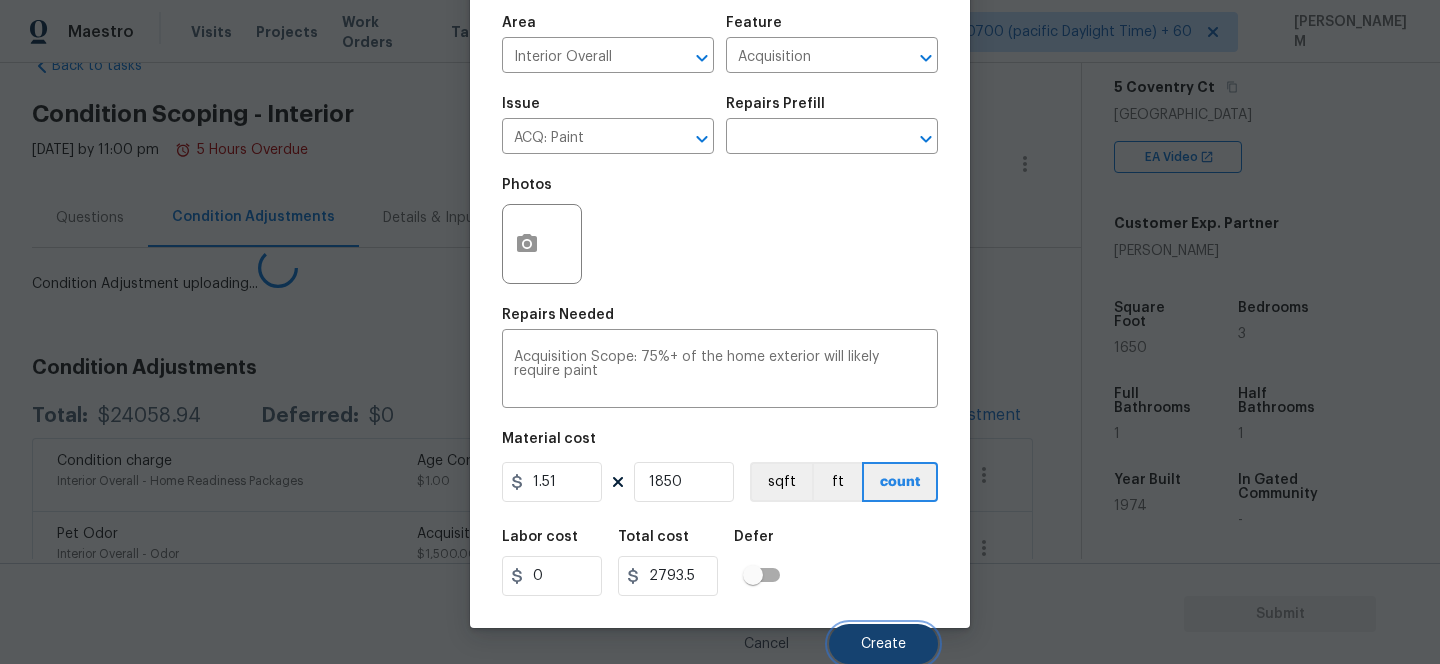 scroll, scrollTop: 76, scrollLeft: 0, axis: vertical 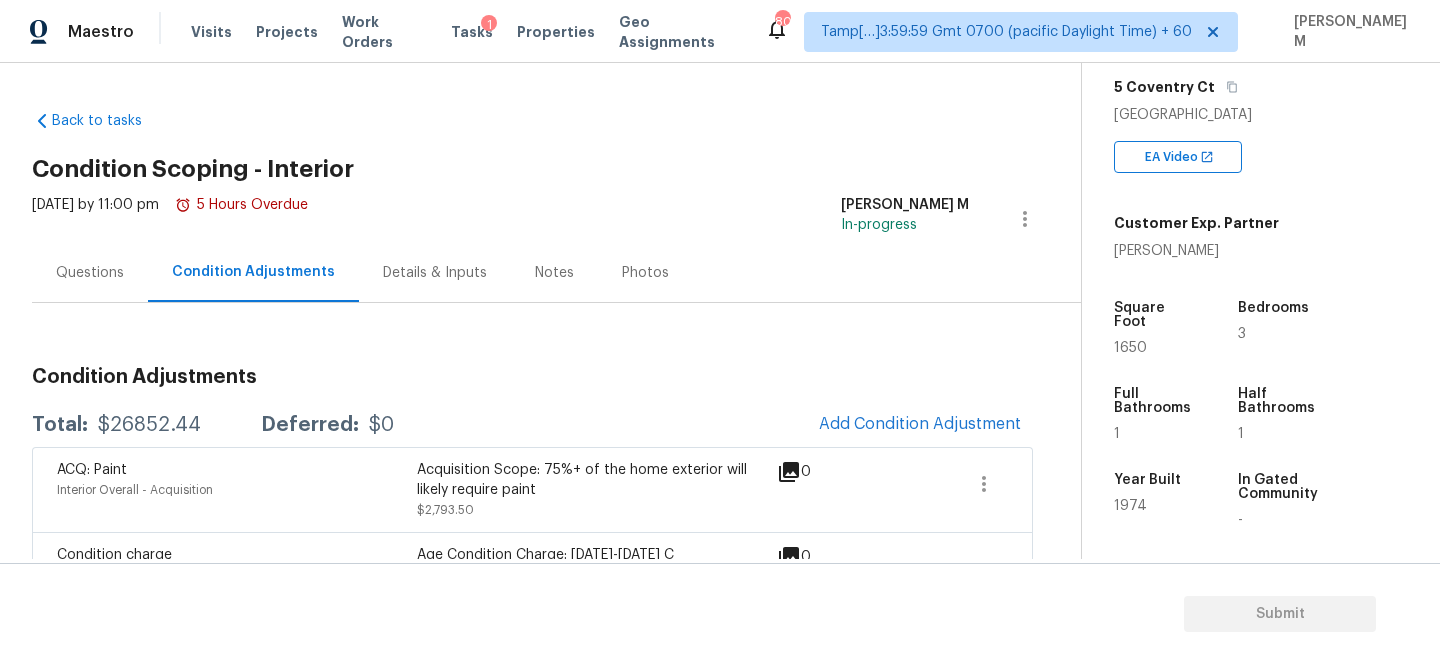click on "Questions" at bounding box center [90, 273] 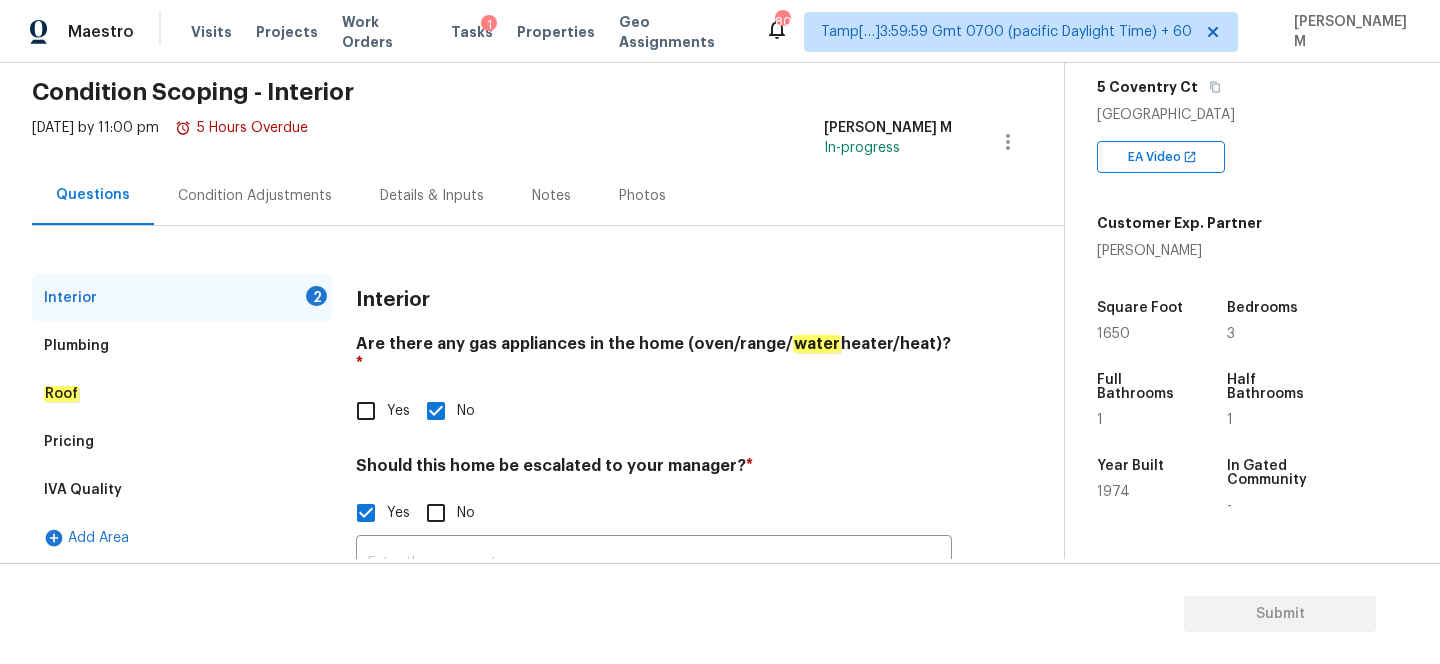 scroll, scrollTop: 101, scrollLeft: 0, axis: vertical 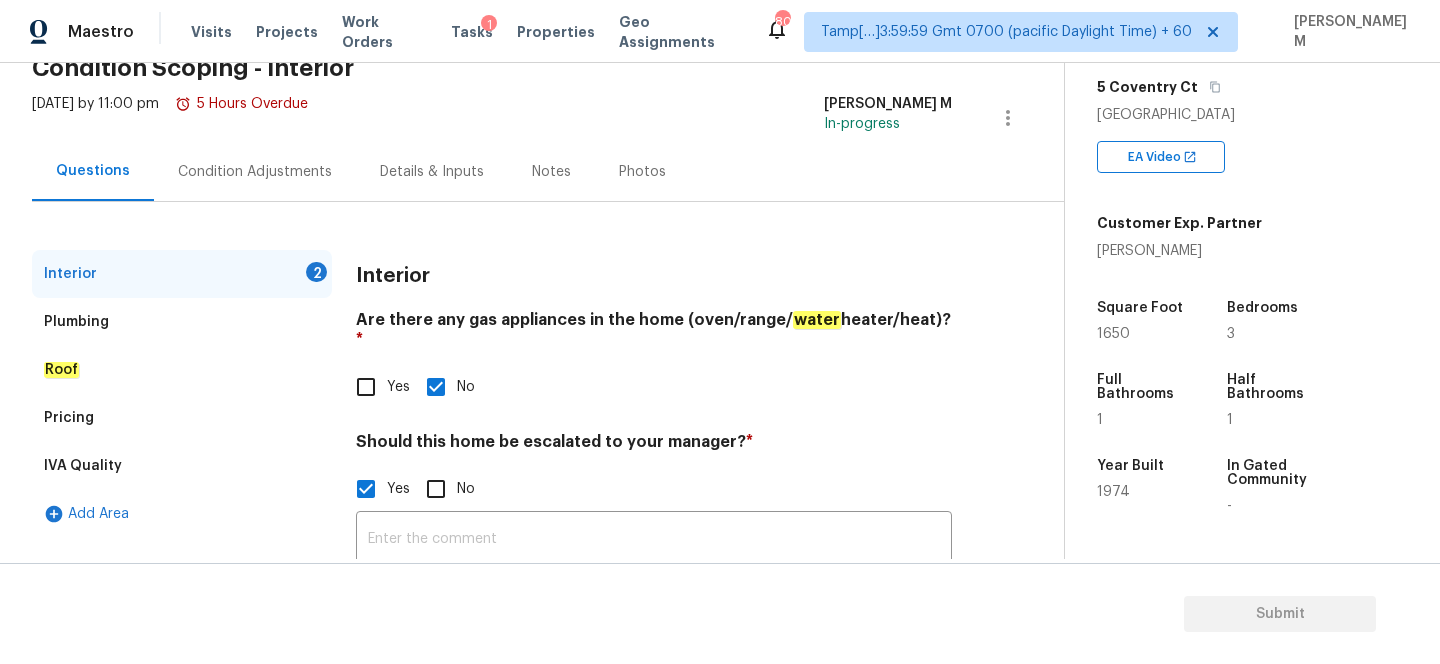 click on "Pricing" at bounding box center [182, 418] 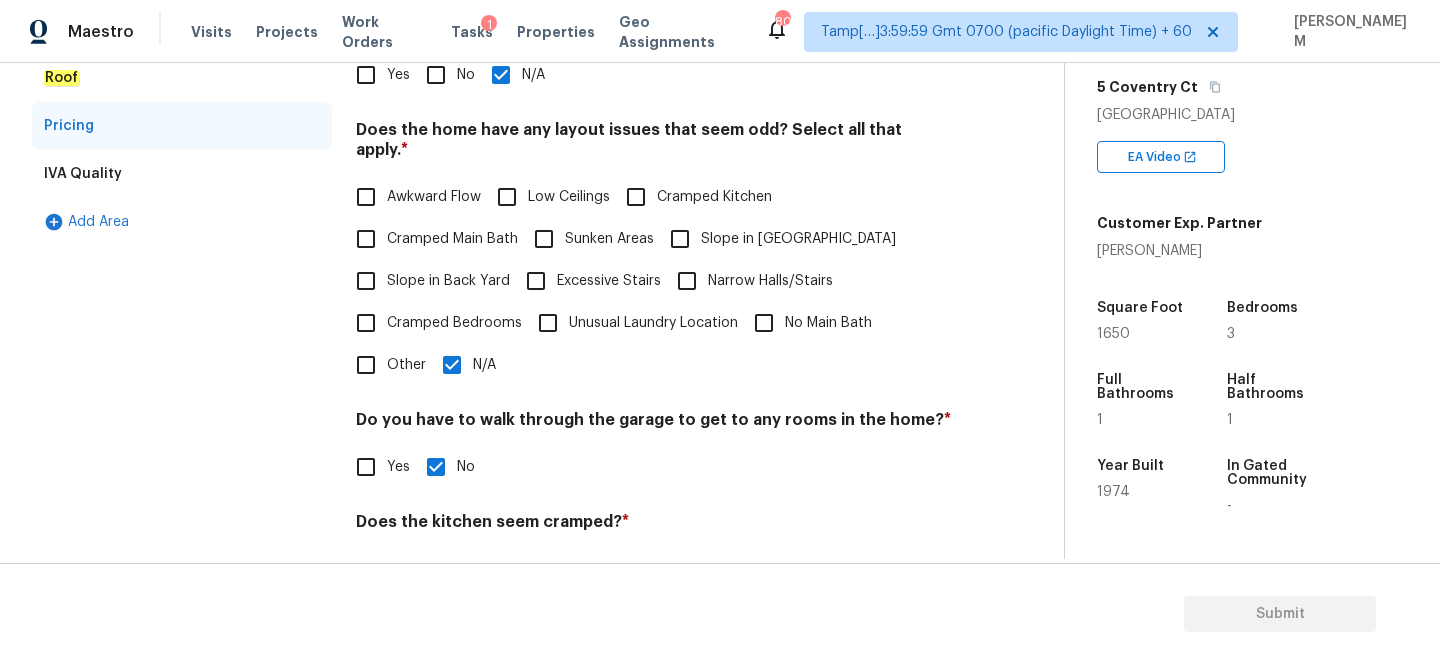 scroll, scrollTop: 398, scrollLeft: 0, axis: vertical 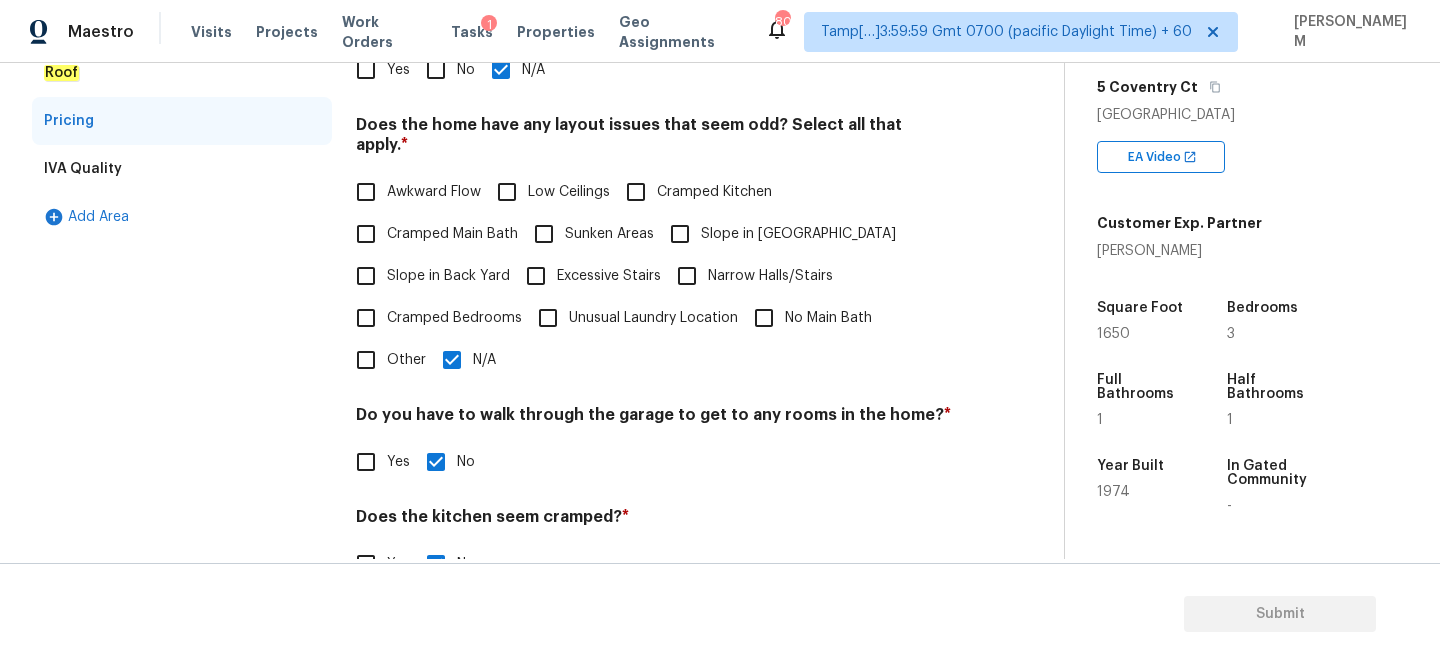 click on "Other" at bounding box center (366, 360) 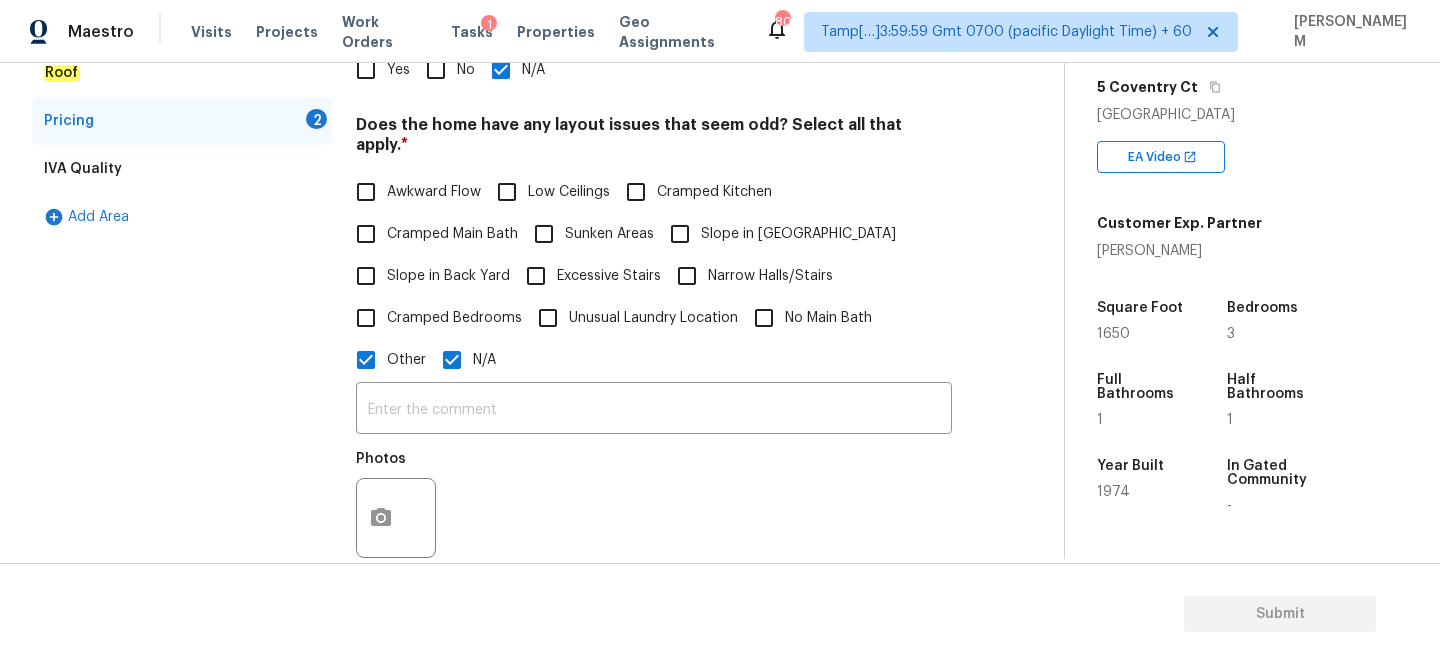 click on "​ Photos" at bounding box center (654, 475) 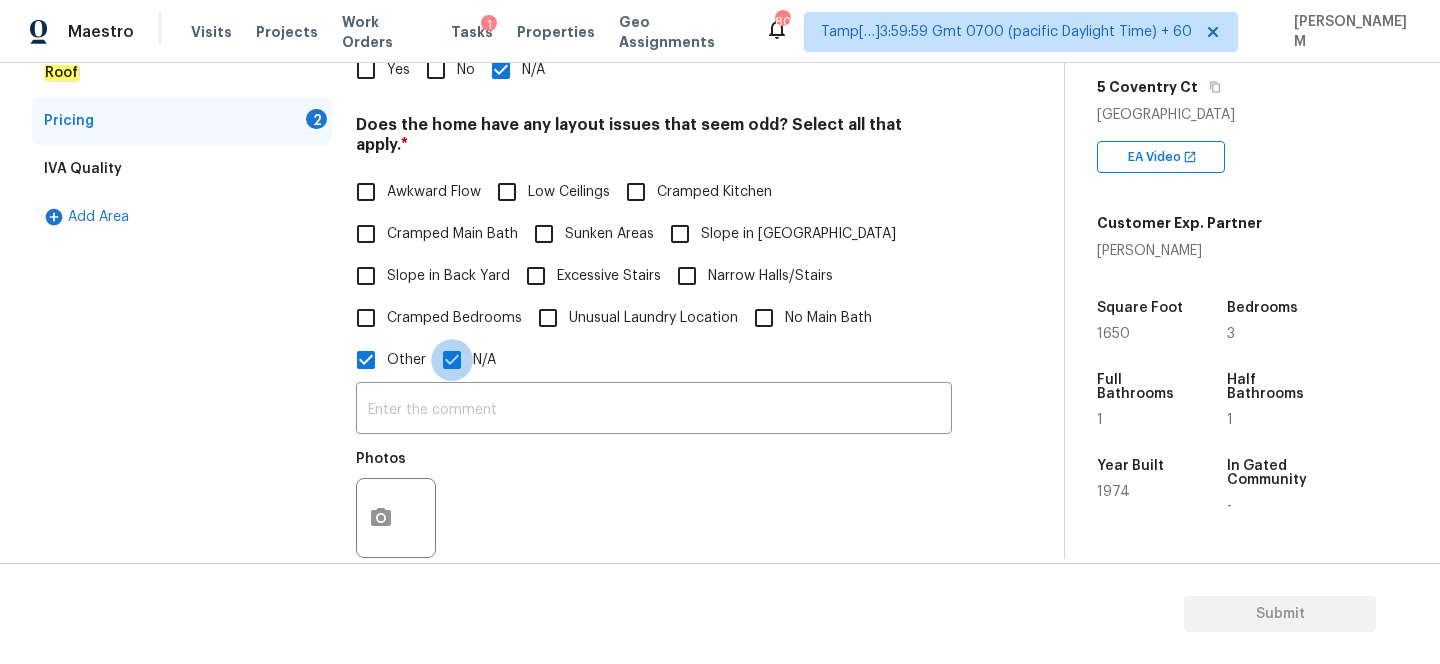 click on "N/A" at bounding box center [452, 360] 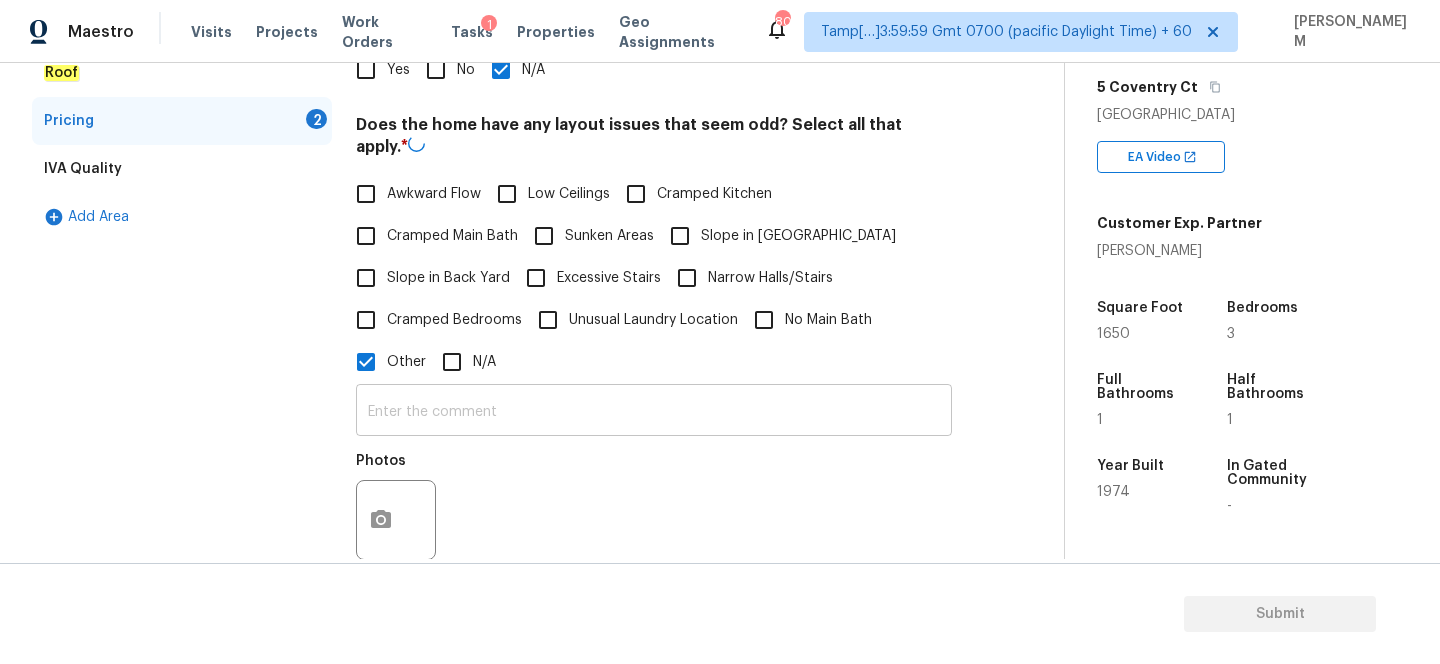 click at bounding box center [654, 412] 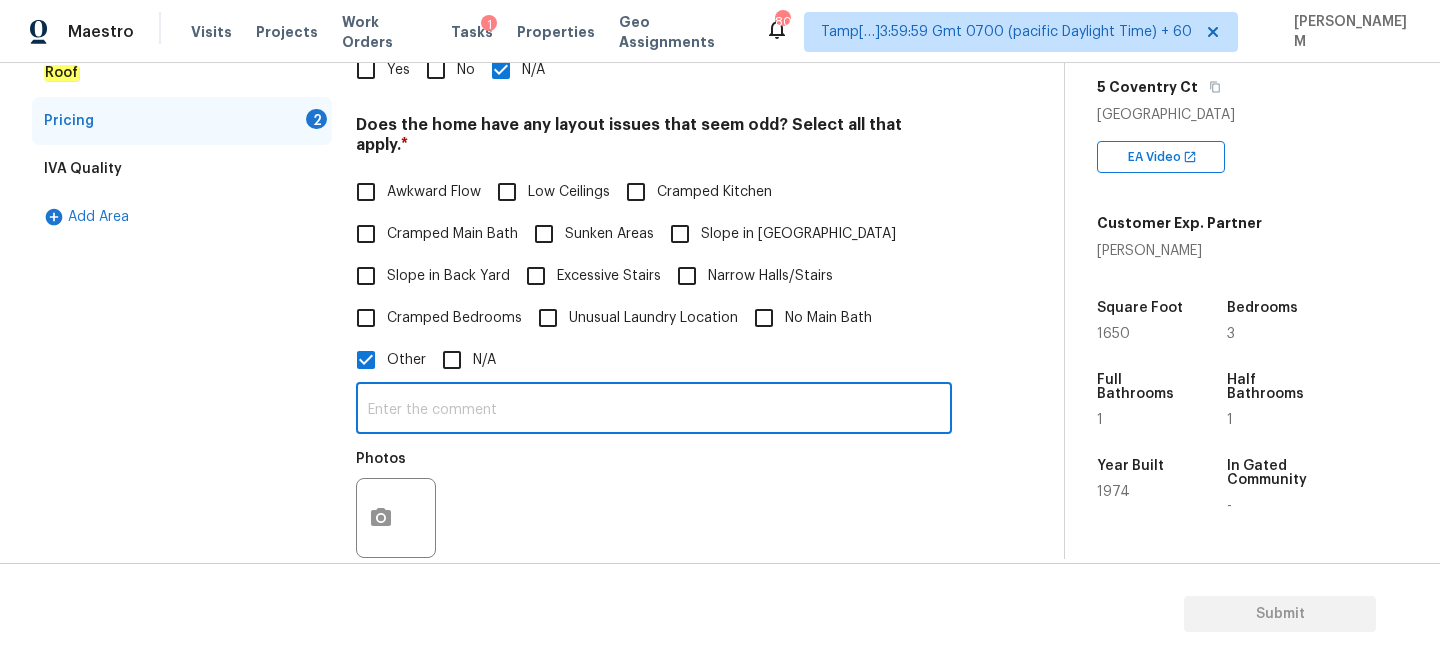 paste on "Sqft mismatched between mastero and admin" 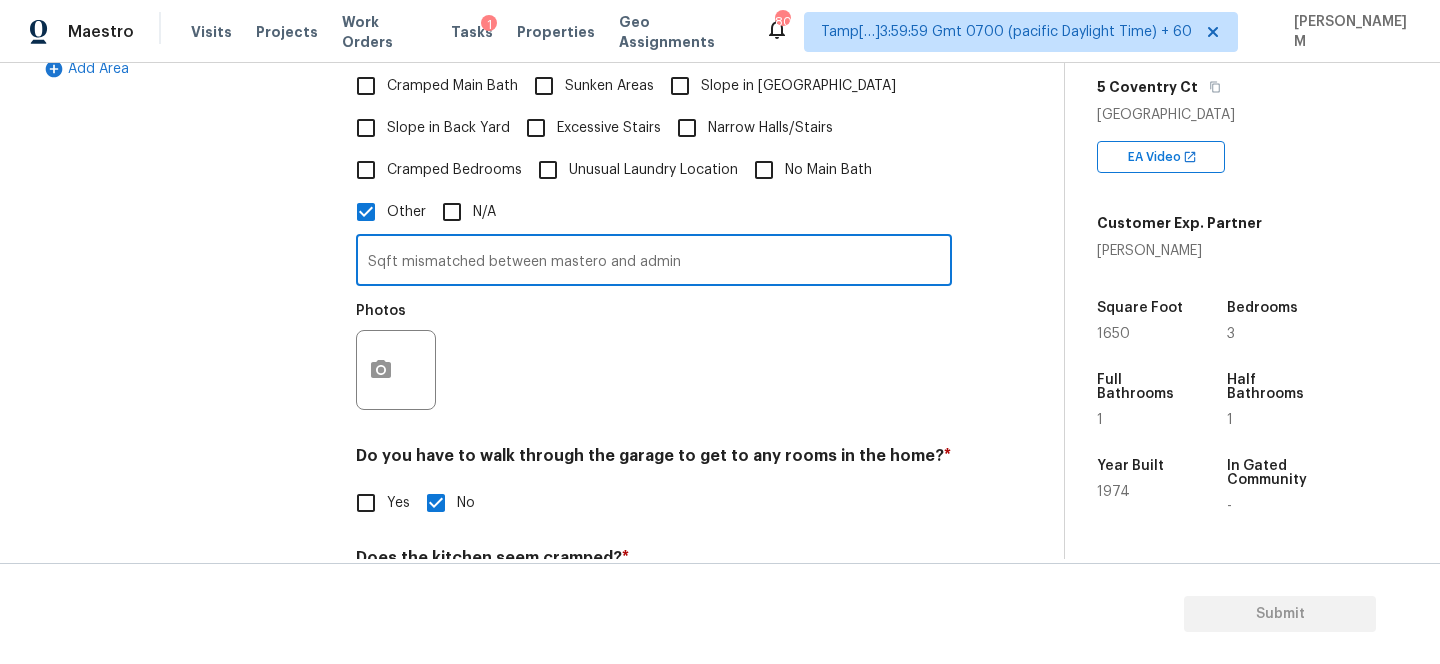 scroll, scrollTop: 568, scrollLeft: 0, axis: vertical 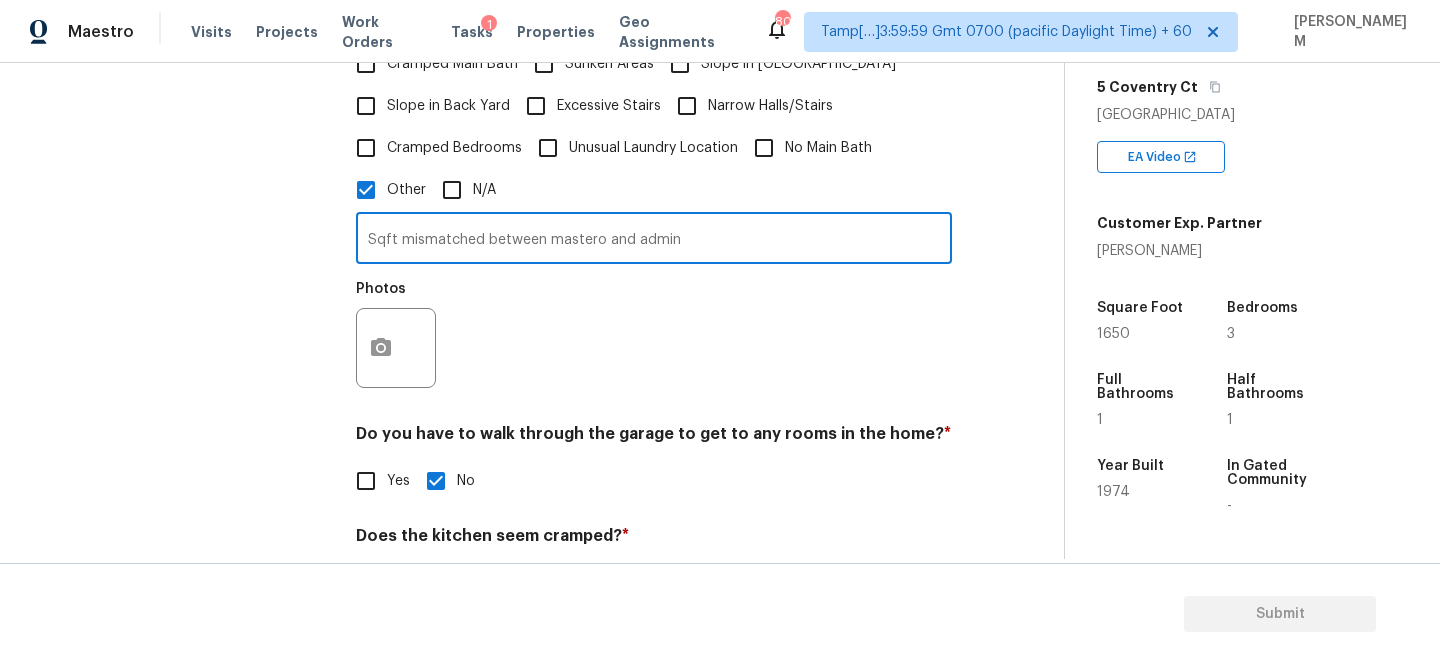 type on "Sqft mismatched between mastero and admin" 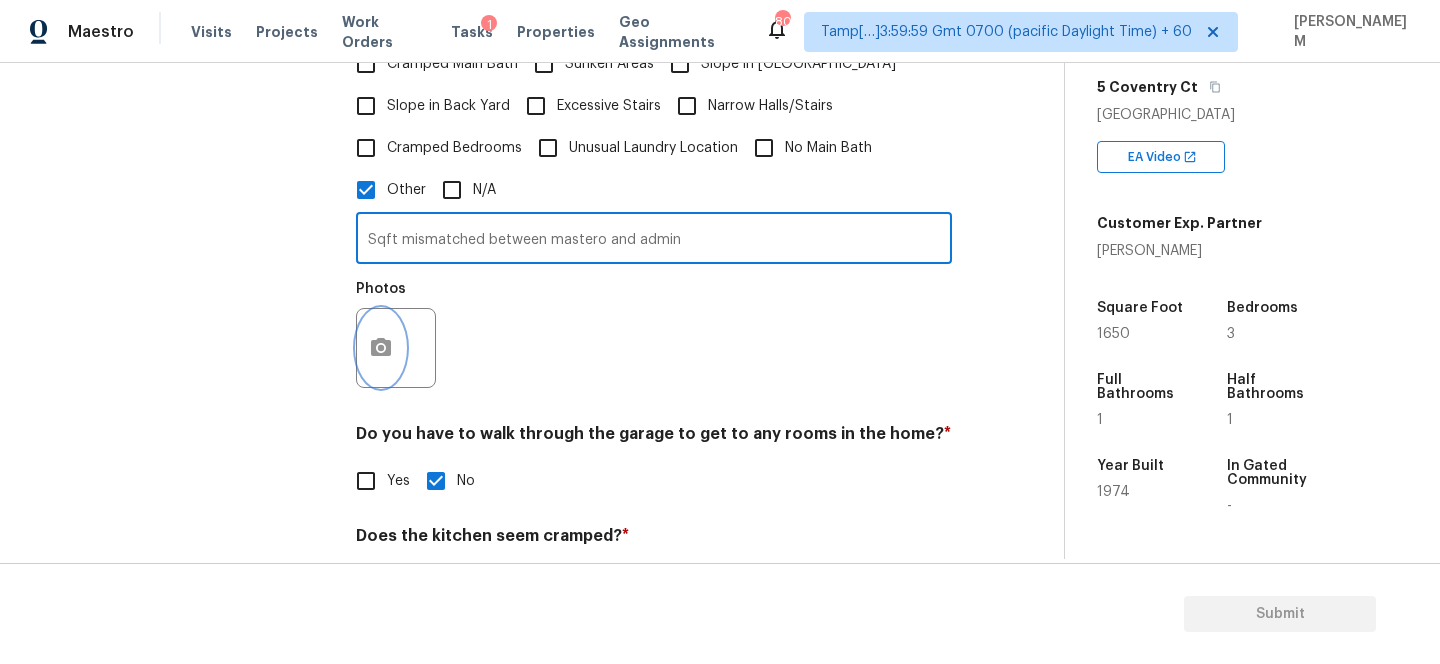 click at bounding box center [381, 348] 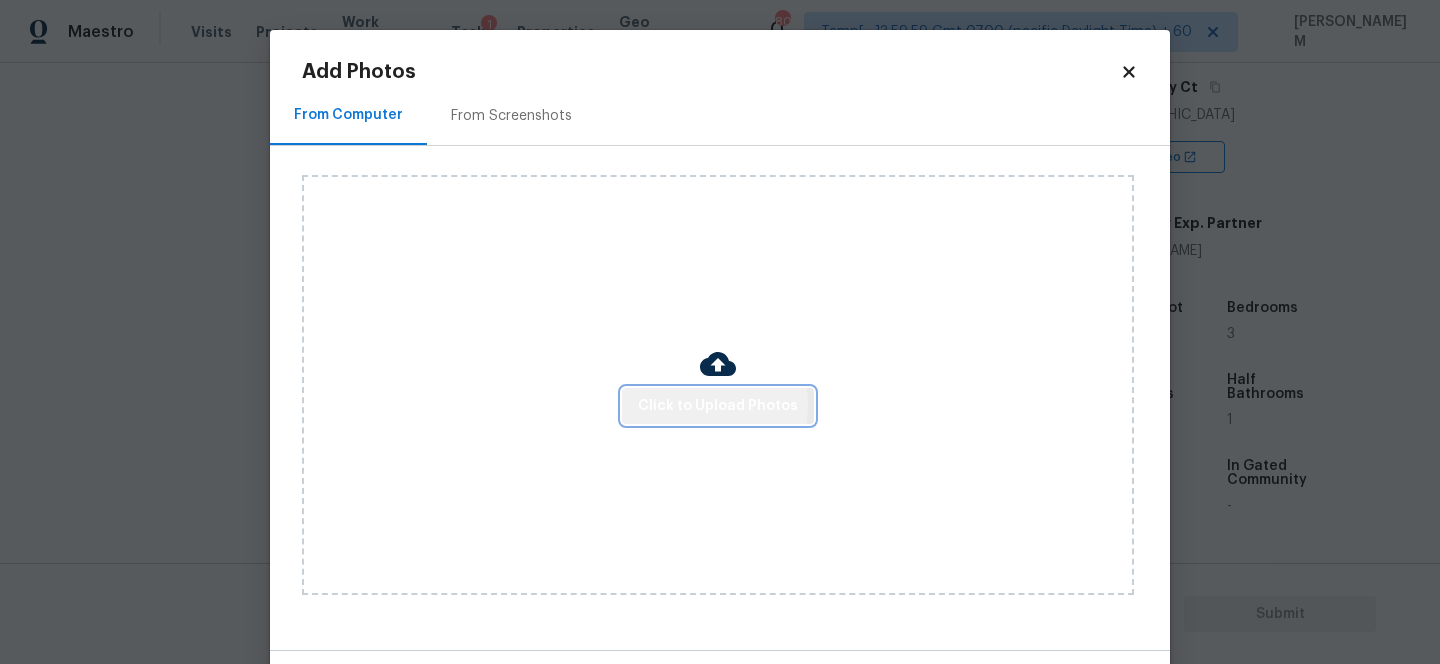 click on "Click to Upload Photos" at bounding box center (718, 406) 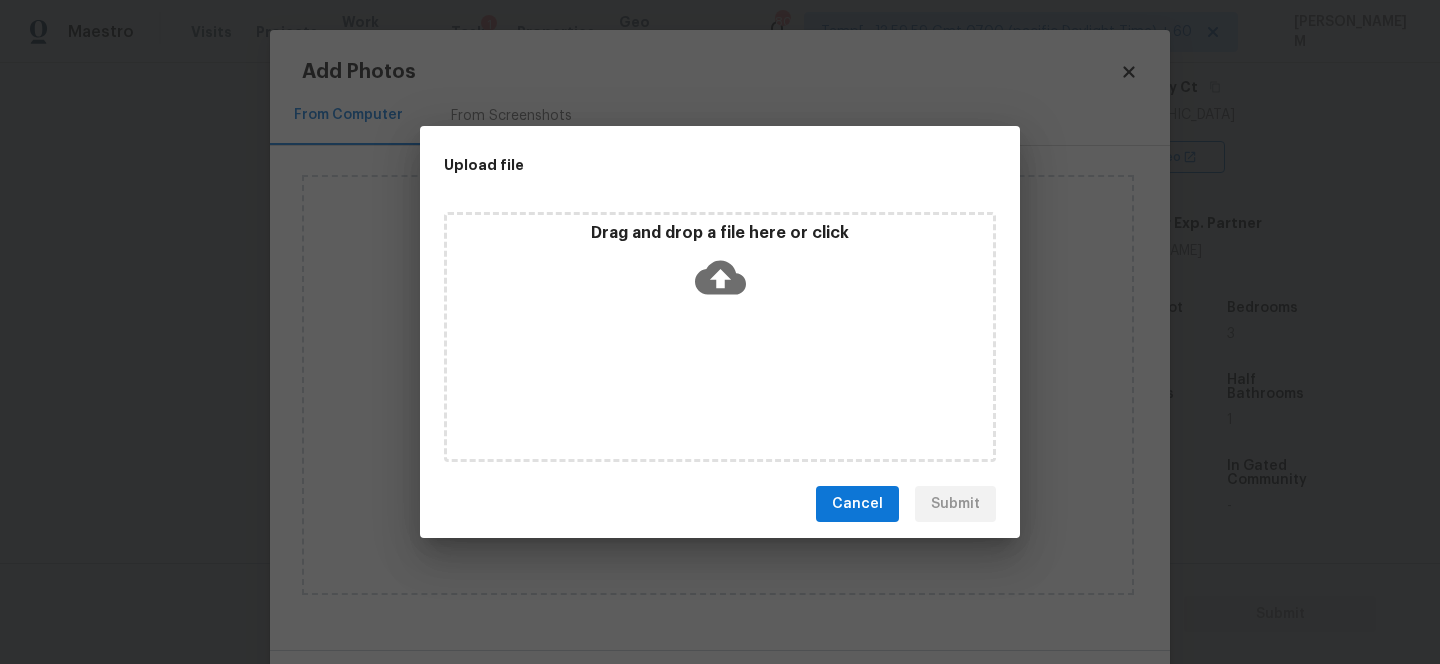click 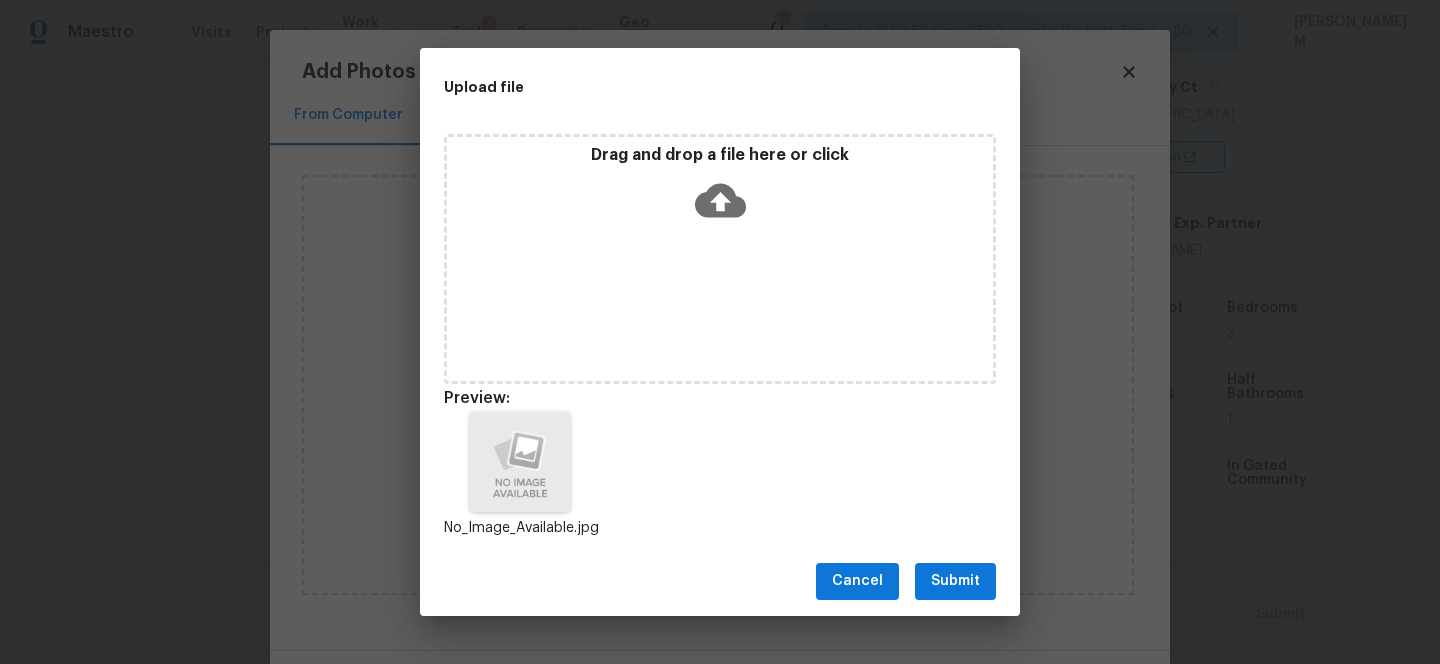 click on "Submit" at bounding box center [955, 581] 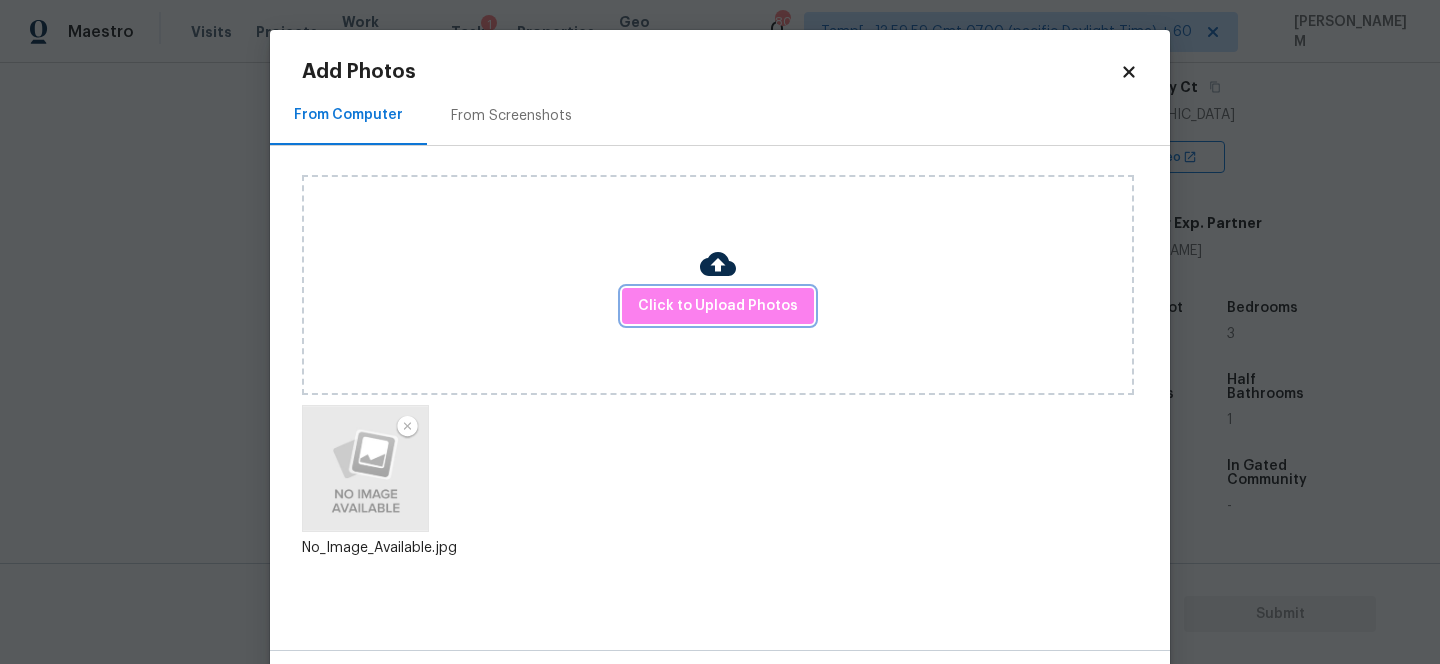 scroll, scrollTop: 76, scrollLeft: 0, axis: vertical 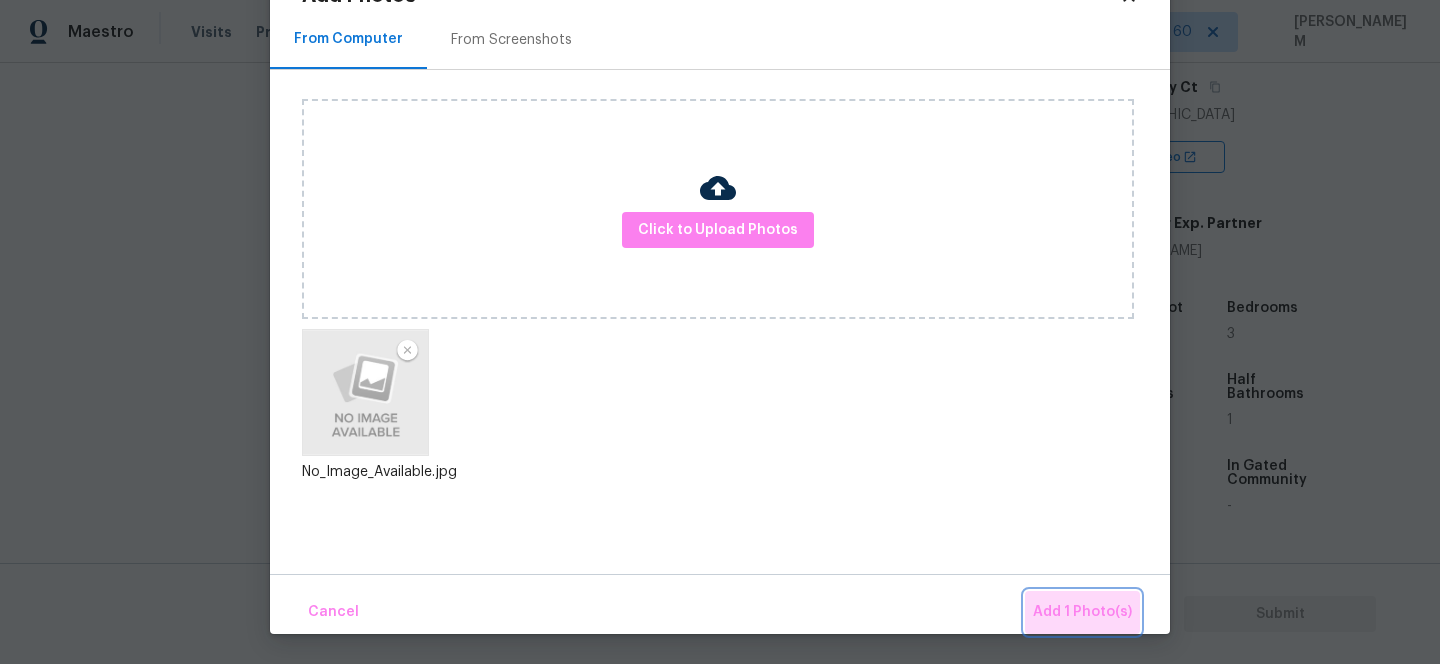 click on "Add 1 Photo(s)" at bounding box center (1082, 612) 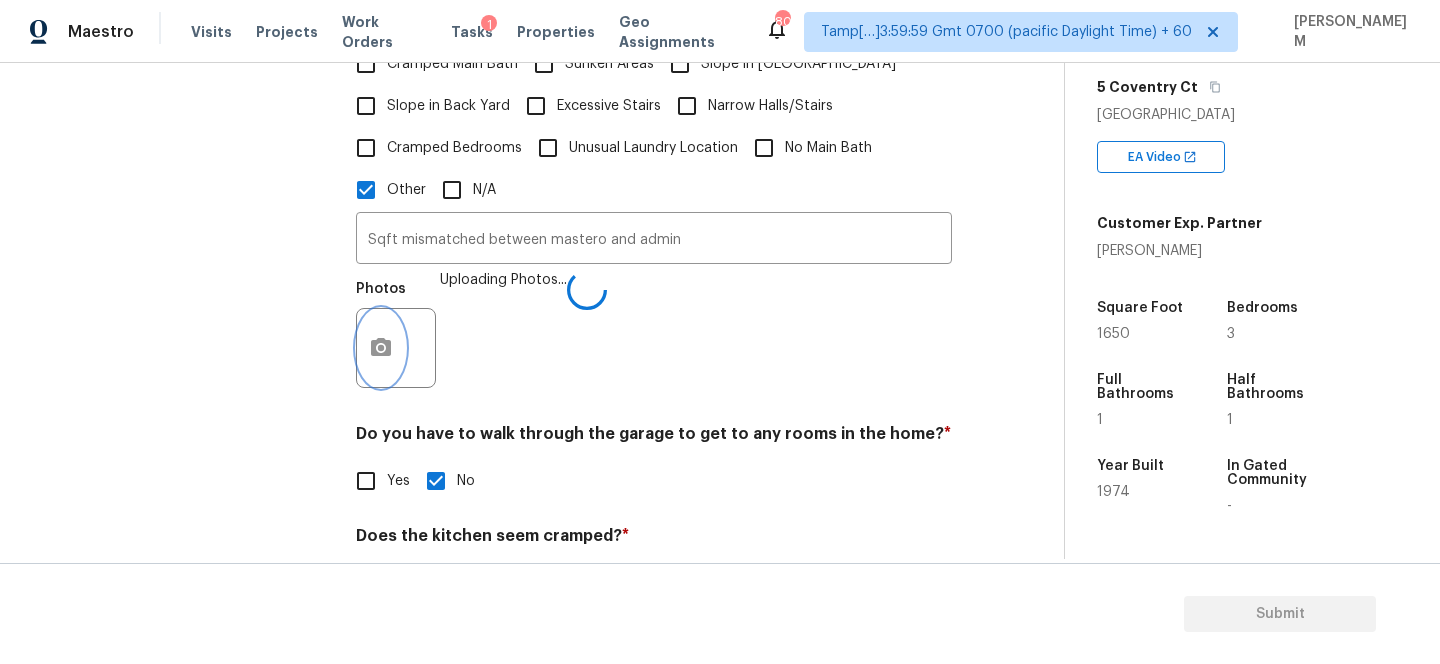 scroll, scrollTop: 0, scrollLeft: 0, axis: both 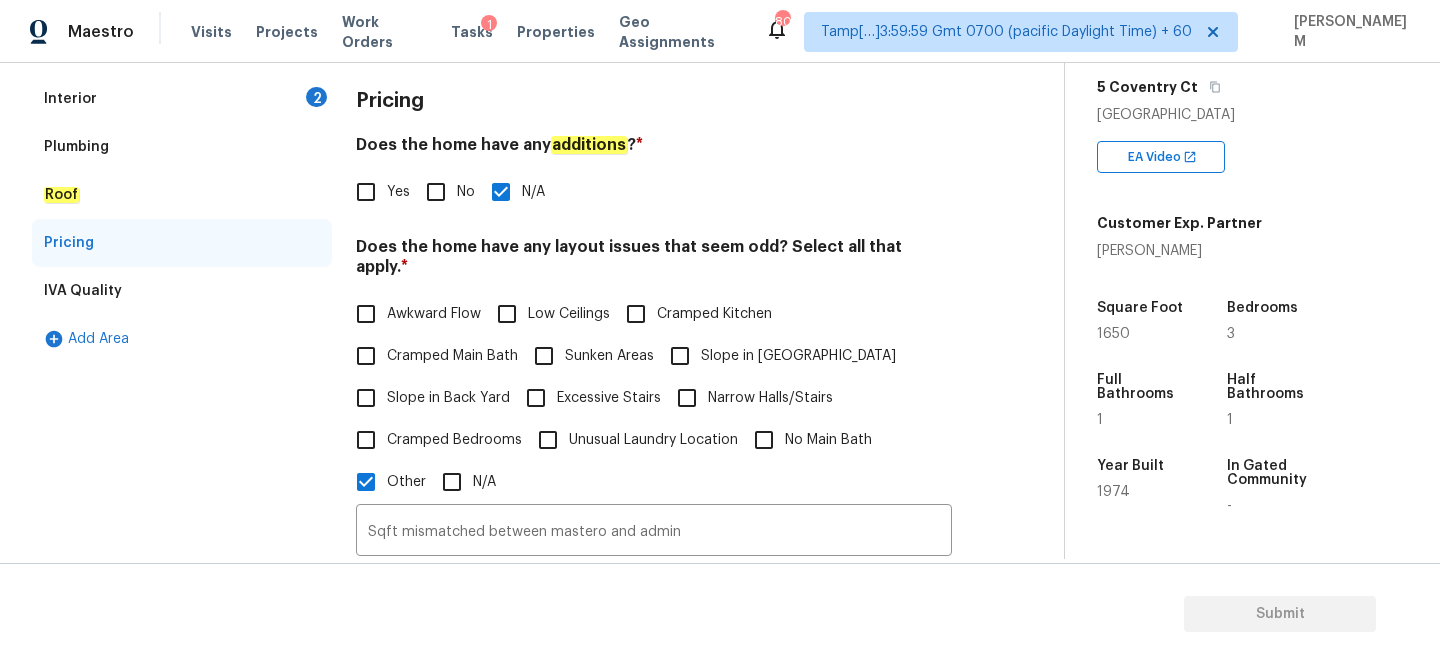 click on "IVA Quality" at bounding box center [182, 291] 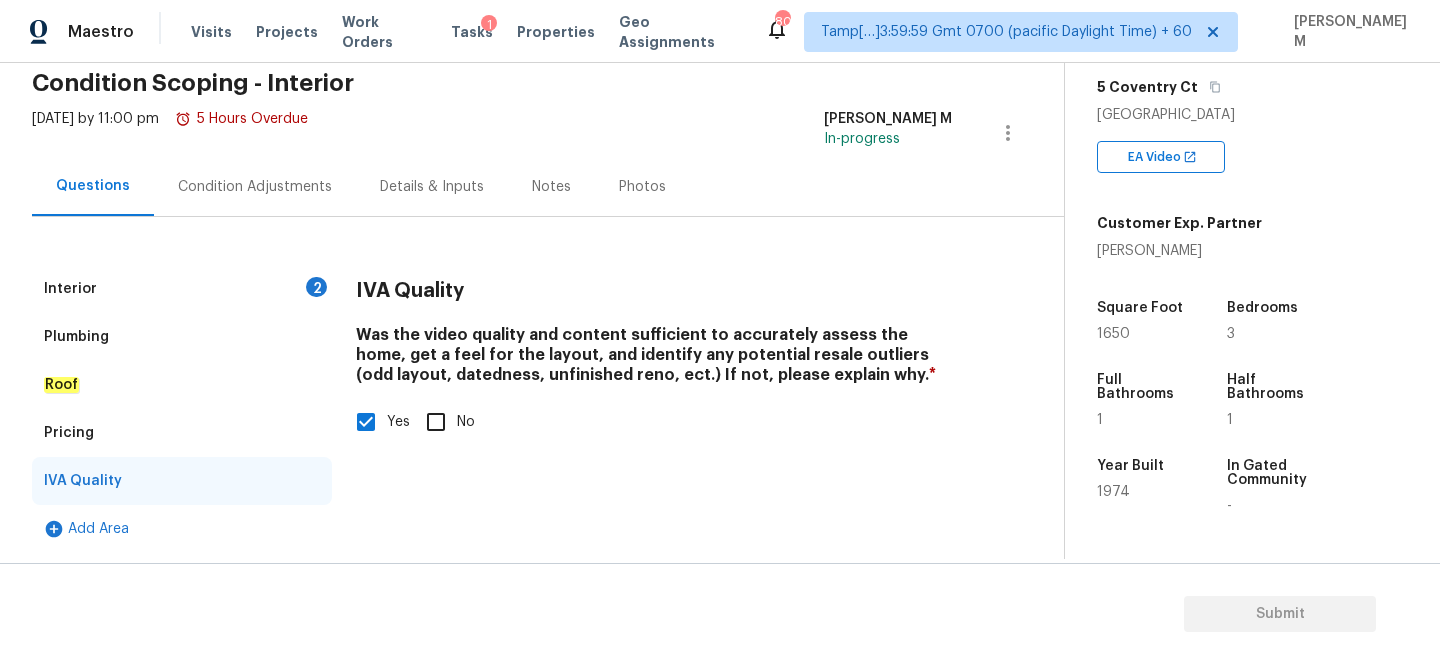 scroll, scrollTop: 86, scrollLeft: 0, axis: vertical 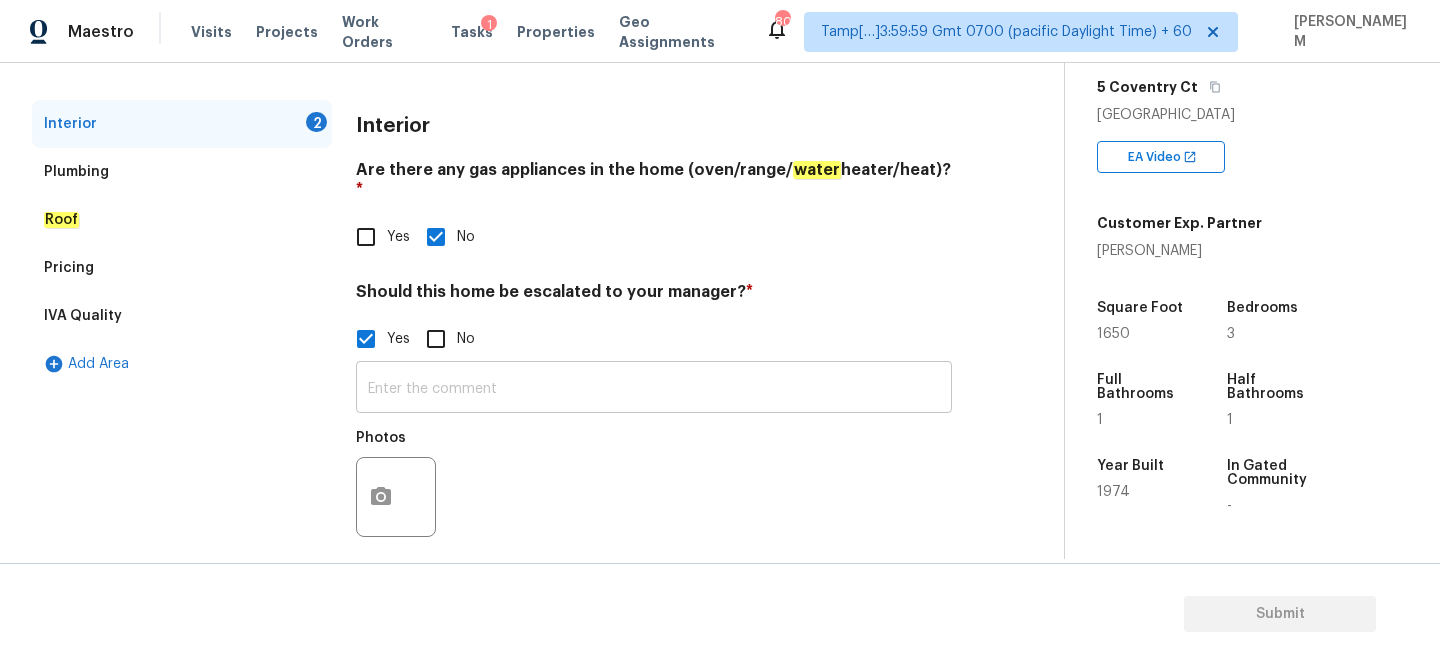 click at bounding box center [654, 389] 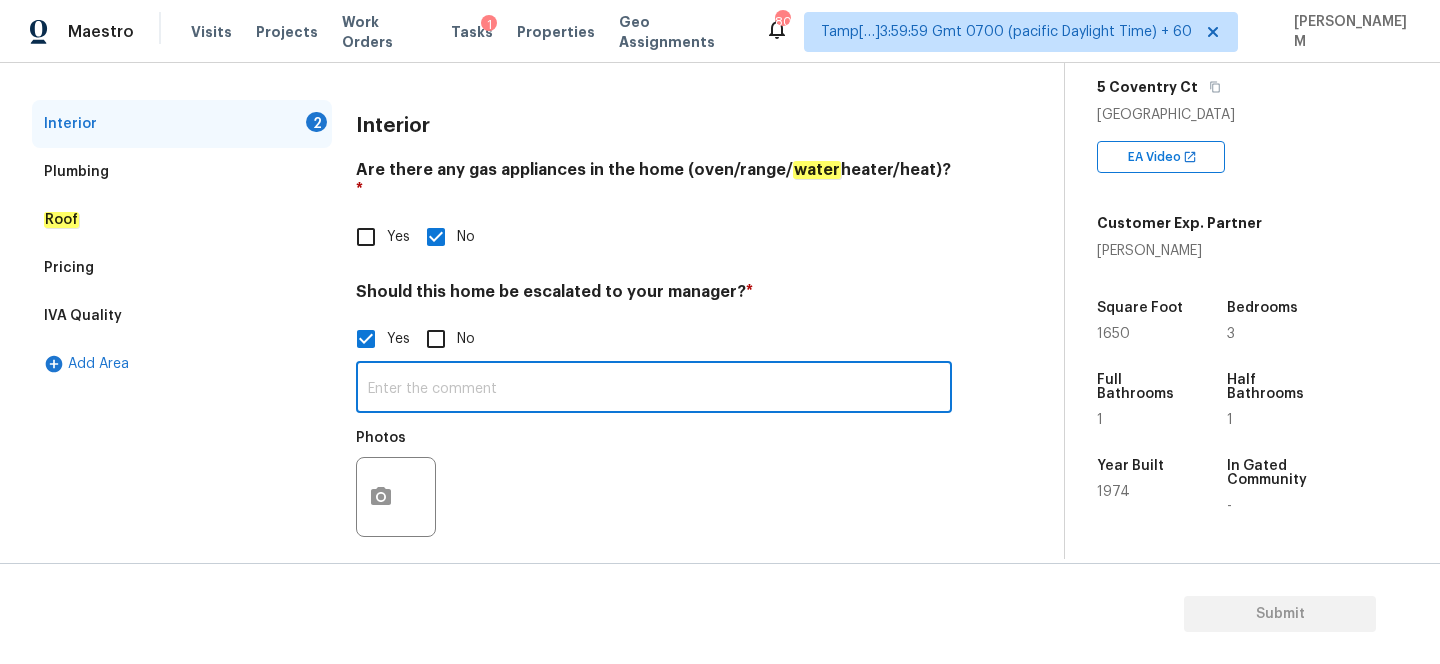 click on "No" at bounding box center (436, 339) 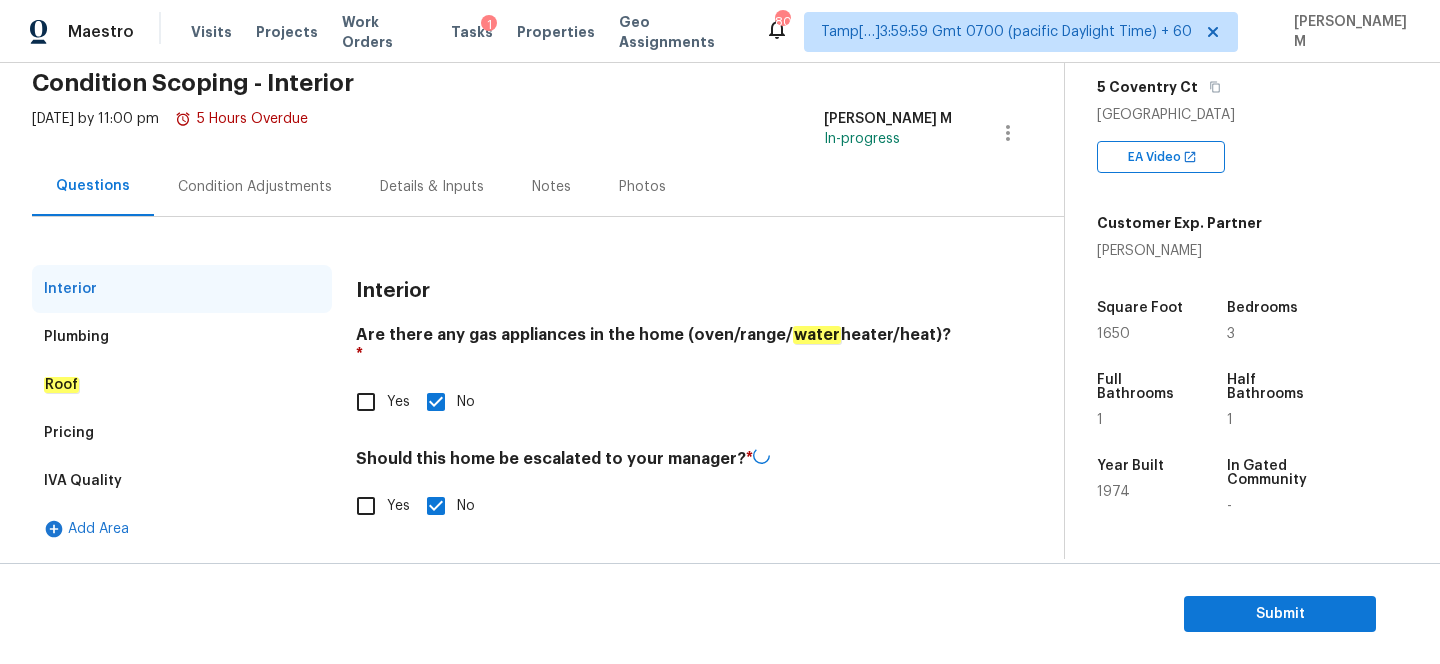 scroll, scrollTop: 86, scrollLeft: 0, axis: vertical 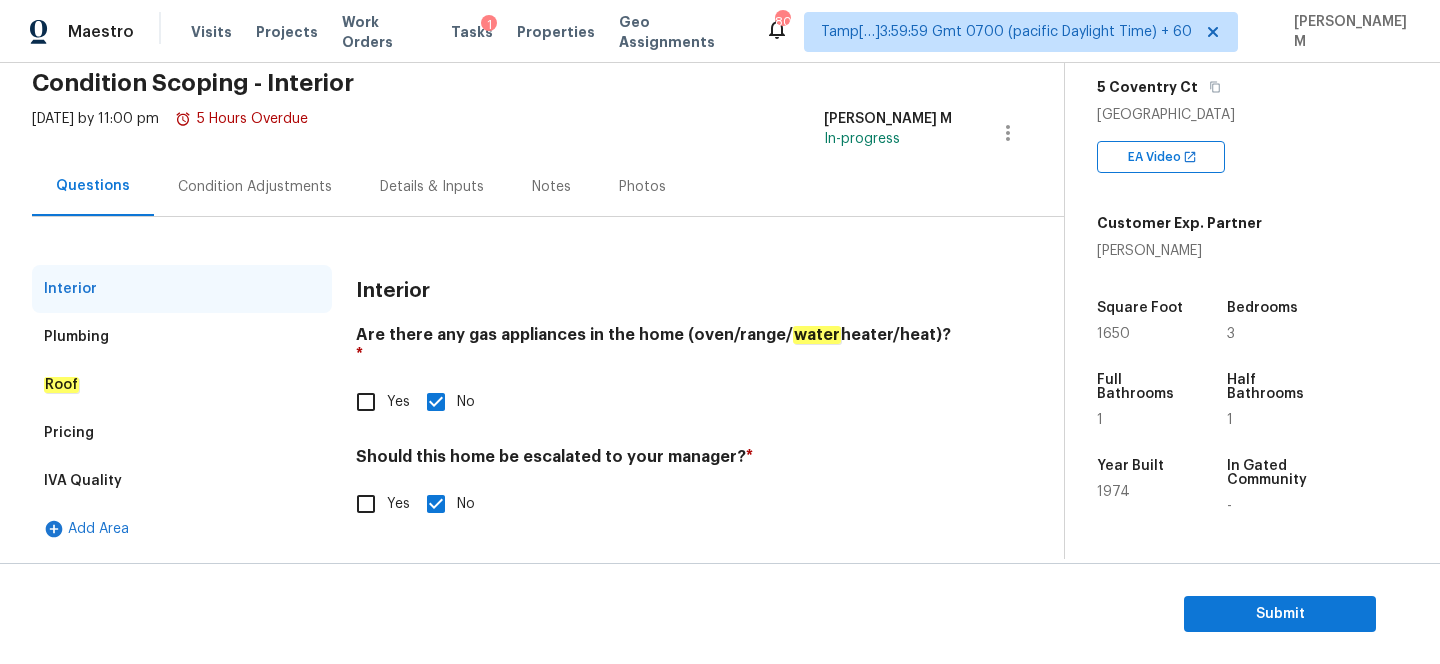 click on "Plumbing" at bounding box center (182, 337) 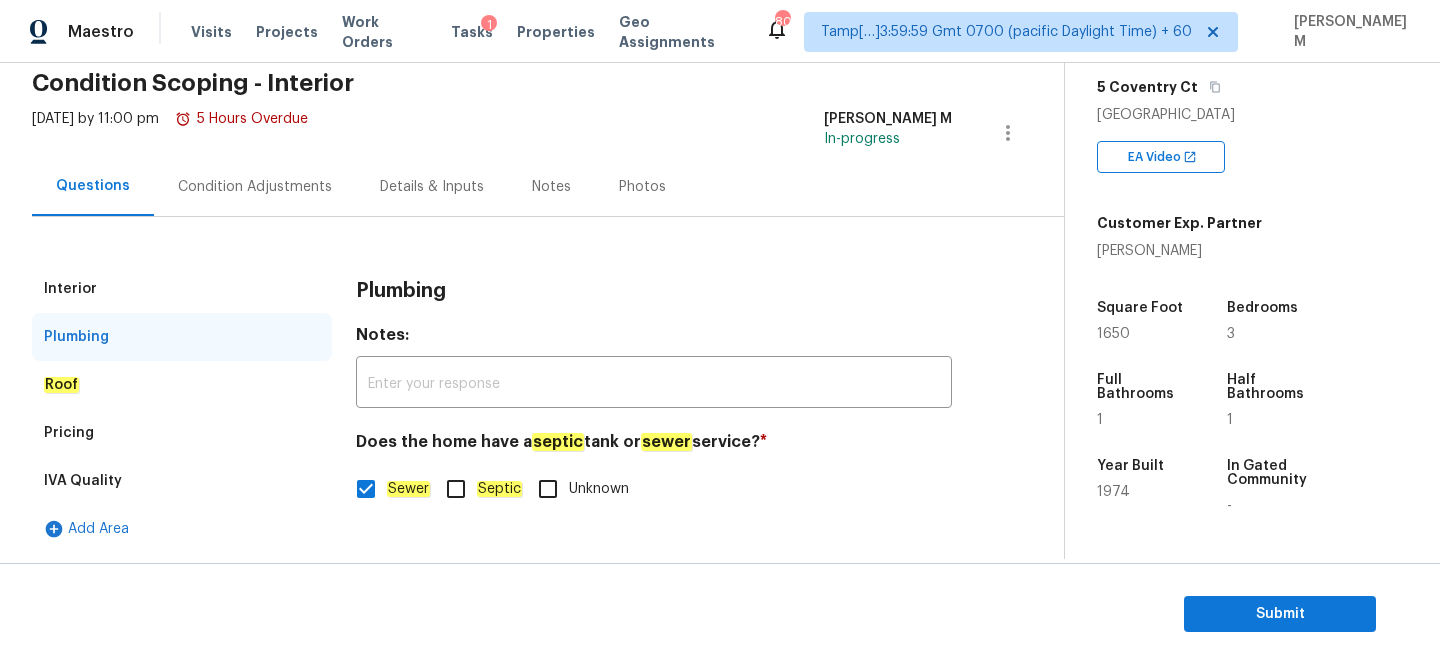 click on "Roof" at bounding box center (182, 385) 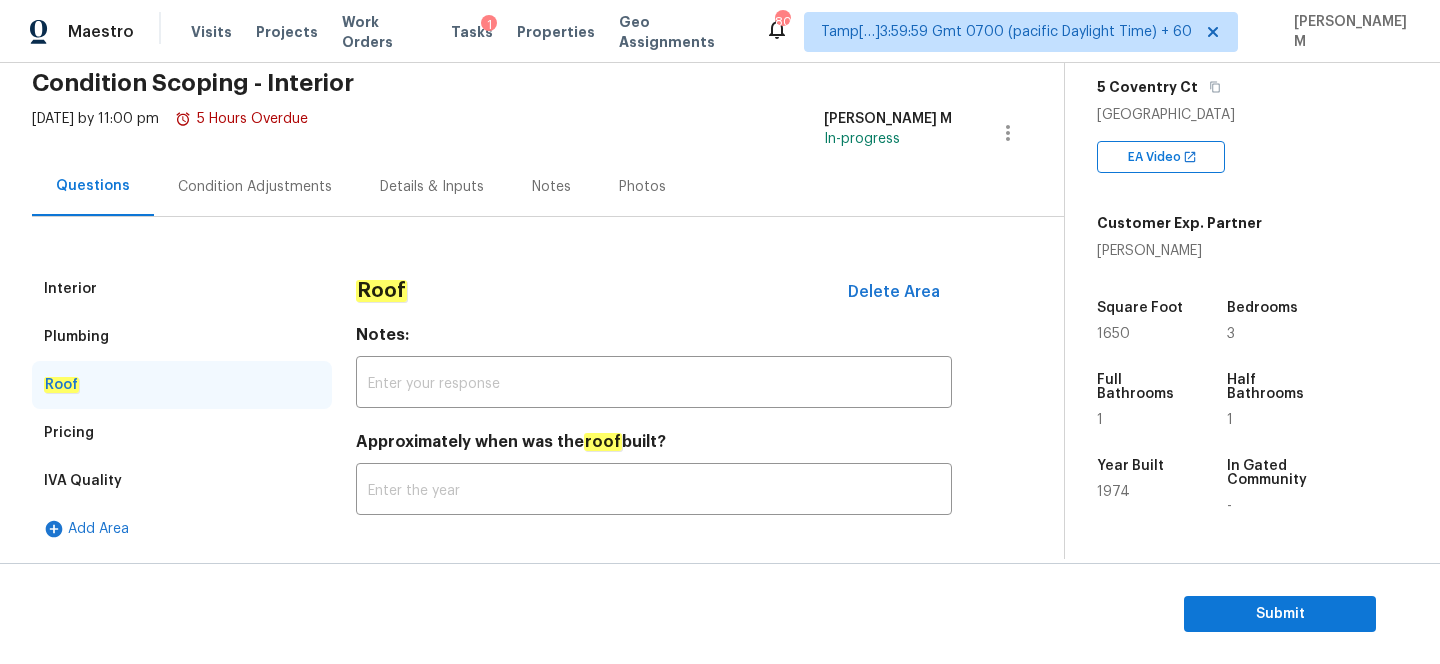 click on "Pricing" at bounding box center (182, 433) 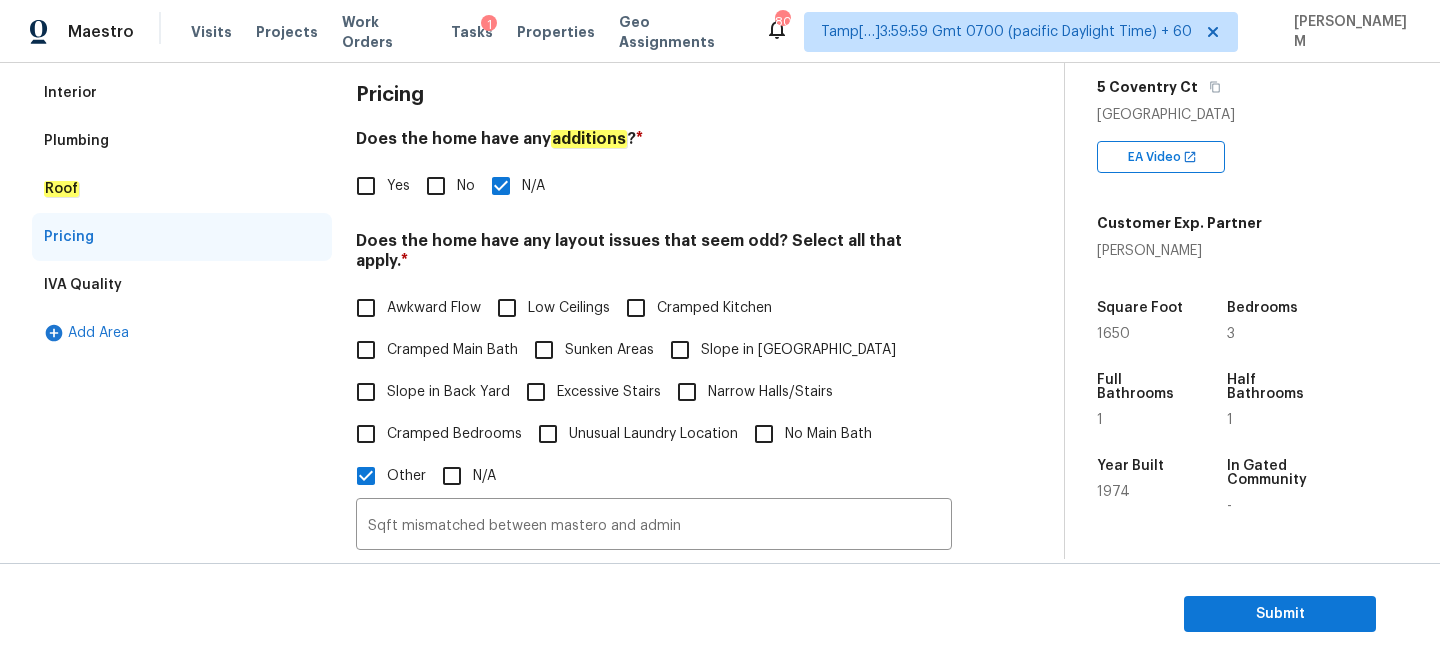 click on "IVA Quality" at bounding box center (83, 285) 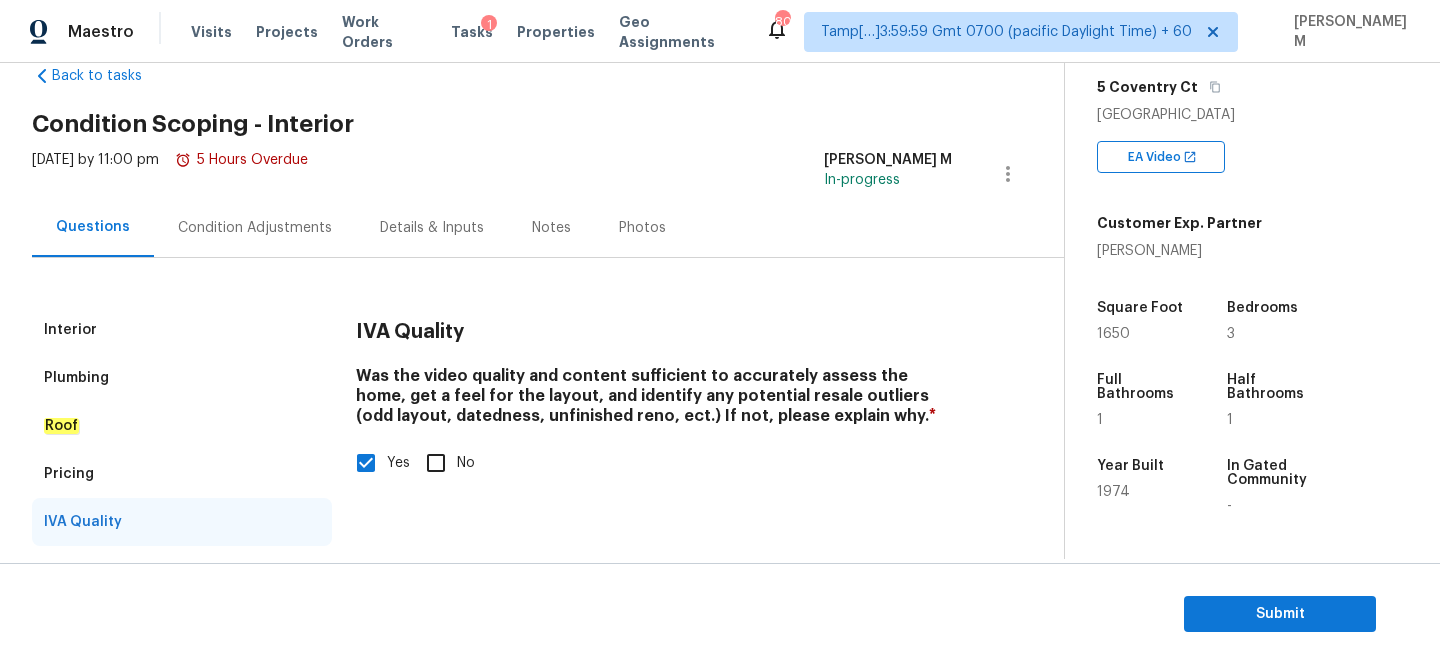 scroll, scrollTop: 0, scrollLeft: 0, axis: both 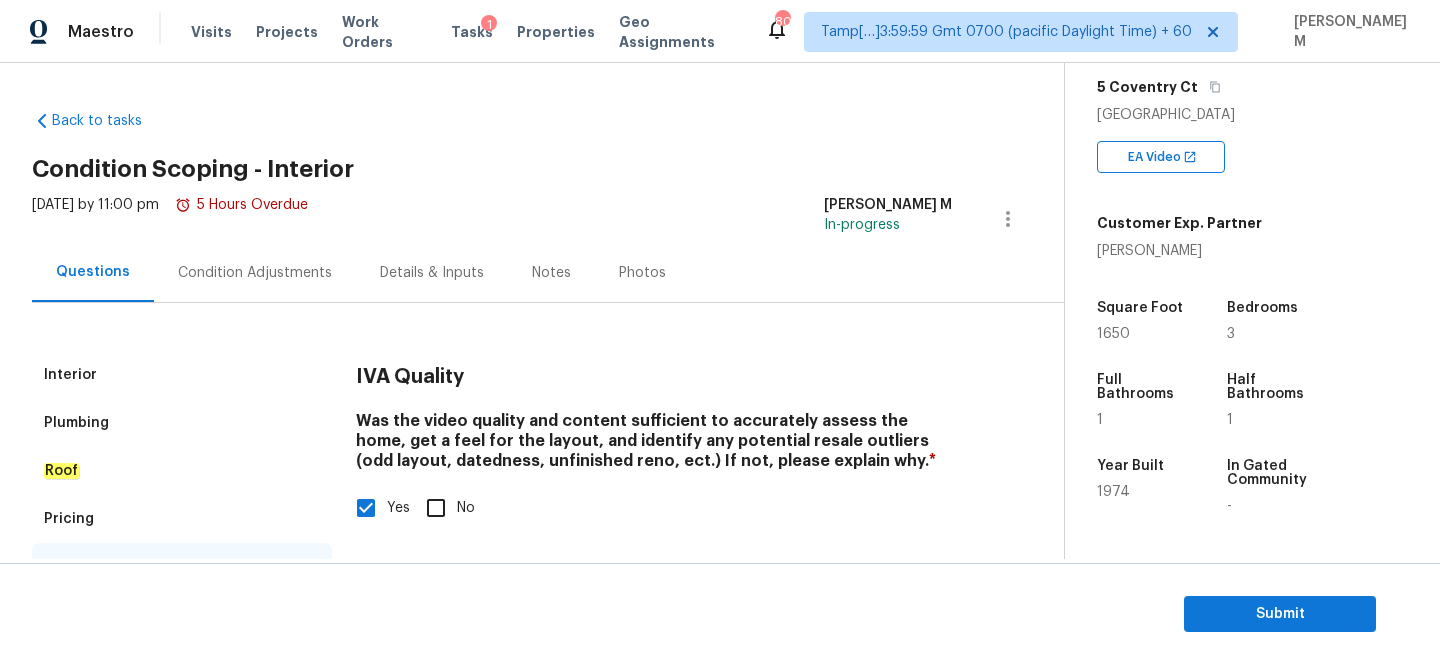 click on "Interior" at bounding box center (182, 375) 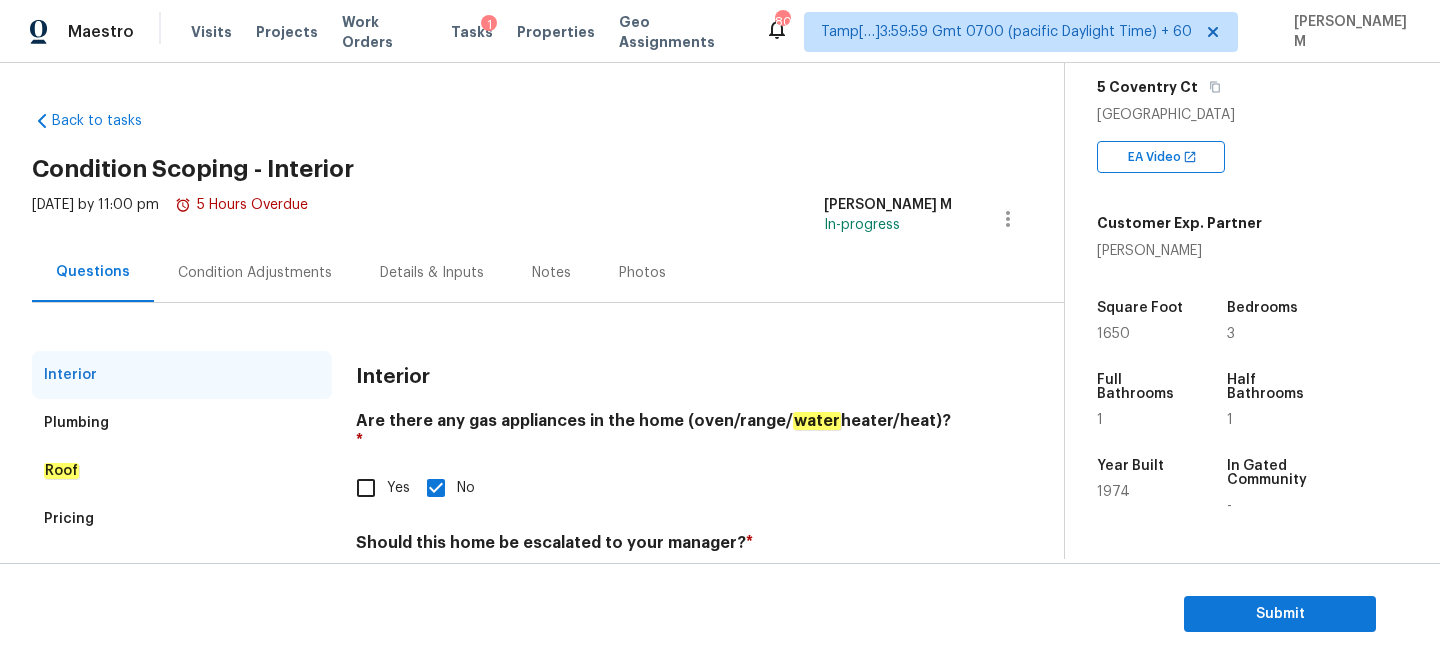 click on "Condition Adjustments" at bounding box center [255, 273] 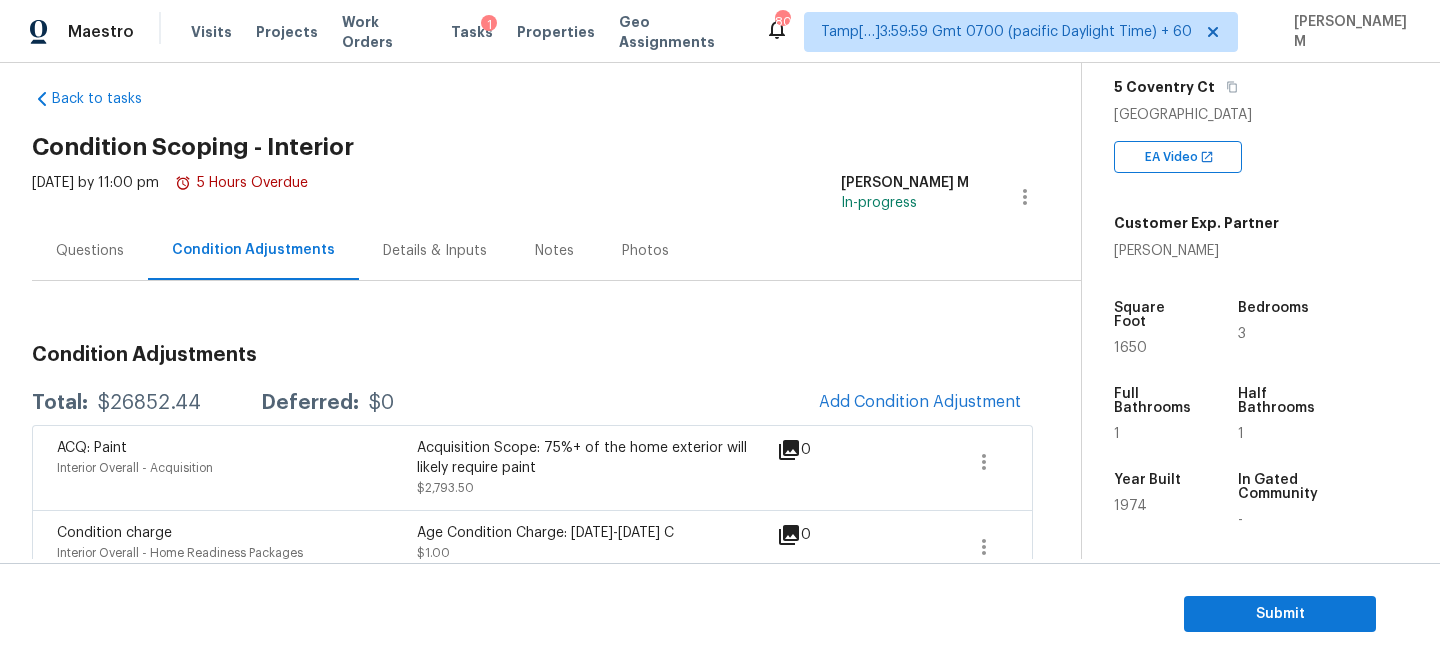 scroll, scrollTop: 0, scrollLeft: 0, axis: both 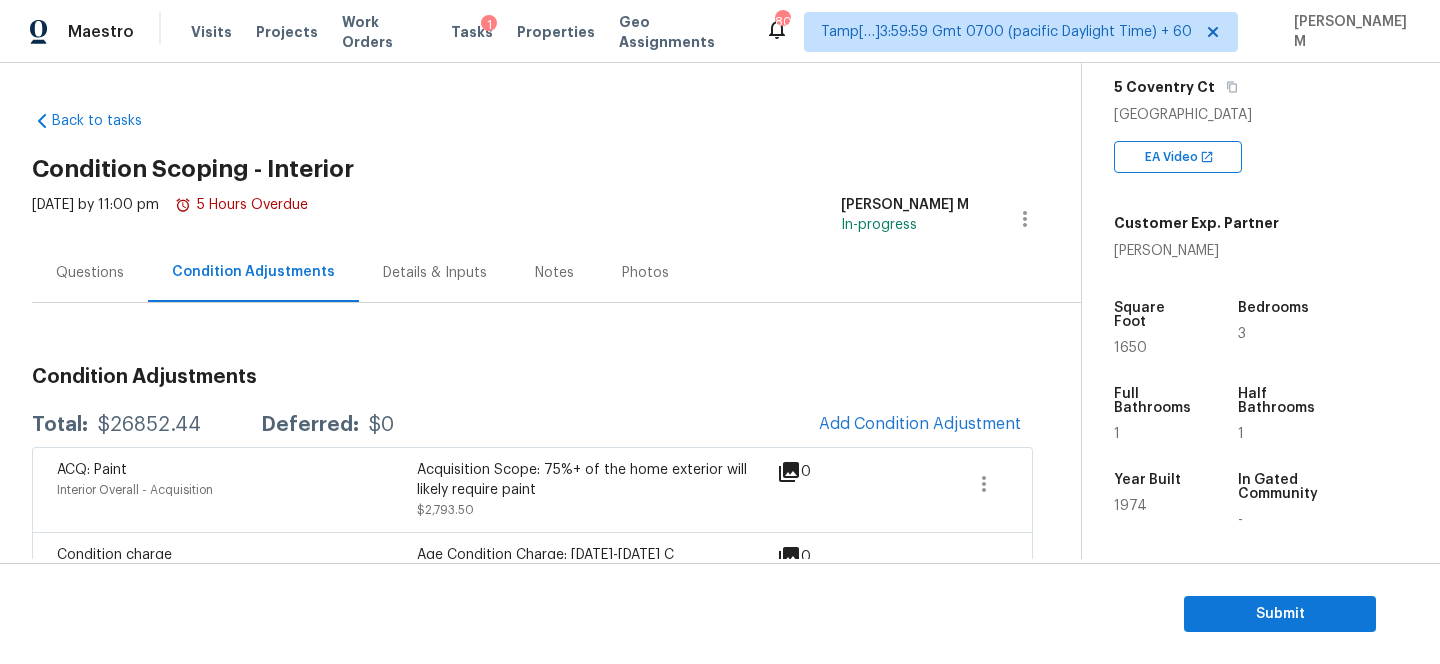 click on "Questions" at bounding box center [90, 273] 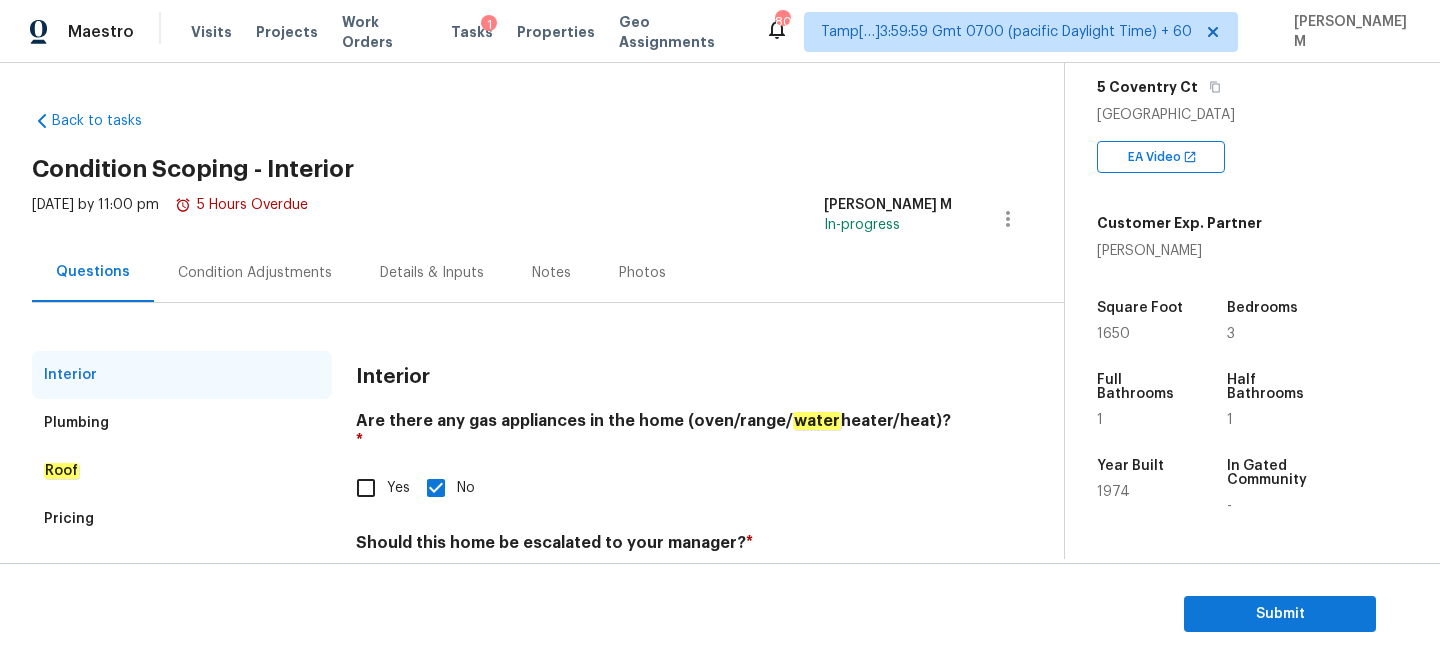 scroll, scrollTop: 86, scrollLeft: 0, axis: vertical 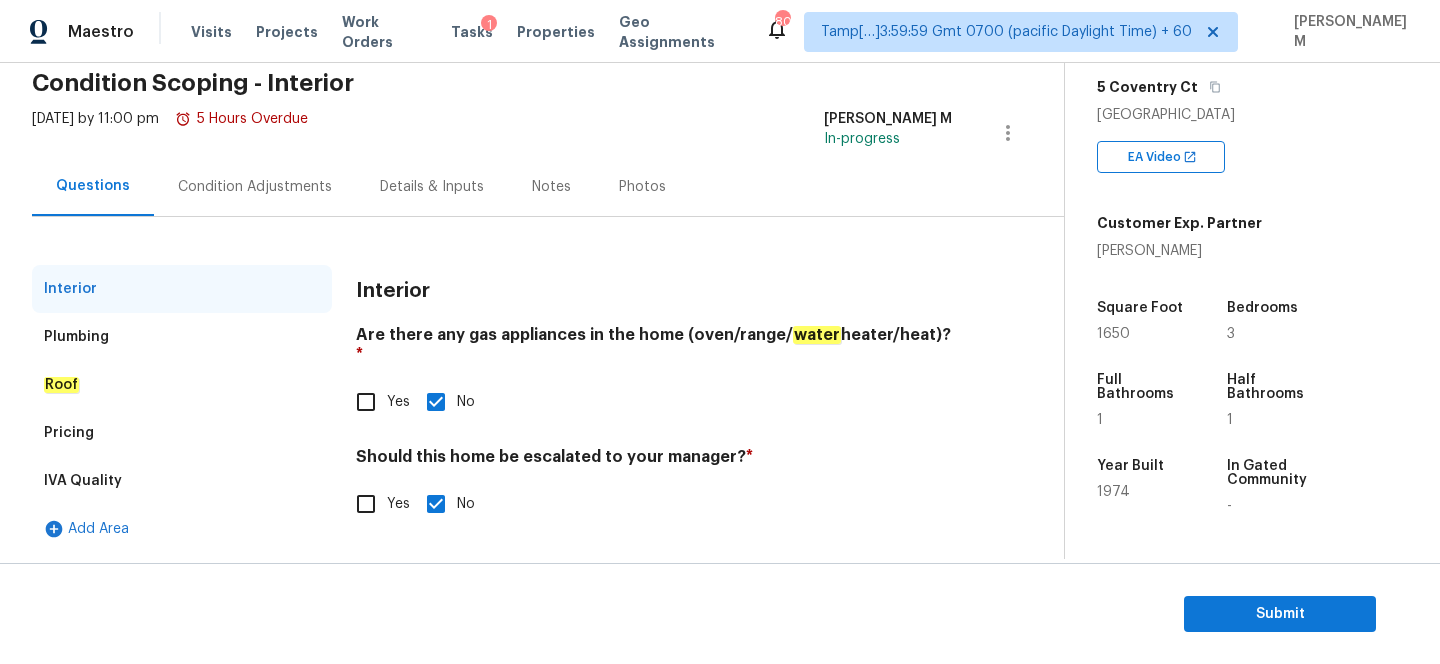 click on "Plumbing" at bounding box center [182, 337] 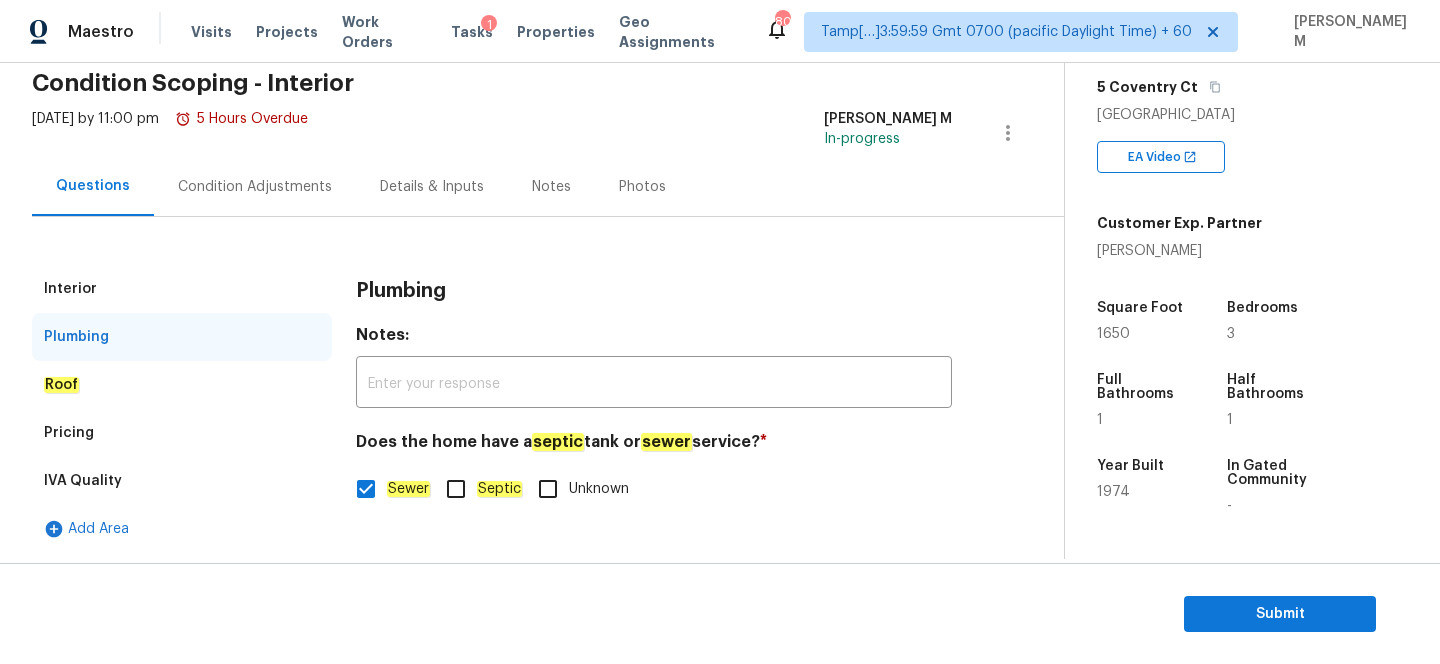 click on "Roof" at bounding box center (182, 385) 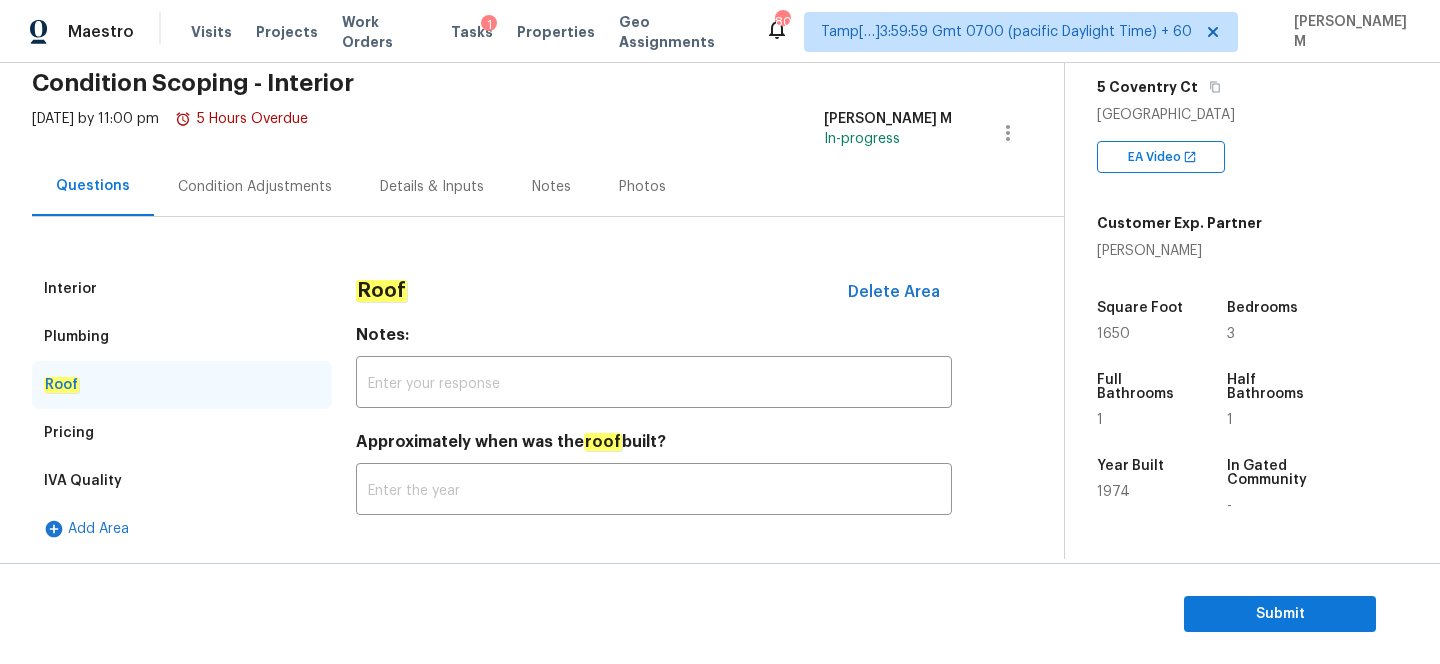 click on "Pricing" at bounding box center [182, 433] 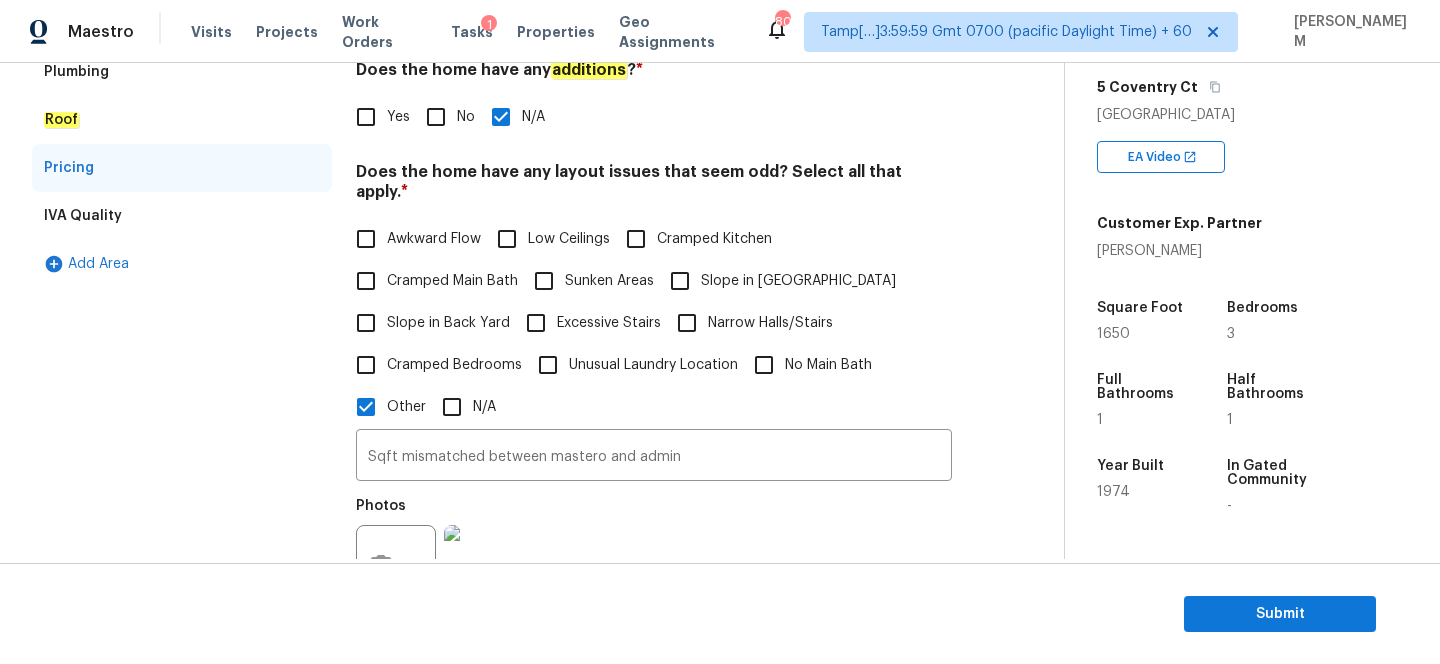 click on "IVA Quality" at bounding box center (182, 216) 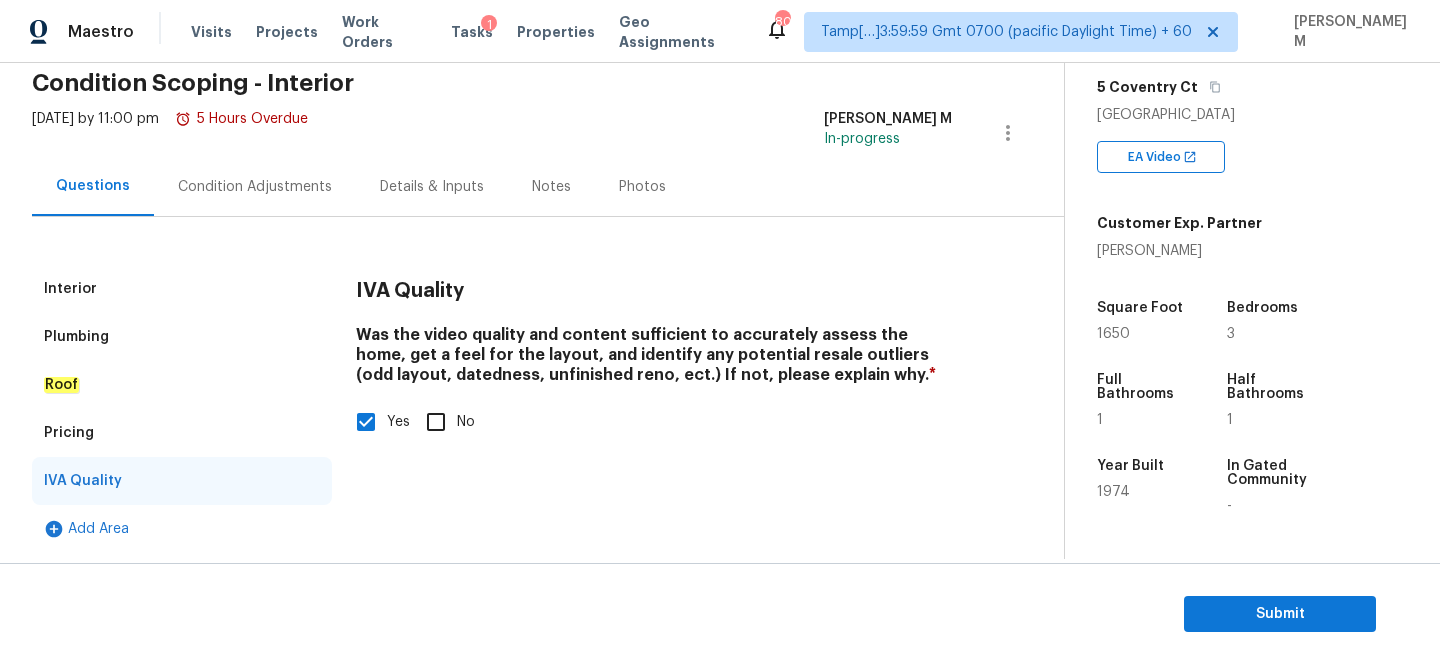 scroll, scrollTop: 0, scrollLeft: 0, axis: both 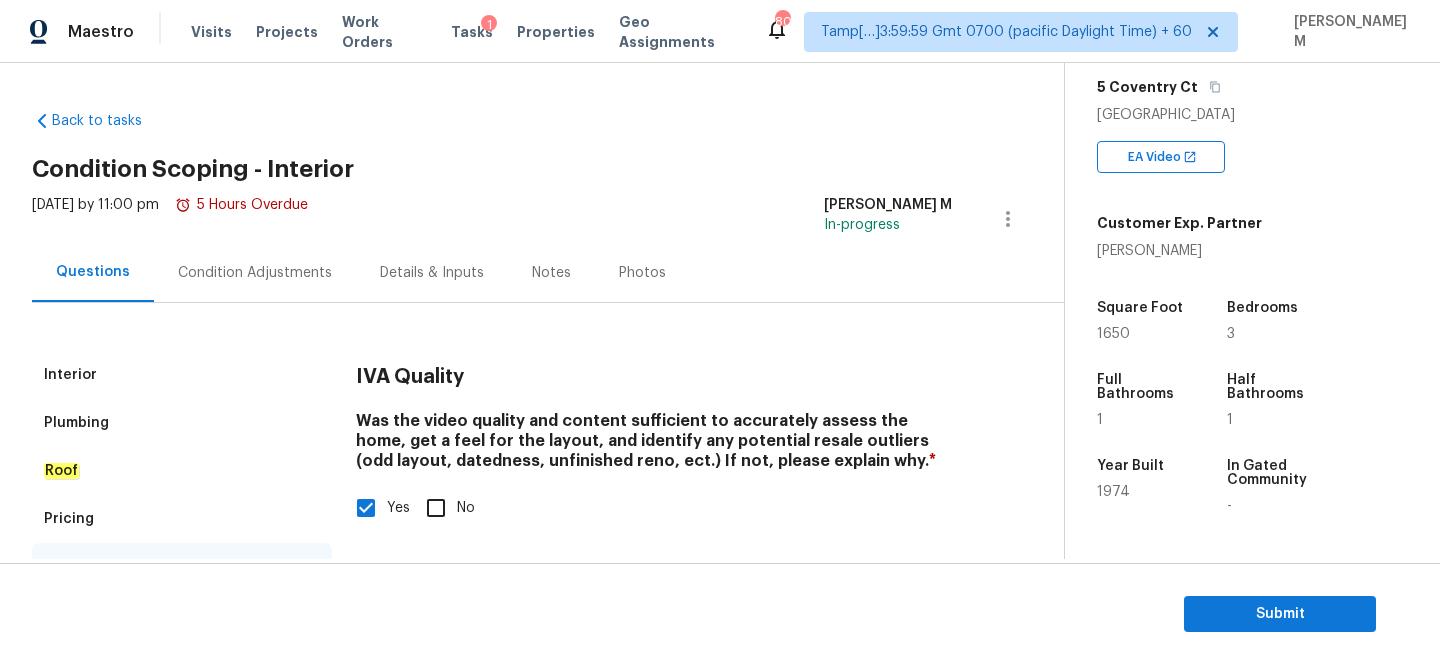 click on "Interior" at bounding box center [182, 375] 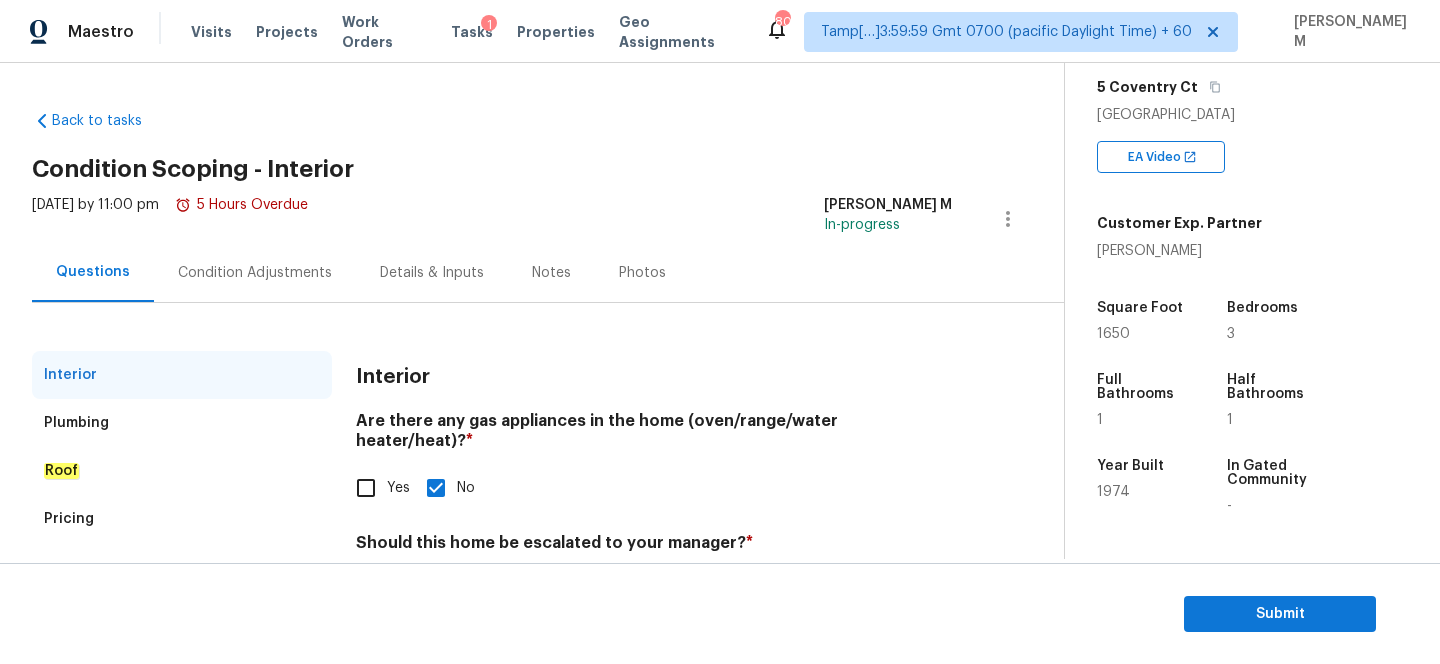 click on "Condition Adjustments" at bounding box center (255, 273) 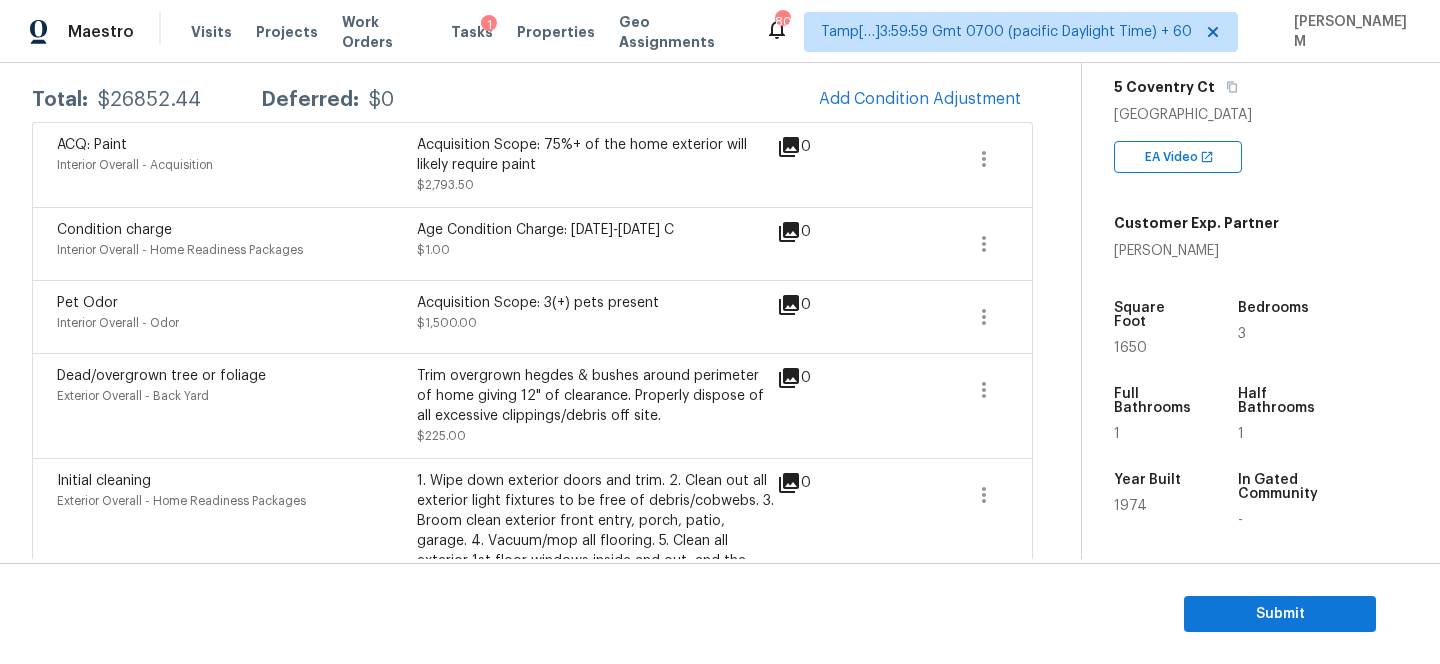 scroll, scrollTop: 328, scrollLeft: 0, axis: vertical 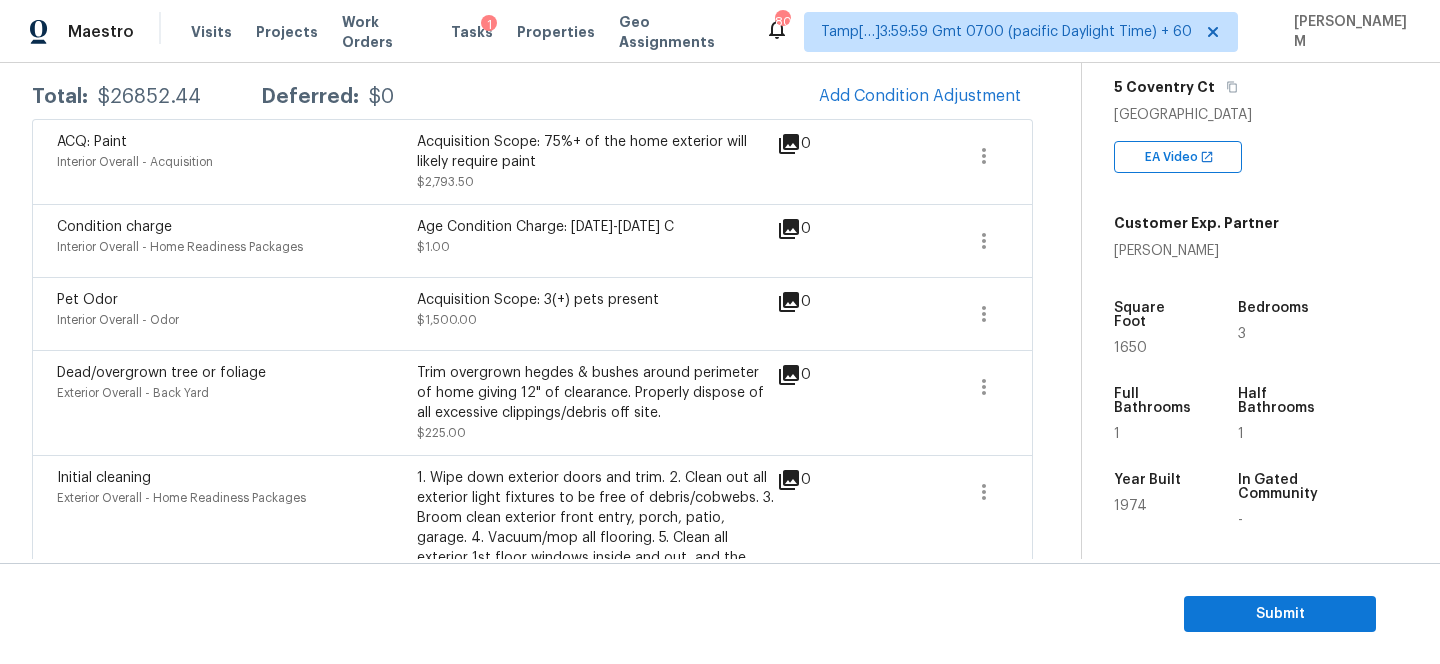 click on "Age Condition Charge: 1922-1978 C" at bounding box center [597, 227] 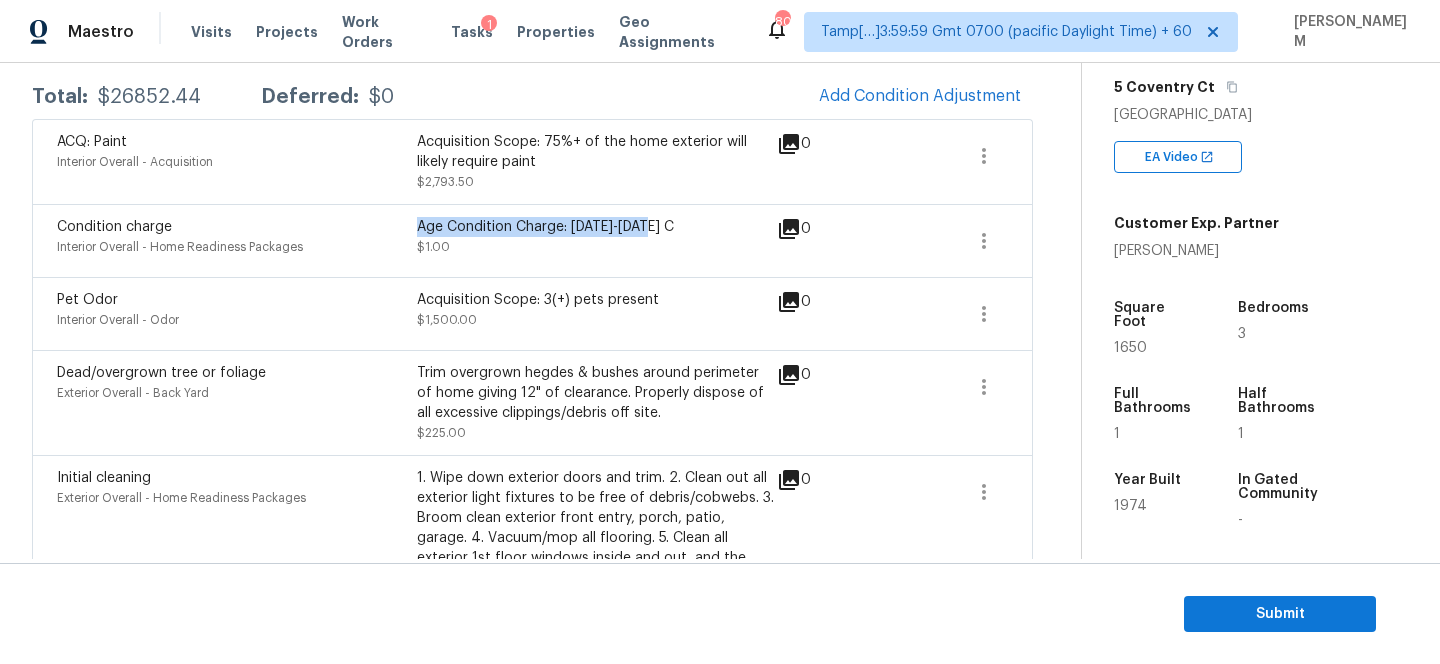 drag, startPoint x: 417, startPoint y: 224, endPoint x: 656, endPoint y: 223, distance: 239.00209 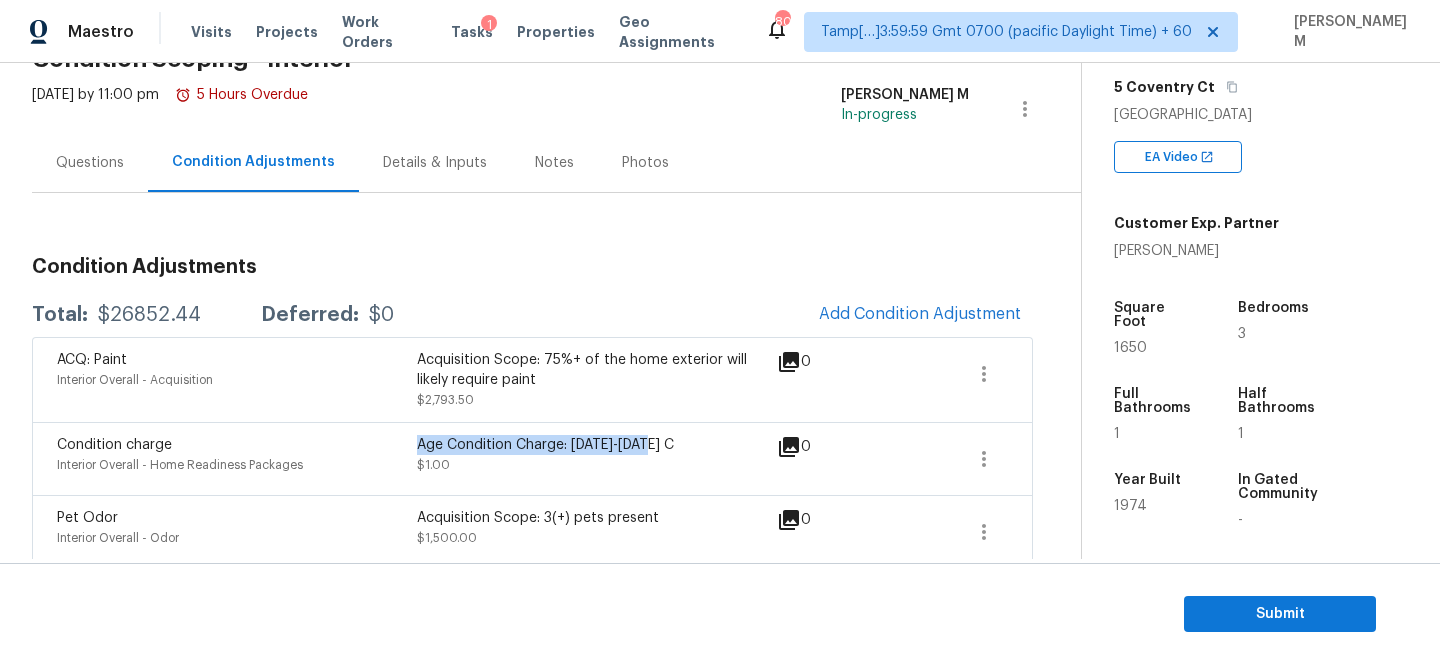 scroll, scrollTop: 0, scrollLeft: 0, axis: both 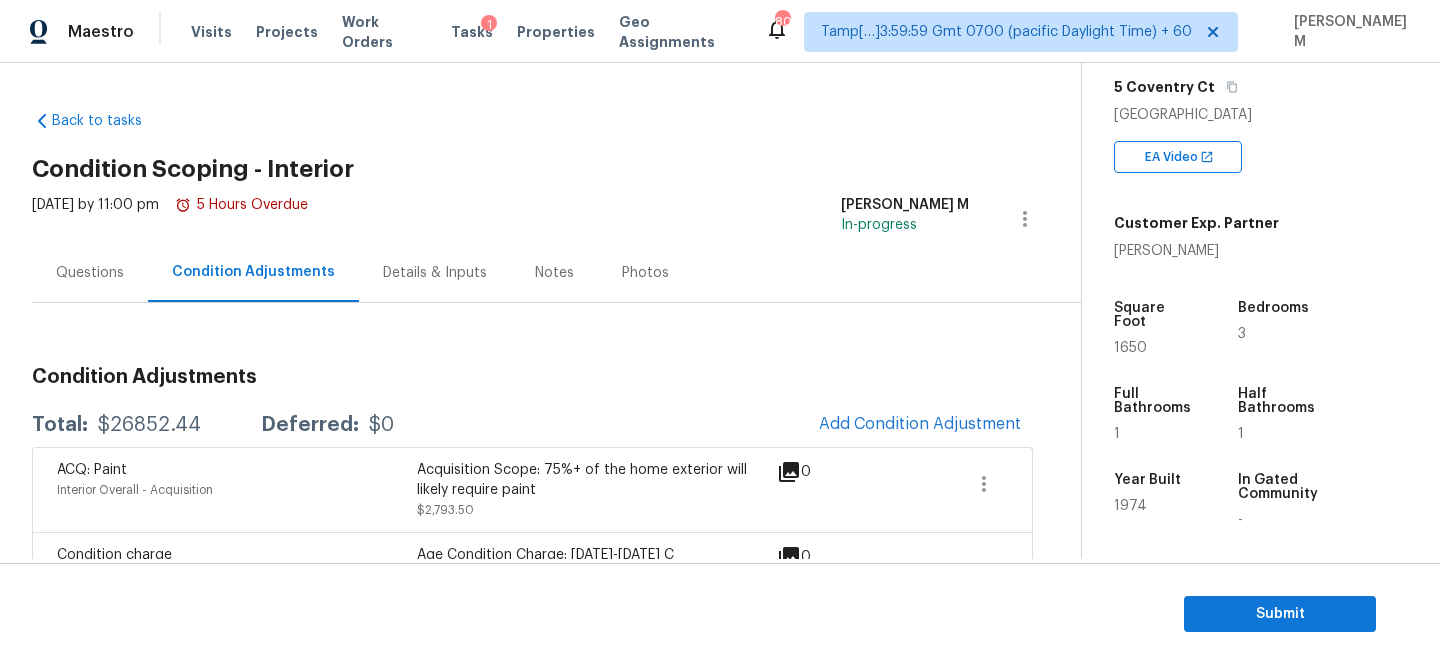 click on "Questions" at bounding box center [90, 273] 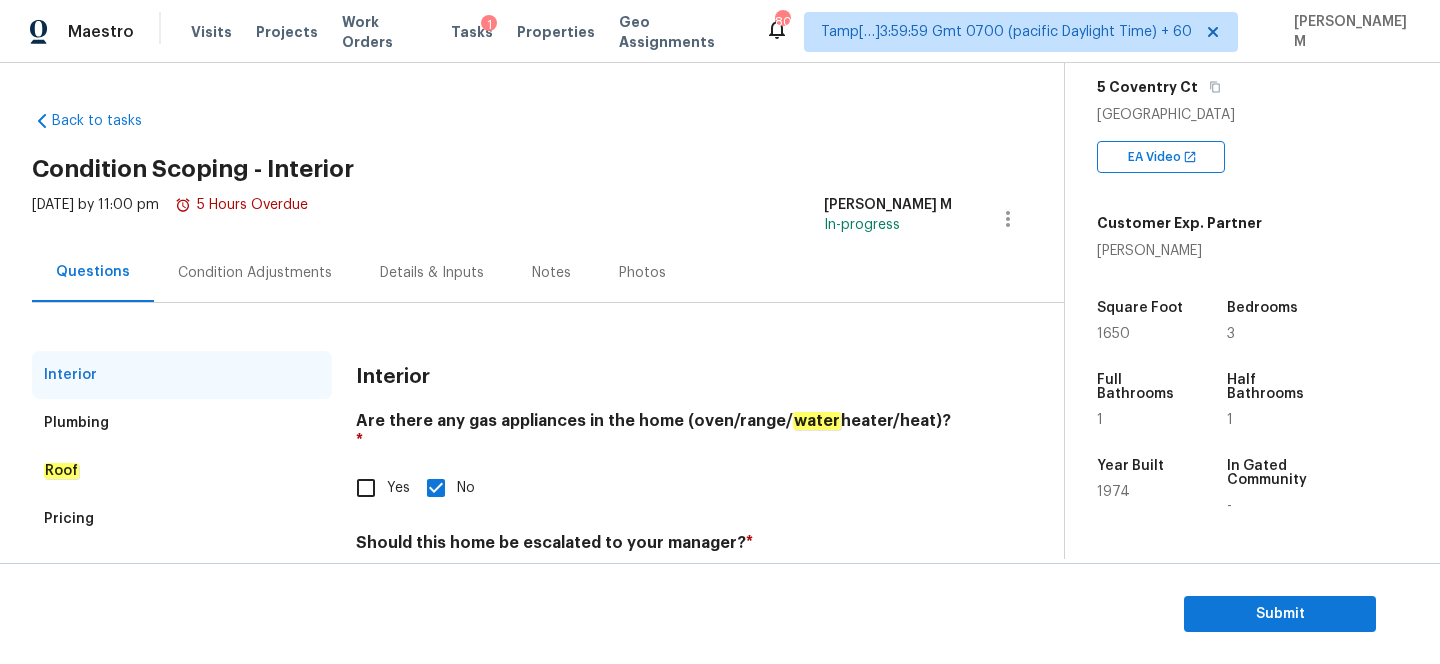 scroll, scrollTop: 86, scrollLeft: 0, axis: vertical 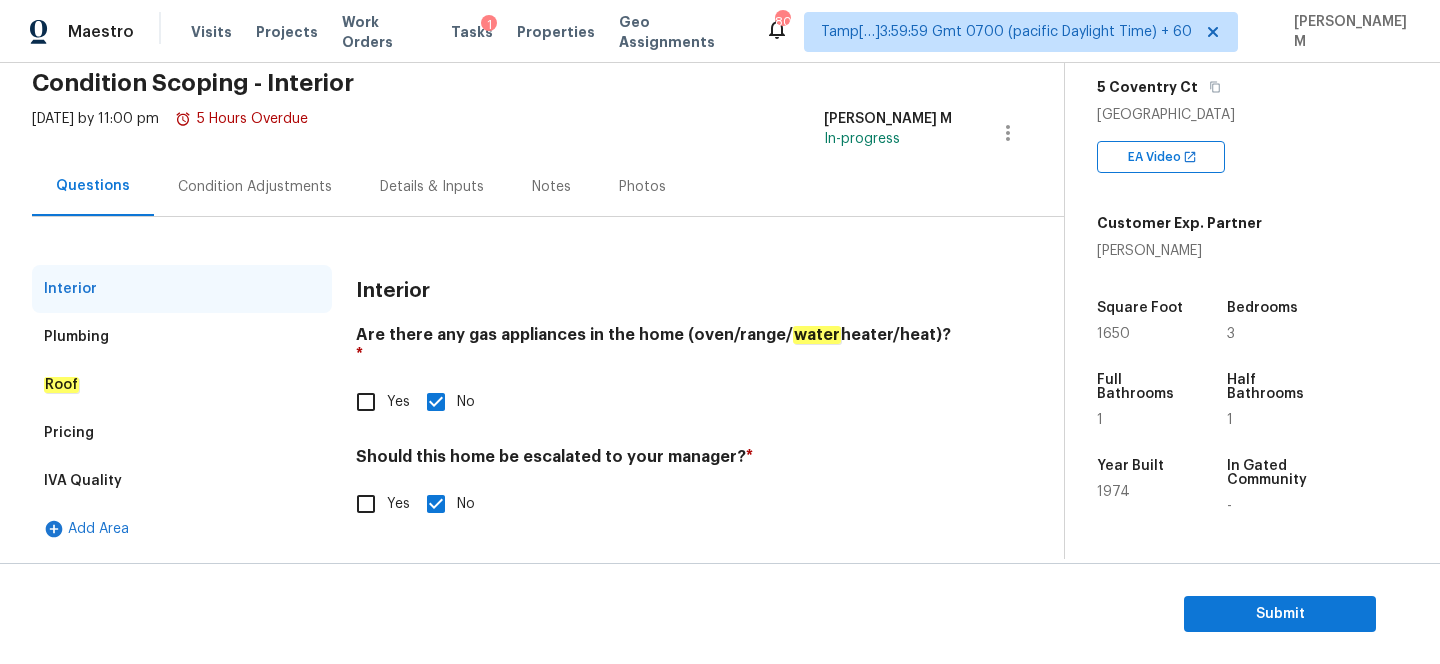 click on "Plumbing" at bounding box center [182, 337] 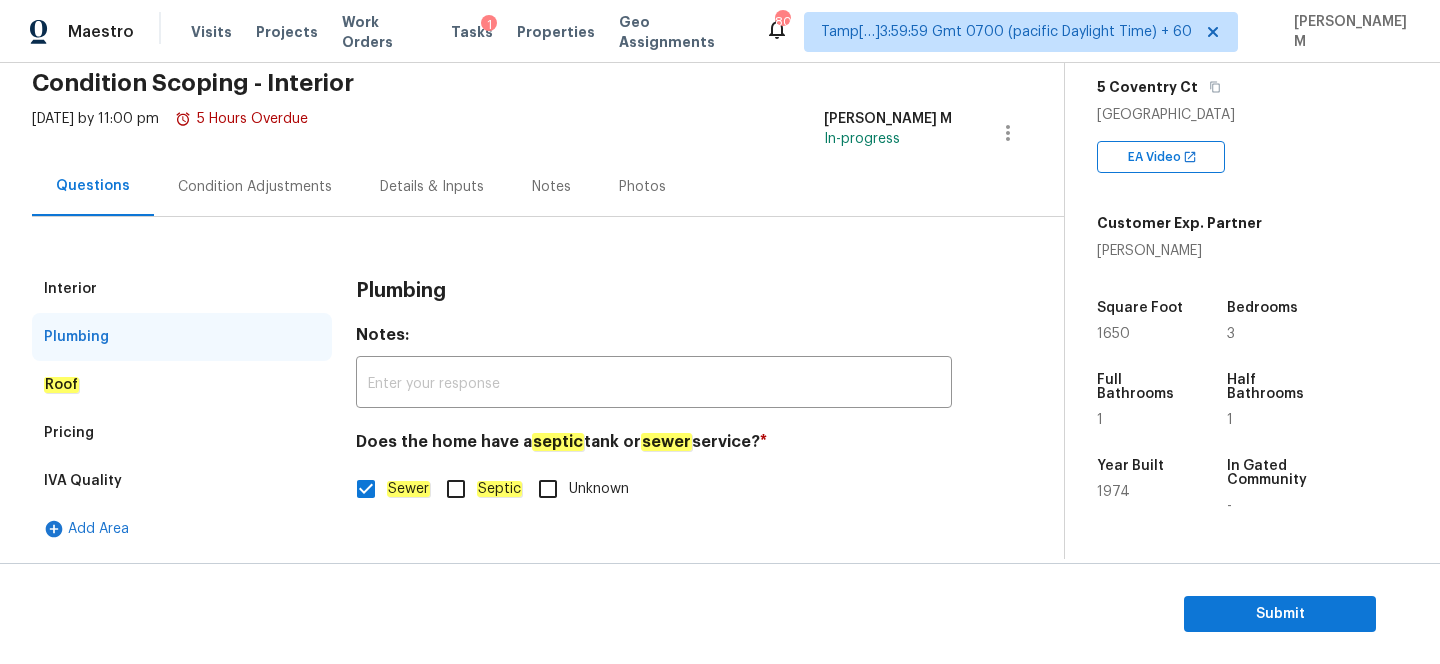 click on "Roof" at bounding box center (182, 385) 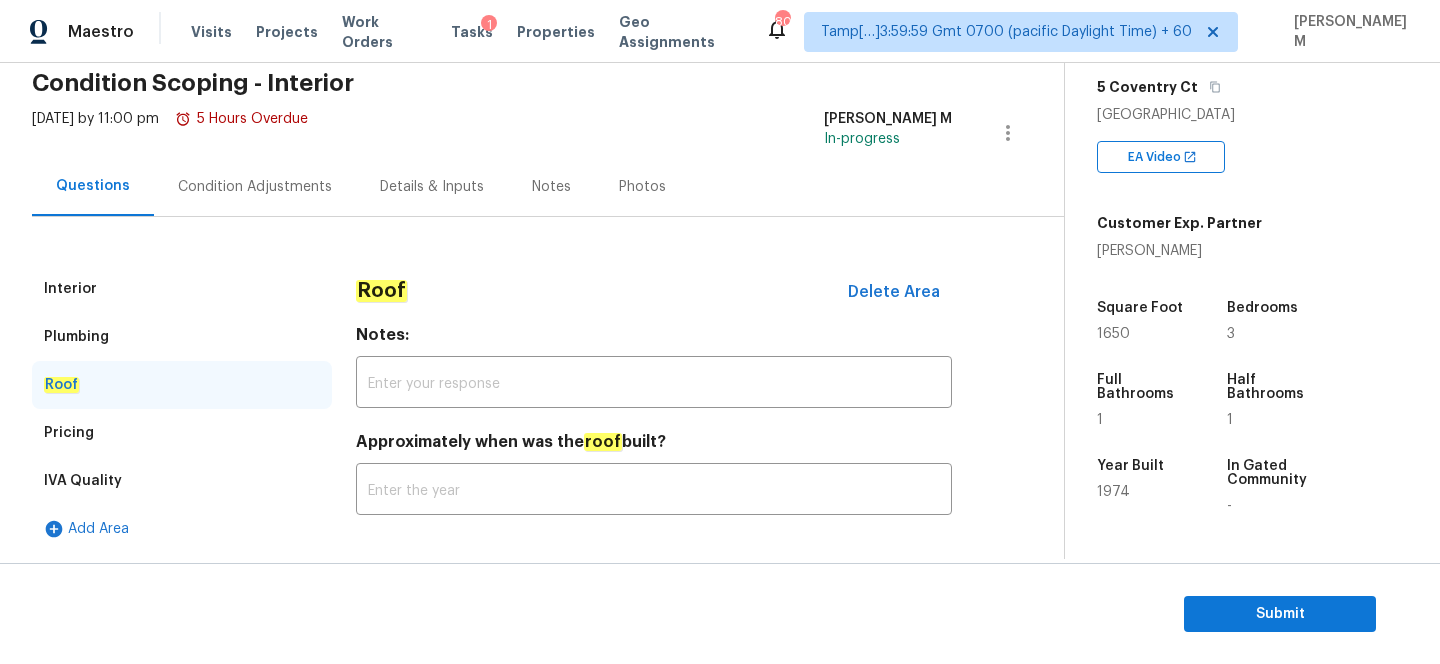 click on "Pricing" at bounding box center [182, 433] 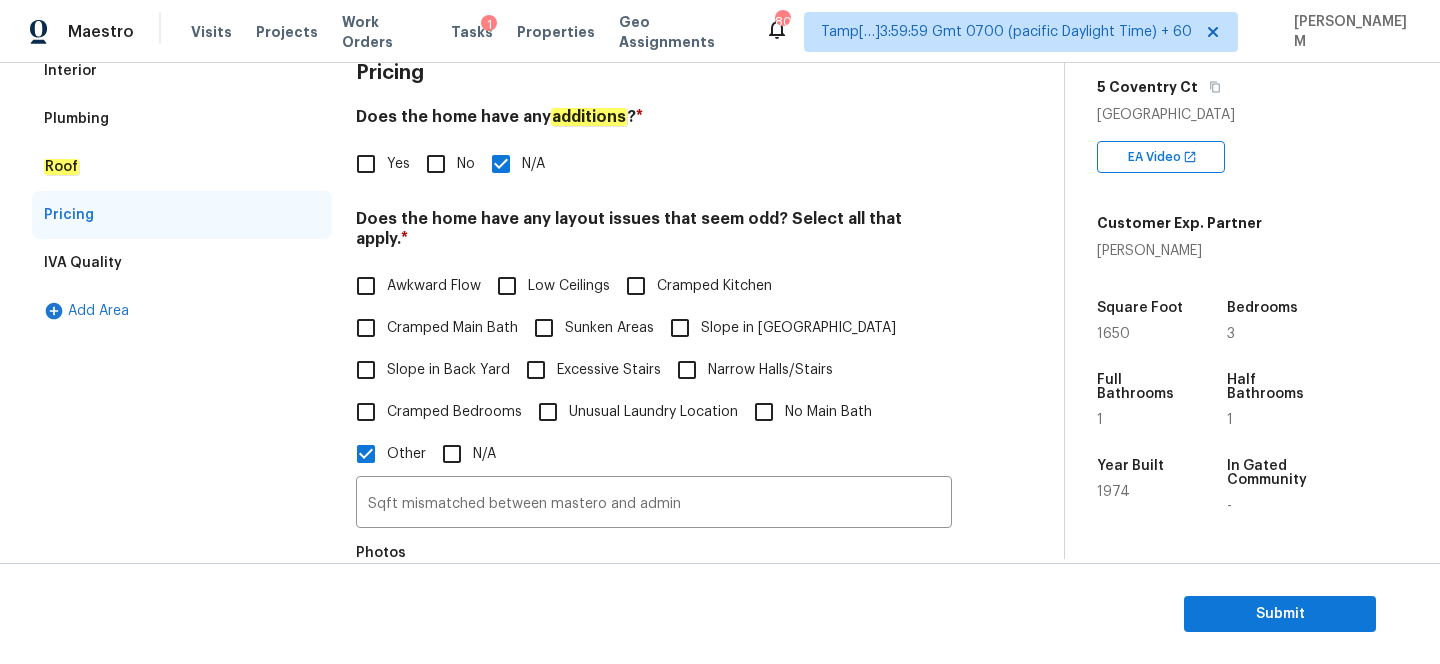 click on "IVA Quality" at bounding box center [182, 263] 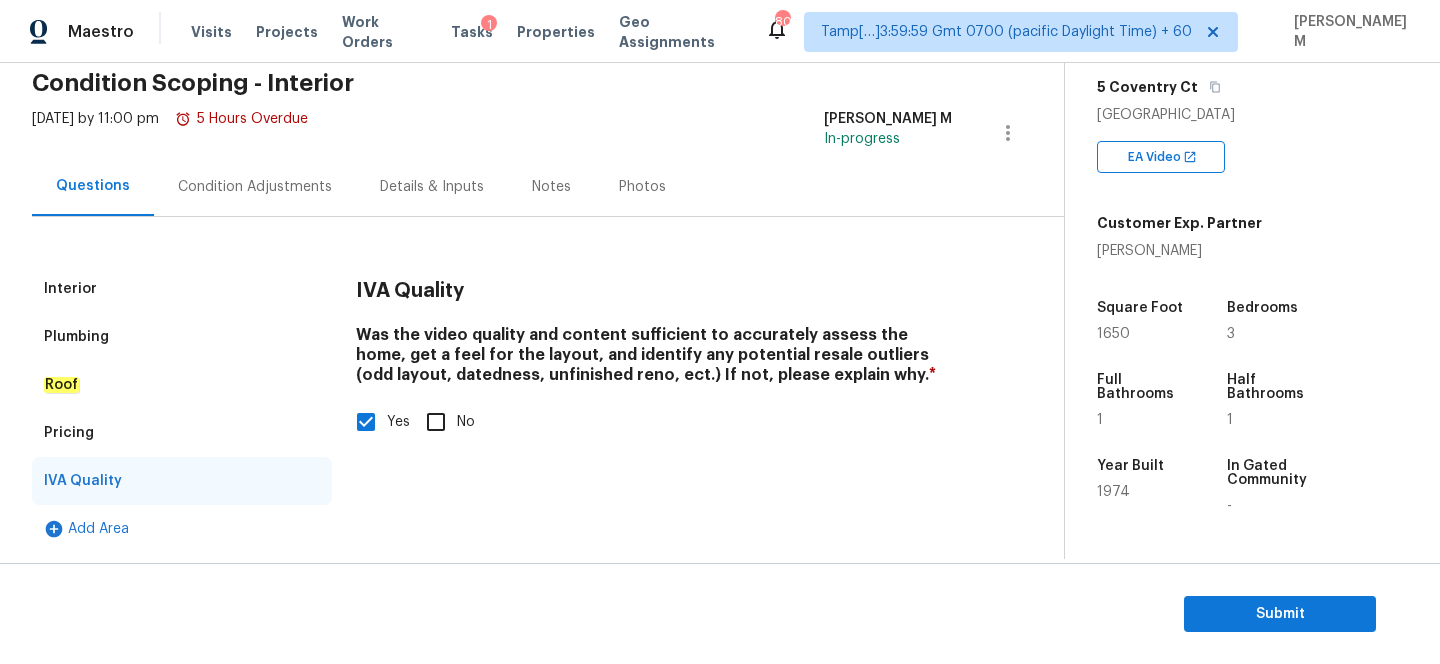 click on "Condition Adjustments" at bounding box center [255, 187] 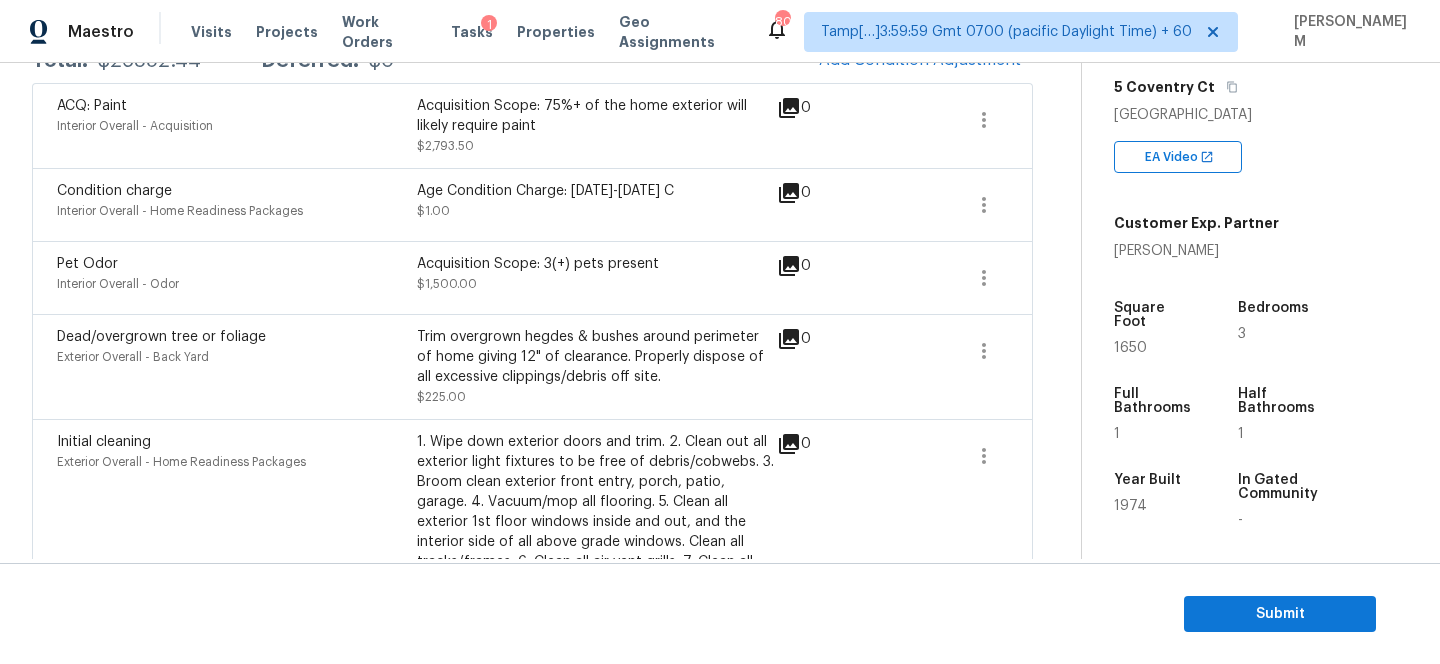scroll, scrollTop: 153, scrollLeft: 0, axis: vertical 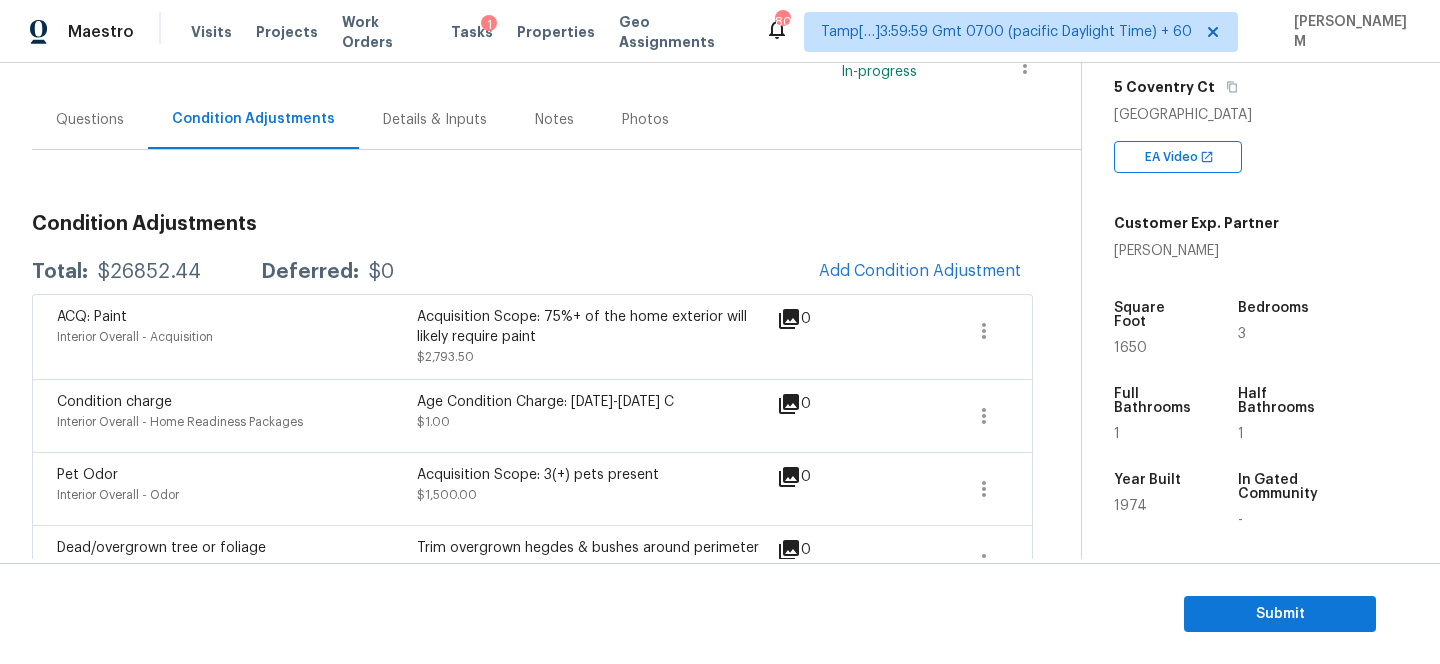 click on "Questions" at bounding box center [90, 119] 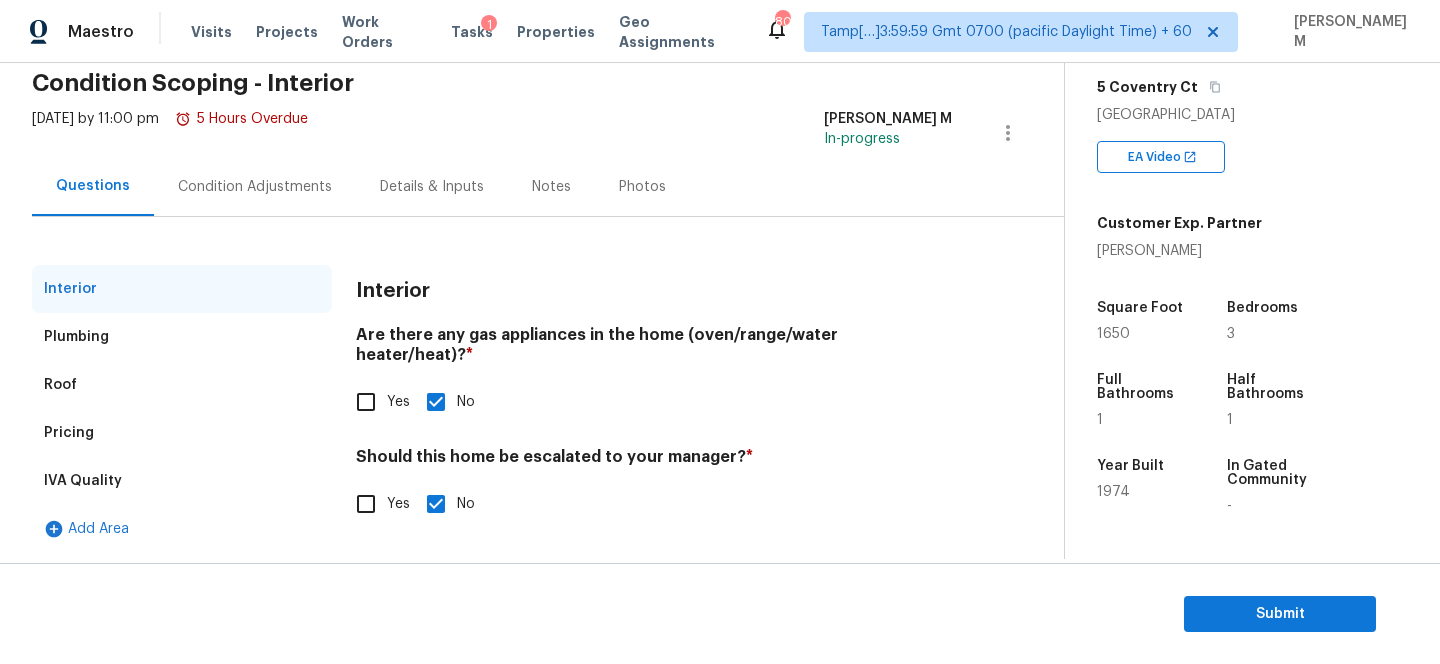scroll, scrollTop: 86, scrollLeft: 0, axis: vertical 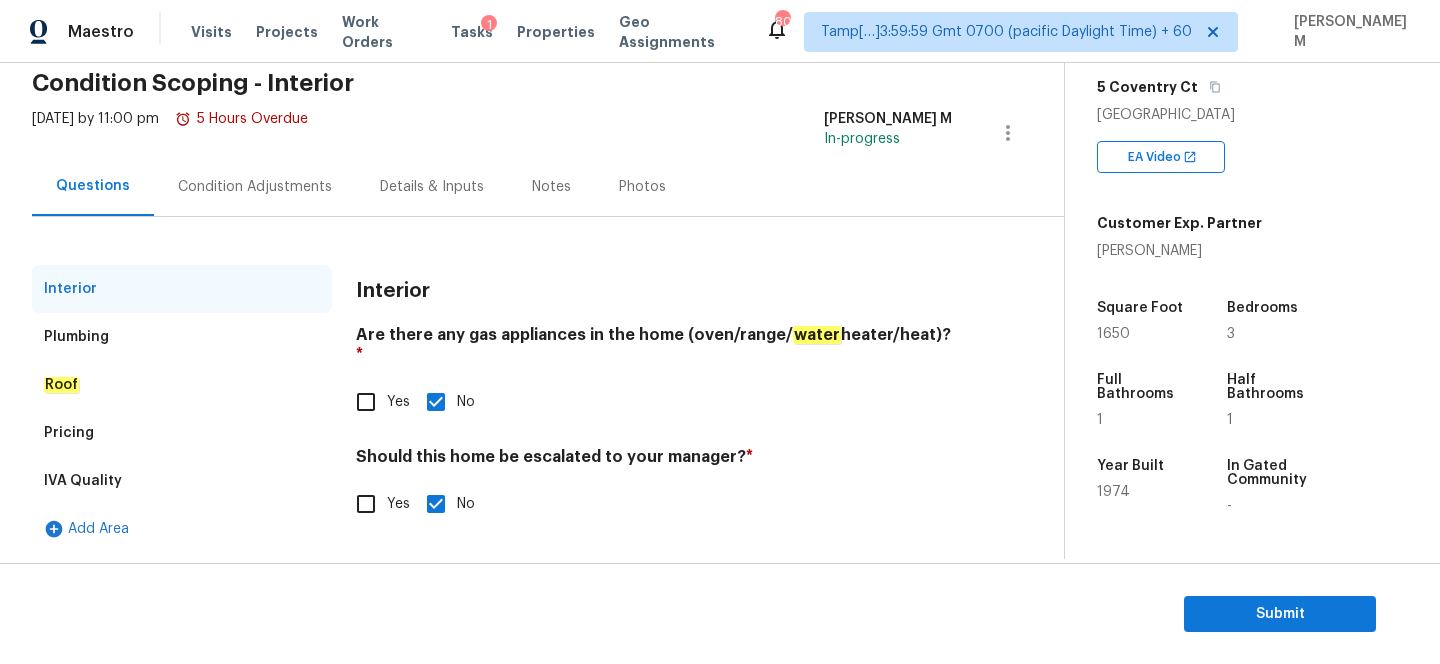 click on "Details & Inputs" at bounding box center (432, 187) 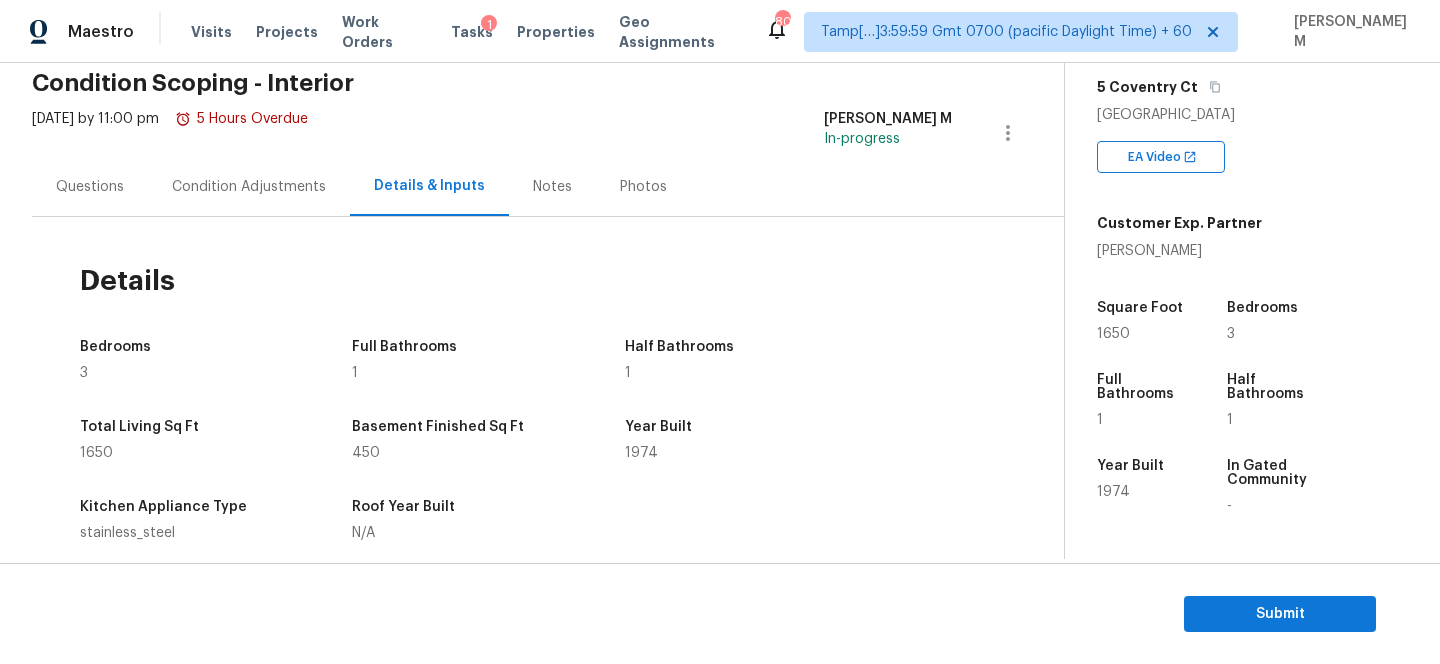 scroll, scrollTop: 153, scrollLeft: 0, axis: vertical 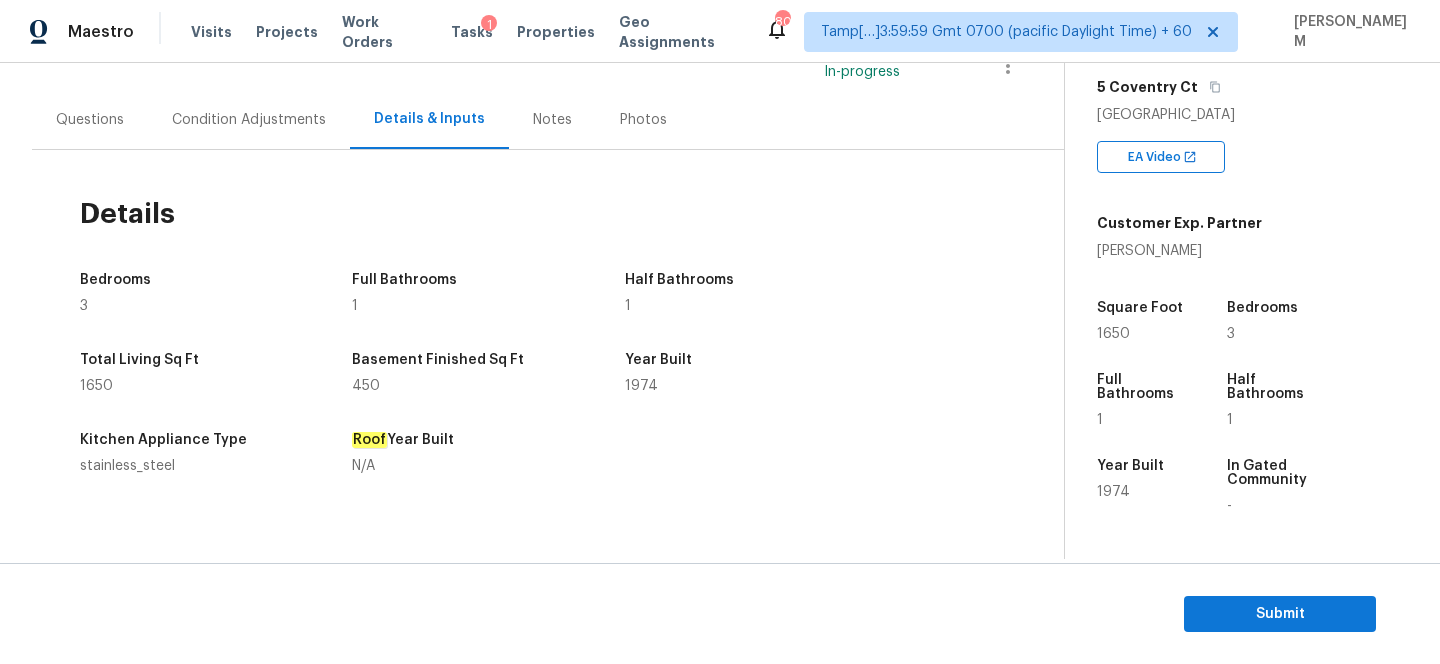 click on "Notes" at bounding box center (552, 119) 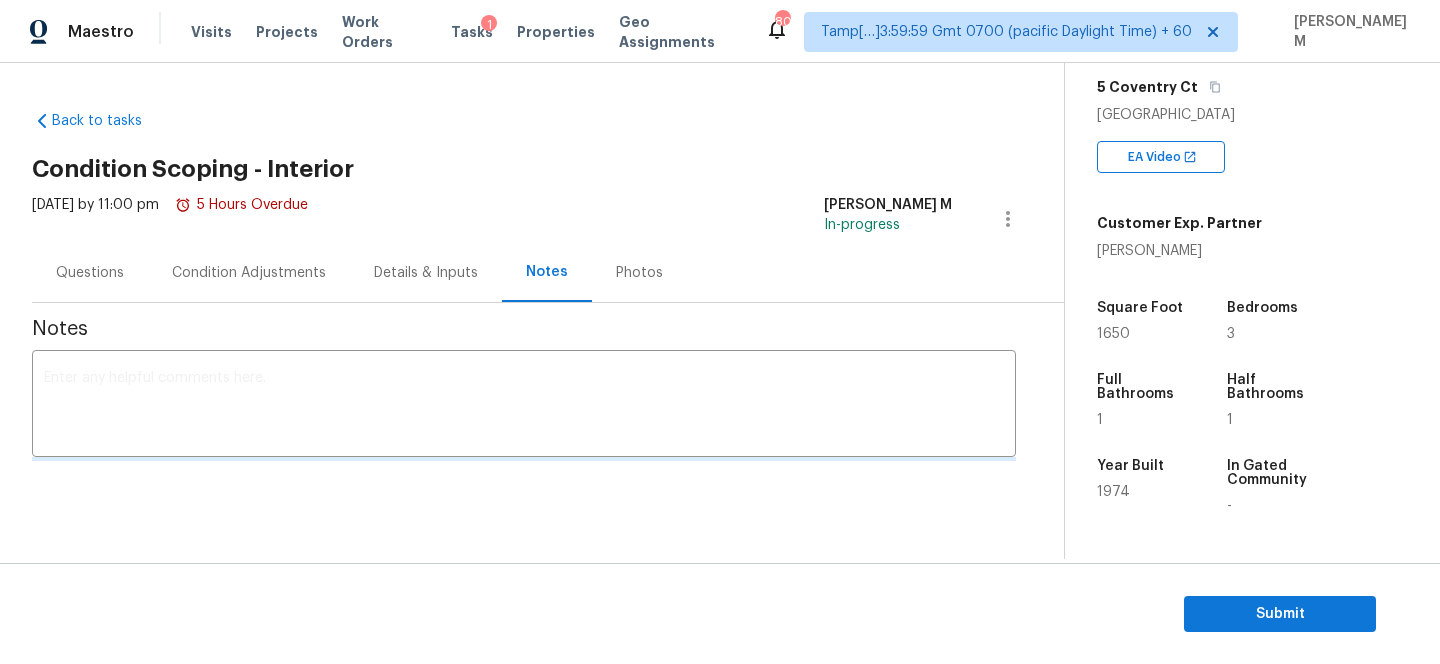 scroll, scrollTop: 0, scrollLeft: 0, axis: both 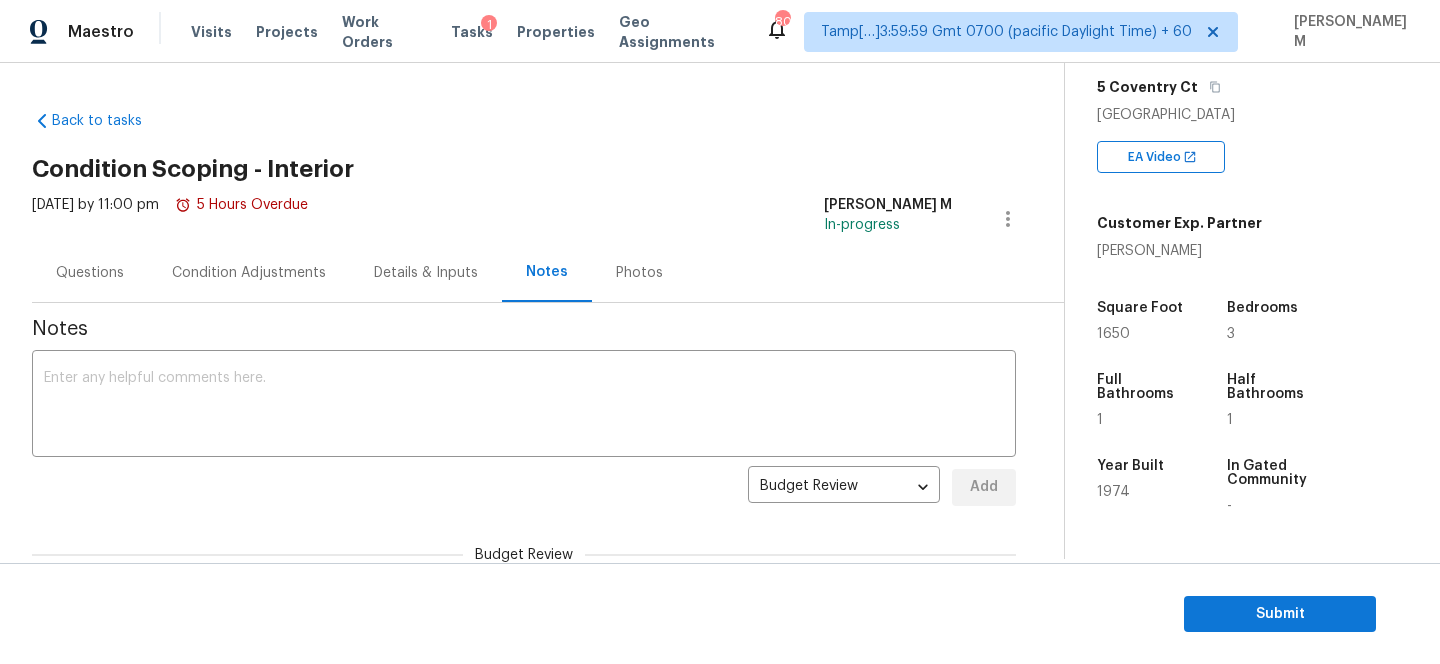 click on "Details & Inputs" at bounding box center (426, 273) 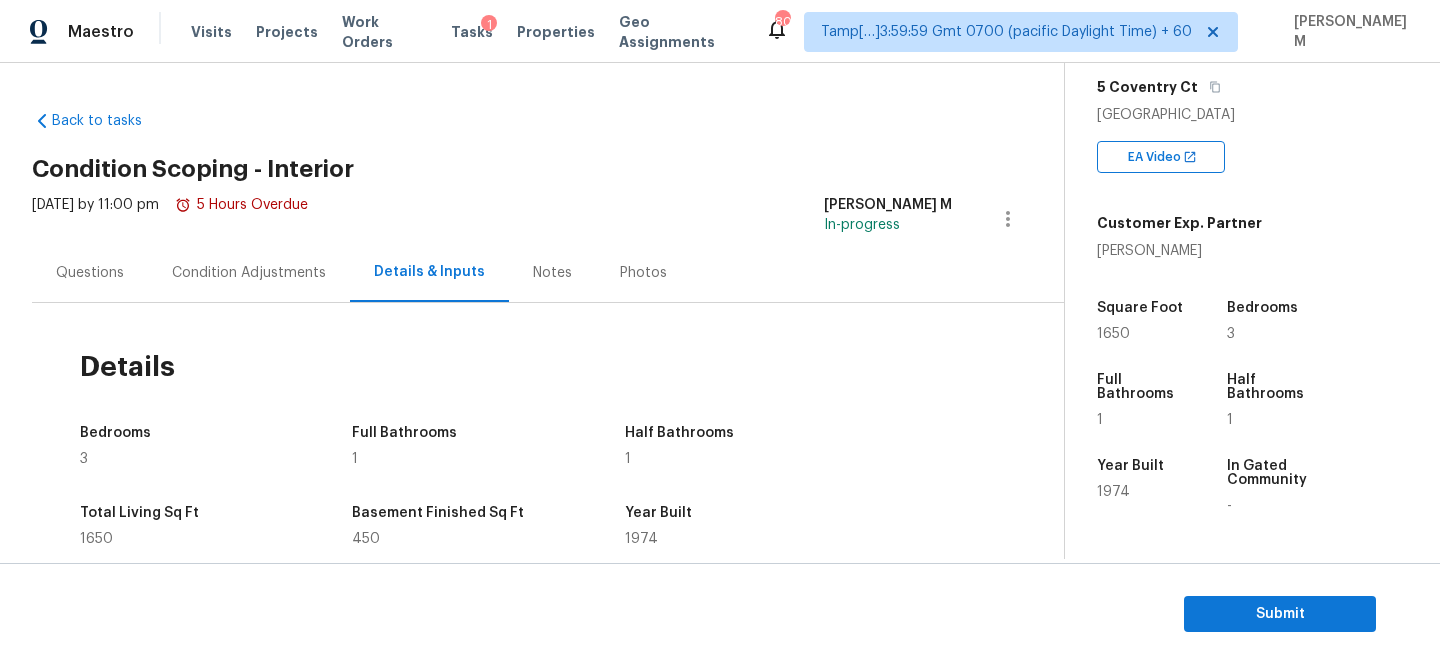 click on "Condition Adjustments" at bounding box center (249, 273) 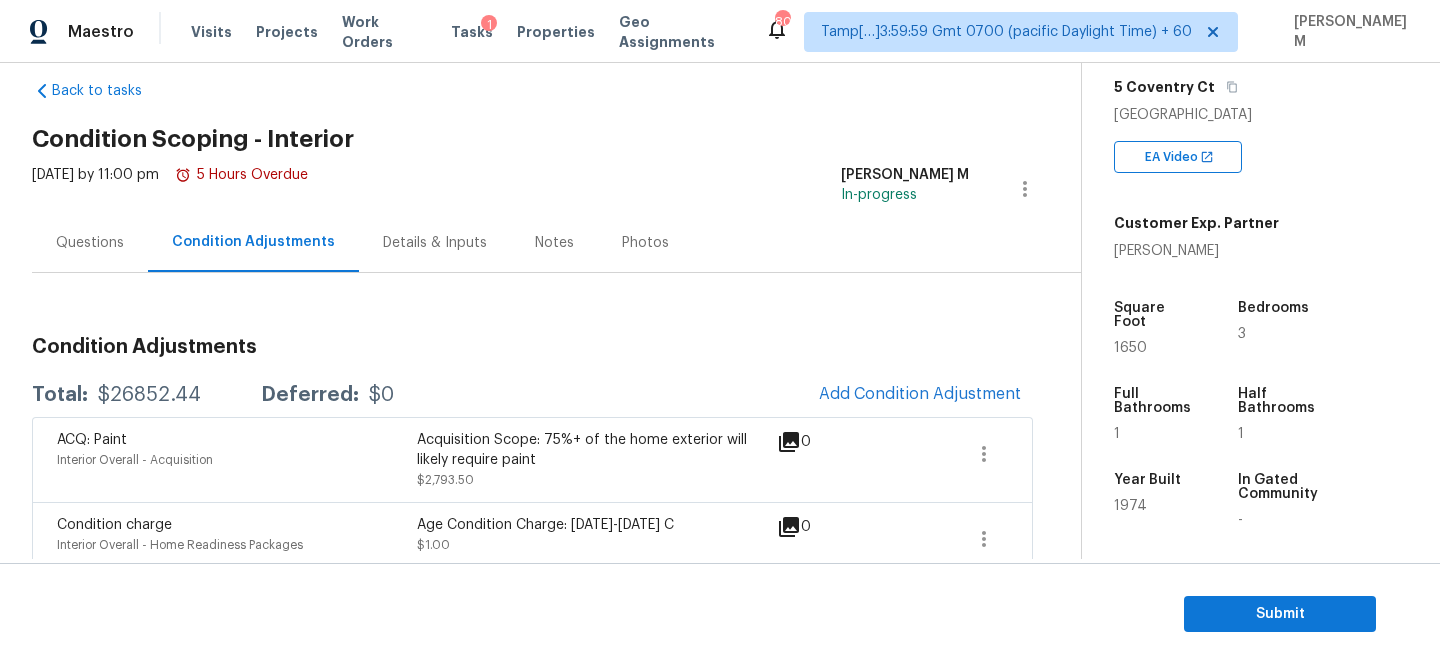scroll, scrollTop: 0, scrollLeft: 0, axis: both 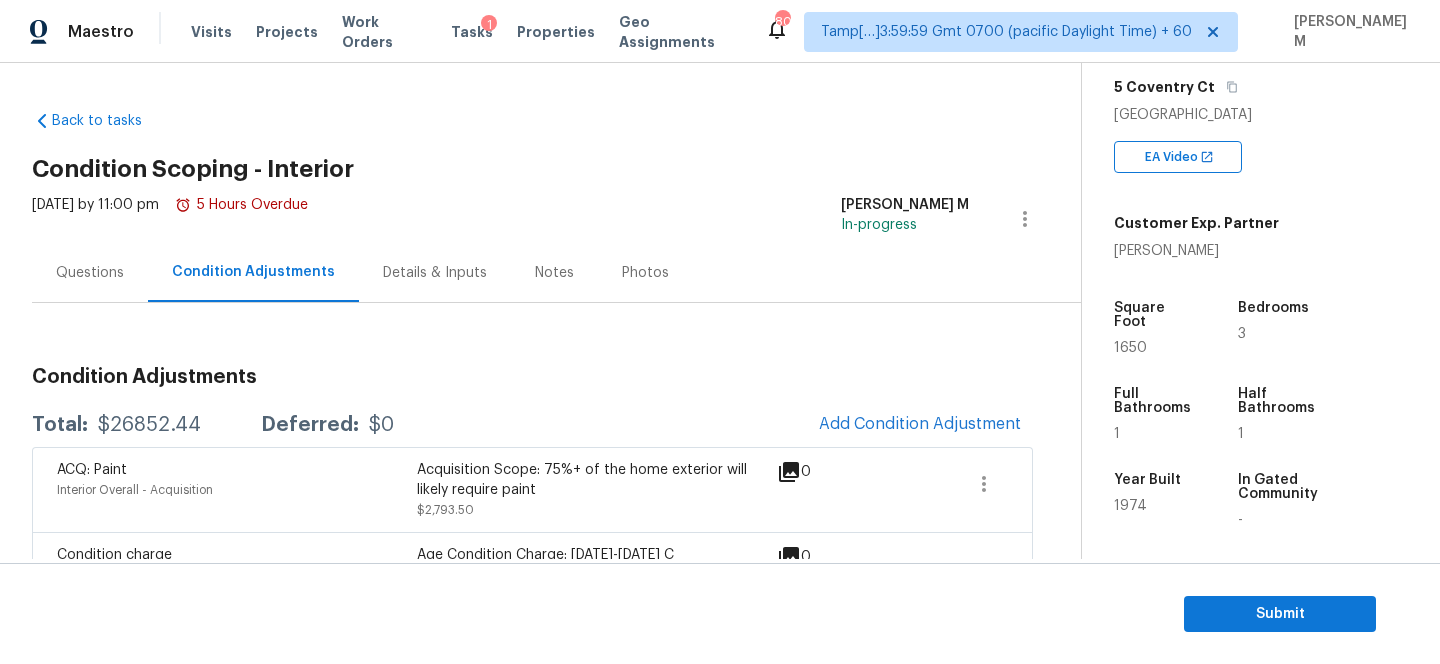 click on "Questions" at bounding box center [90, 272] 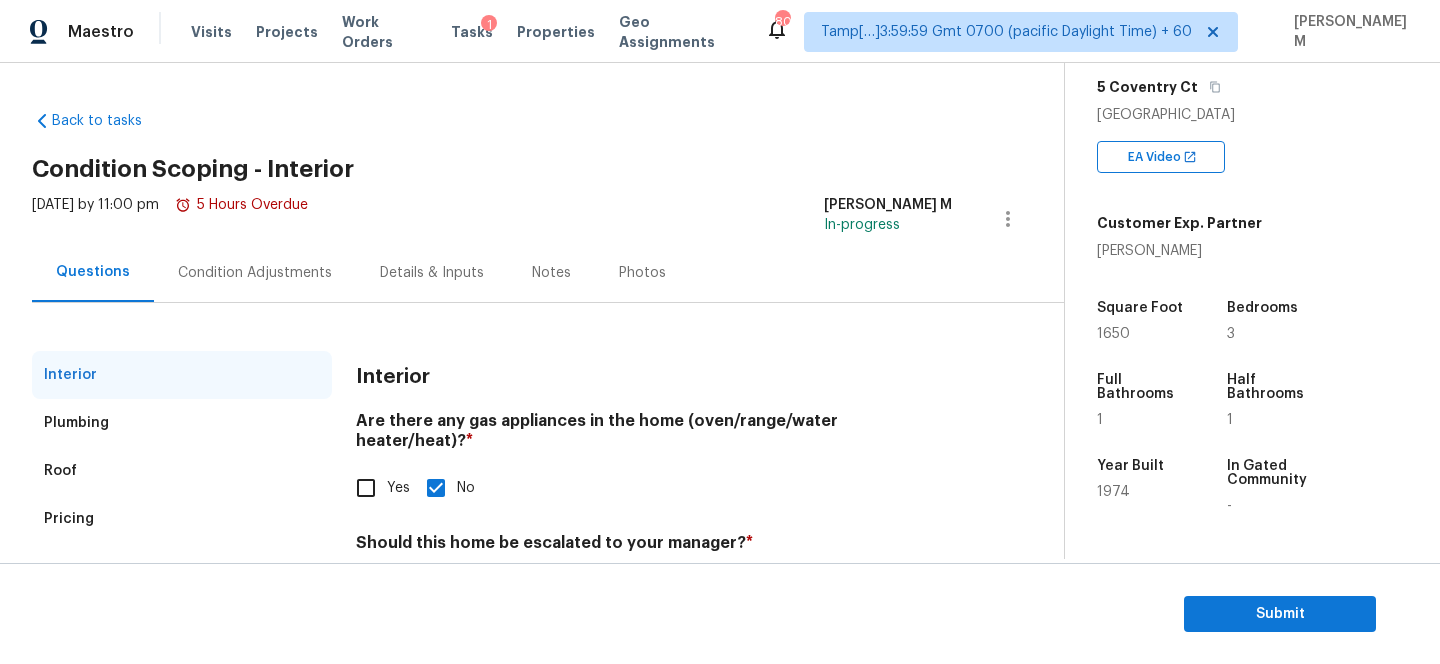 click on "Questions" at bounding box center [93, 272] 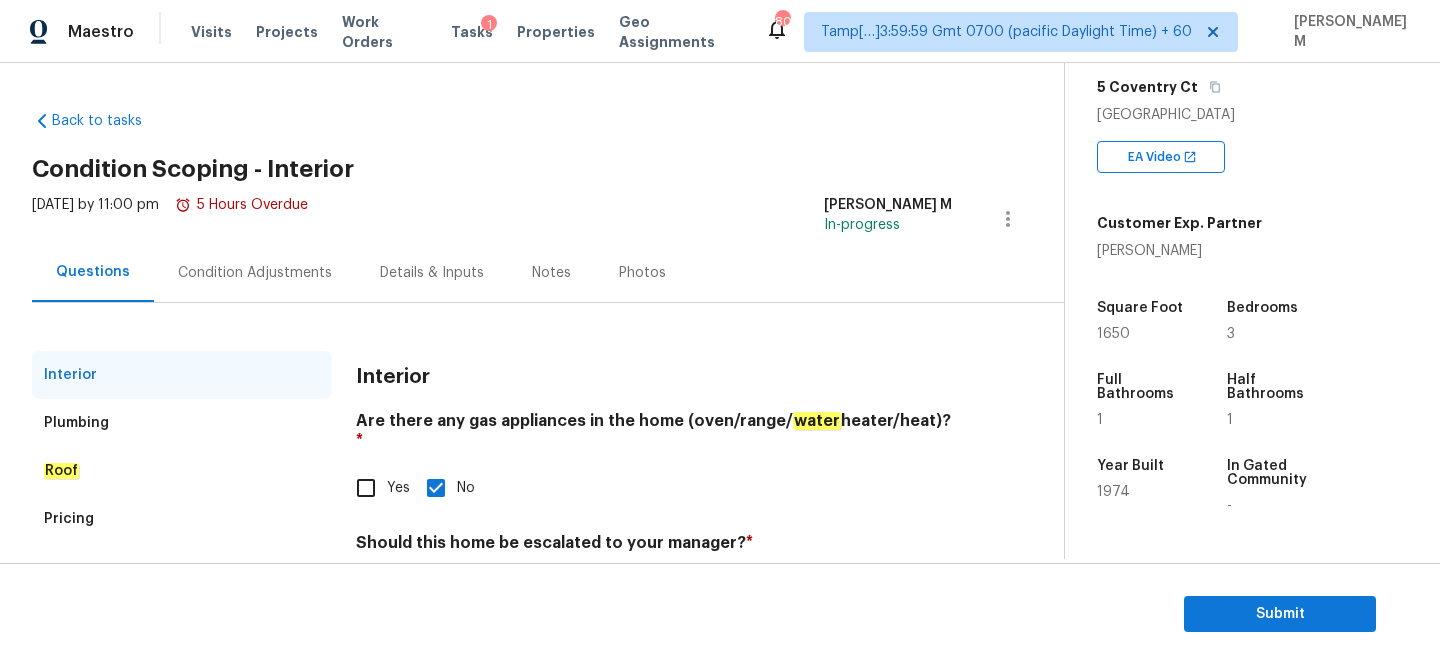 scroll, scrollTop: 86, scrollLeft: 0, axis: vertical 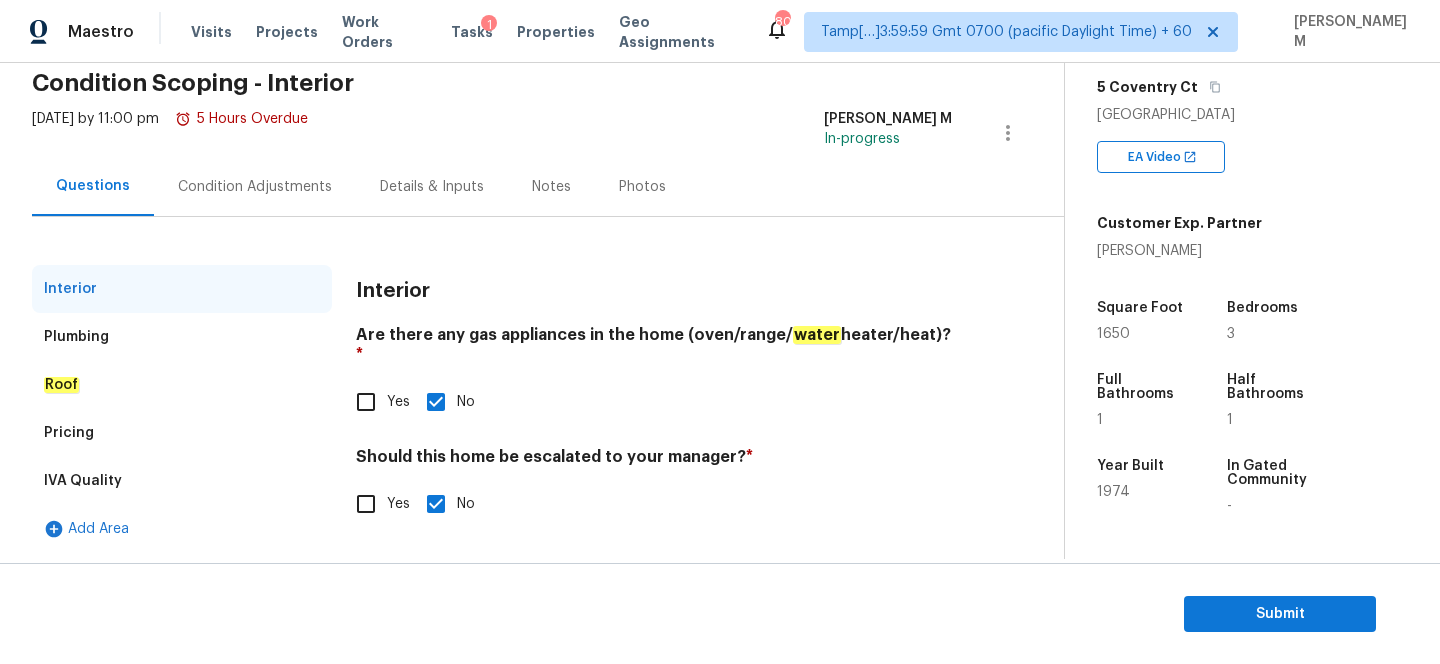 click on "Plumbing" at bounding box center [182, 337] 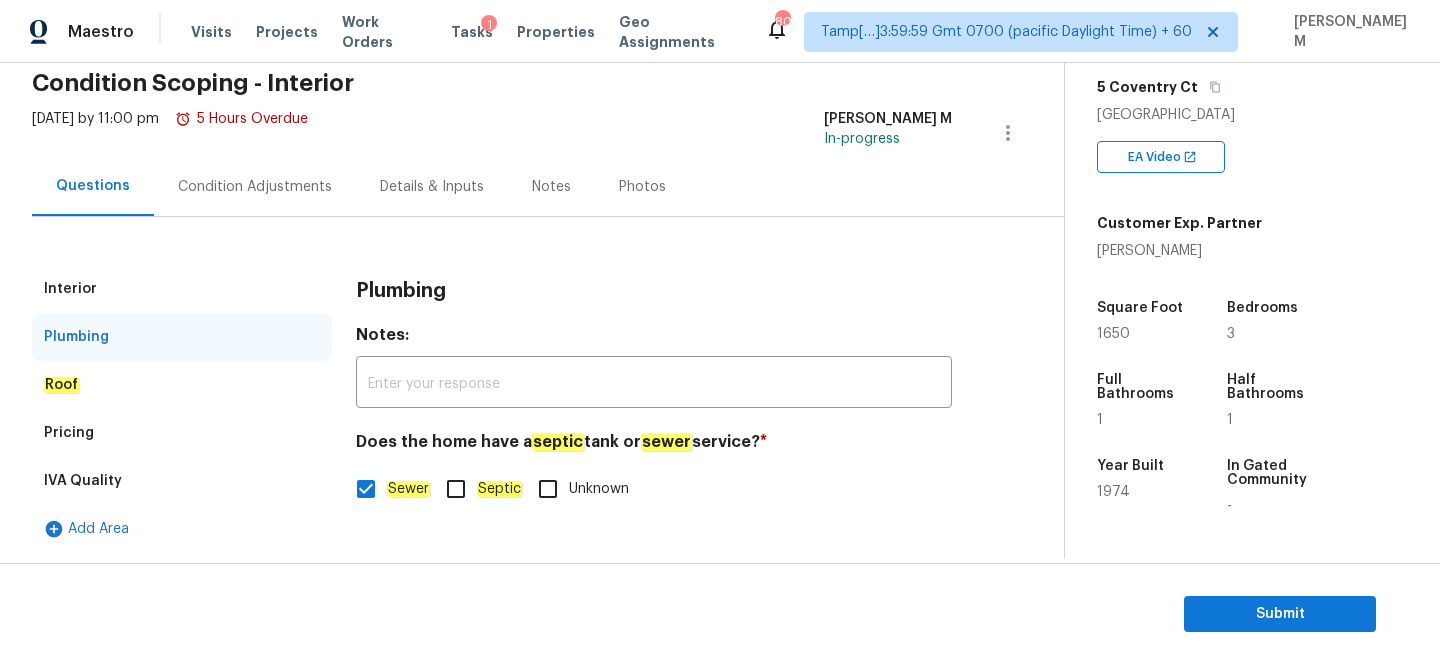 click on "Roof" at bounding box center [182, 385] 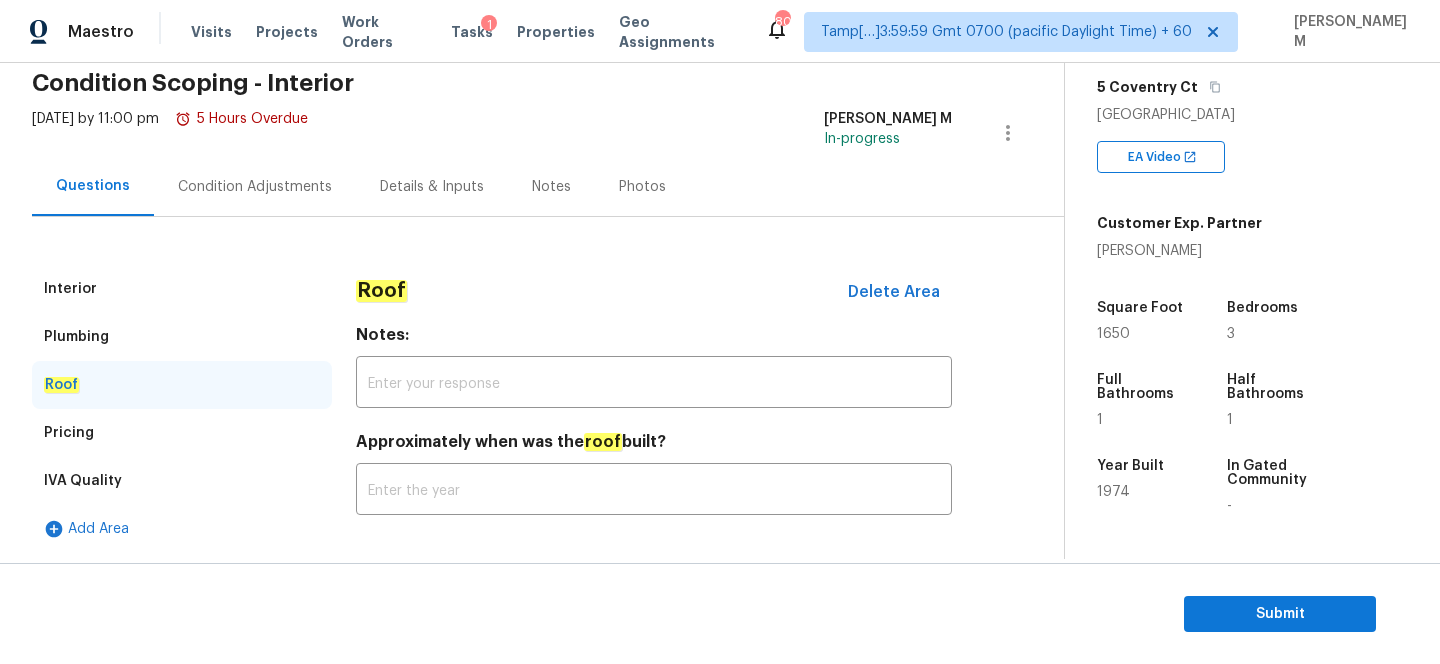 click on "Pricing" at bounding box center (182, 433) 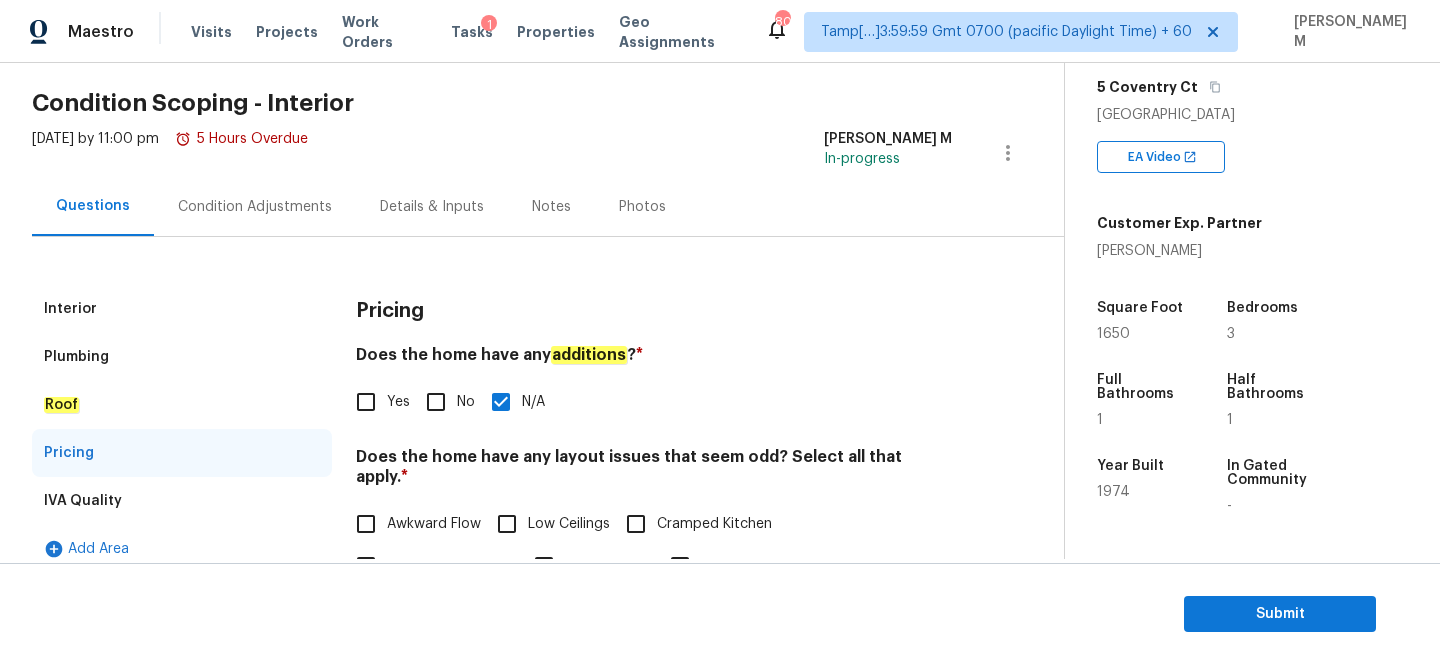 scroll, scrollTop: 0, scrollLeft: 0, axis: both 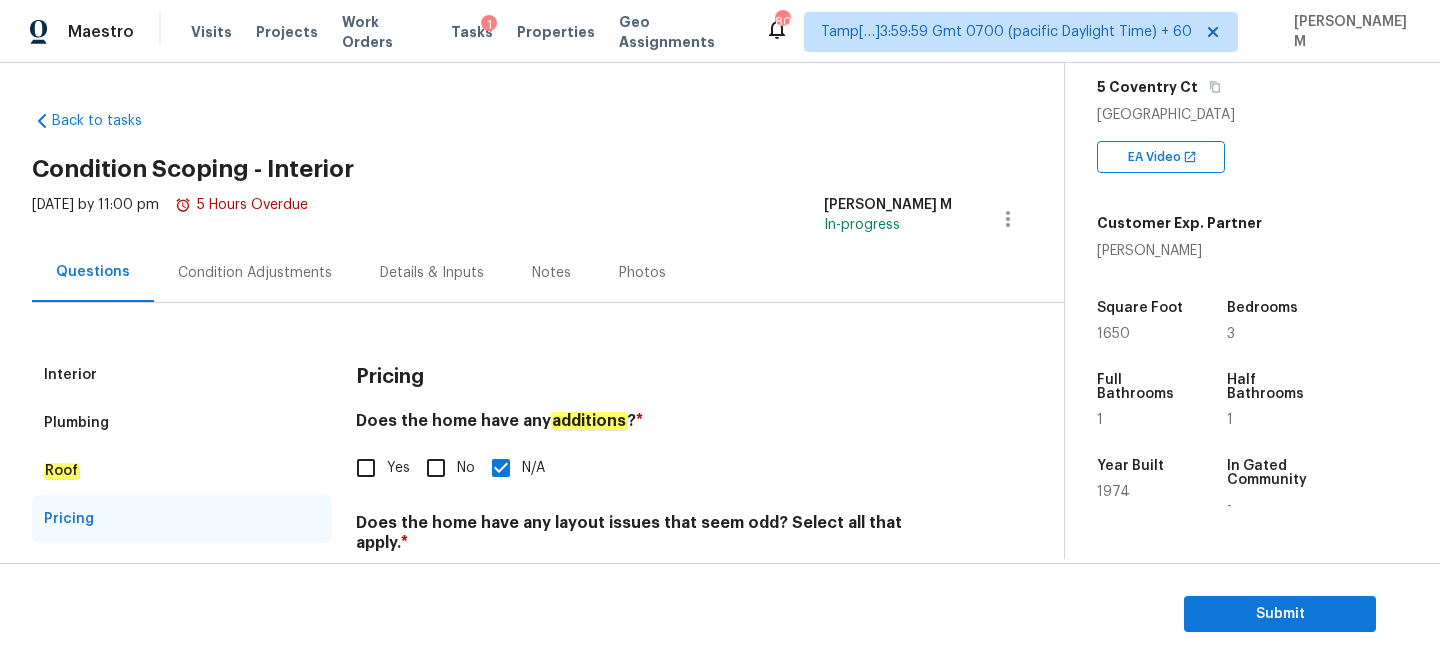 click on "Condition Adjustments" at bounding box center (255, 272) 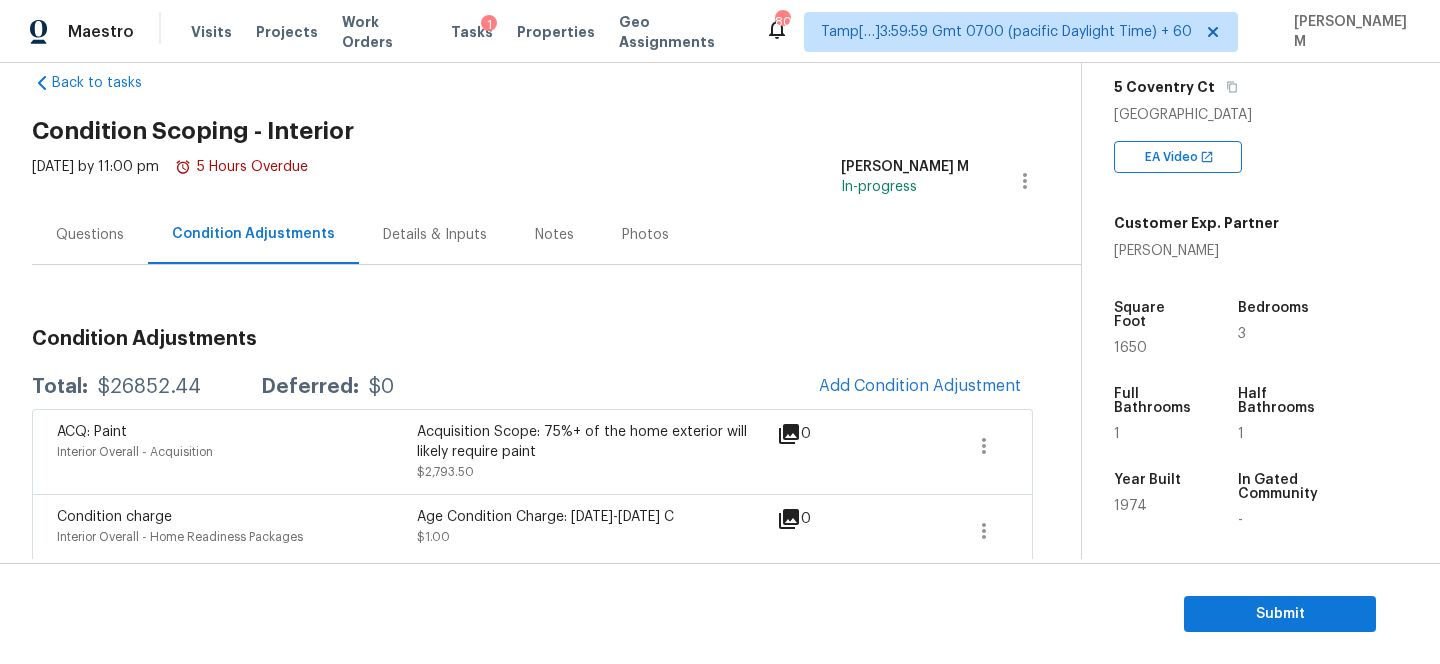 scroll, scrollTop: 15, scrollLeft: 0, axis: vertical 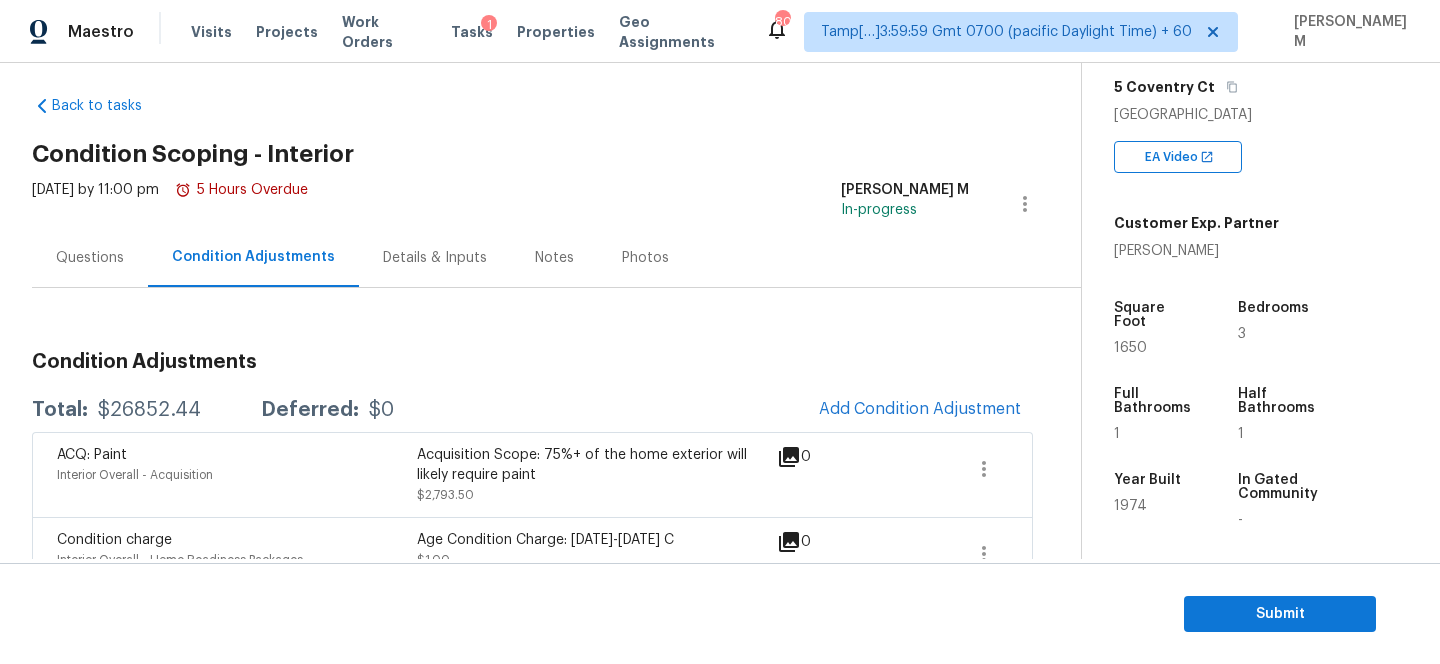 click on "Questions" at bounding box center (90, 258) 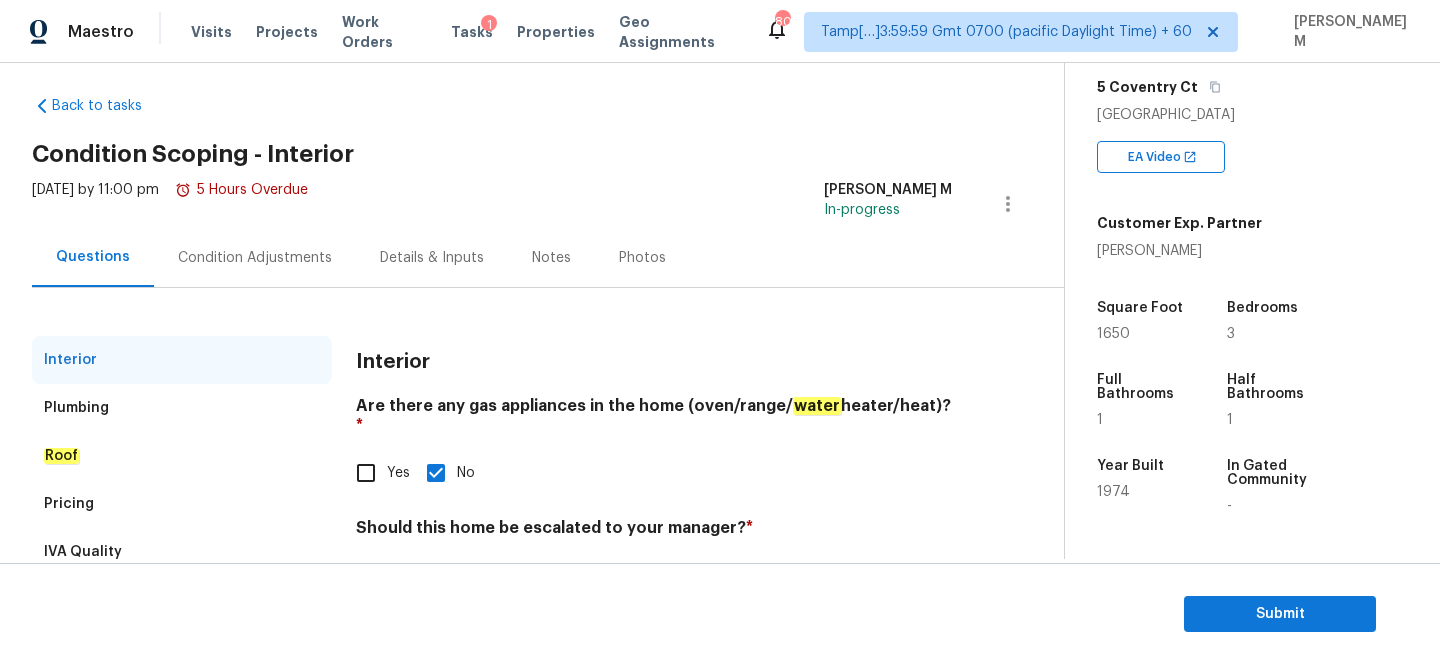 scroll, scrollTop: 86, scrollLeft: 0, axis: vertical 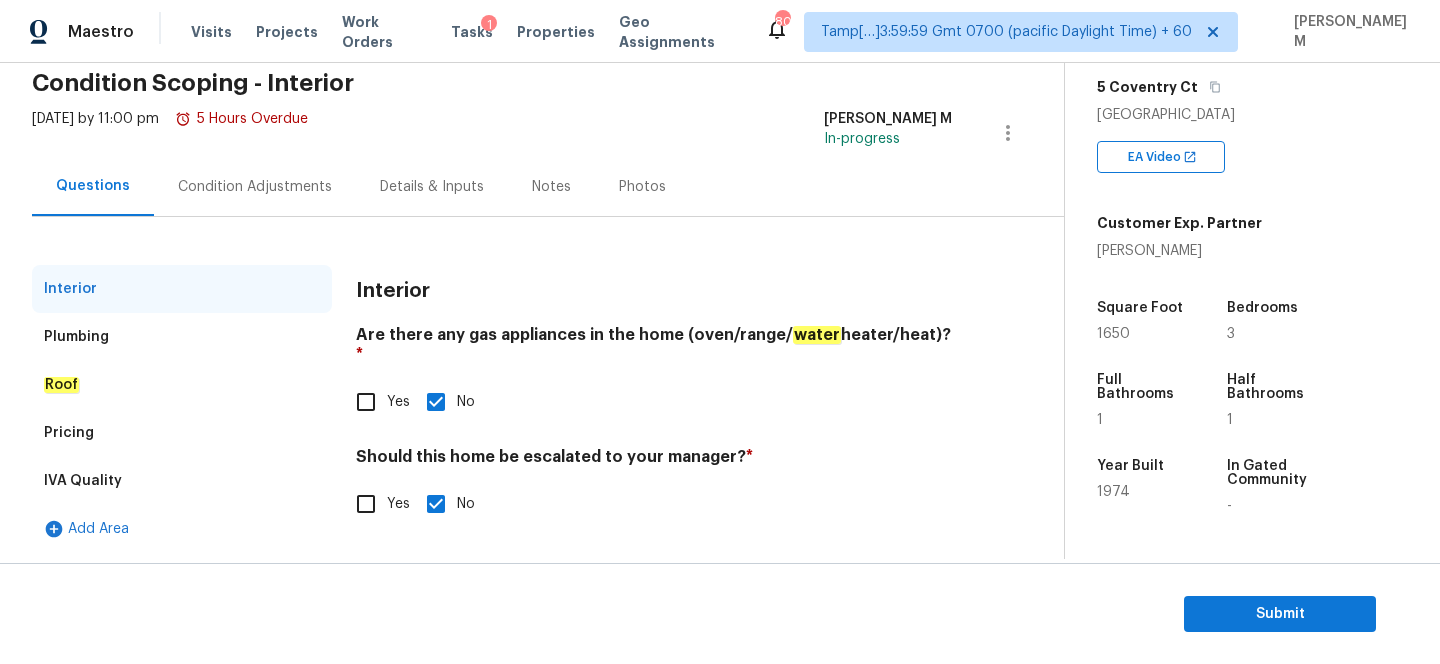 click on "Condition Adjustments" at bounding box center (255, 187) 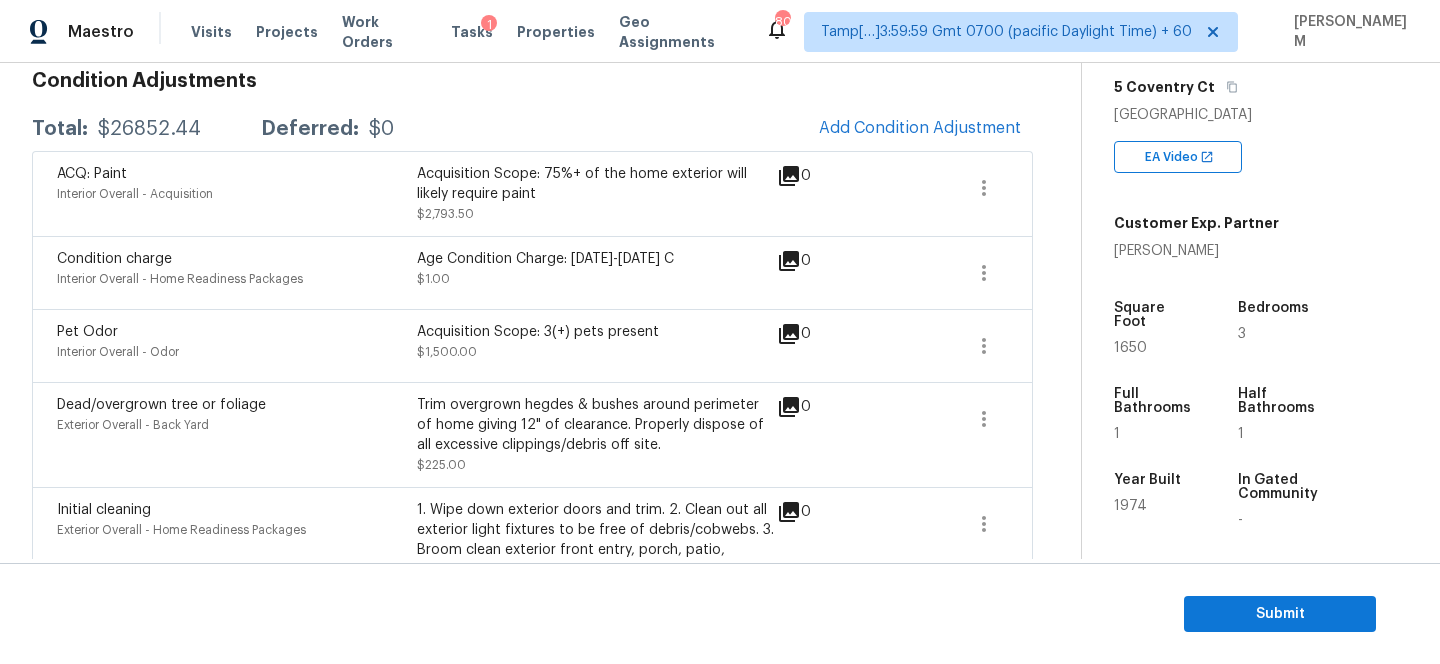 scroll, scrollTop: 0, scrollLeft: 0, axis: both 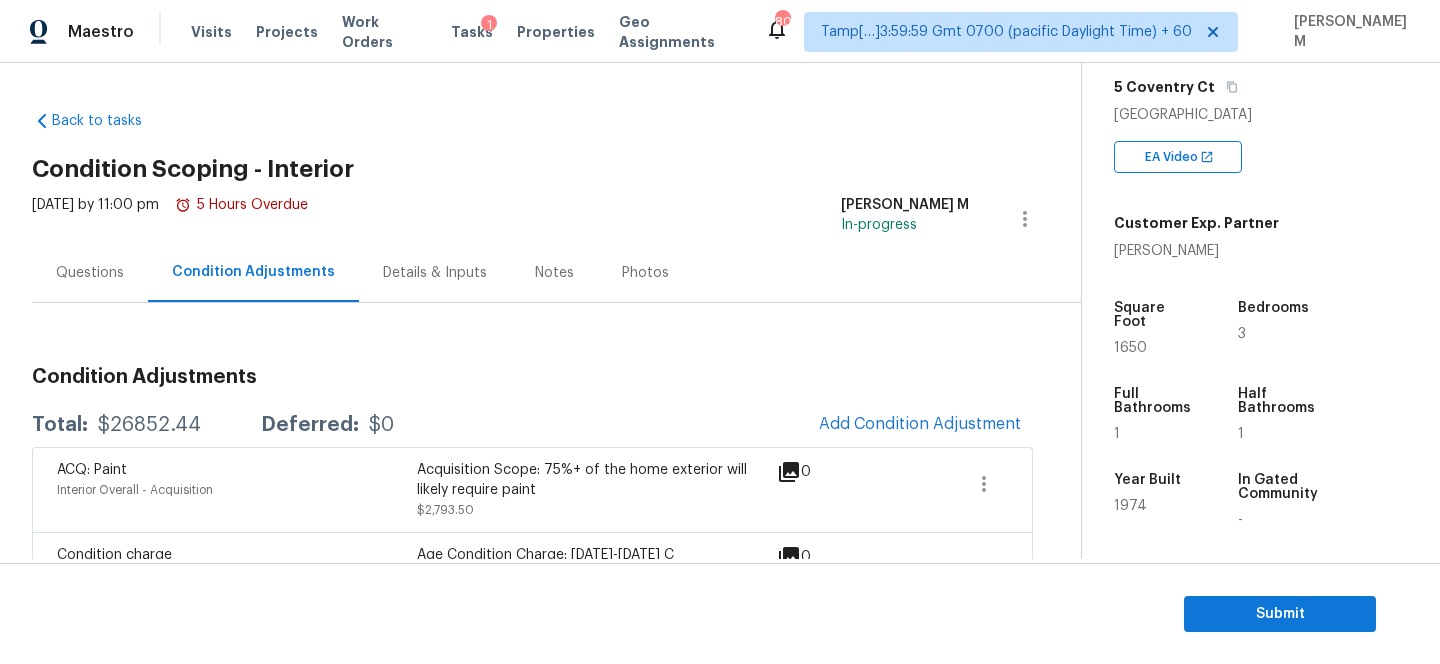 click on "Questions" at bounding box center [90, 273] 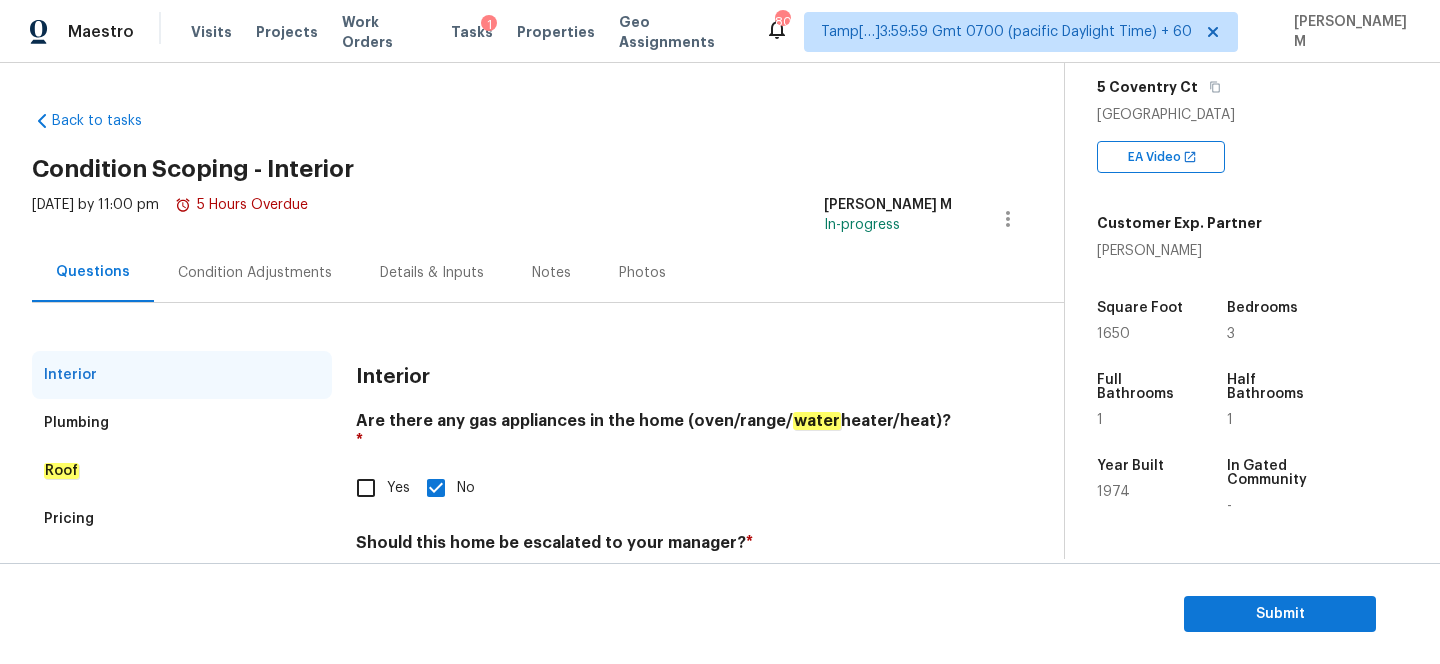 scroll, scrollTop: 86, scrollLeft: 0, axis: vertical 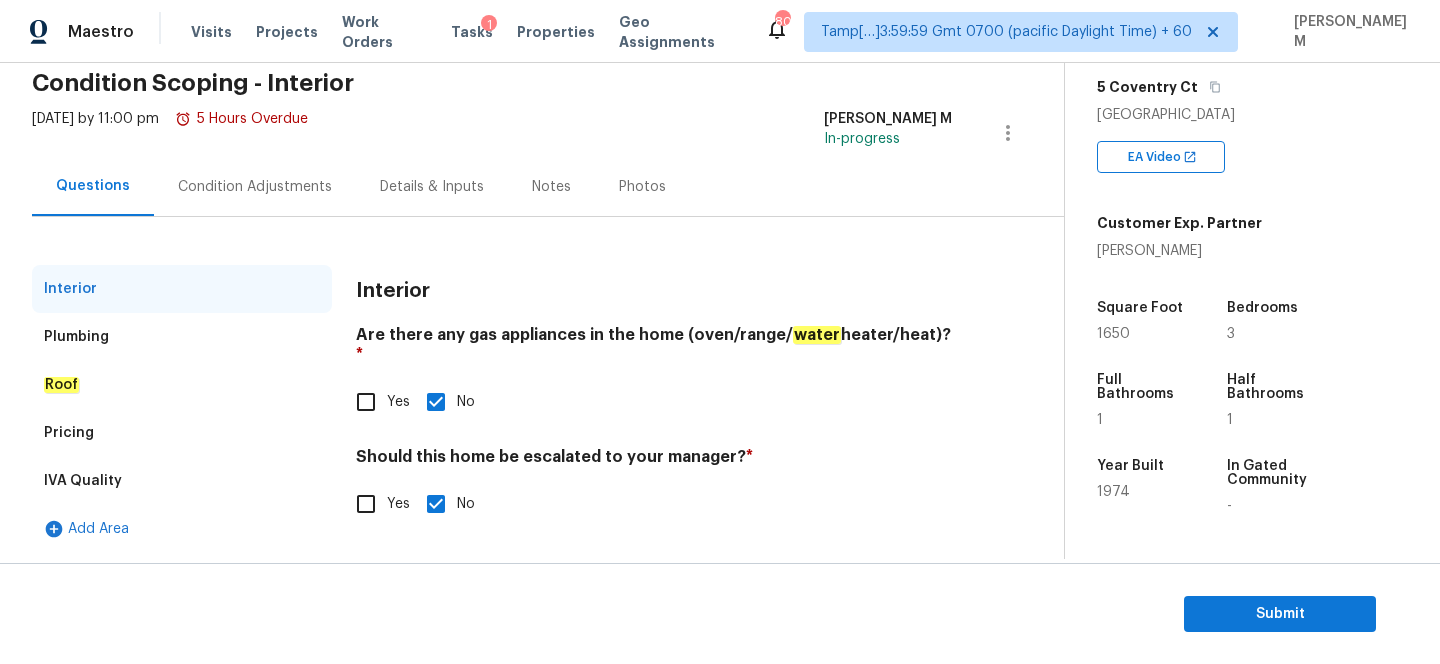 click on "Plumbing" at bounding box center (182, 337) 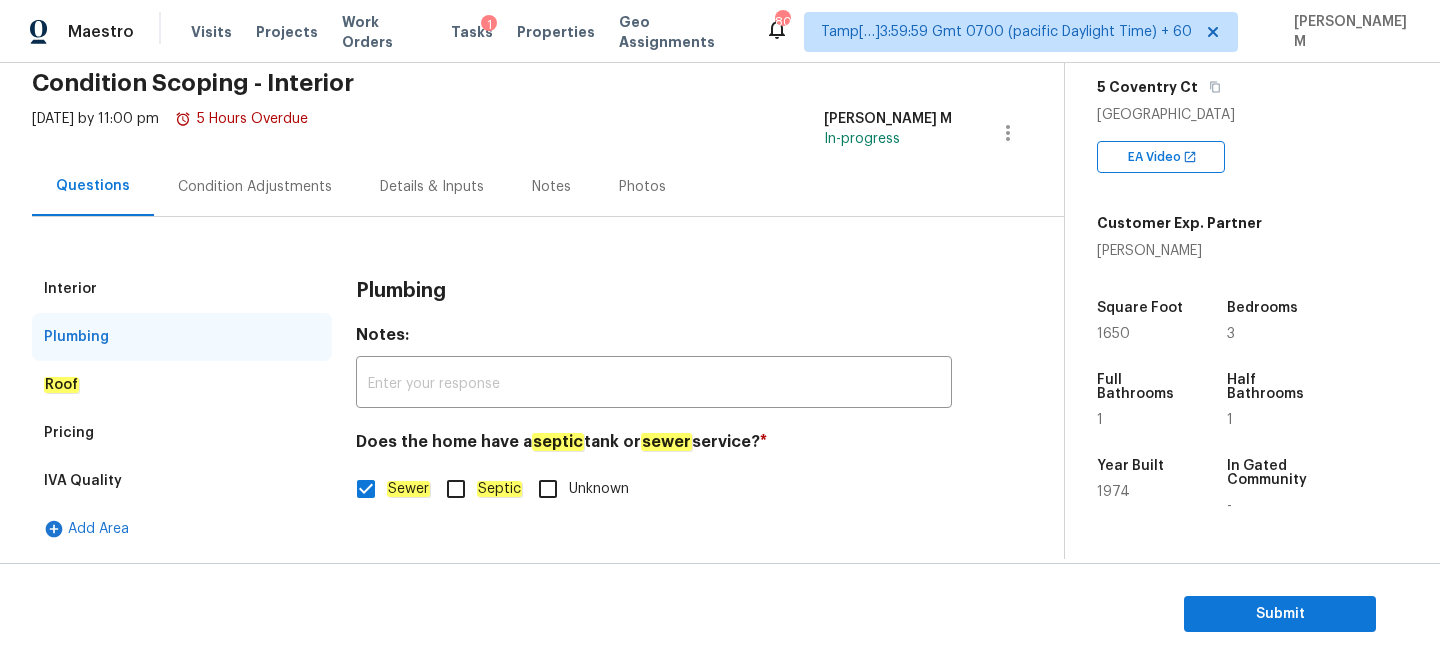 click on "Roof" at bounding box center (182, 385) 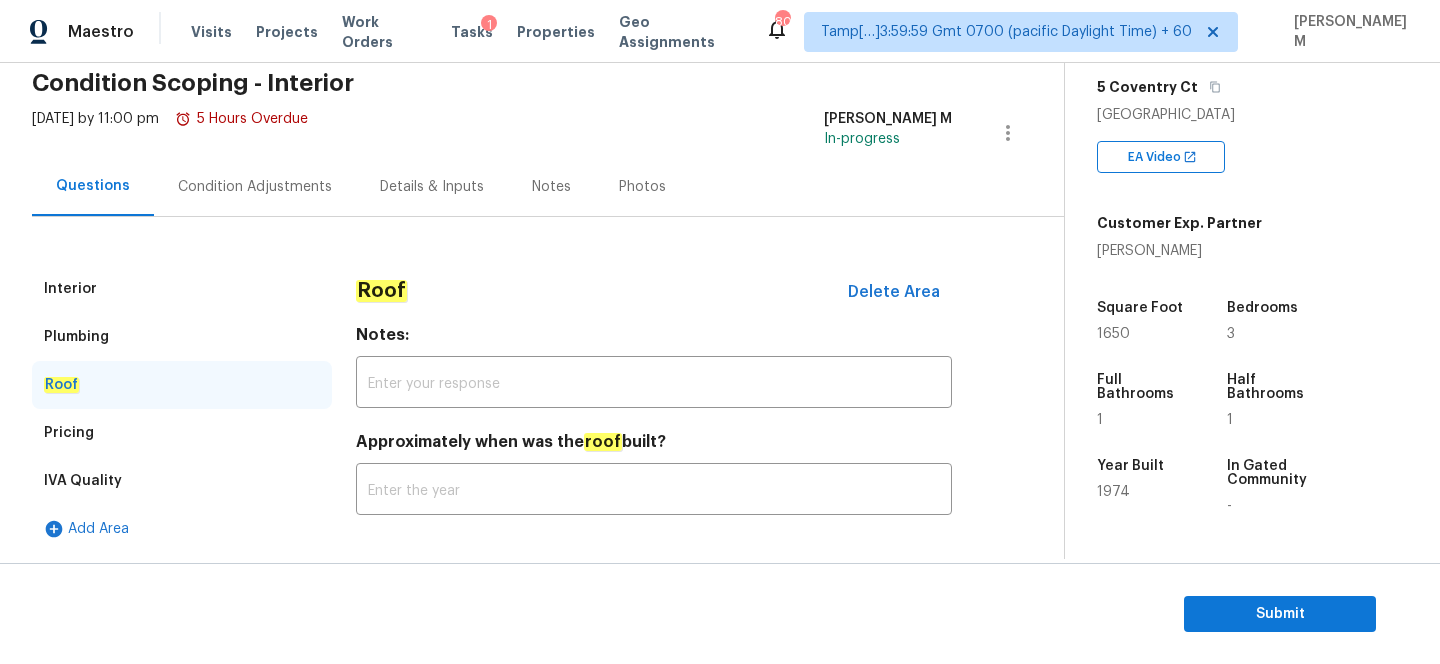 click on "Roof" at bounding box center (182, 385) 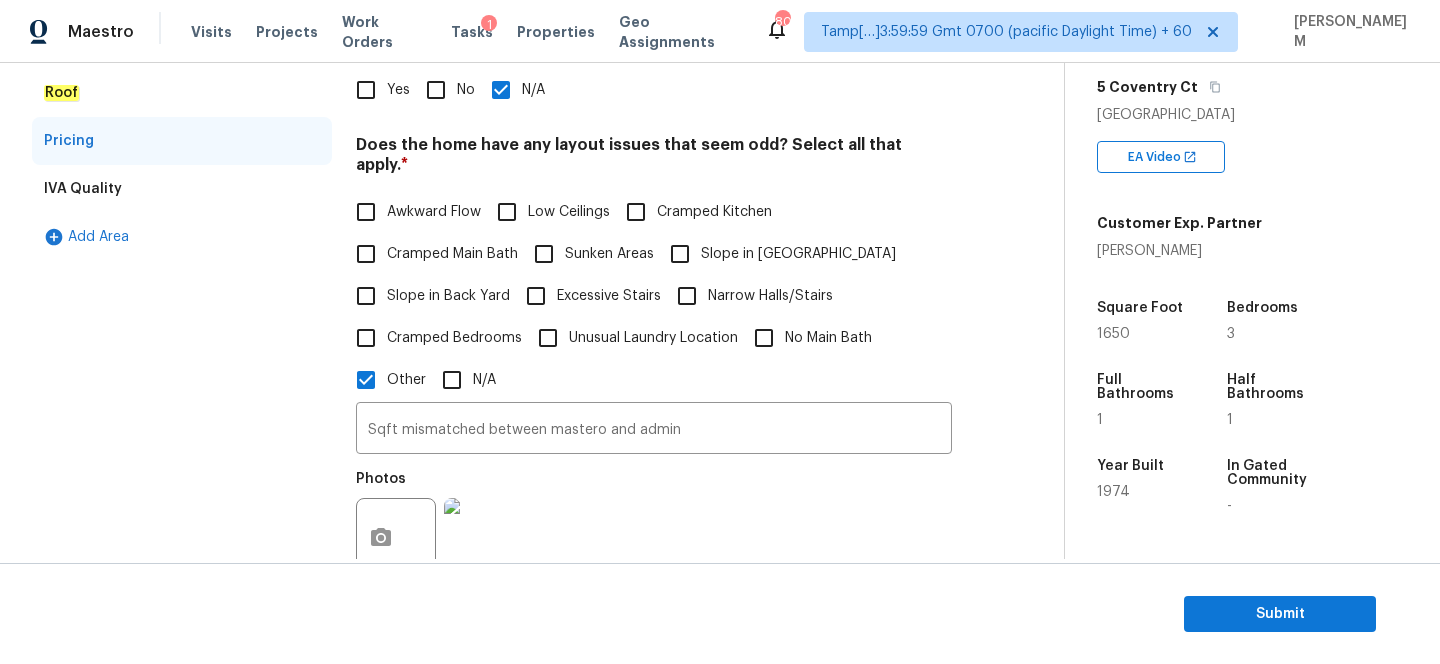 scroll, scrollTop: 392, scrollLeft: 0, axis: vertical 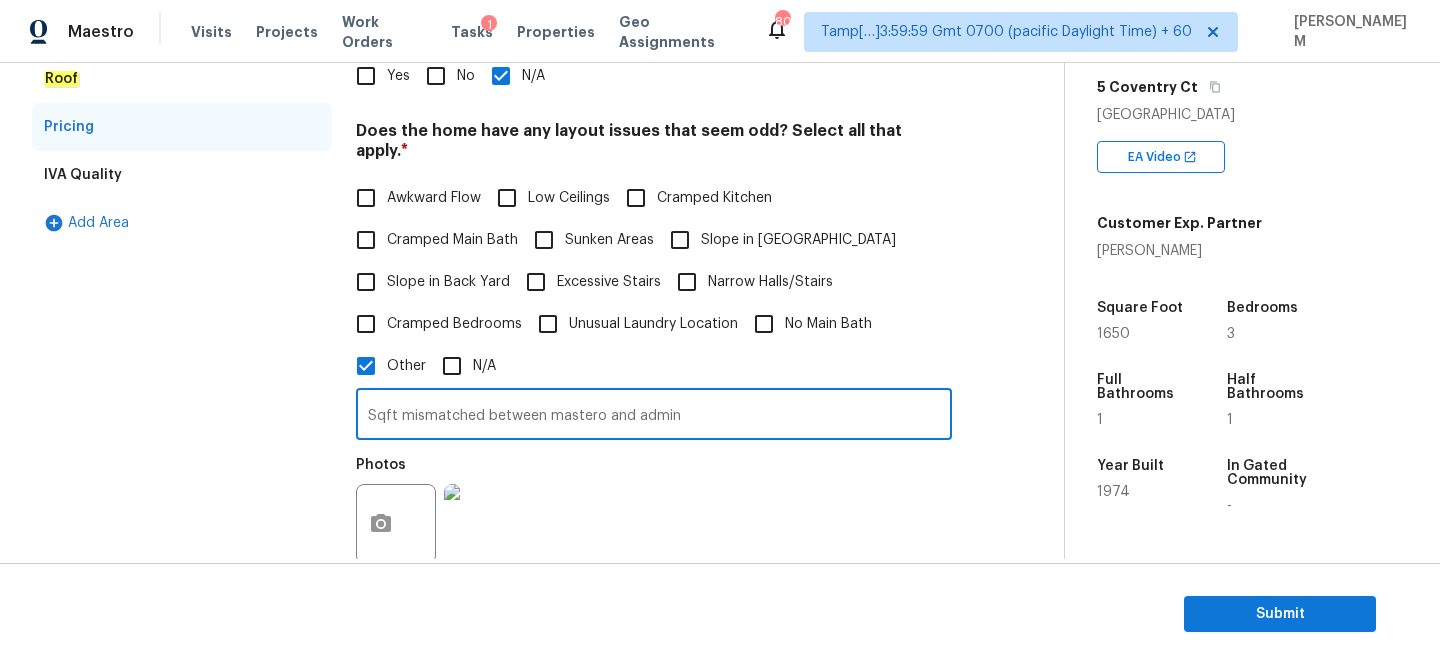 click on "Sqft mismatched between mastero and admin" at bounding box center [654, 416] 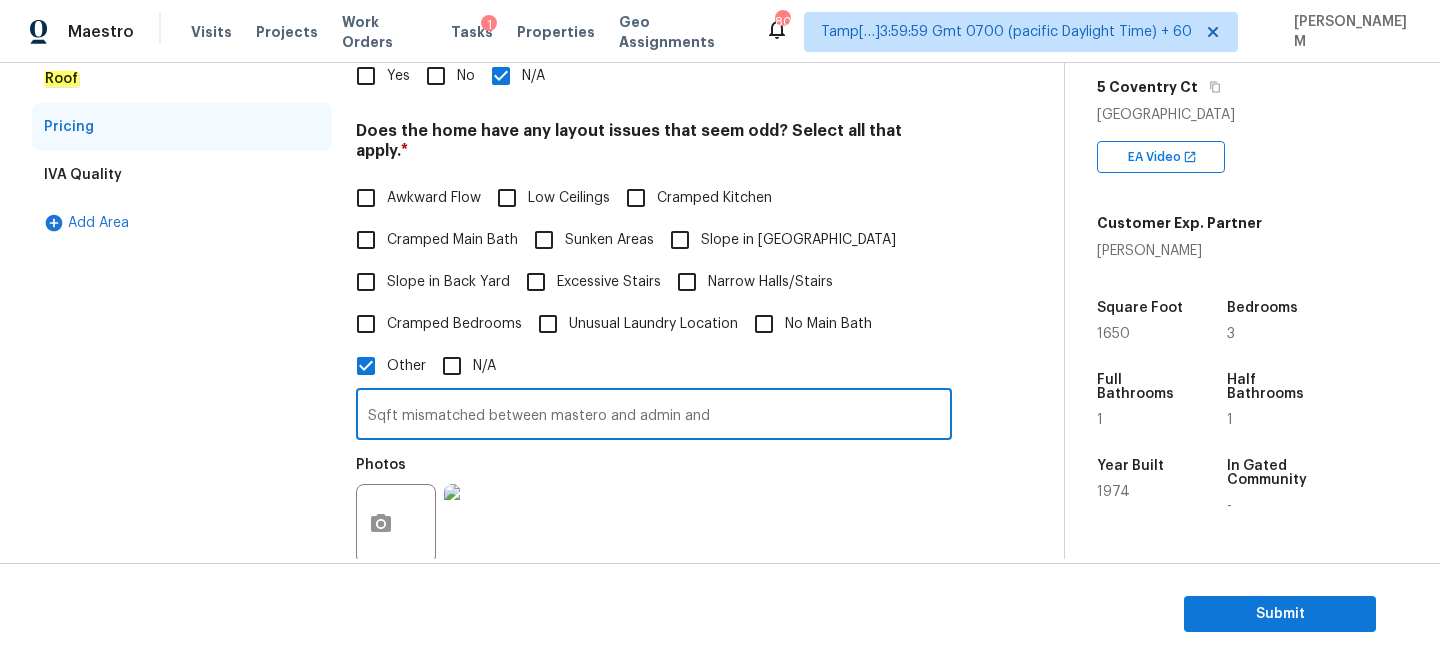 paste on "Excessive Stairs" 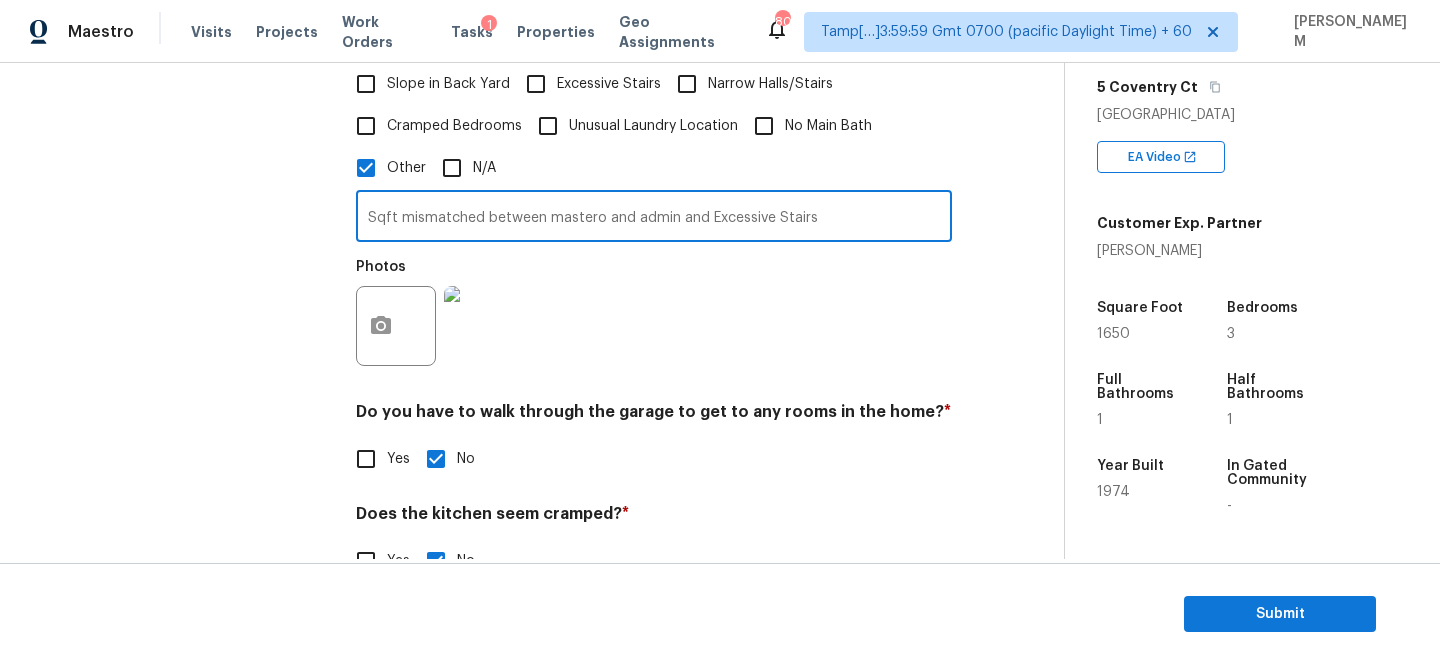 scroll, scrollTop: 370, scrollLeft: 0, axis: vertical 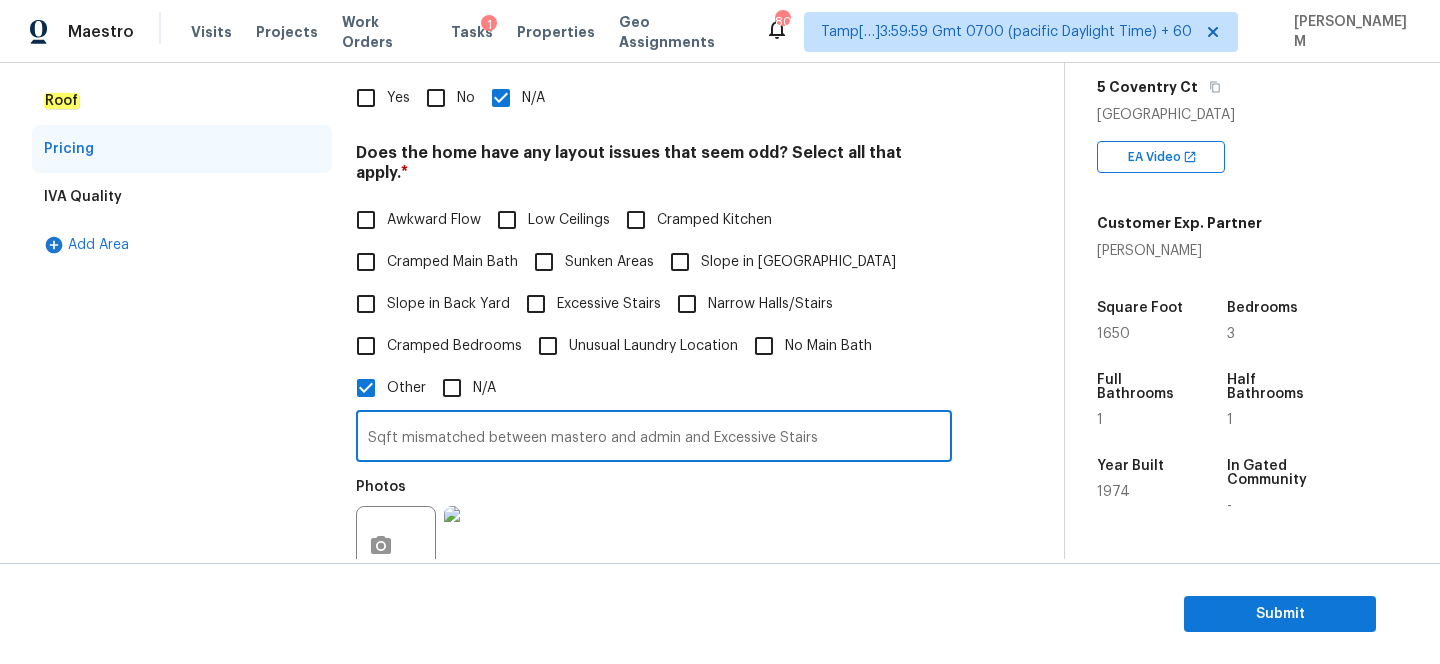 type on "Sqft mismatched between mastero and admin and Excessive Stairs" 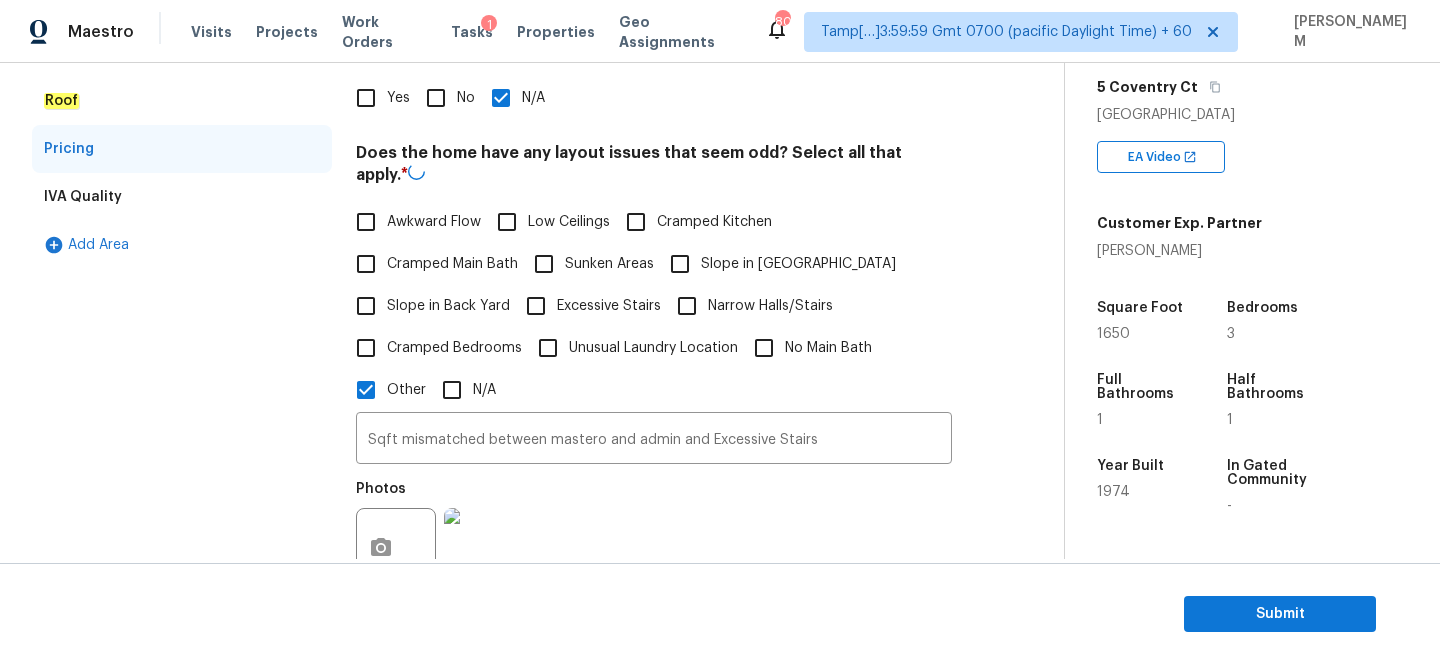 click on "IVA Quality" at bounding box center (182, 197) 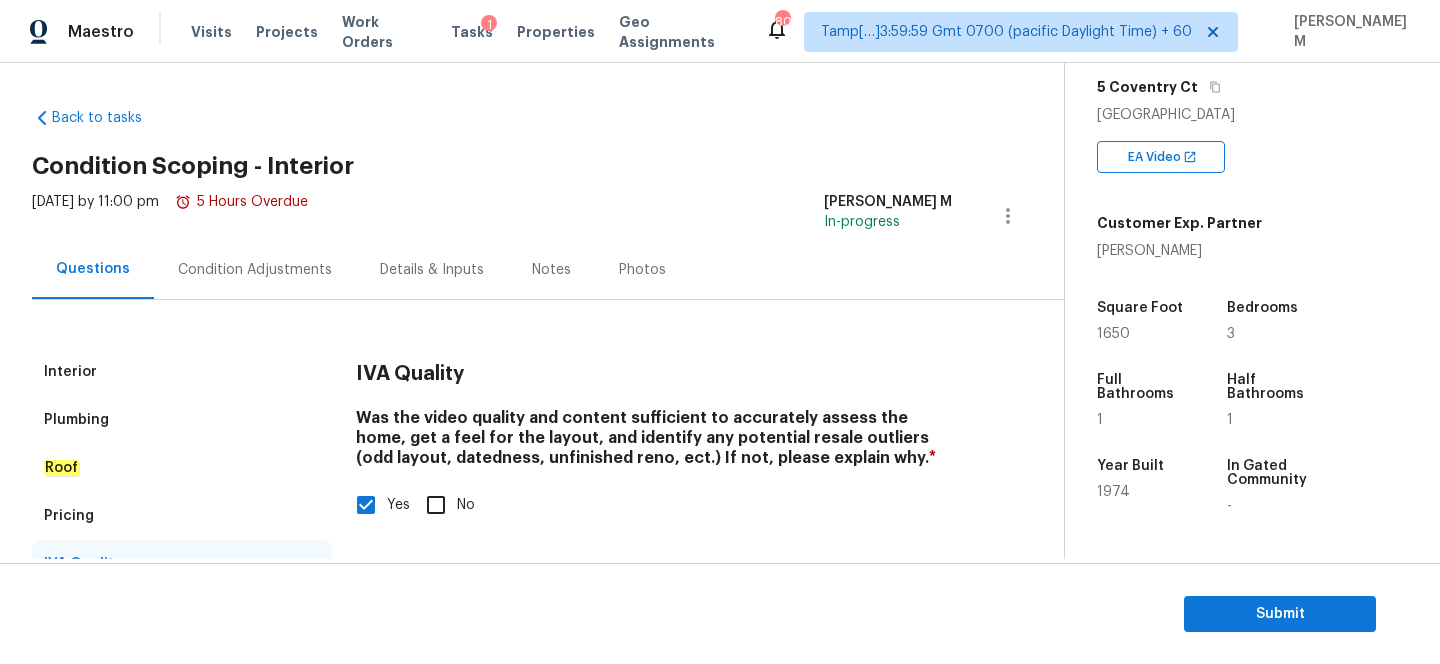 scroll, scrollTop: 0, scrollLeft: 0, axis: both 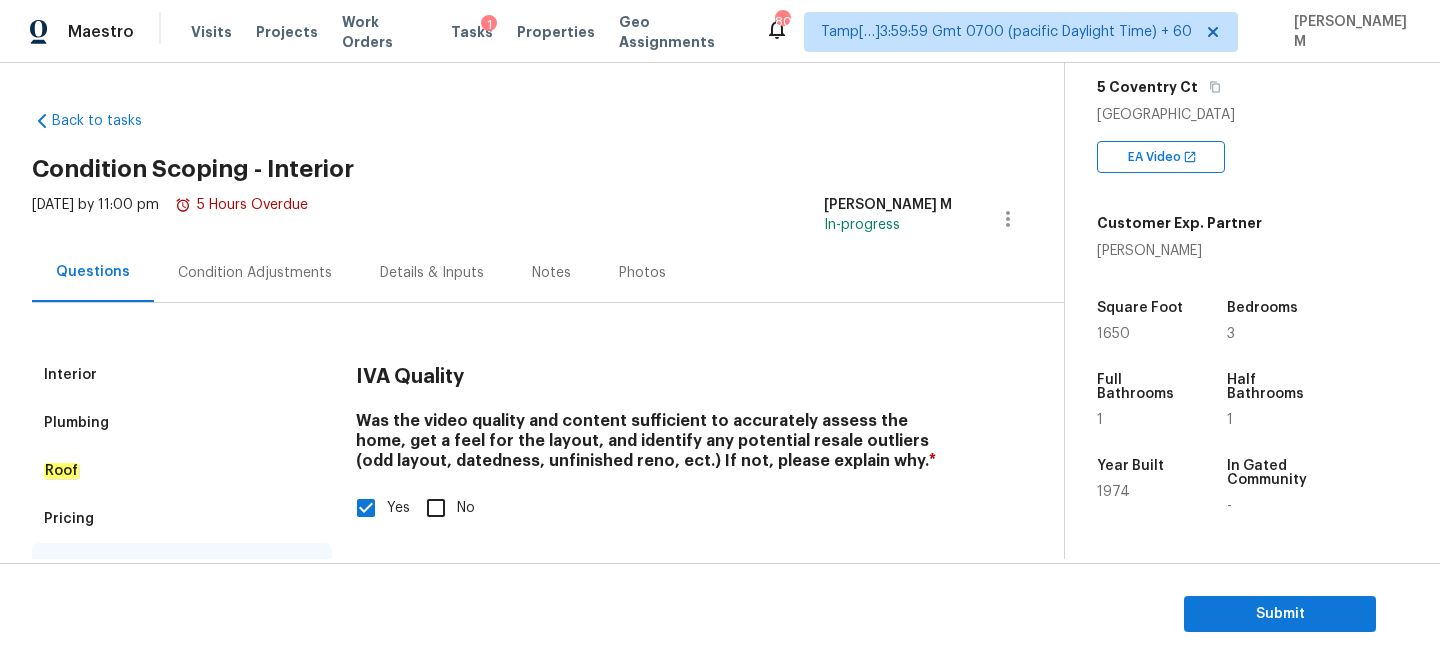 click on "Interior" at bounding box center (182, 375) 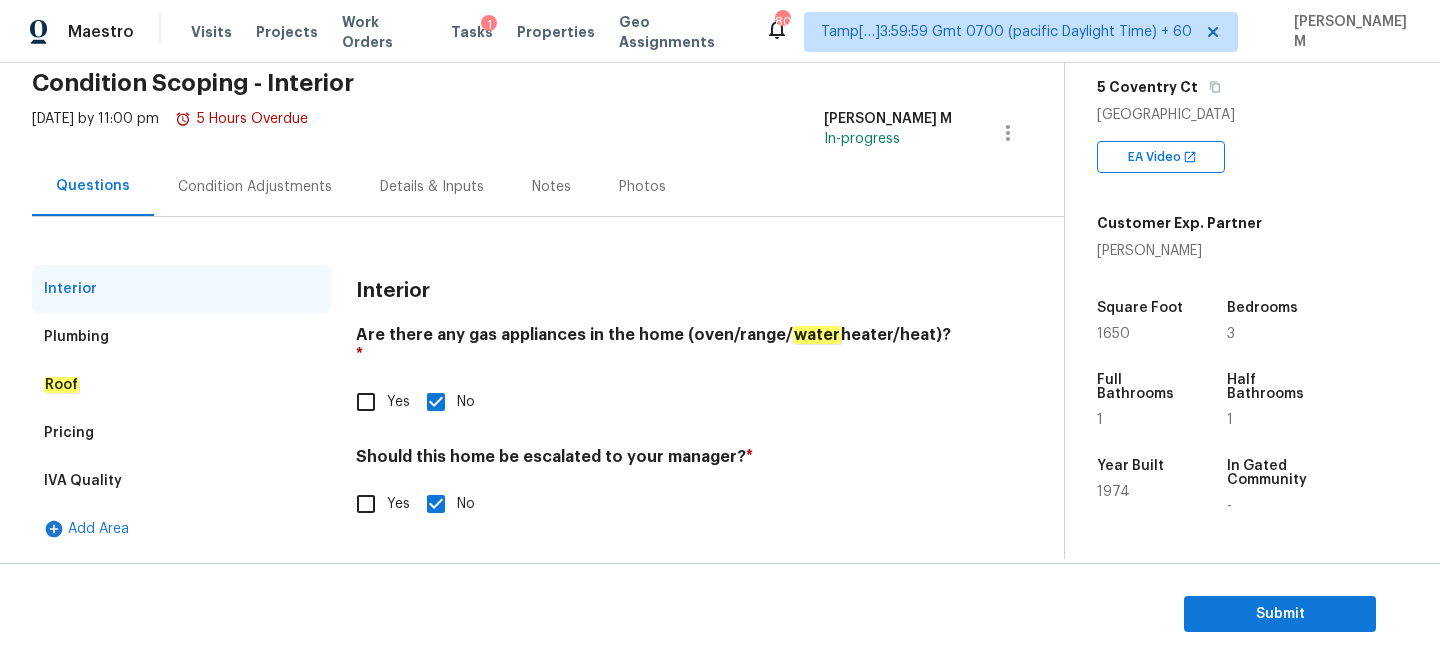 scroll, scrollTop: 0, scrollLeft: 0, axis: both 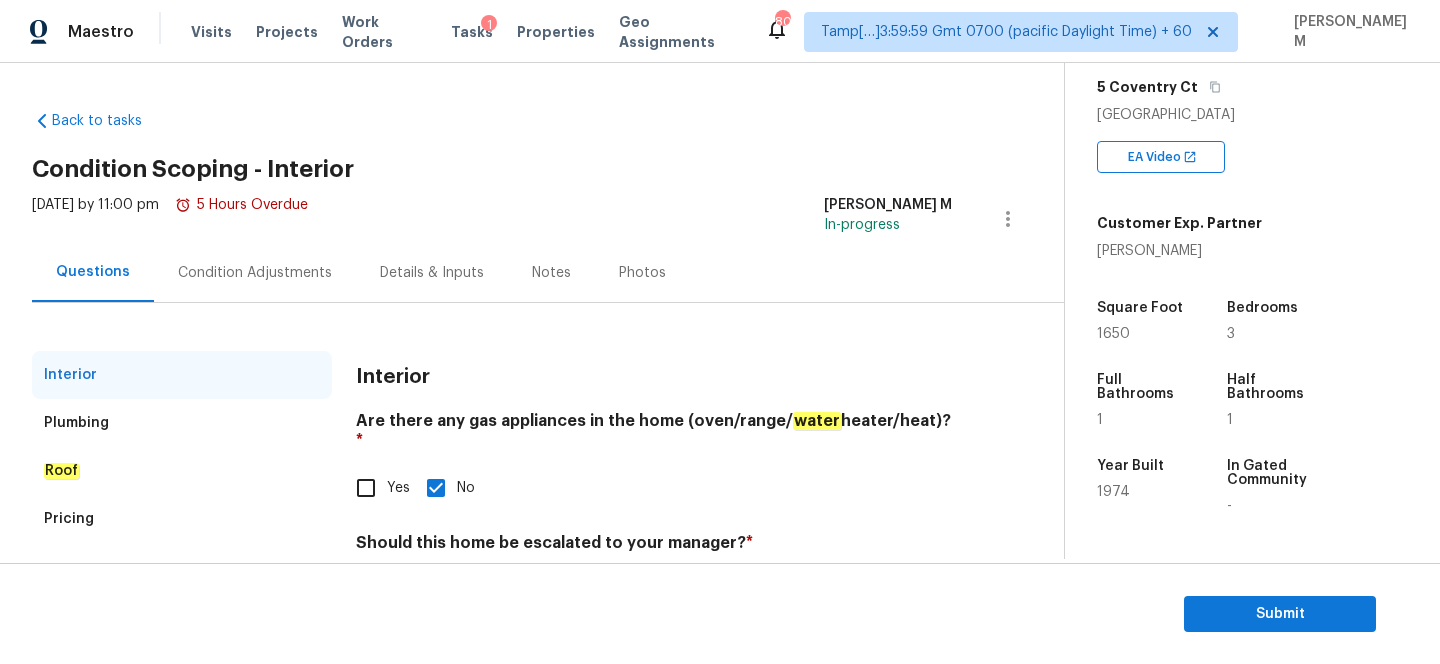 click on "Condition Adjustments" at bounding box center [255, 272] 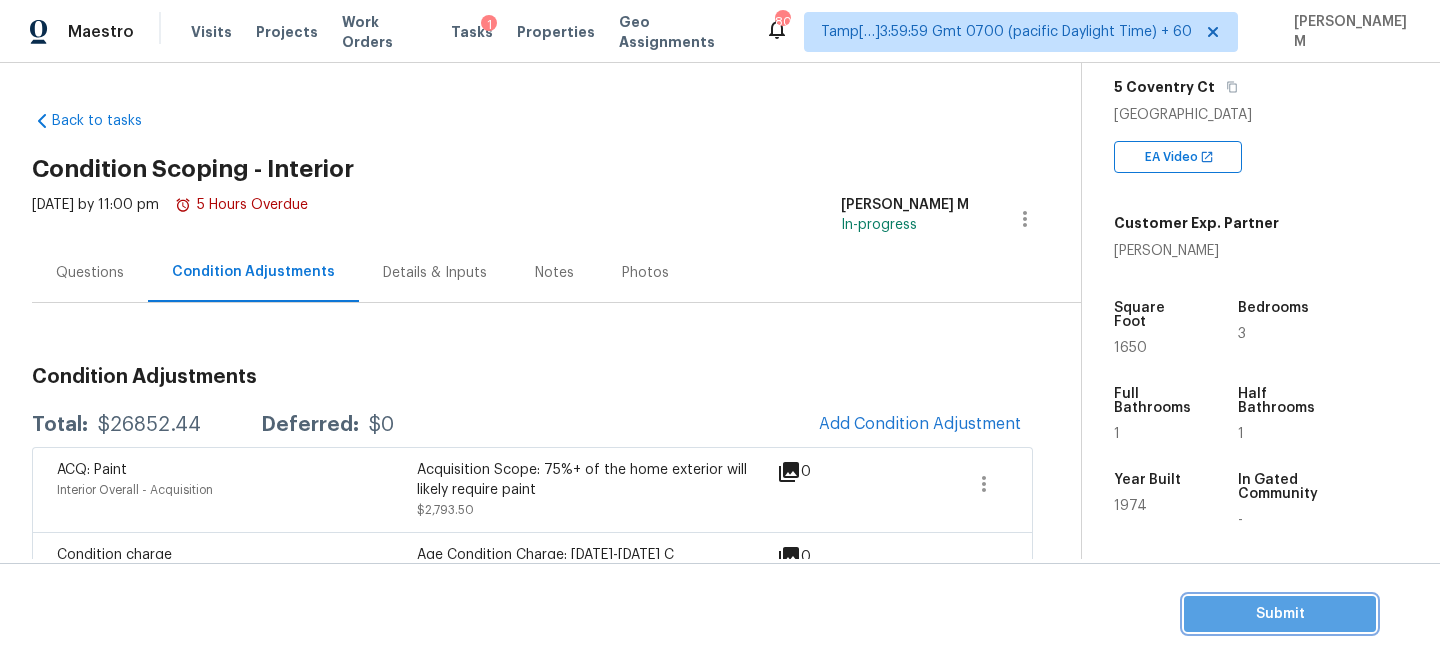 click on "Submit" at bounding box center (1280, 614) 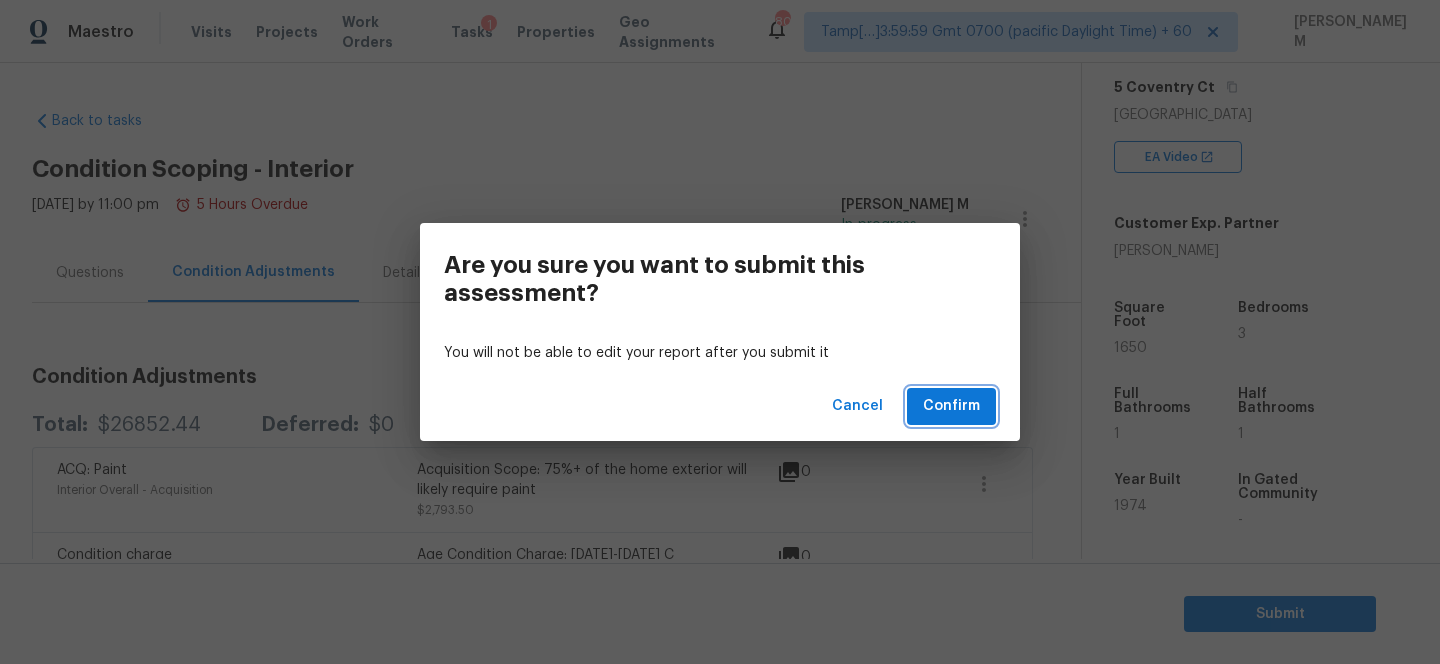 click on "Confirm" at bounding box center [951, 406] 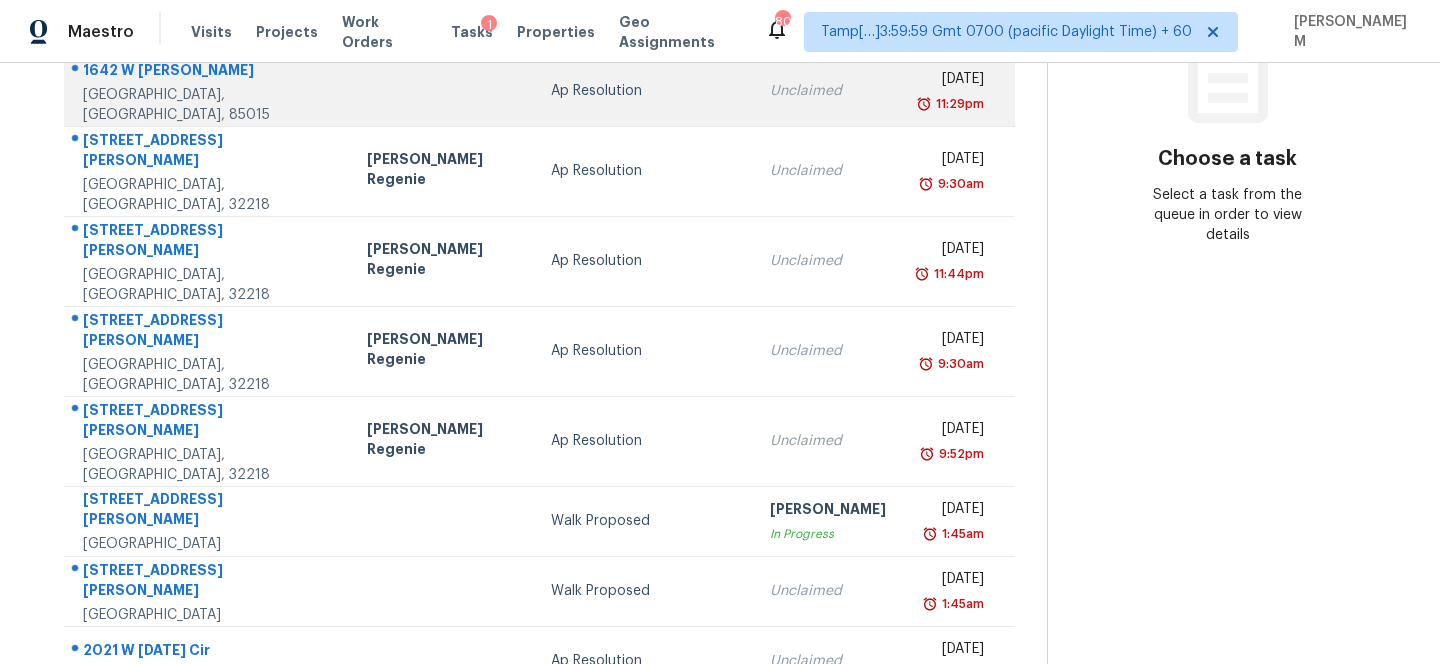 scroll, scrollTop: 377, scrollLeft: 0, axis: vertical 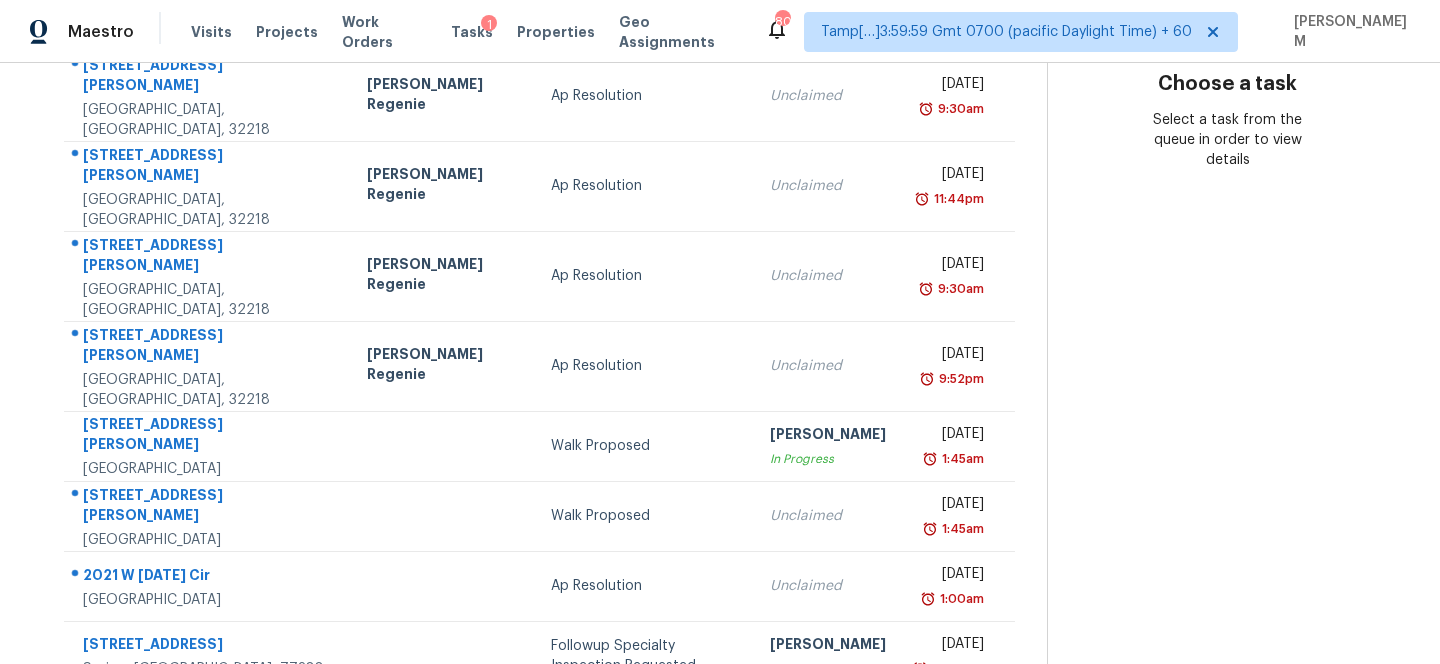 click 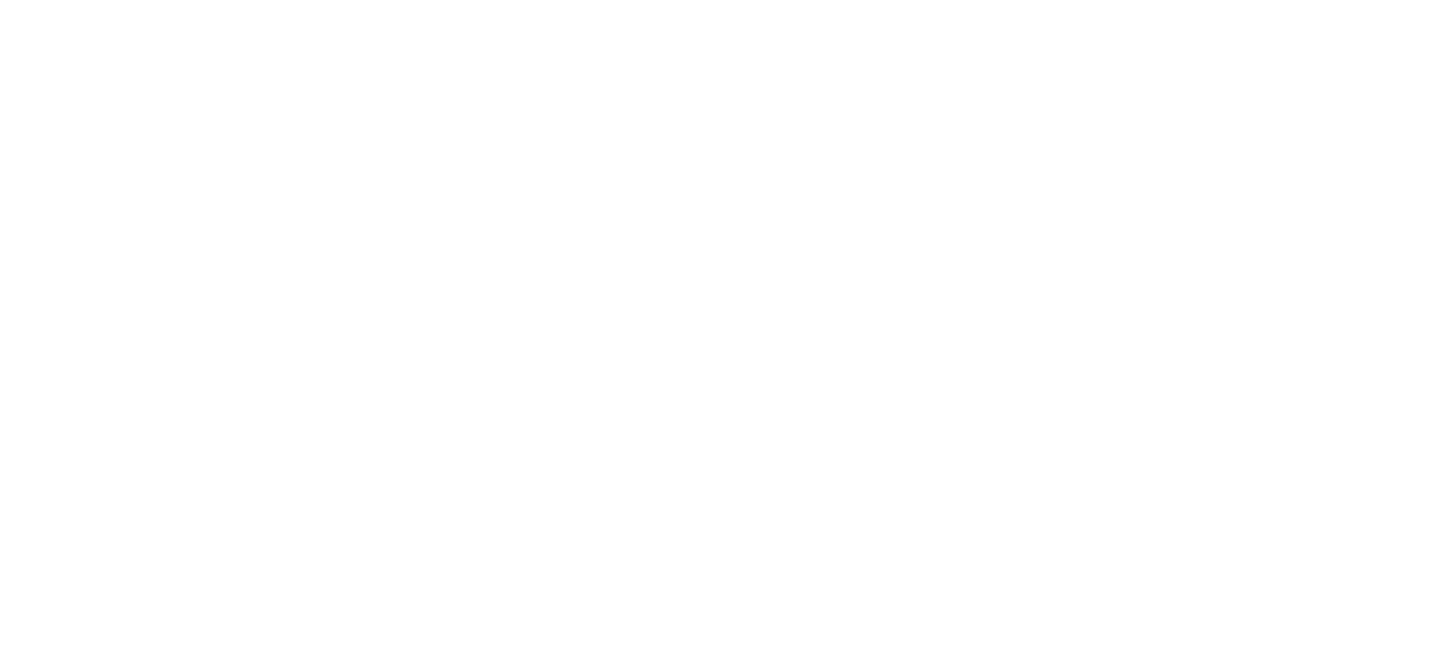 scroll, scrollTop: 0, scrollLeft: 0, axis: both 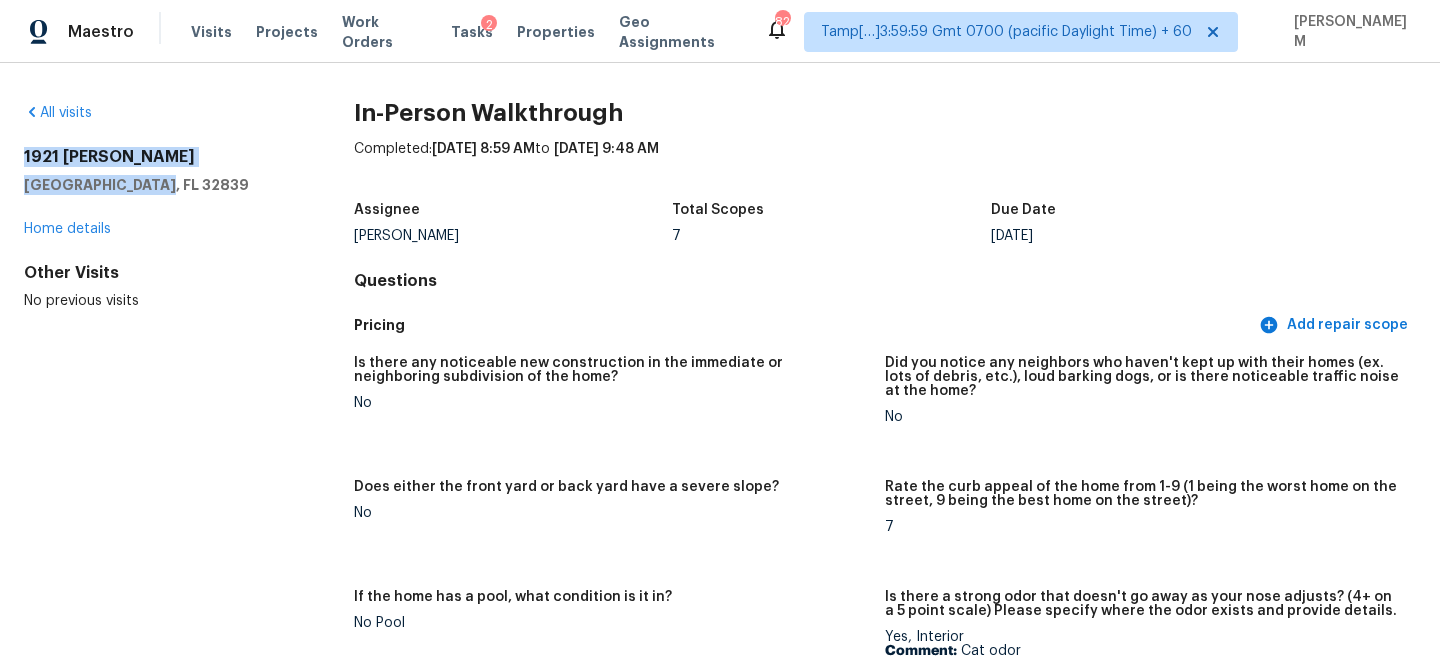 drag, startPoint x: 161, startPoint y: 183, endPoint x: 15, endPoint y: 151, distance: 149.46571 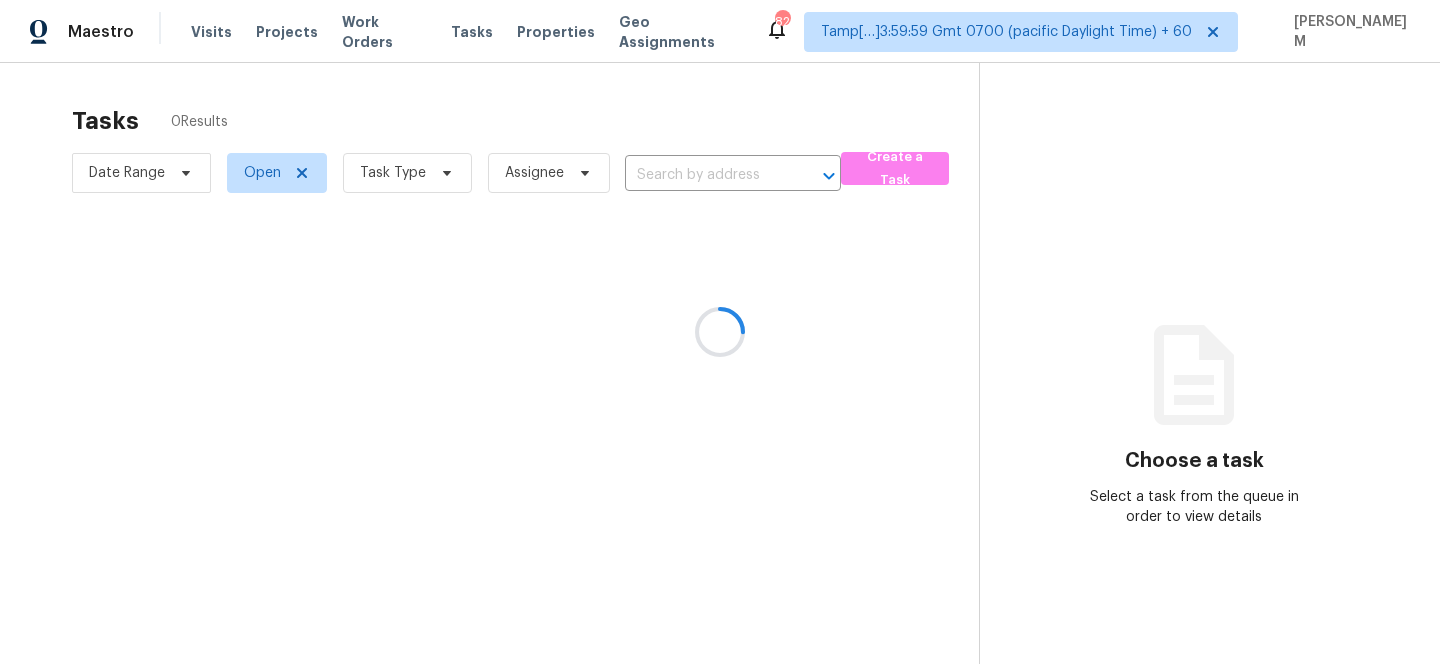 scroll, scrollTop: 0, scrollLeft: 0, axis: both 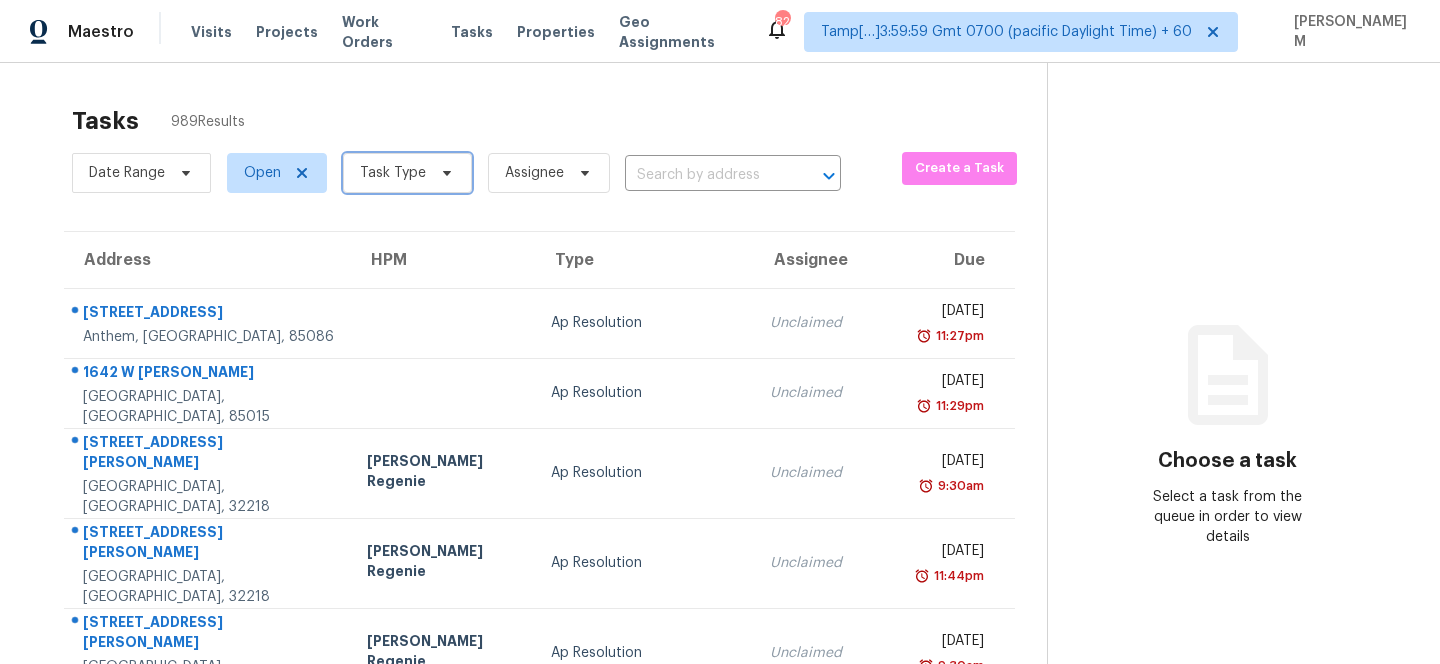 click on "Task Type" at bounding box center (393, 173) 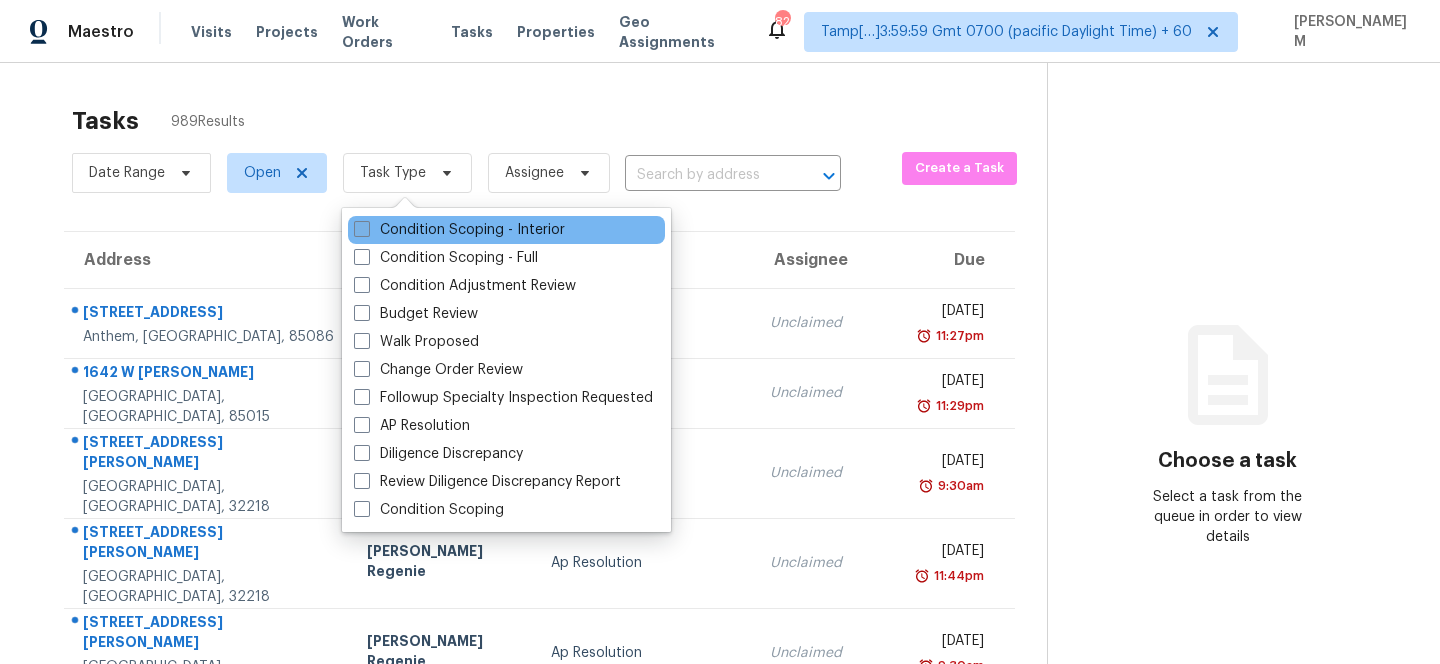 click on "Condition Scoping - Interior" at bounding box center (459, 230) 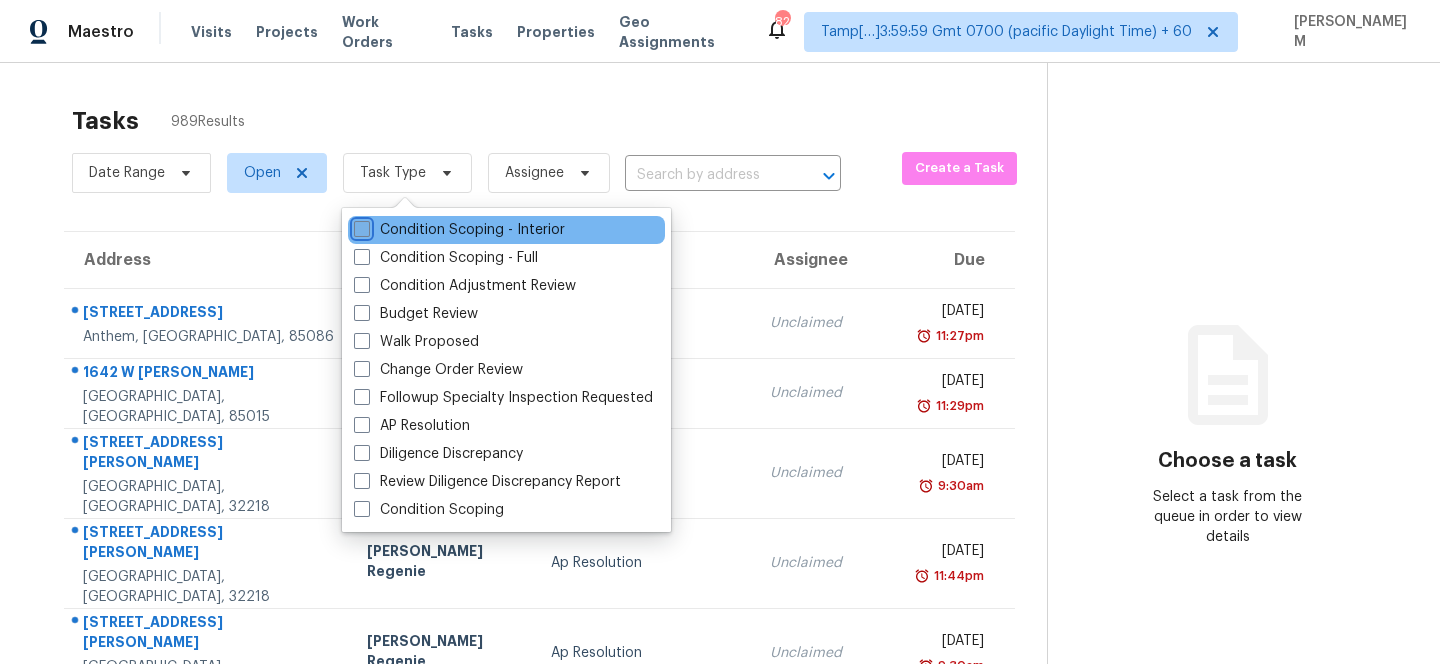 click on "Condition Scoping - Interior" at bounding box center (360, 226) 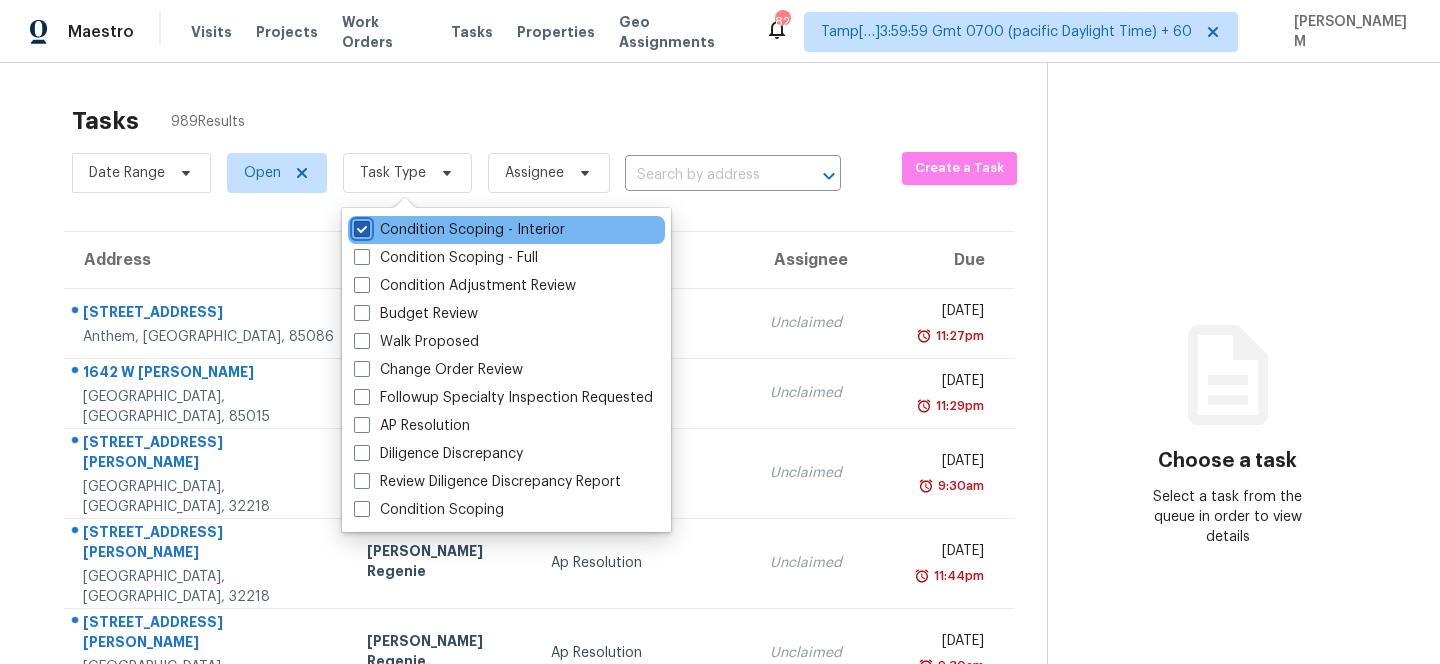 checkbox on "true" 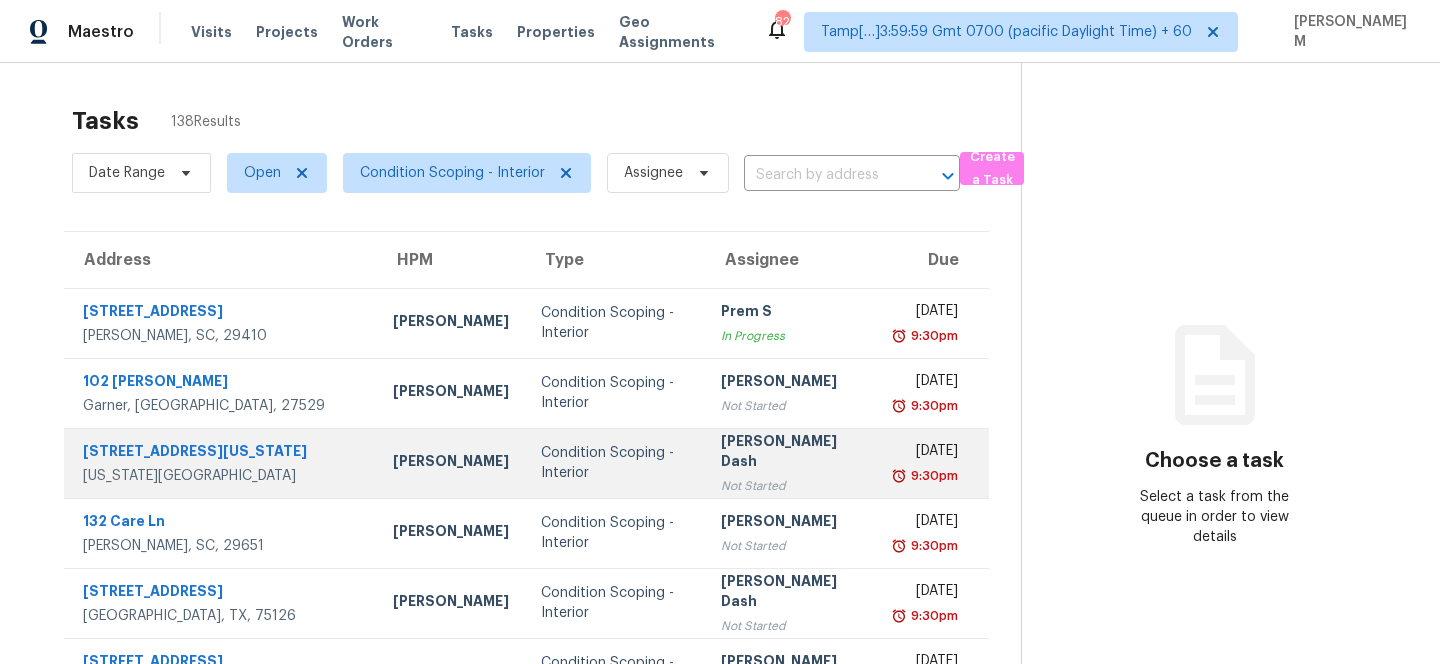 click on "Not Started" at bounding box center (792, 486) 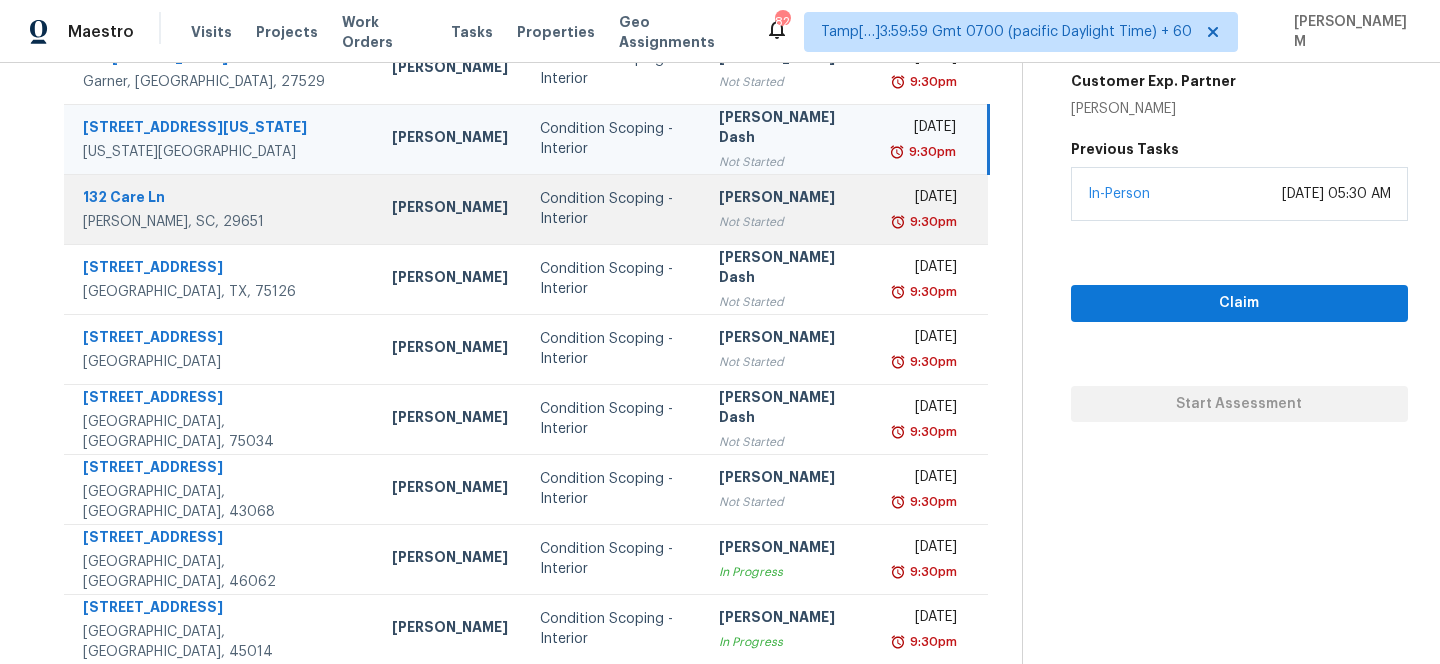 scroll, scrollTop: 377, scrollLeft: 0, axis: vertical 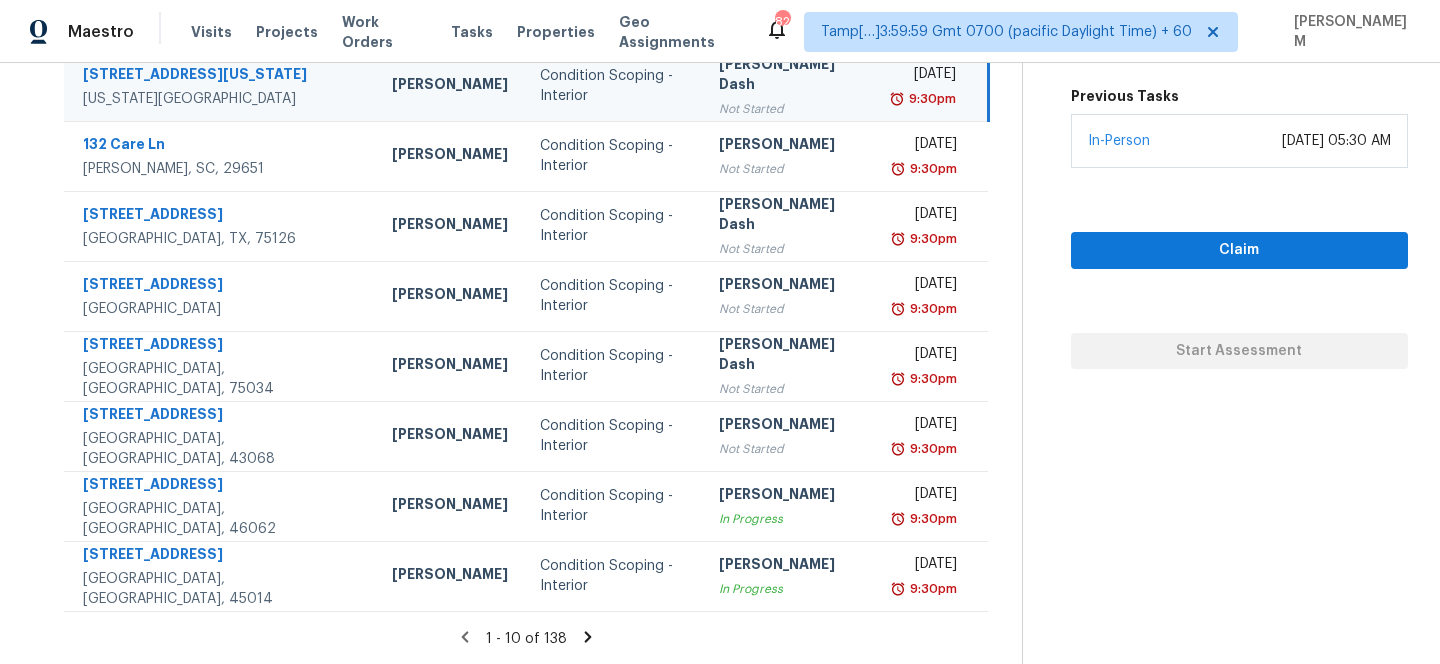 click on "1 - 10 of 138" at bounding box center (527, 638) 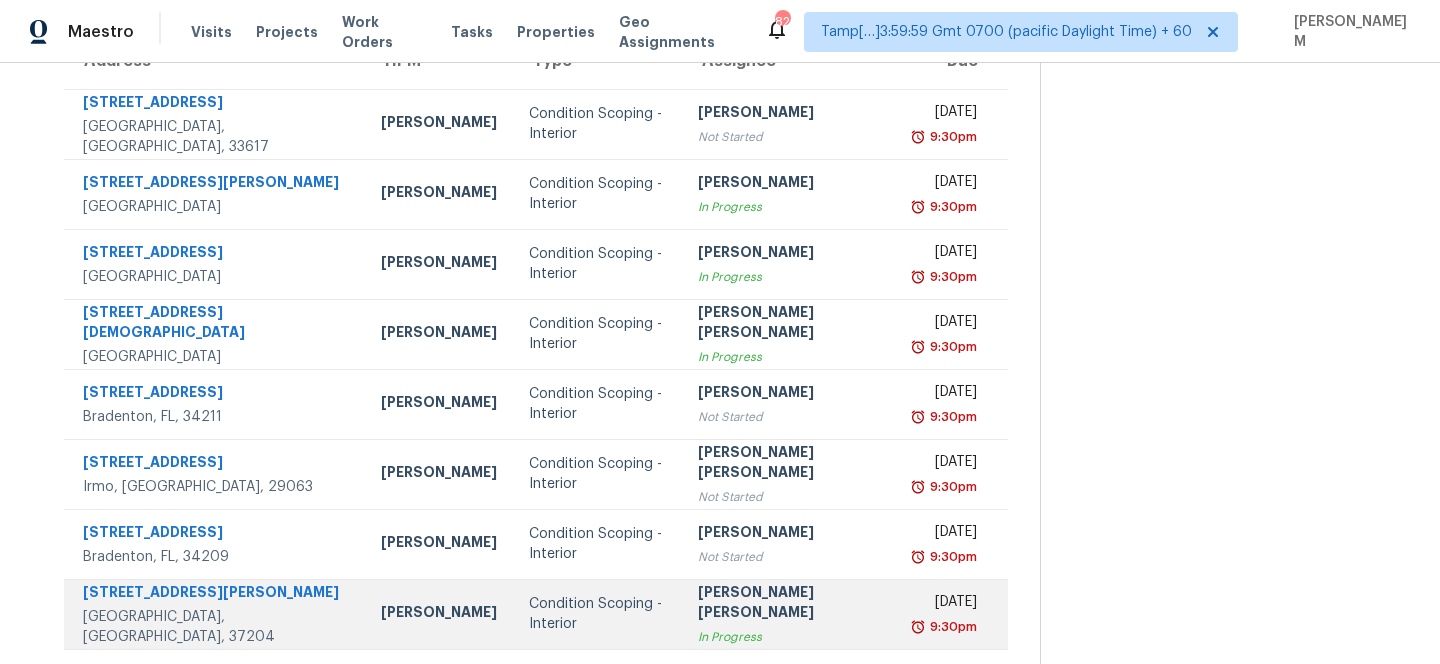 scroll, scrollTop: 377, scrollLeft: 0, axis: vertical 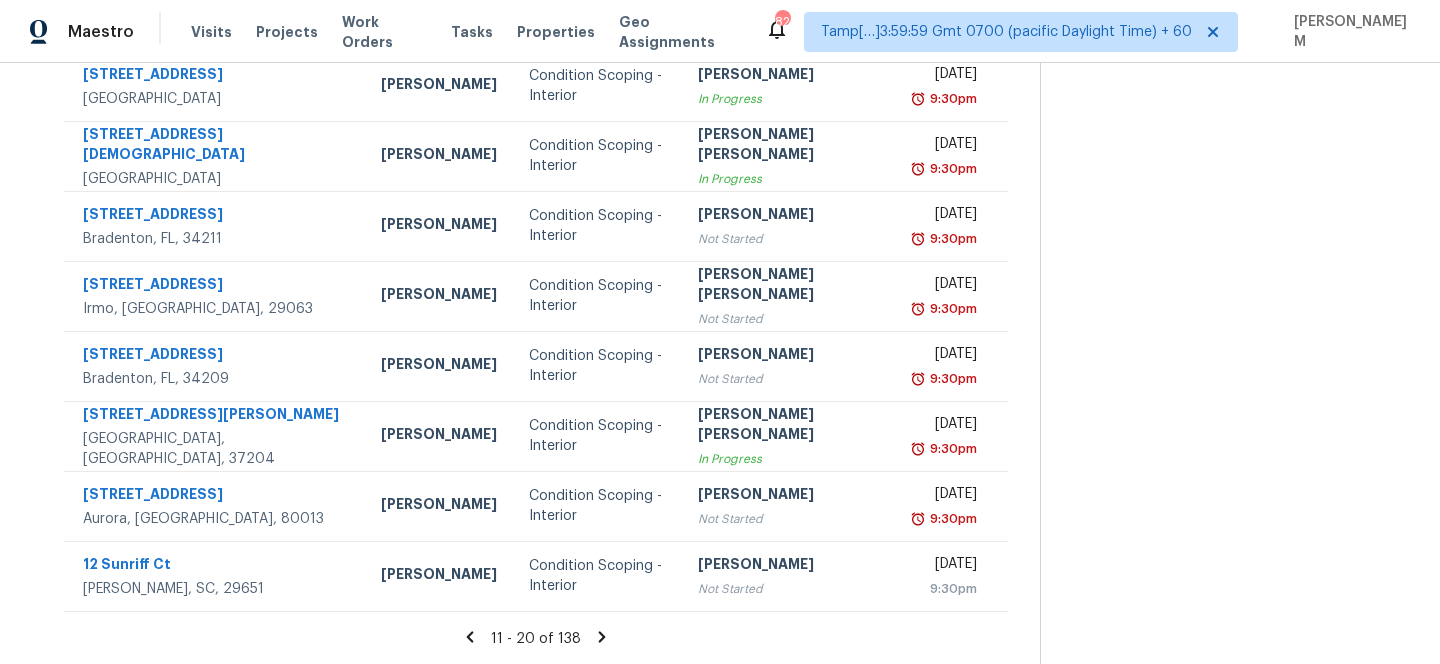 click 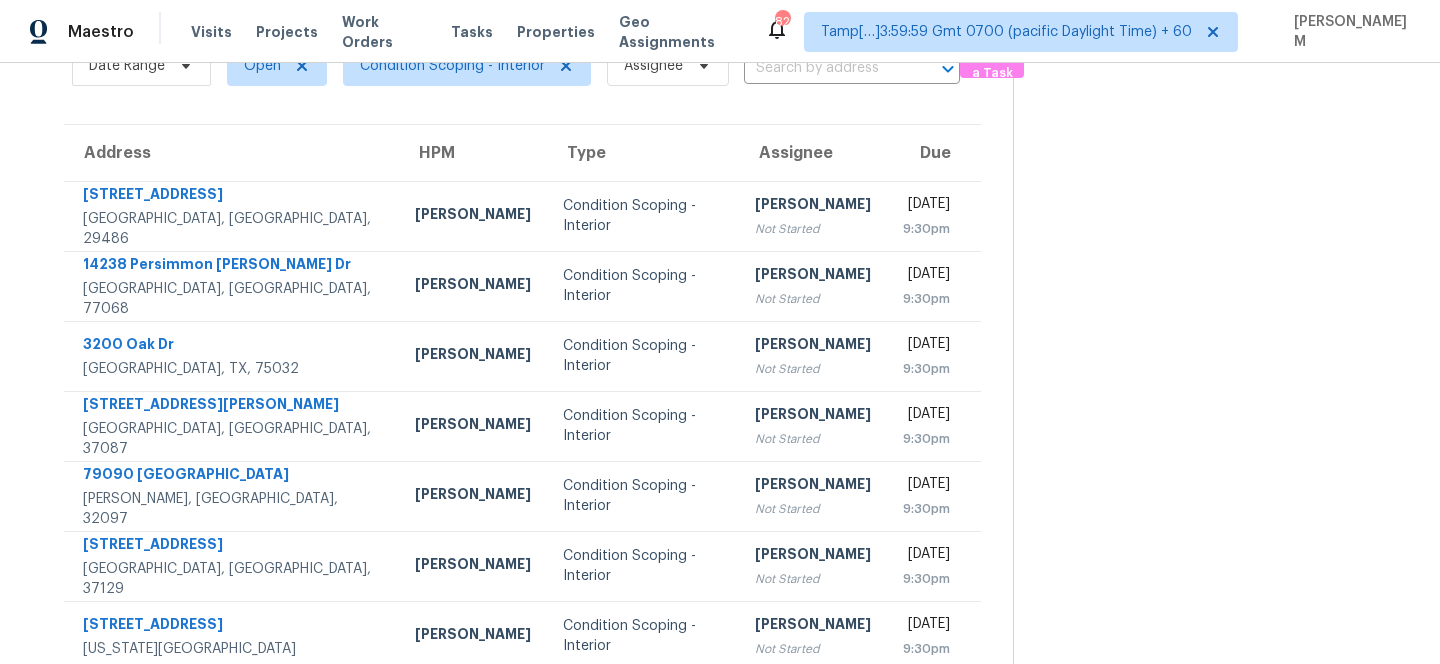 scroll, scrollTop: 93, scrollLeft: 0, axis: vertical 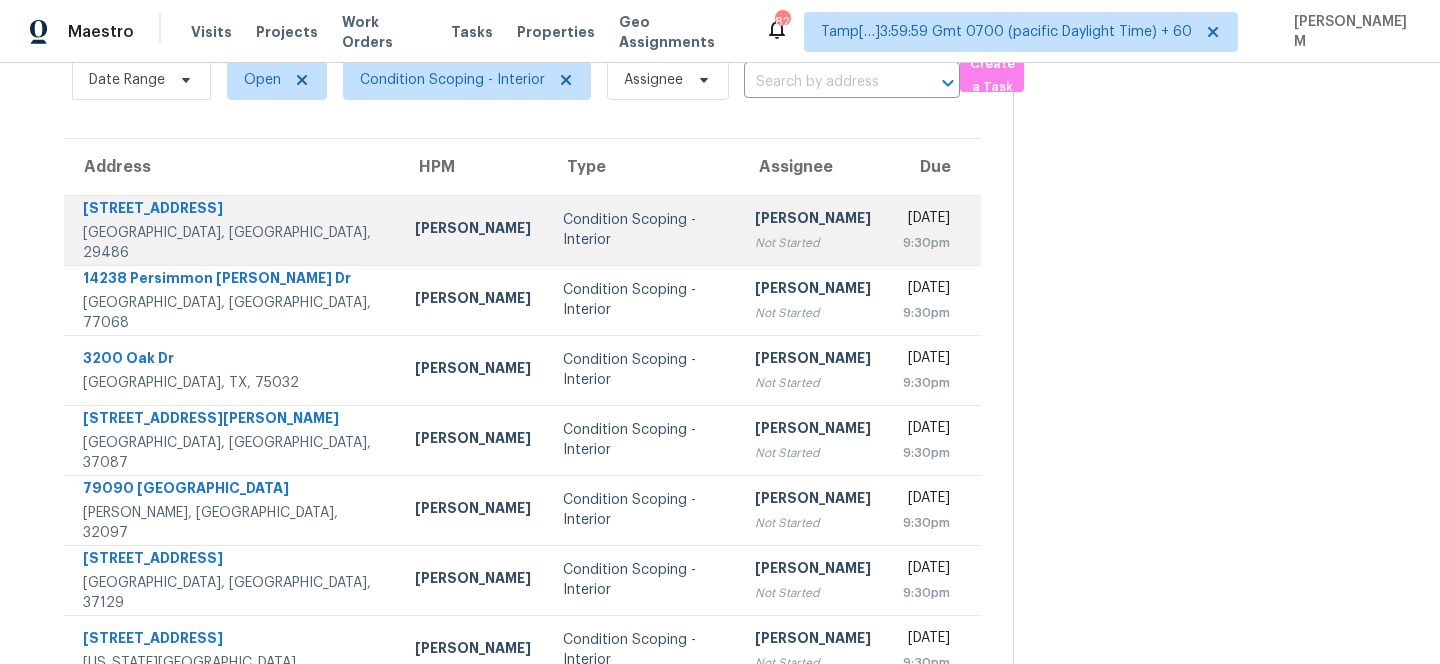 click on "Condition Scoping - Interior" at bounding box center (643, 230) 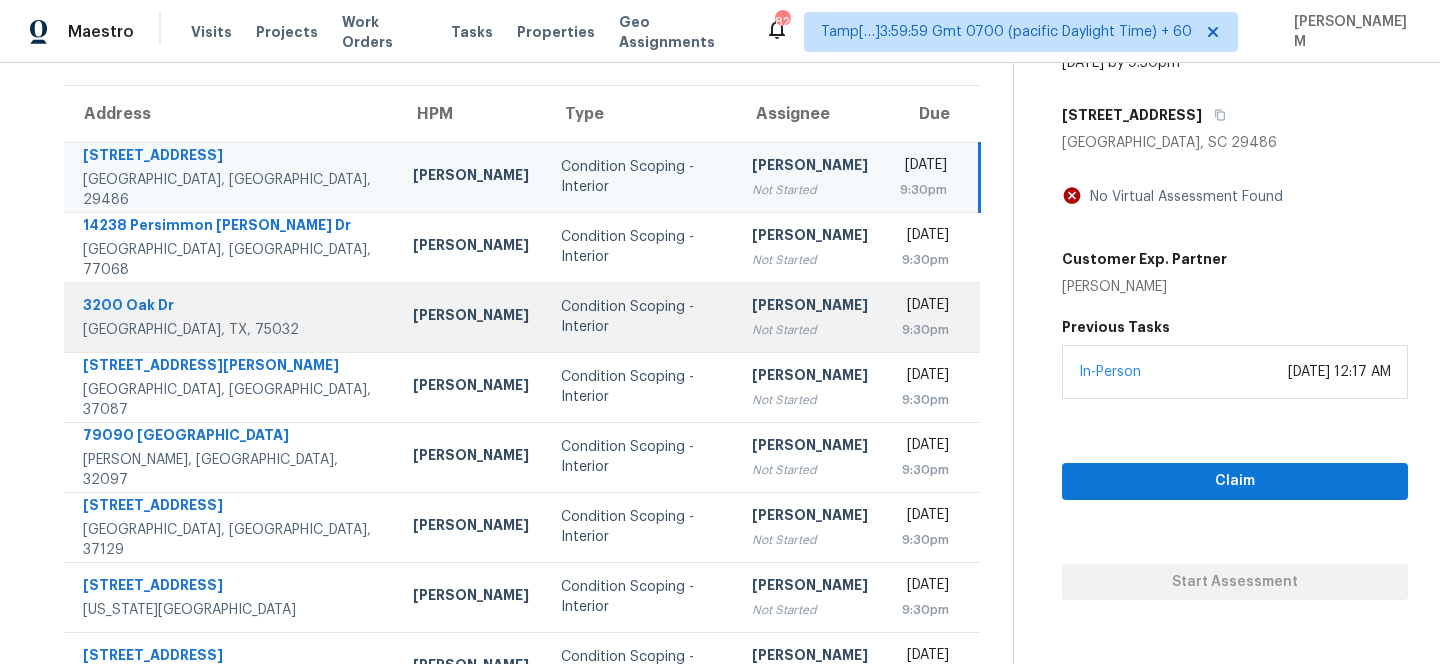 scroll, scrollTop: 145, scrollLeft: 0, axis: vertical 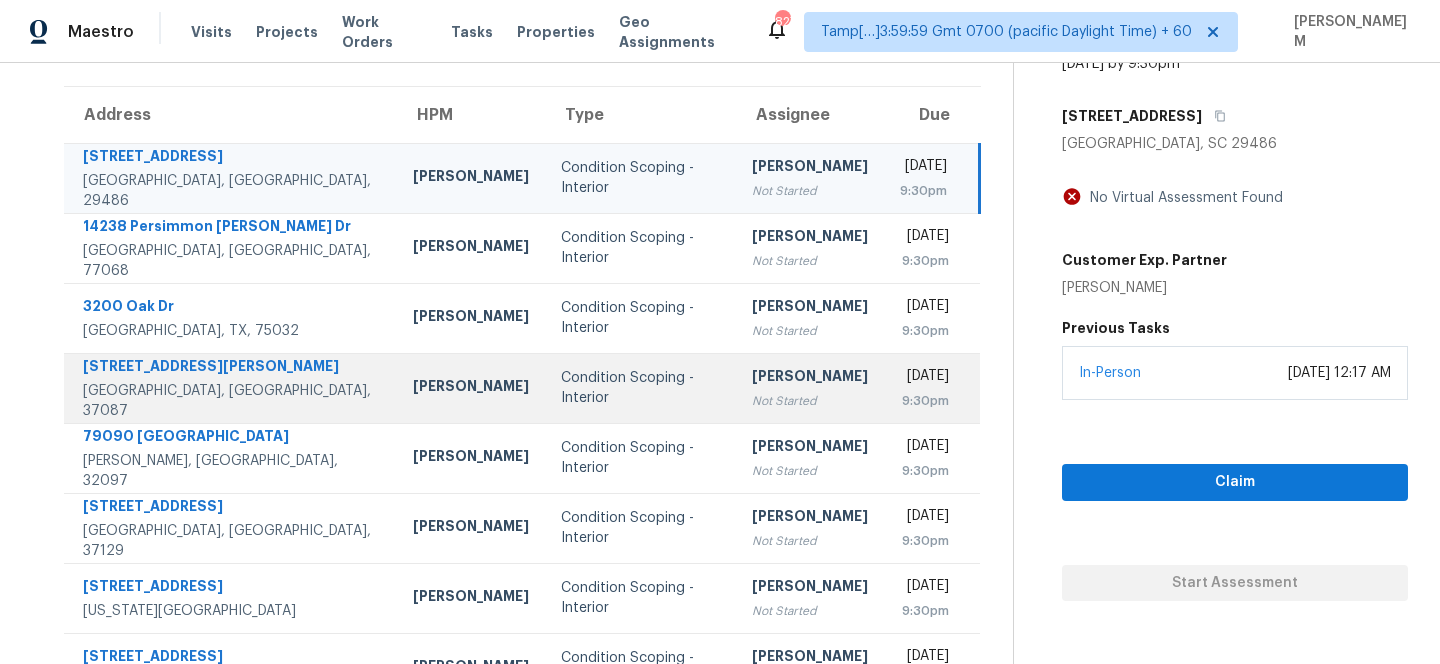click on "Condition Scoping - Interior" at bounding box center (640, 388) 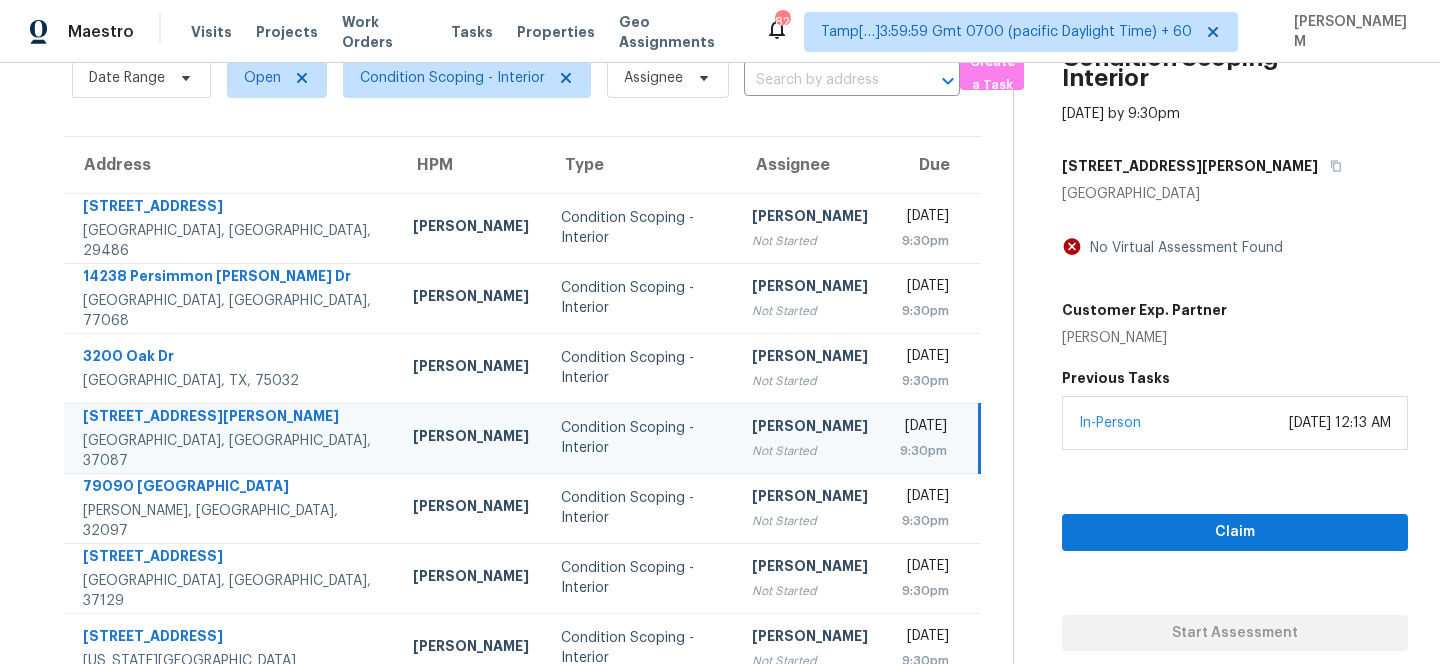 scroll, scrollTop: 0, scrollLeft: 0, axis: both 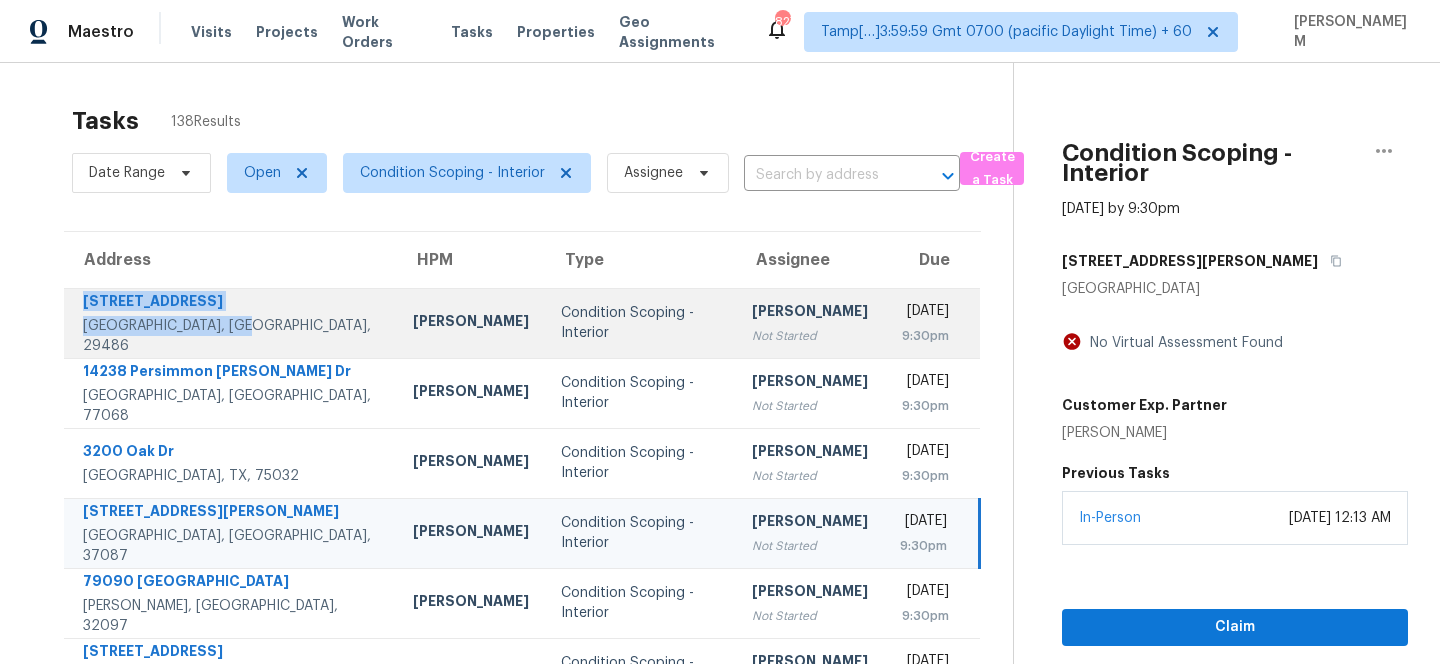 drag, startPoint x: 262, startPoint y: 332, endPoint x: 68, endPoint y: 312, distance: 195.0282 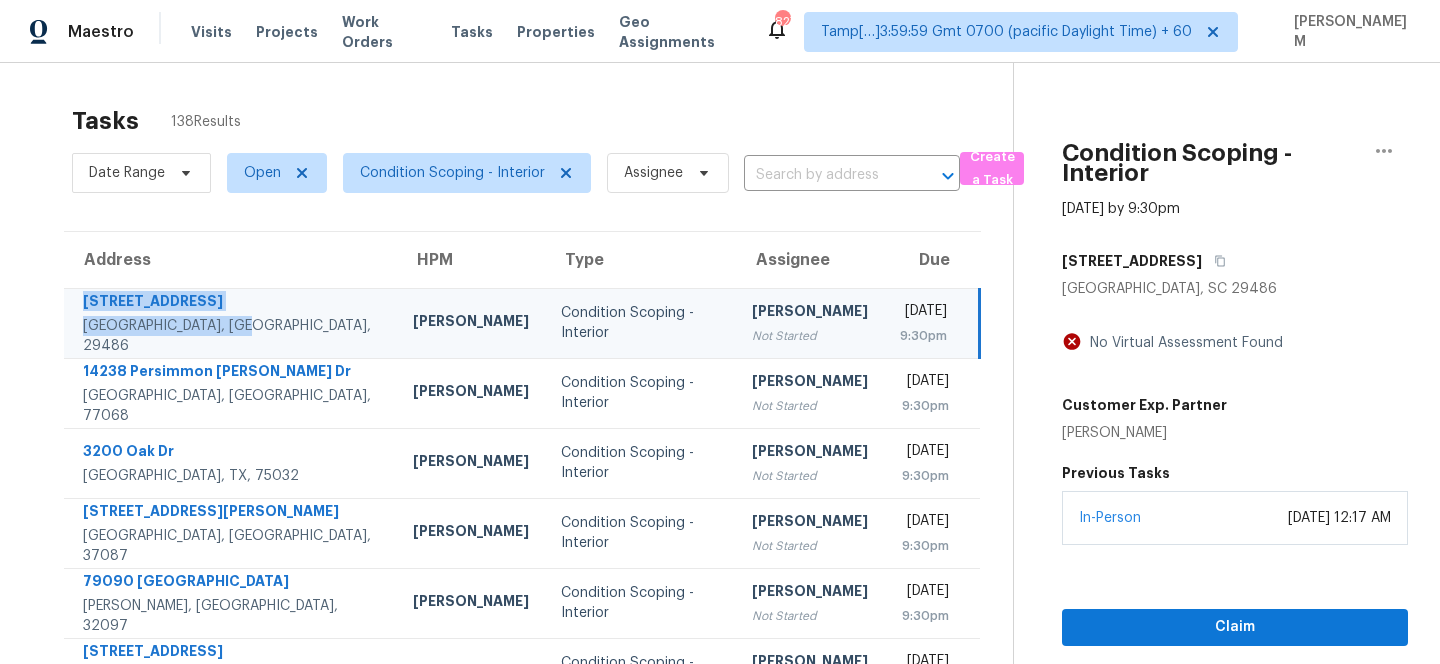 copy on "683 Ladywood Dr   Summerville, SC, 29486" 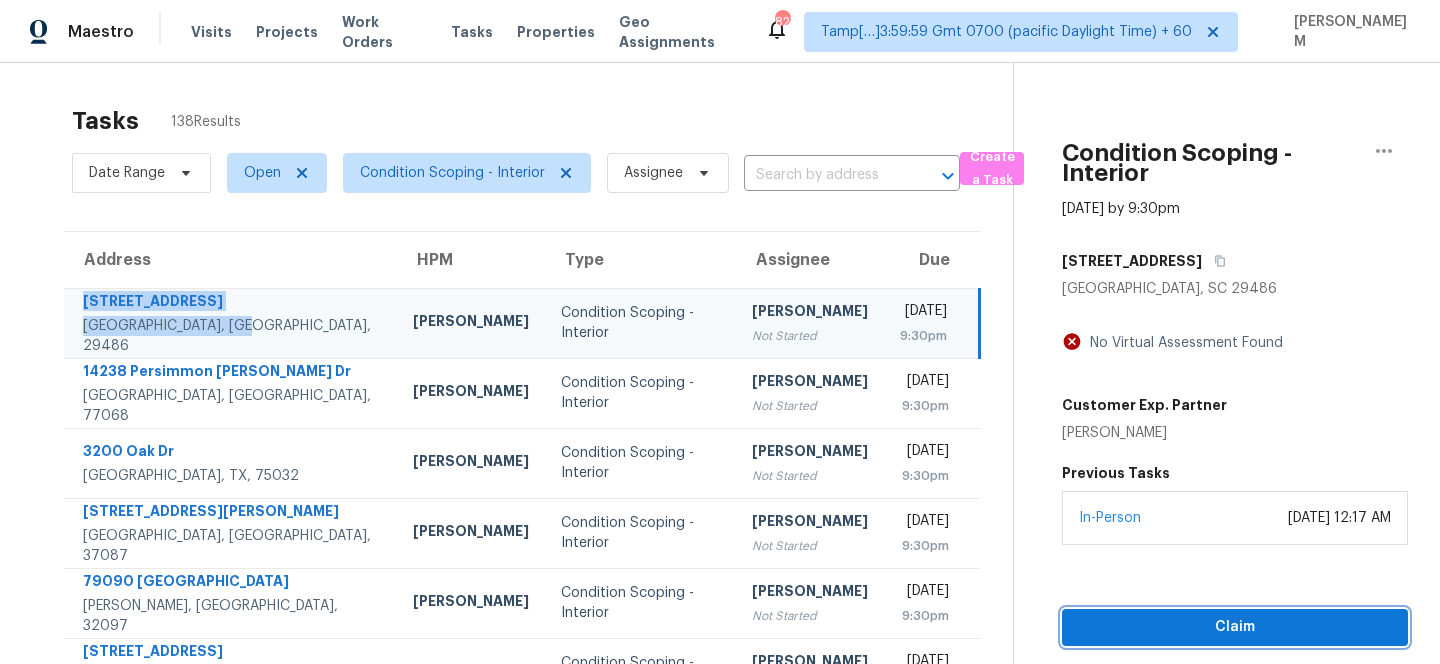 click on "Claim" at bounding box center [1235, 627] 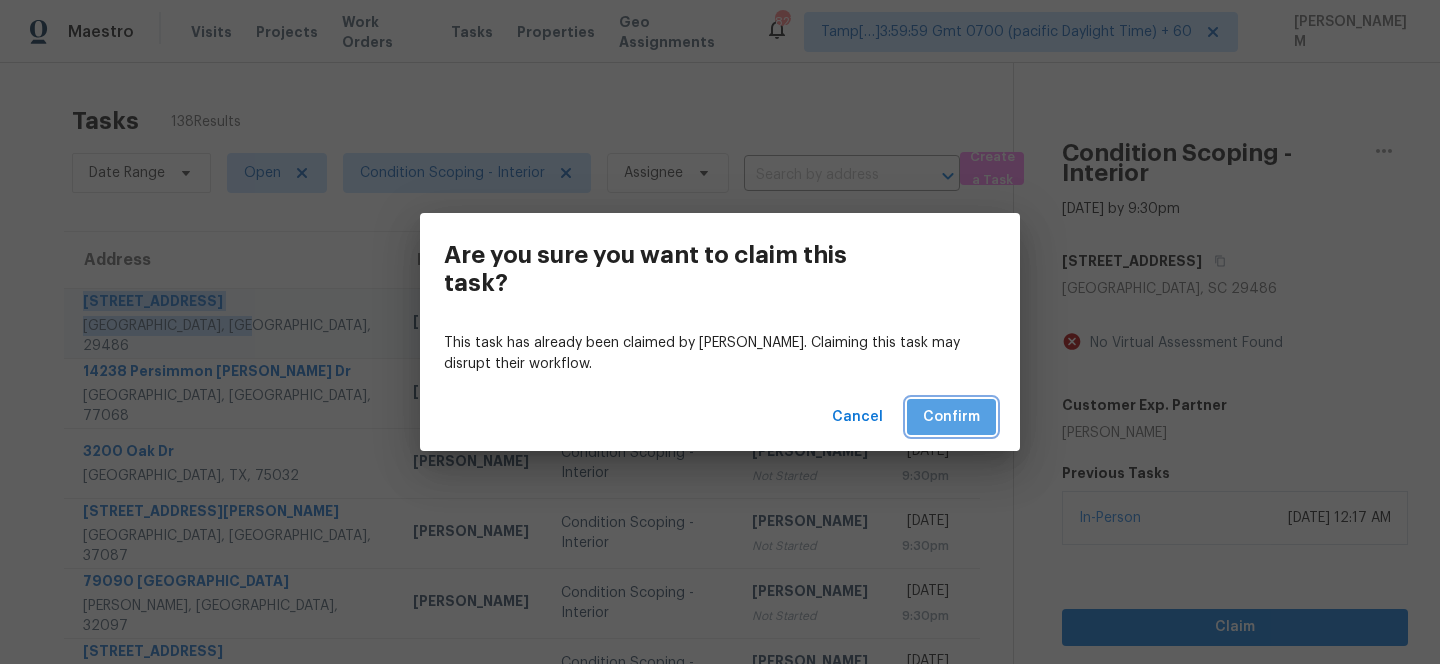 click on "Confirm" at bounding box center [951, 417] 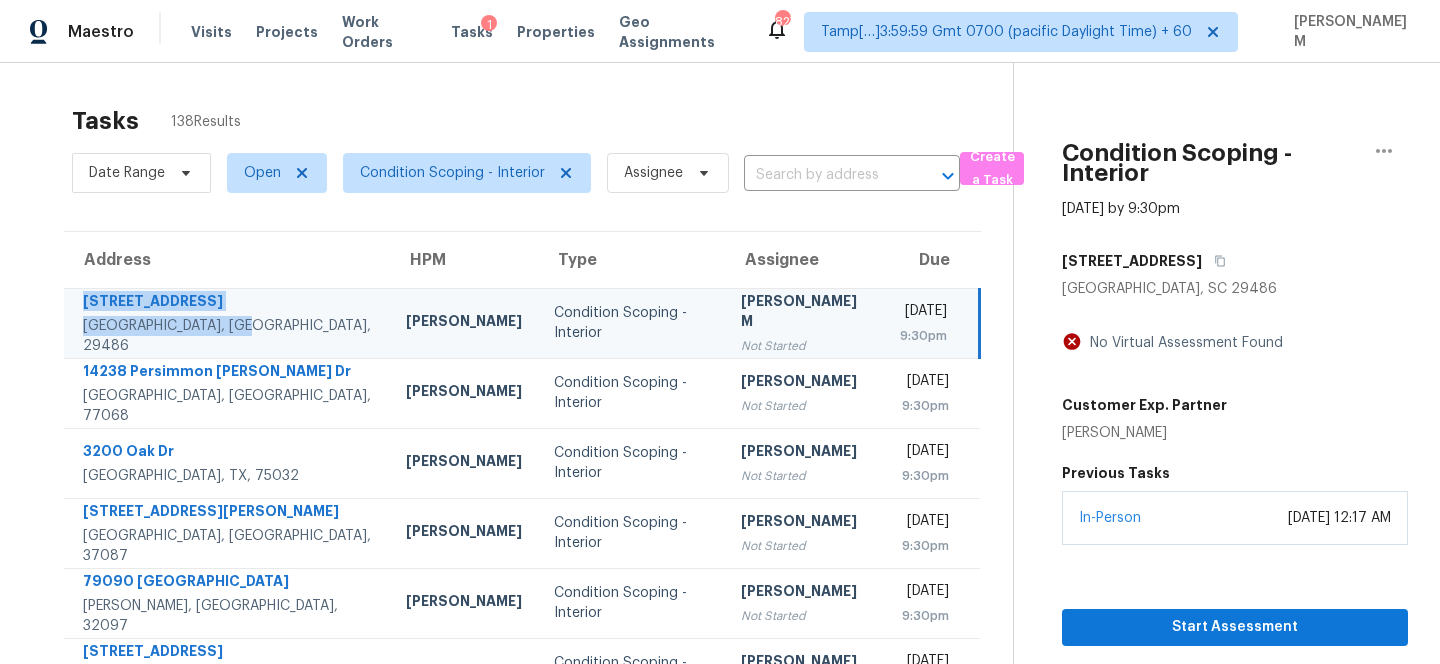 copy on "683 Ladywood Dr   Summerville, SC, 29486" 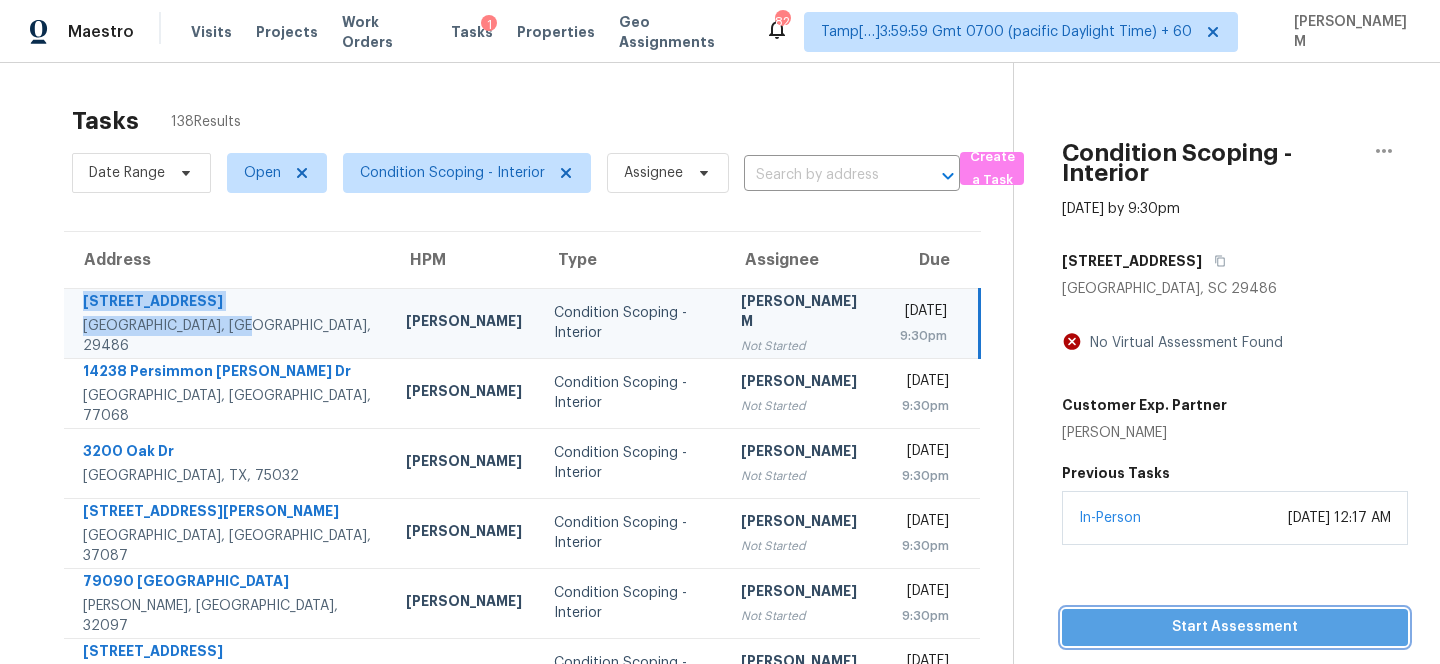 click on "Start Assessment" at bounding box center (1235, 627) 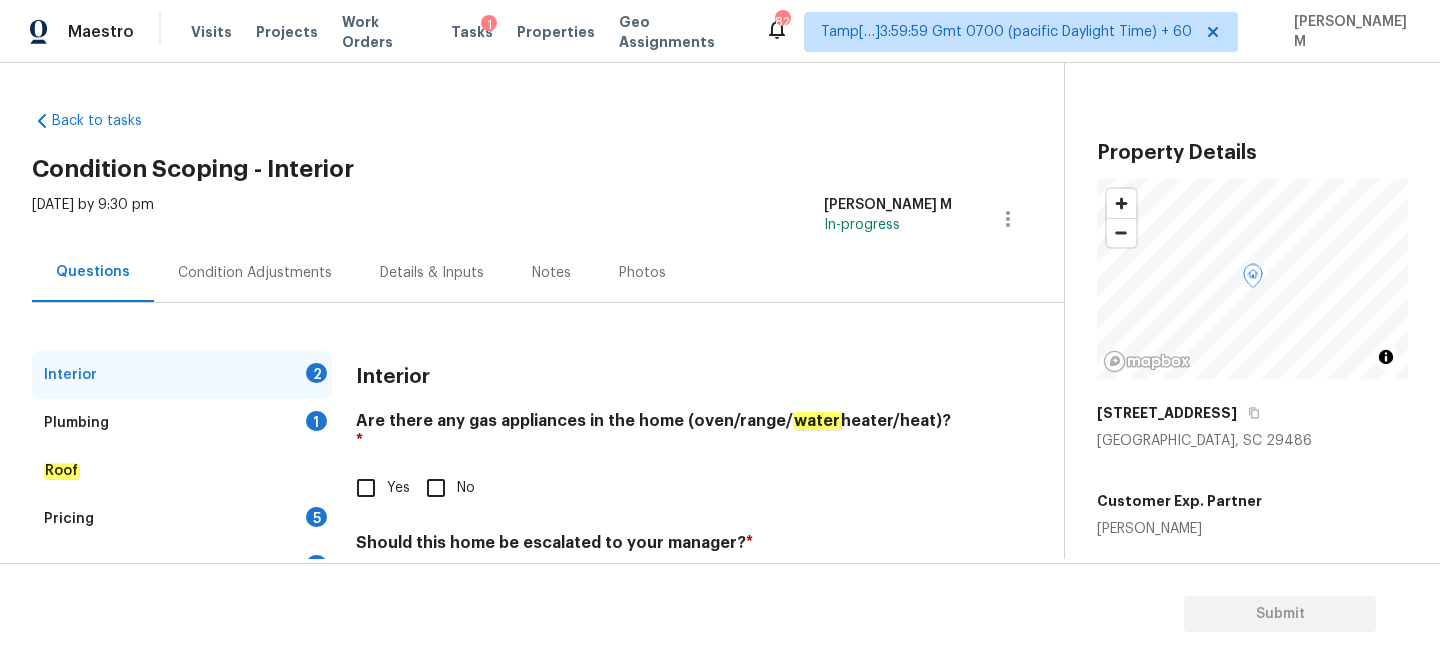 scroll, scrollTop: 86, scrollLeft: 0, axis: vertical 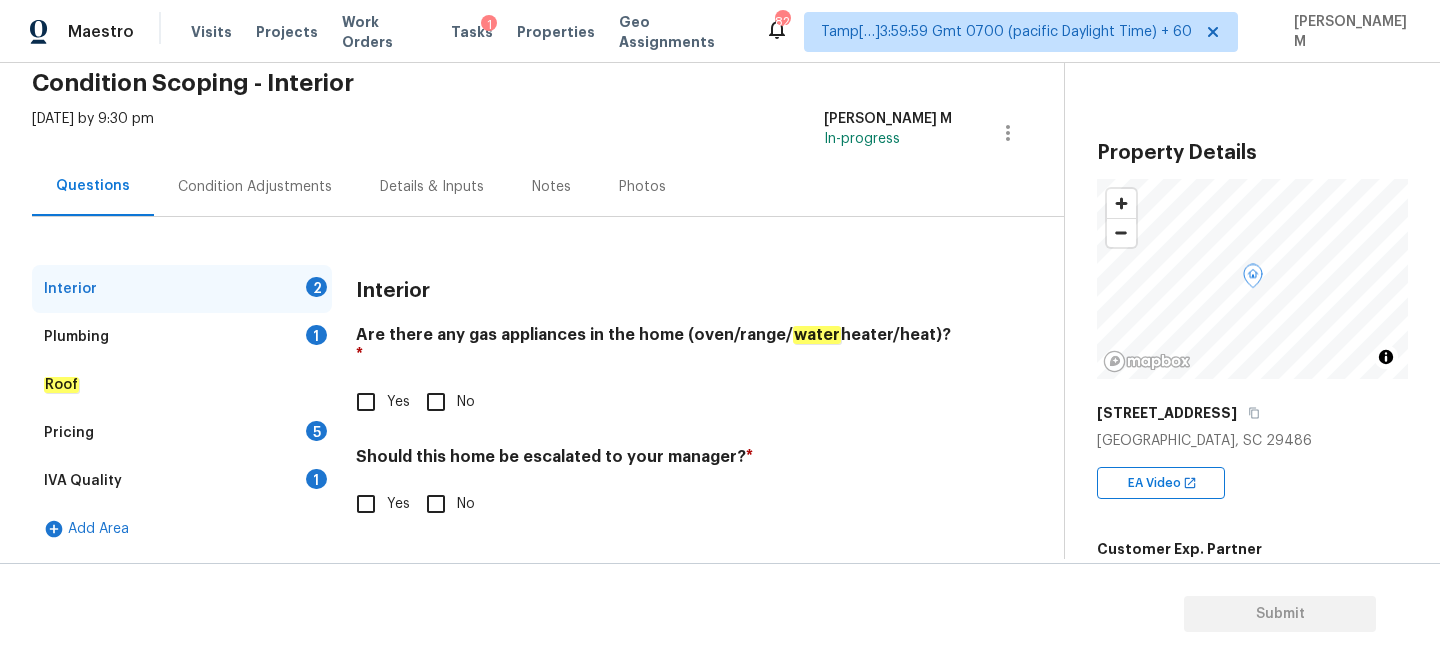 click on "Condition Adjustments" at bounding box center (255, 186) 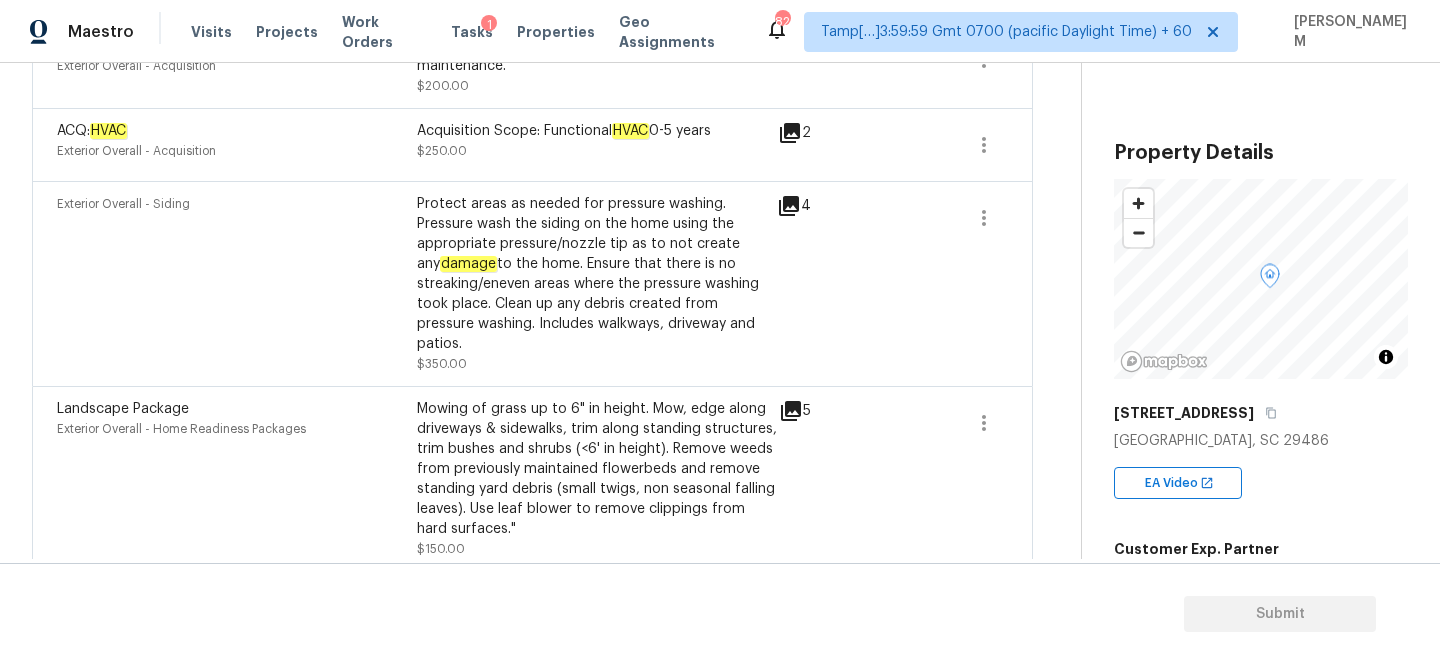 scroll, scrollTop: 0, scrollLeft: 0, axis: both 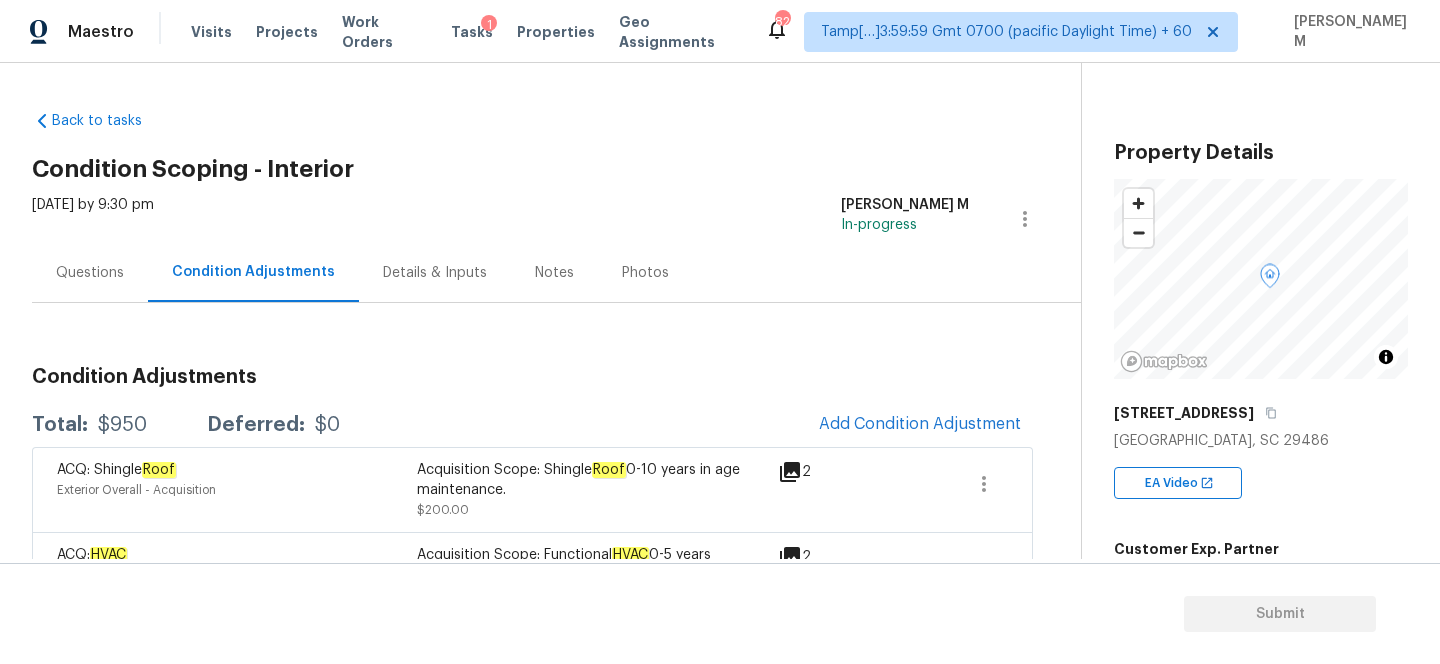 click on "Questions" at bounding box center (90, 273) 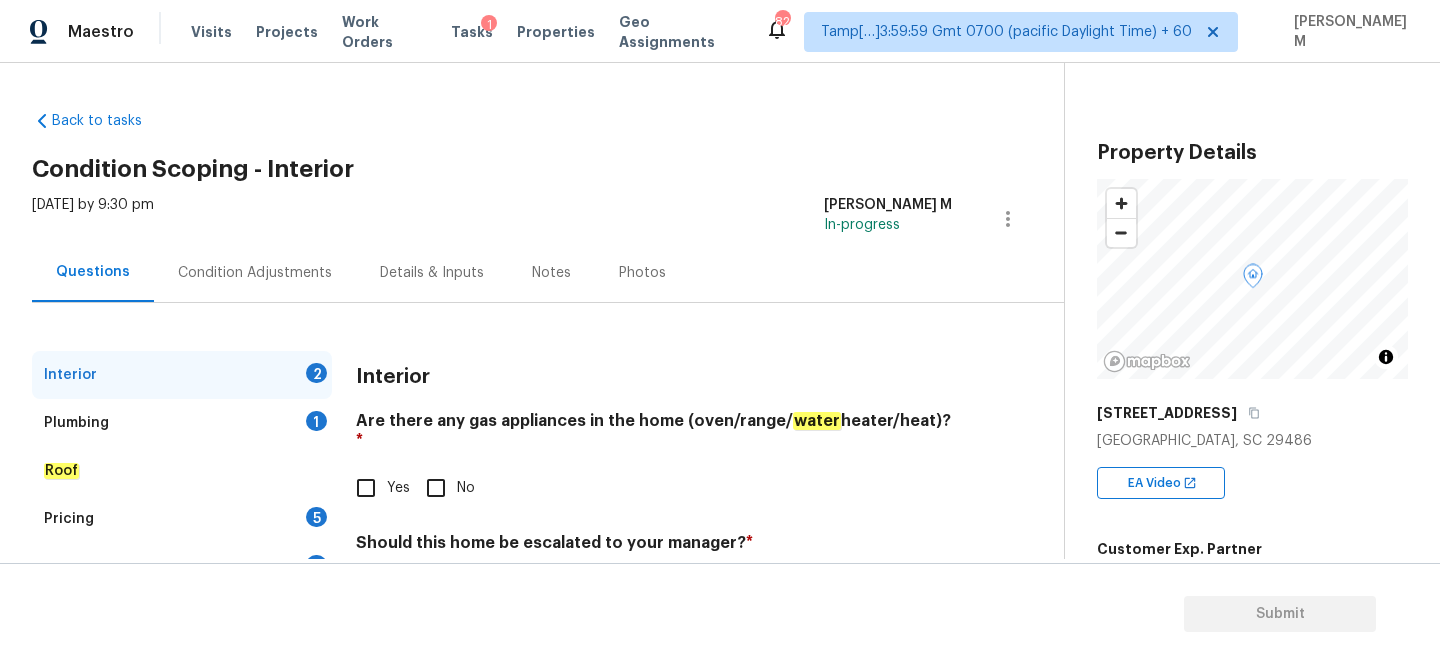 scroll, scrollTop: 86, scrollLeft: 0, axis: vertical 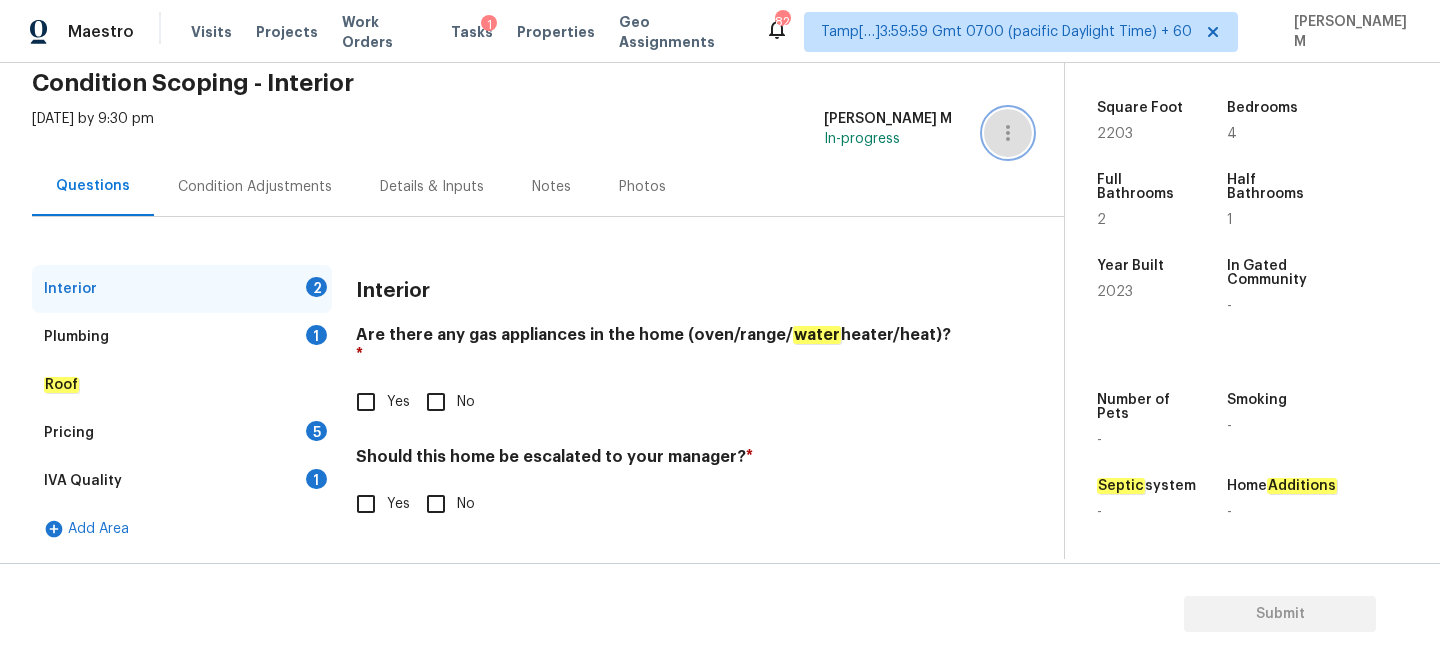 click 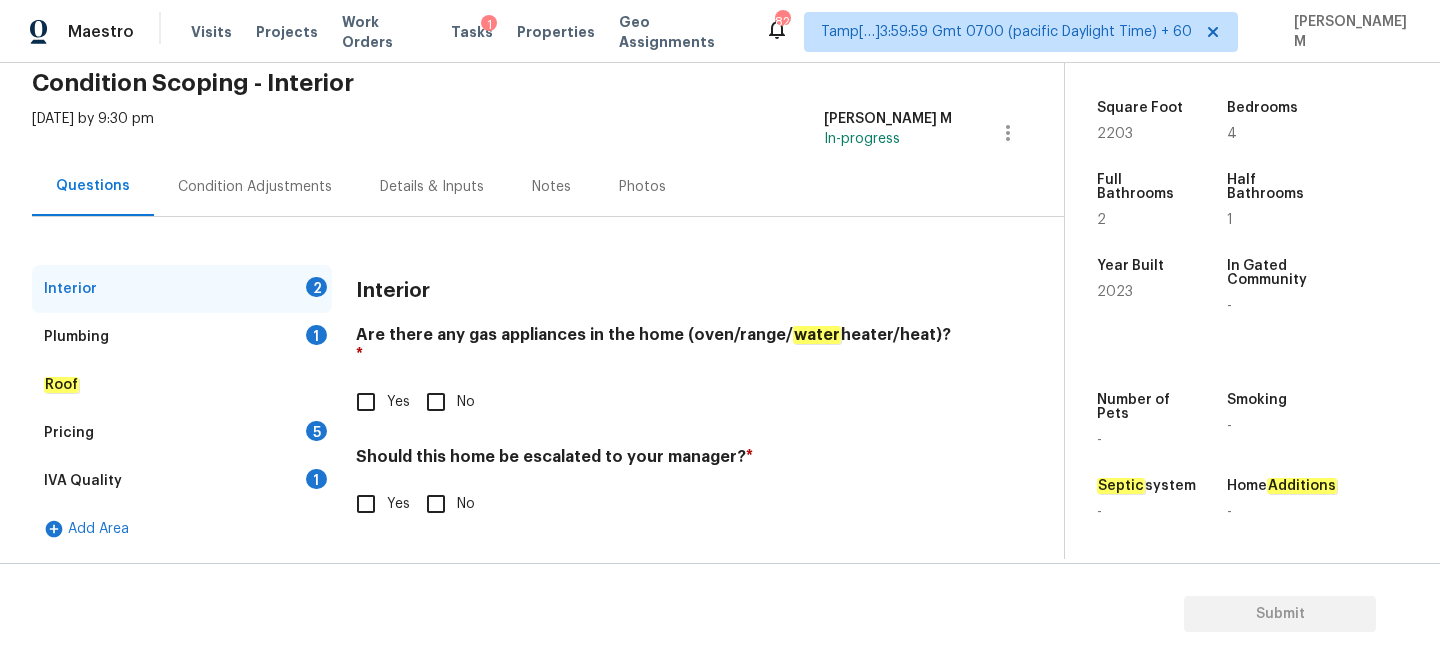 click on "Details & Inputs" at bounding box center [432, 186] 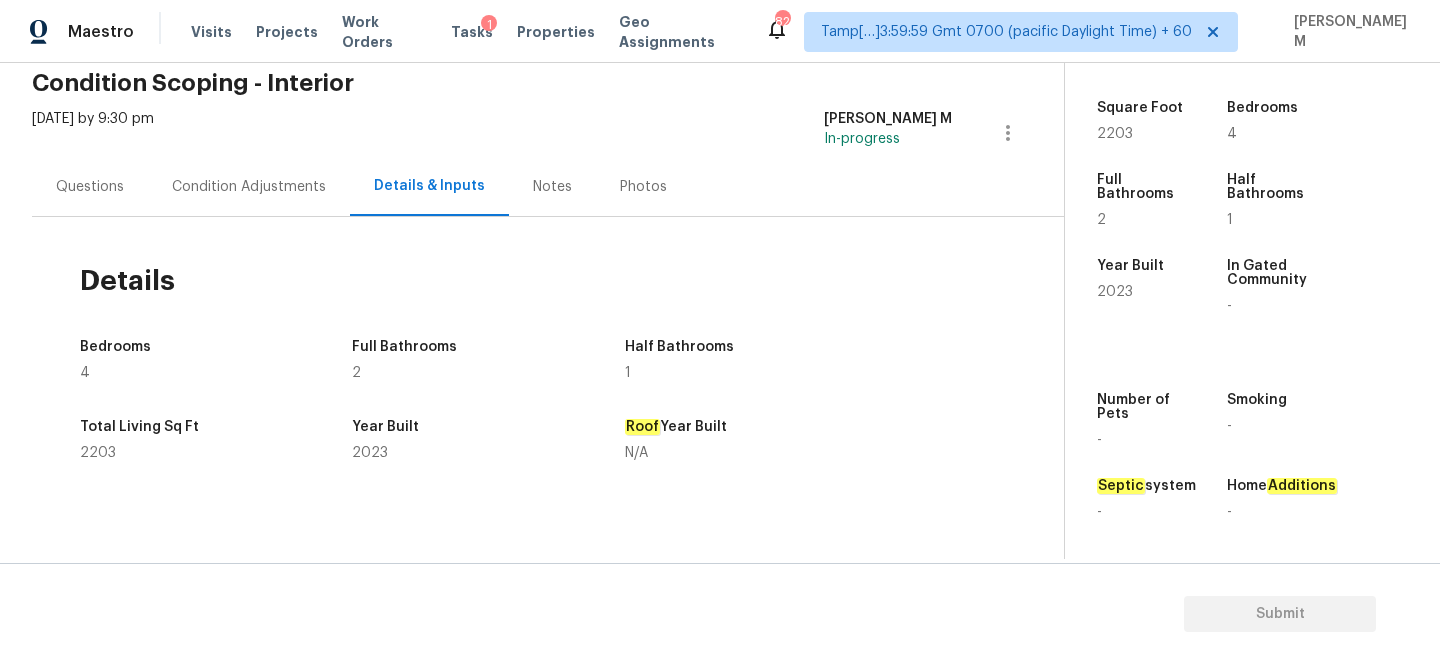click on "Questions" at bounding box center (90, 187) 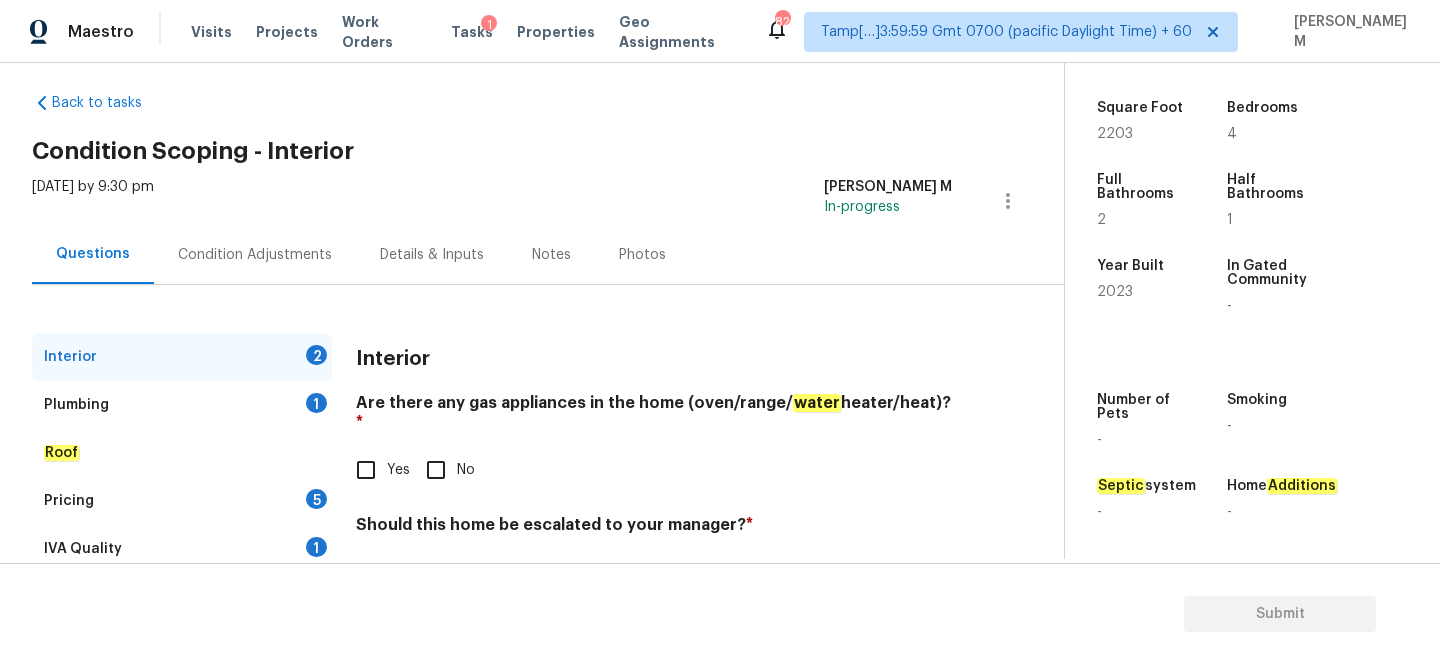 scroll, scrollTop: 0, scrollLeft: 0, axis: both 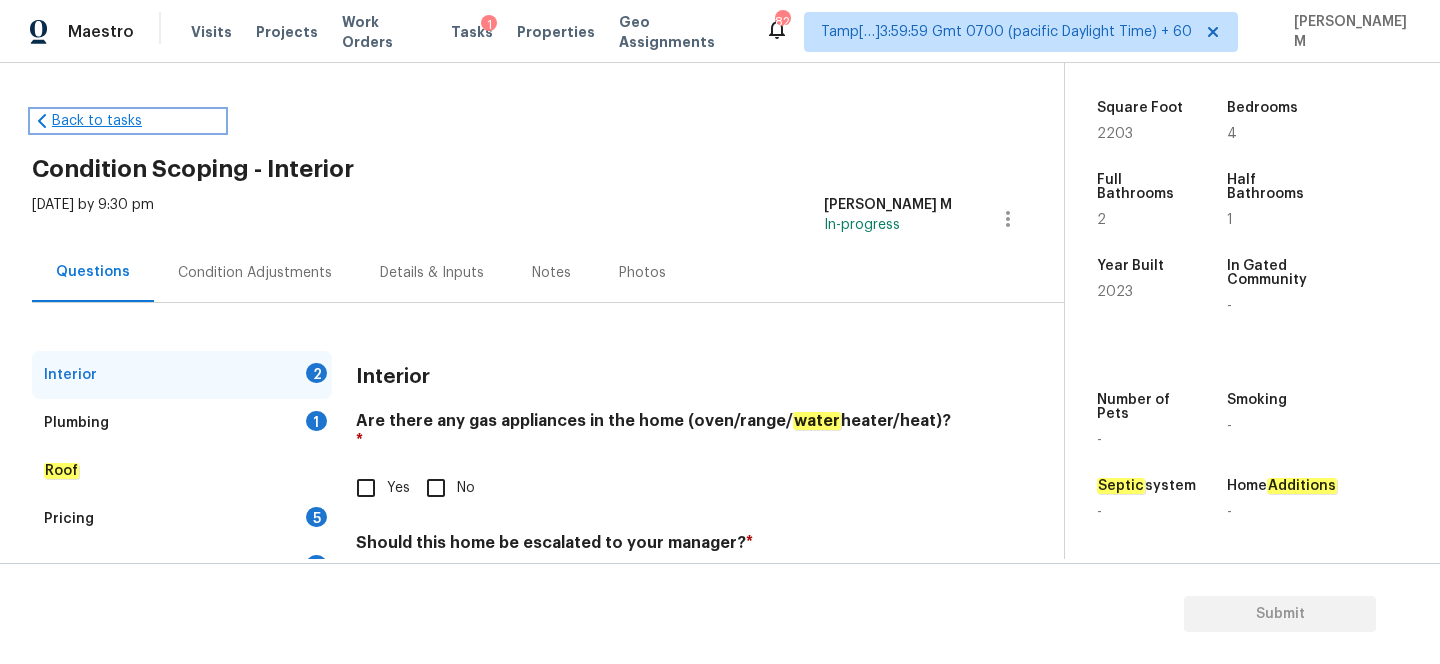 click on "Back to tasks" at bounding box center [128, 121] 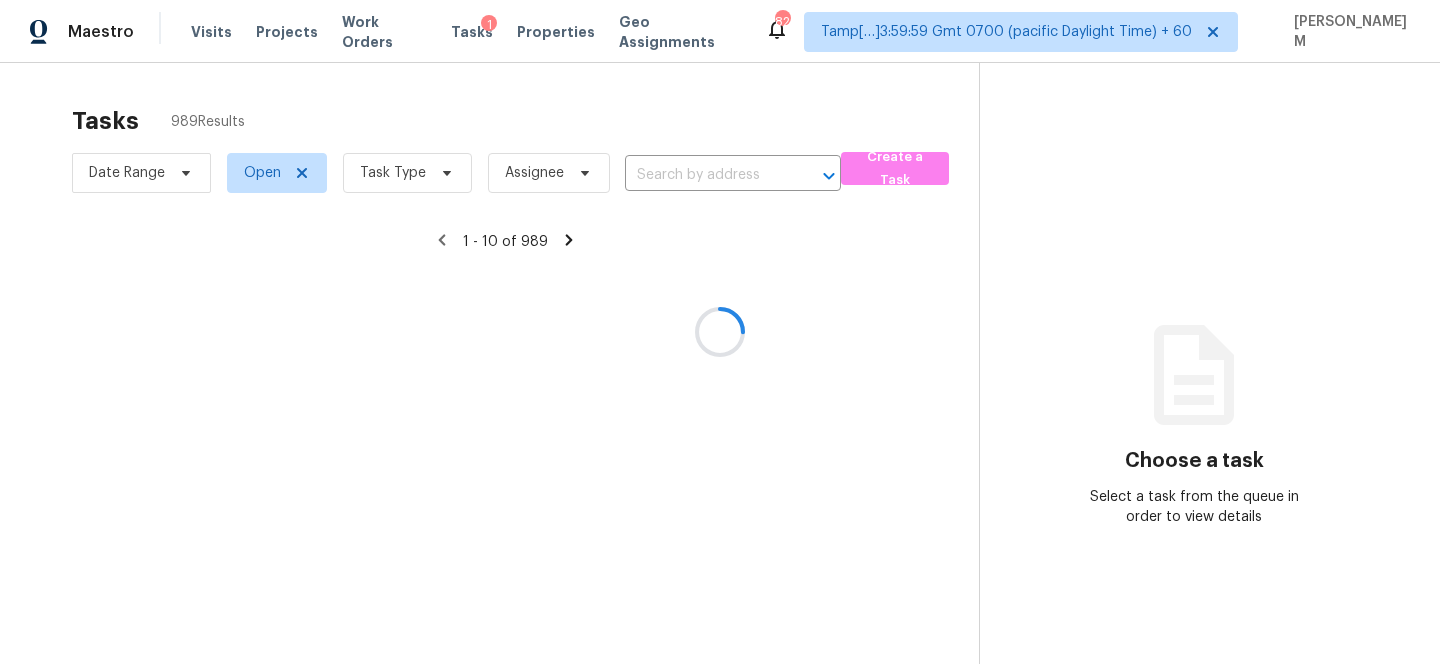 click at bounding box center (720, 332) 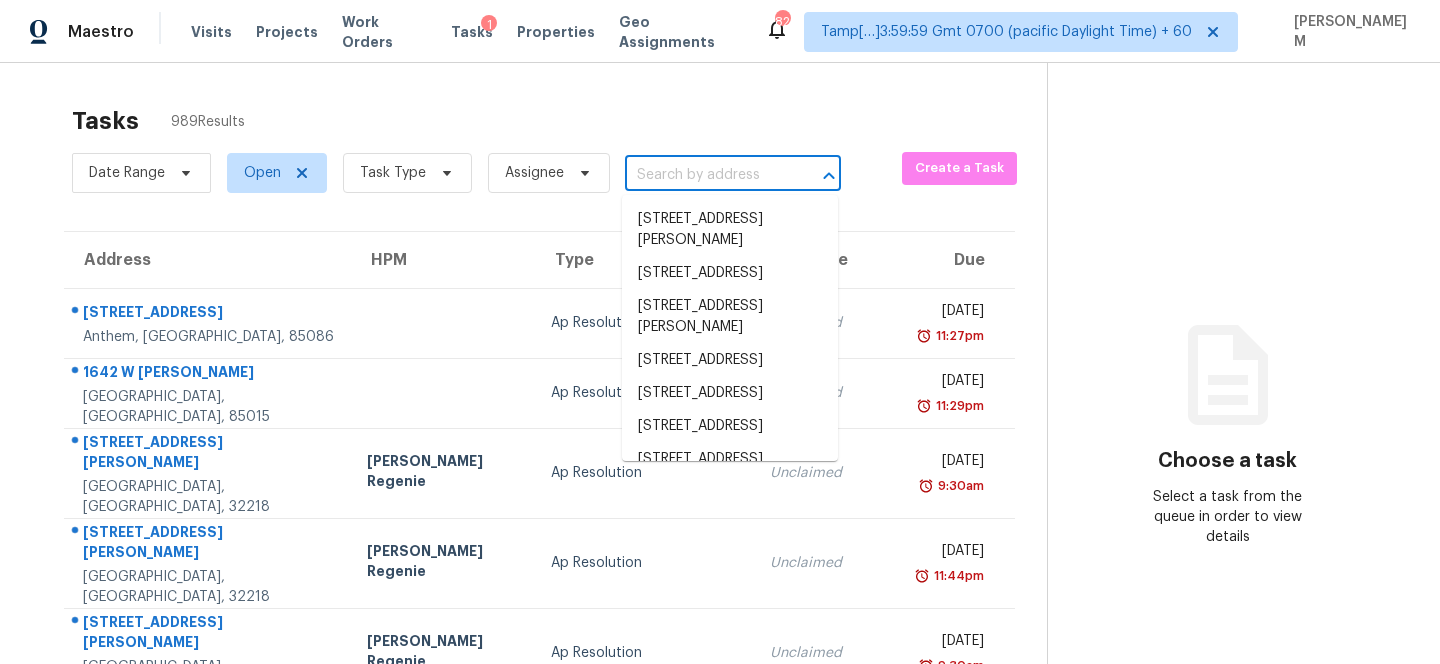 click at bounding box center [705, 175] 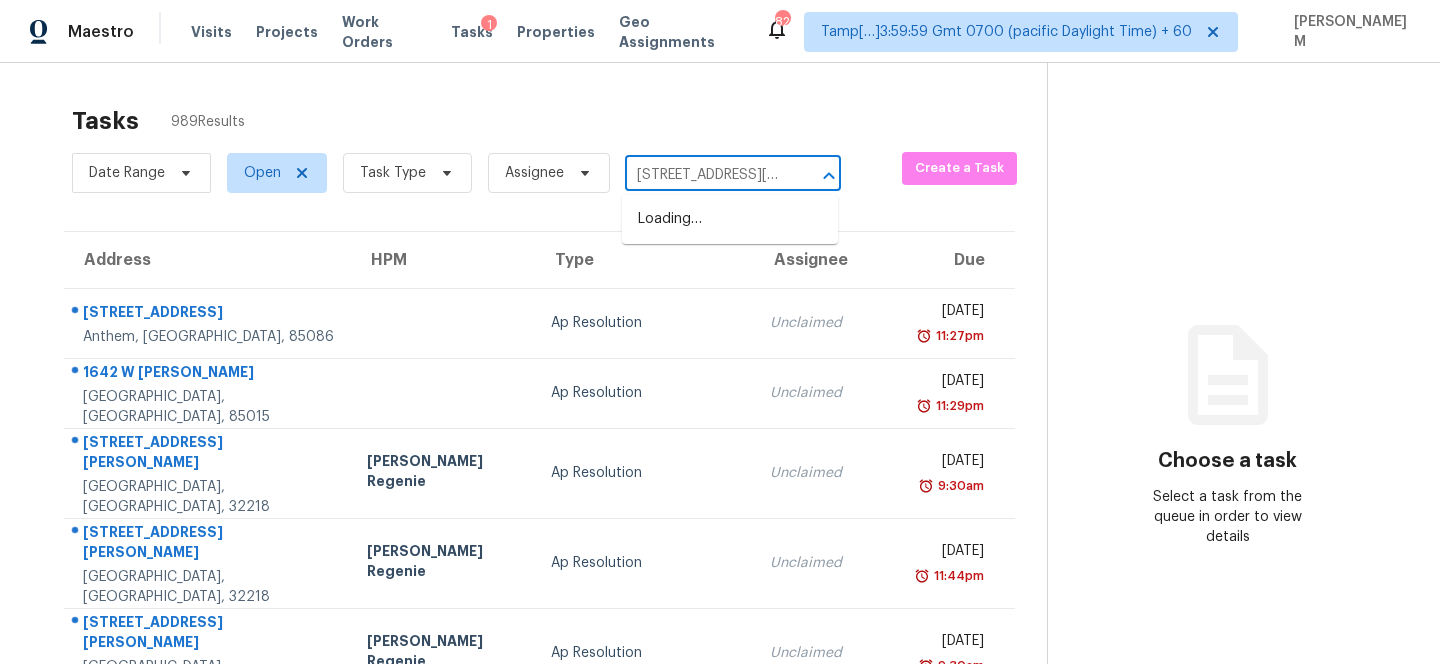 scroll, scrollTop: 0, scrollLeft: 125, axis: horizontal 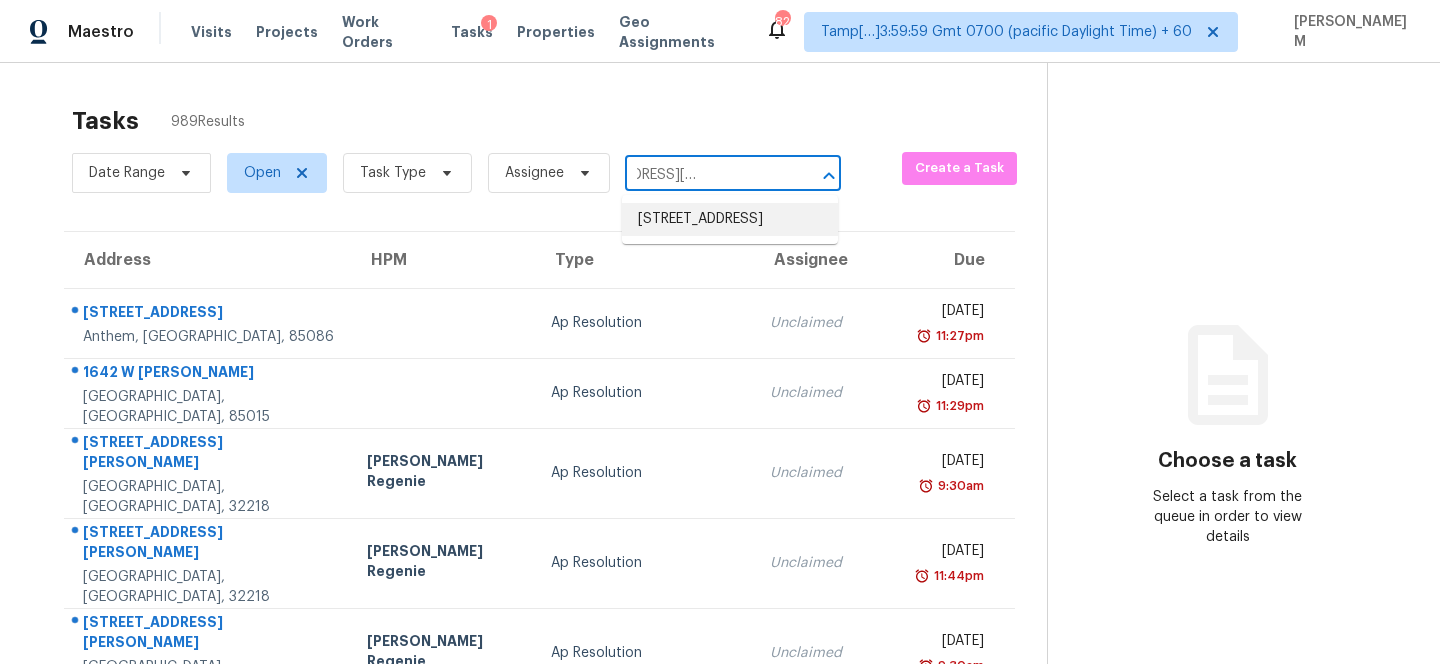click on "683 Ladywood Dr, Summerville, SC 29486" at bounding box center [730, 219] 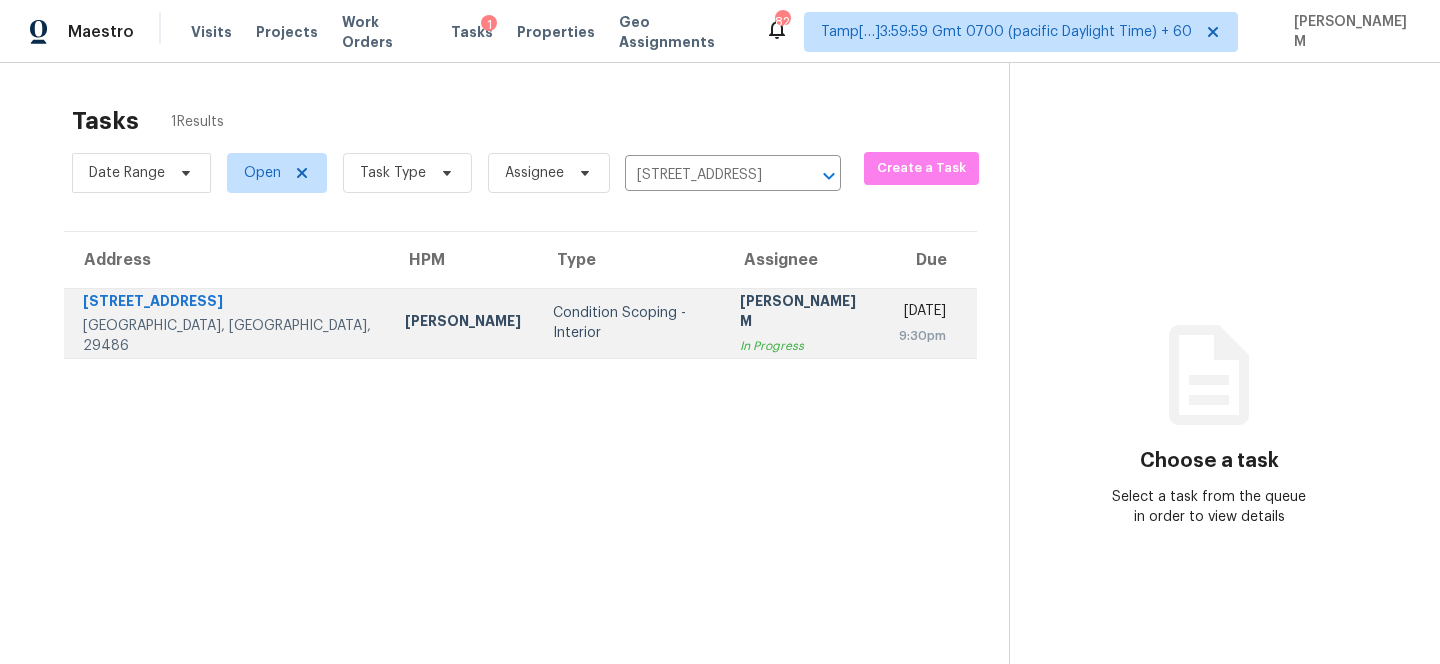 click on "Thu, Jul 10th 2025" at bounding box center (922, 313) 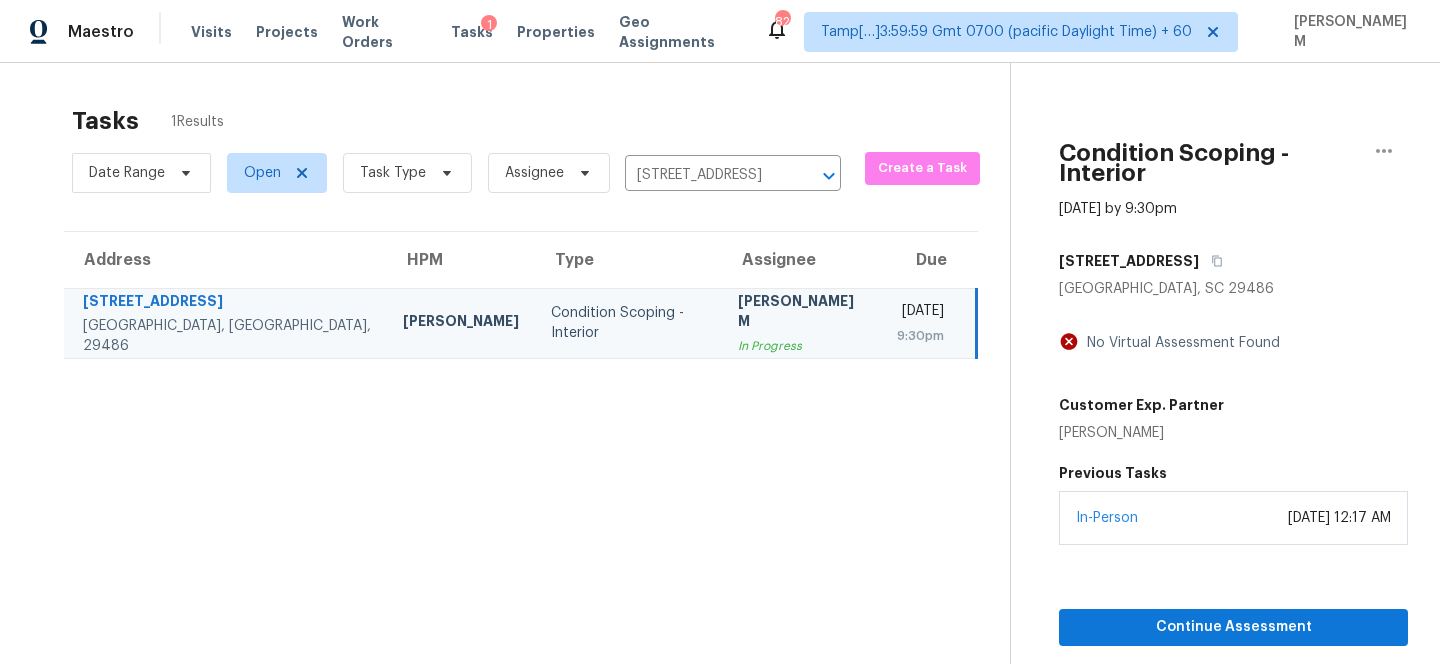 scroll, scrollTop: 63, scrollLeft: 0, axis: vertical 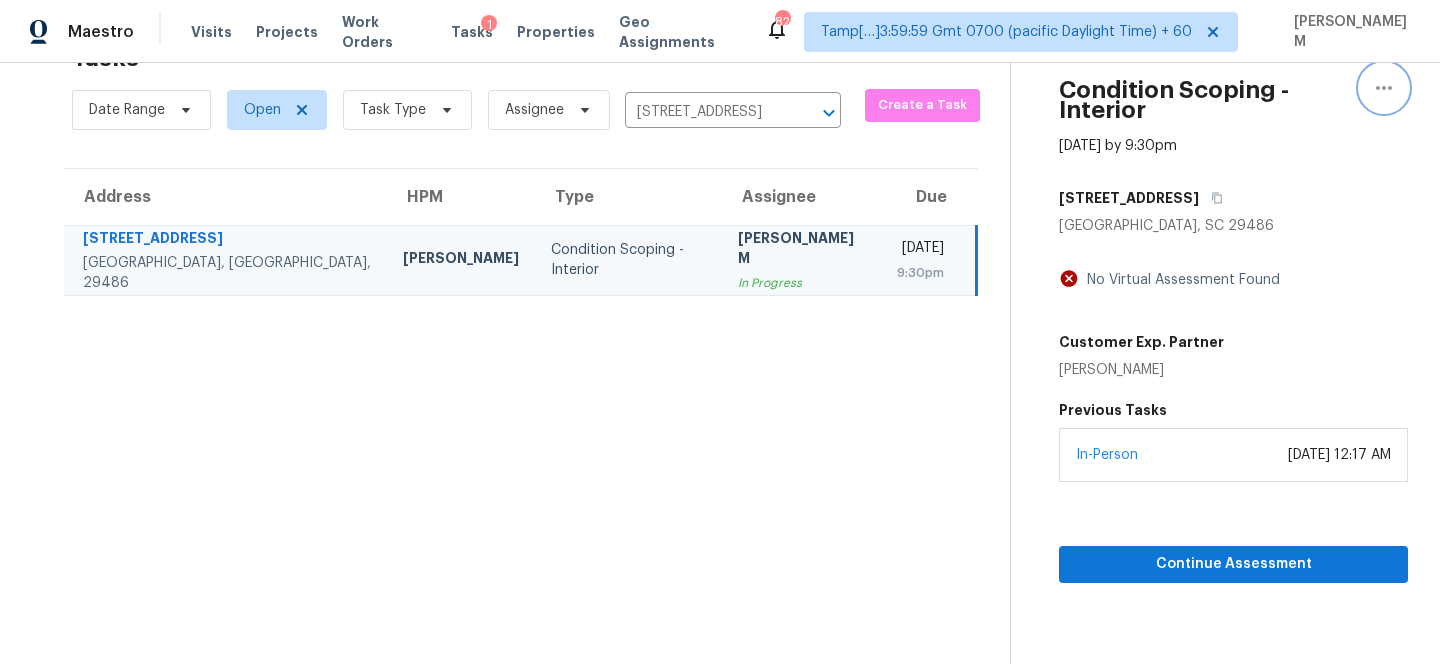 click 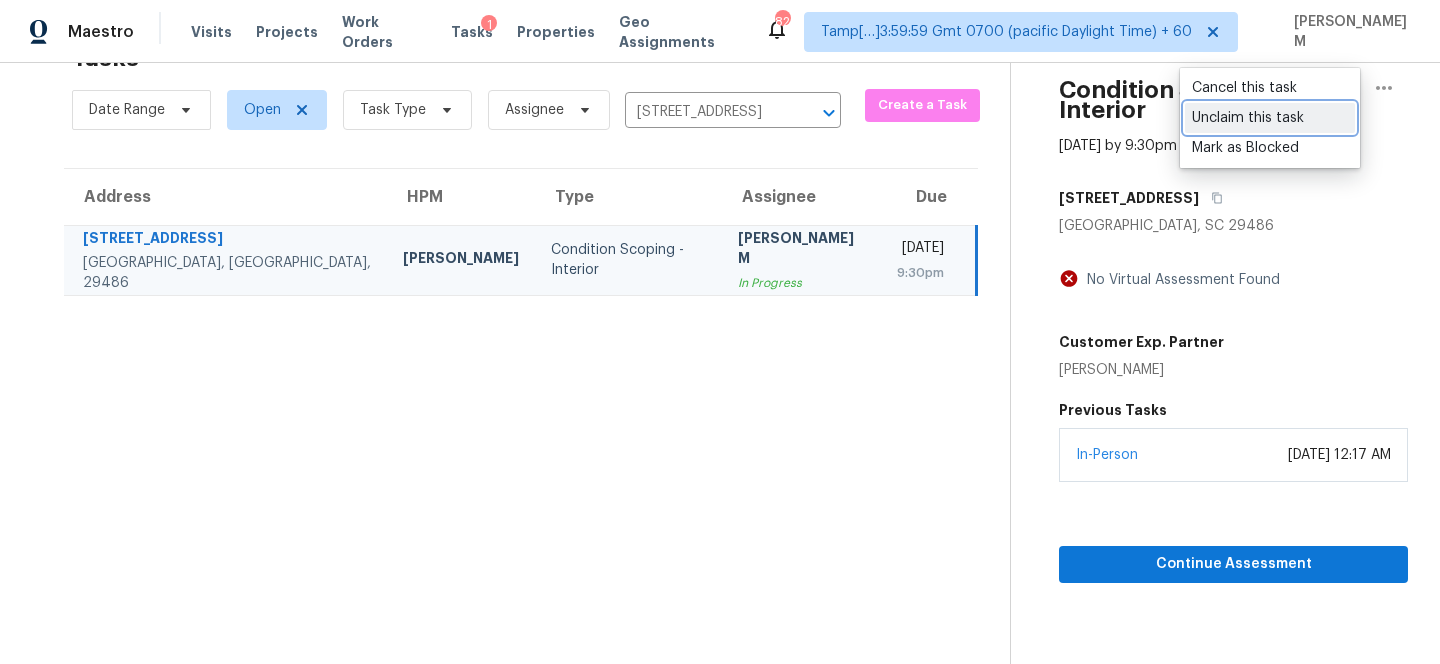 click on "Unclaim this task" at bounding box center [1270, 118] 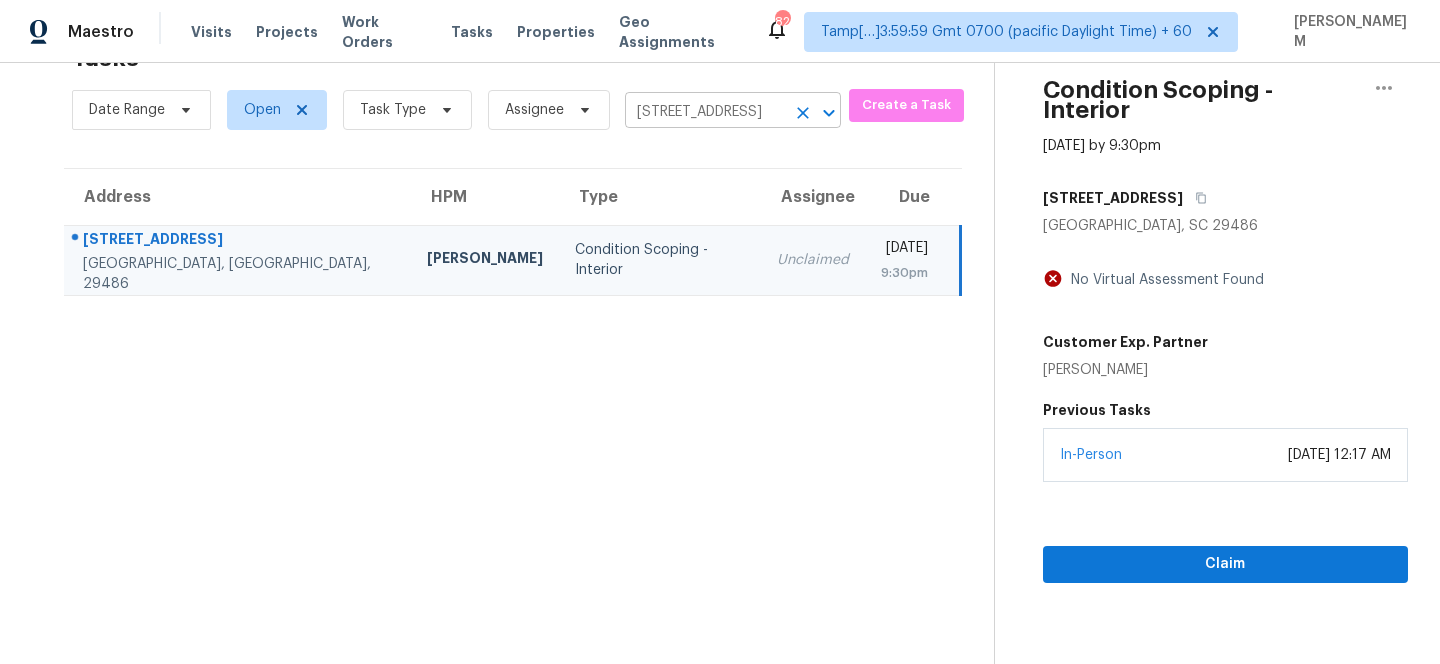 click on "683 Ladywood Dr, Summerville, SC 29486" at bounding box center [705, 112] 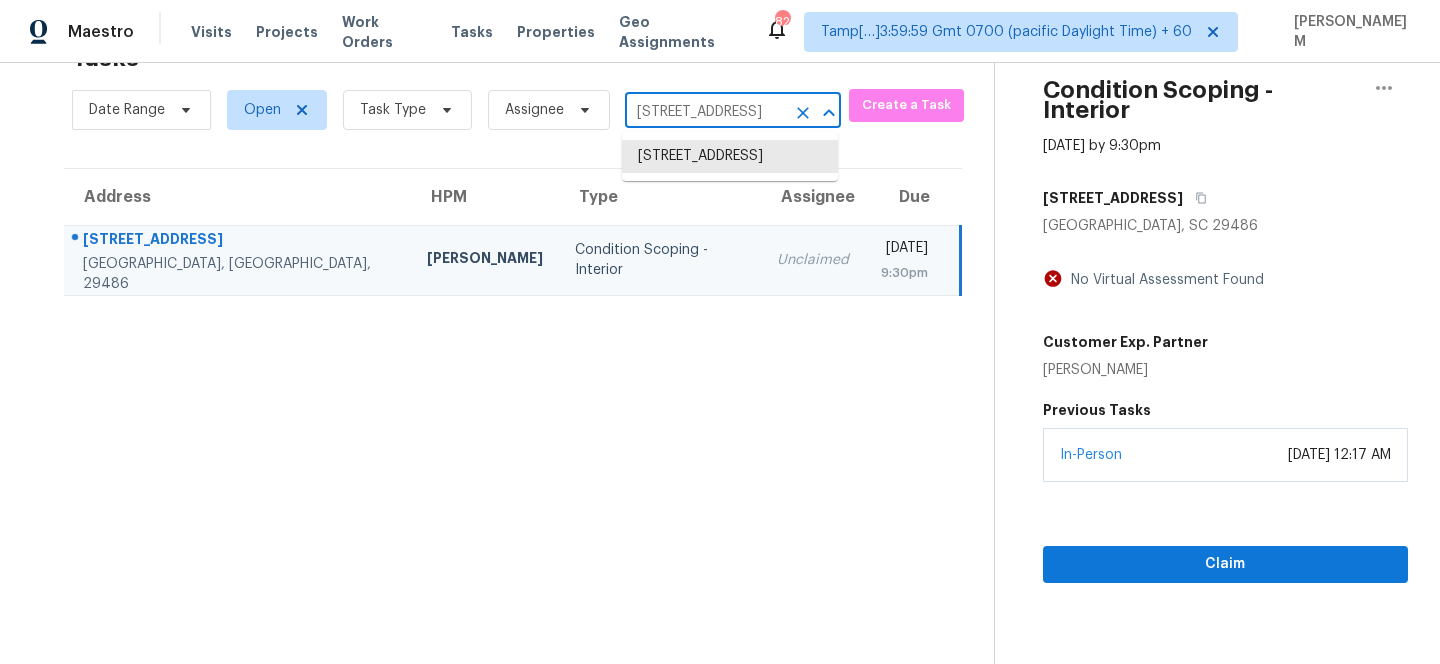 click on "683 Ladywood Dr, Summerville, SC 29486" at bounding box center [705, 112] 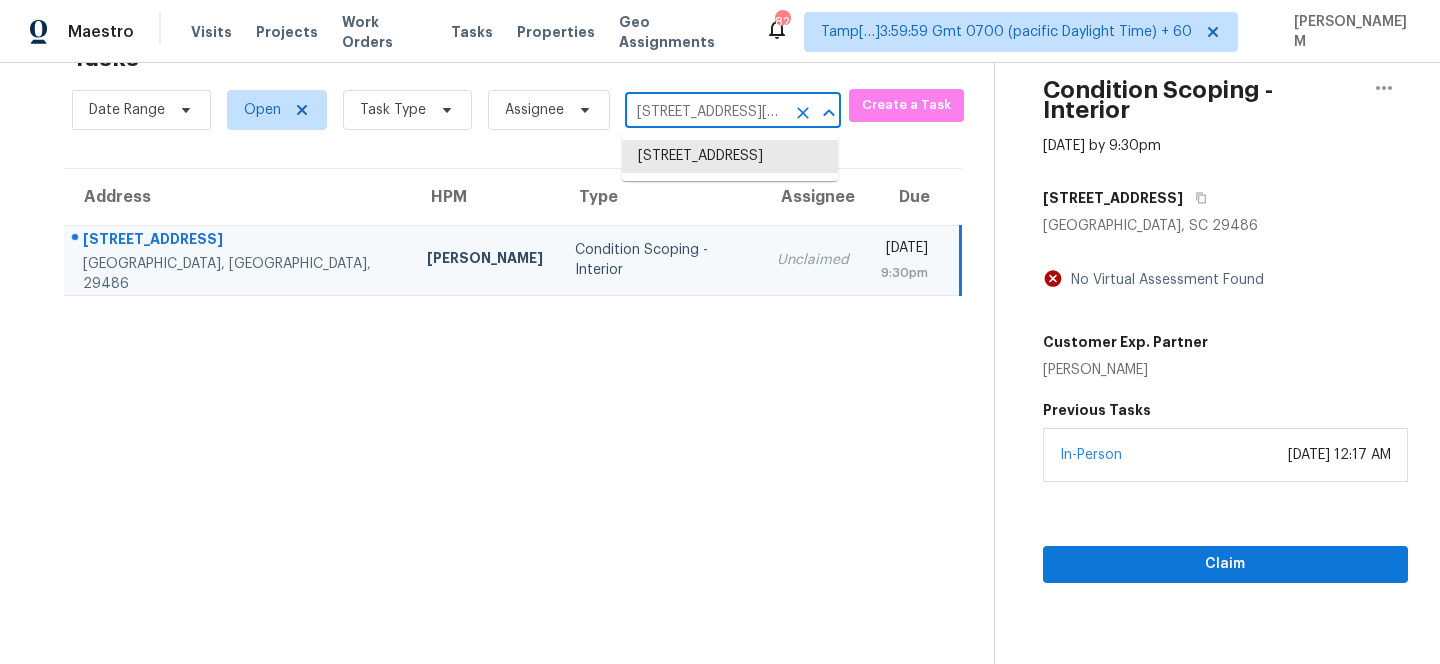 scroll, scrollTop: 0, scrollLeft: 52, axis: horizontal 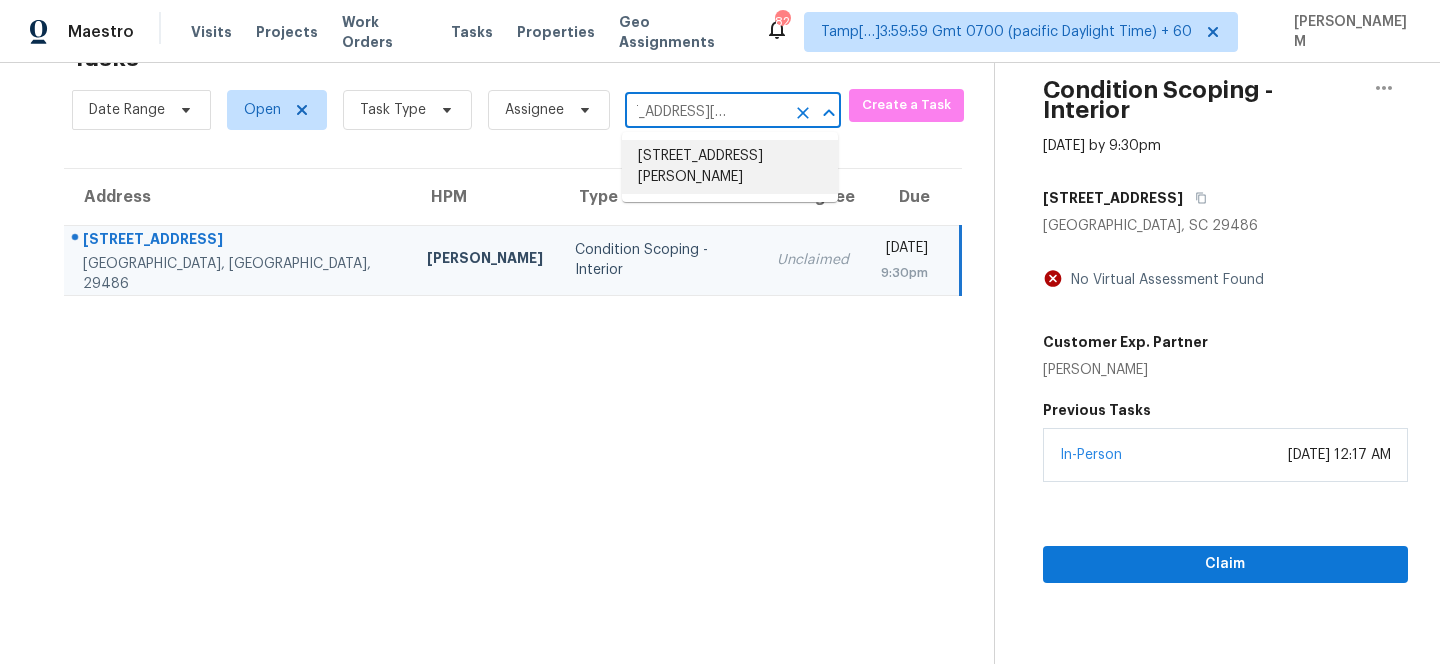 click on "102 Gary Ct, Garner, NC 27529" at bounding box center [730, 167] 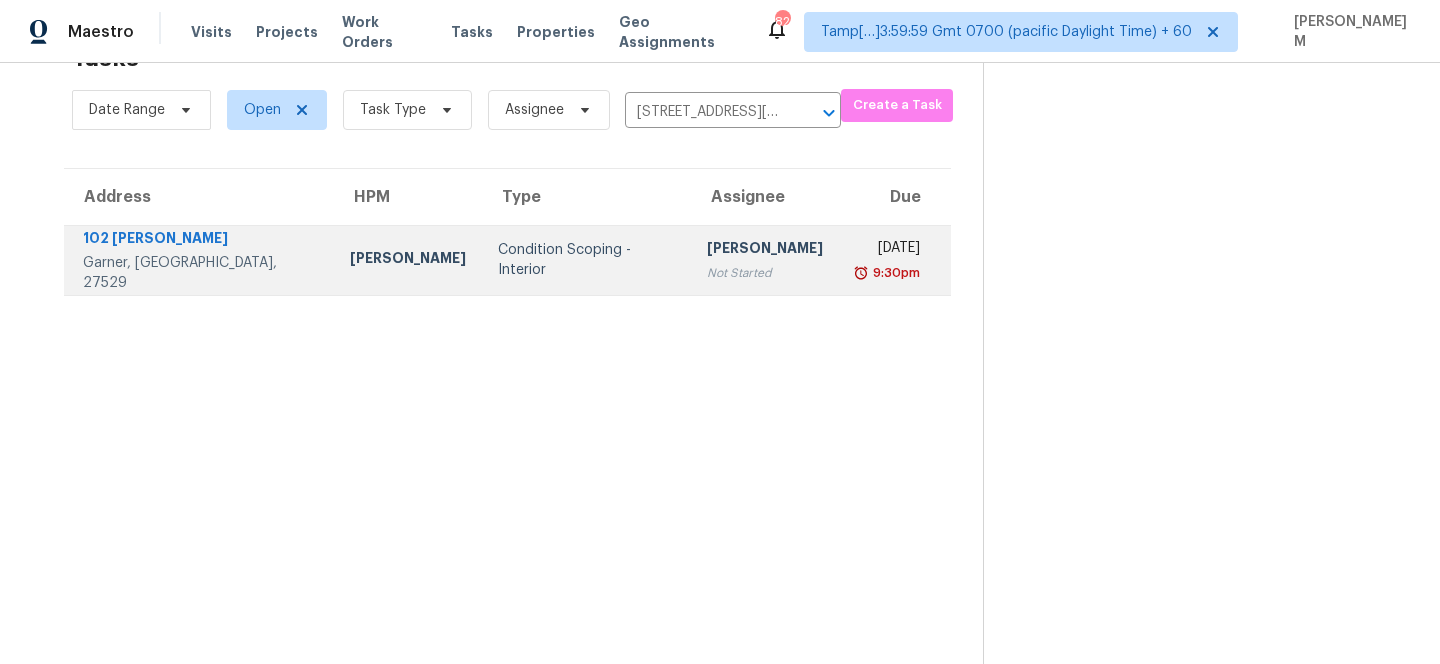 click on "Not Started" at bounding box center (765, 273) 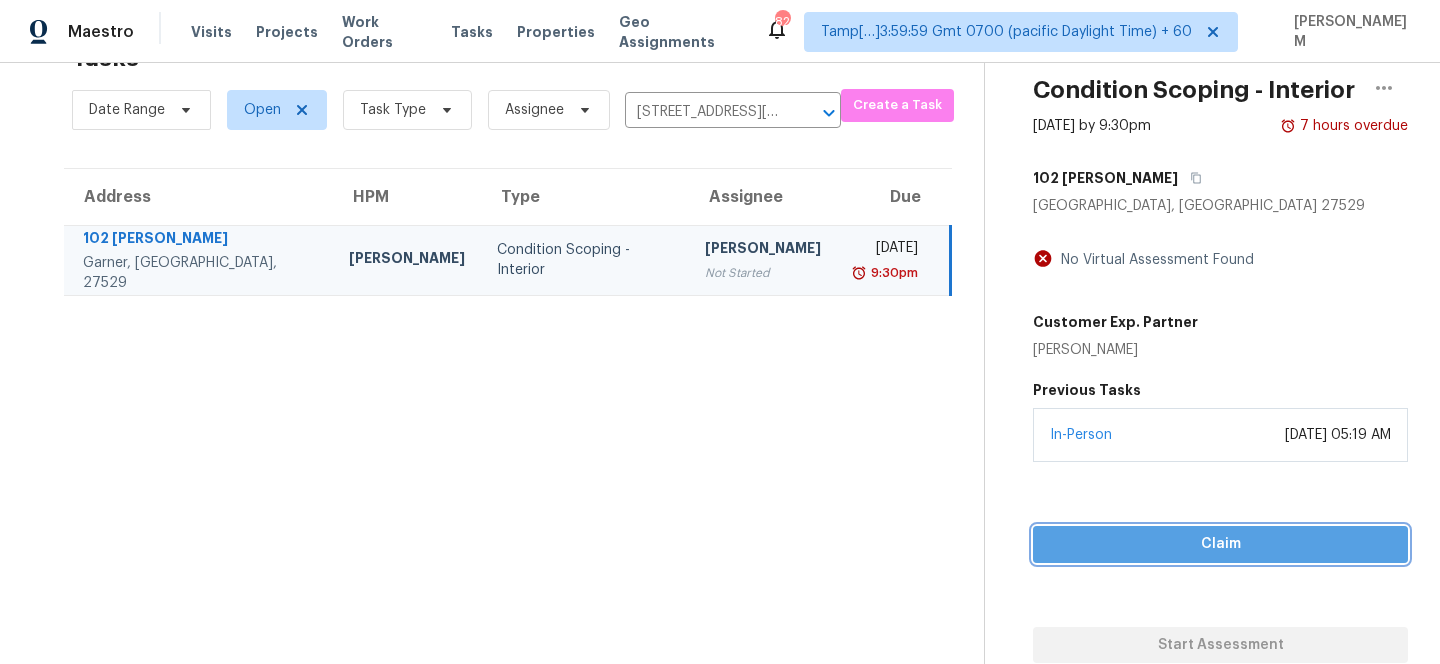 click on "Claim" at bounding box center (1220, 544) 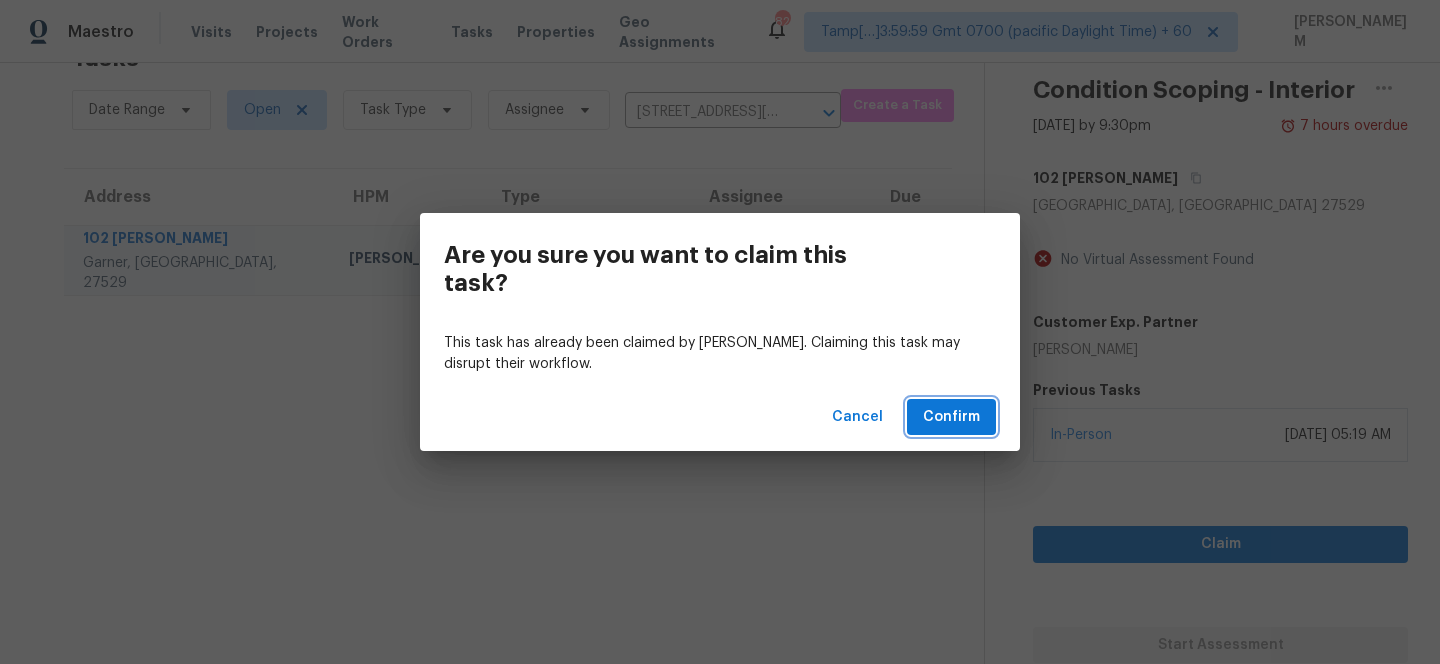 click on "Confirm" at bounding box center (951, 417) 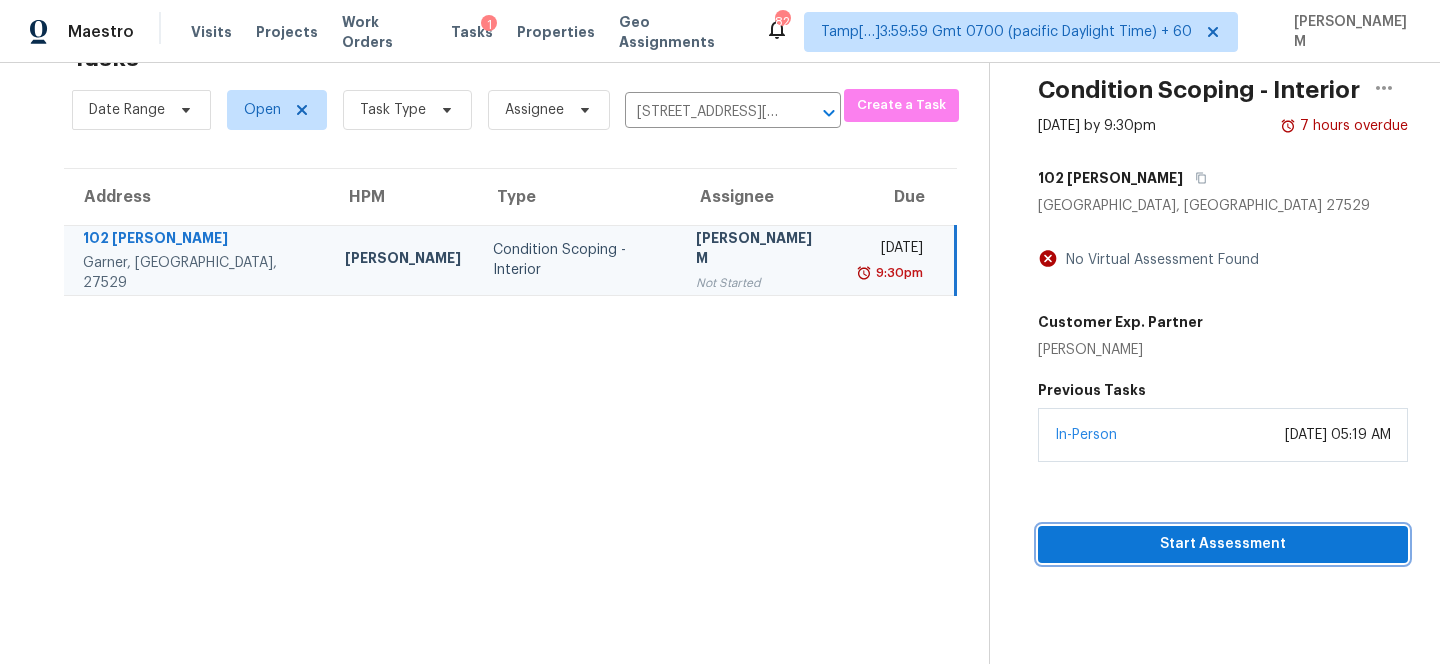 click on "Start Assessment" at bounding box center (1223, 544) 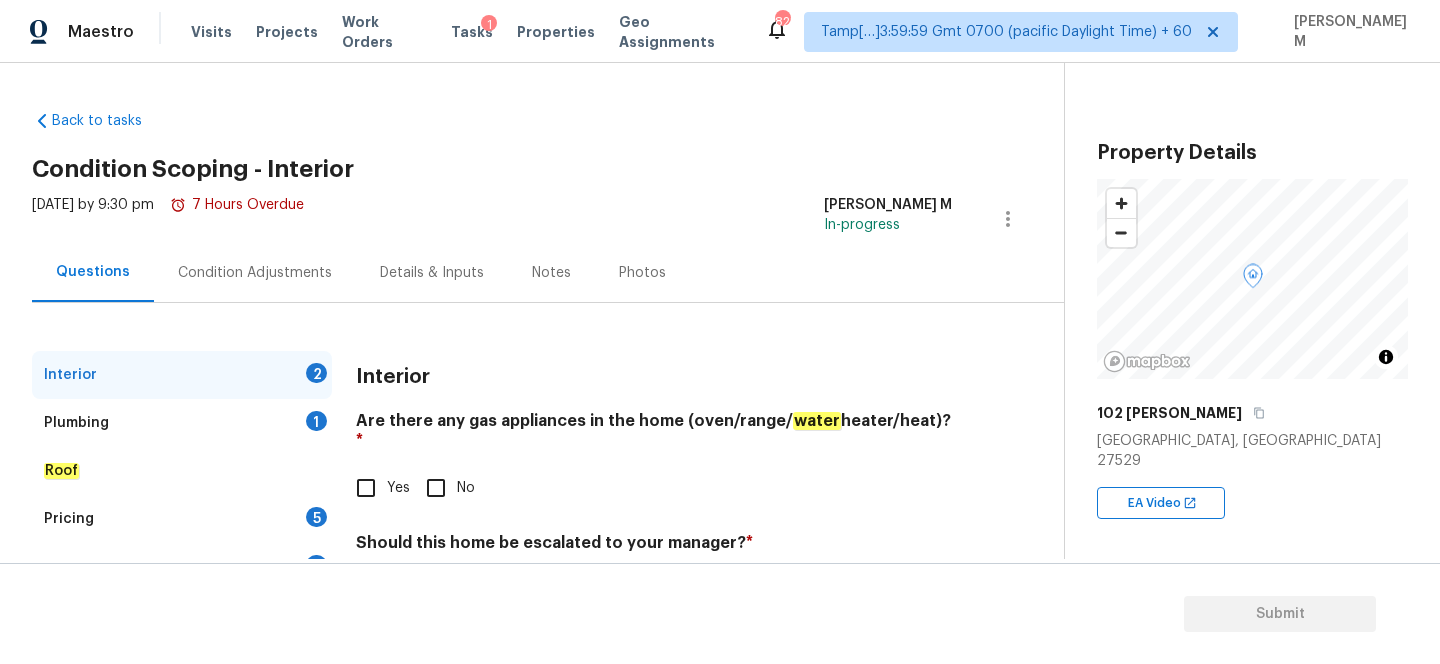 scroll, scrollTop: 86, scrollLeft: 0, axis: vertical 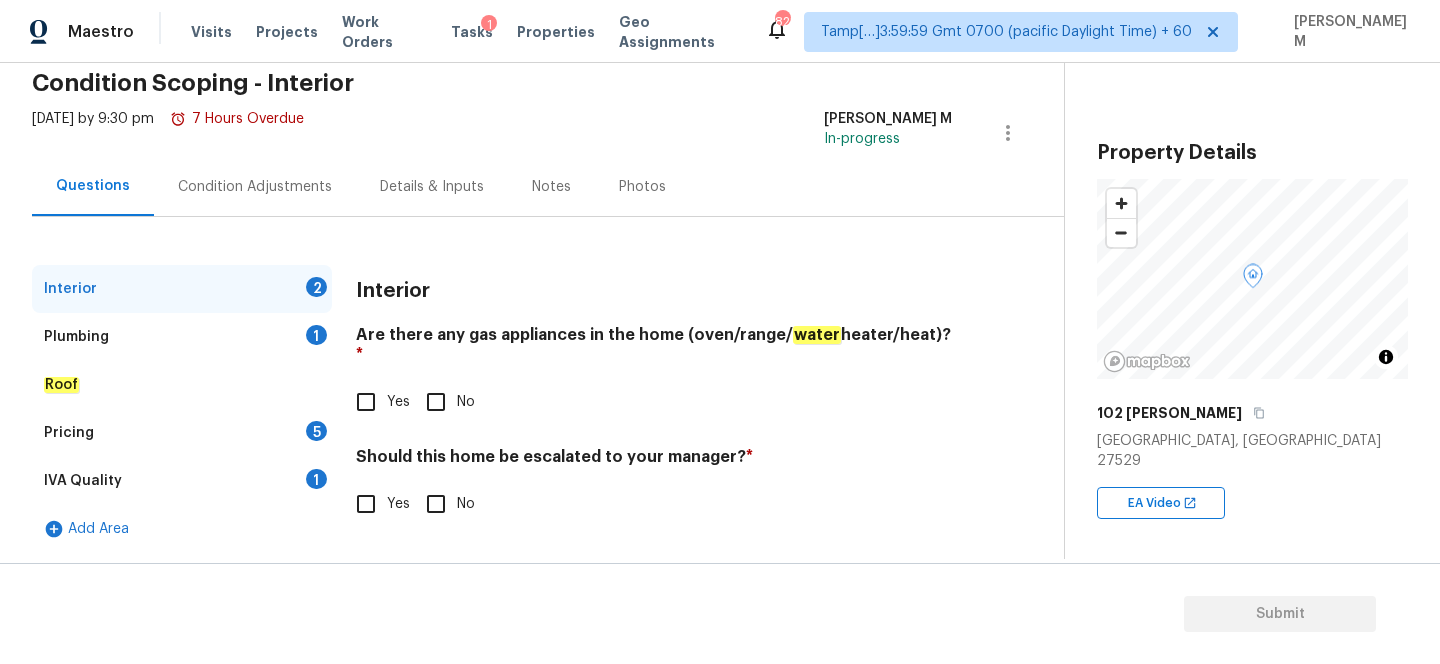 click on "Are there any gas appliances in the home (oven/range/ water  heater/heat)?  *" at bounding box center [654, 349] 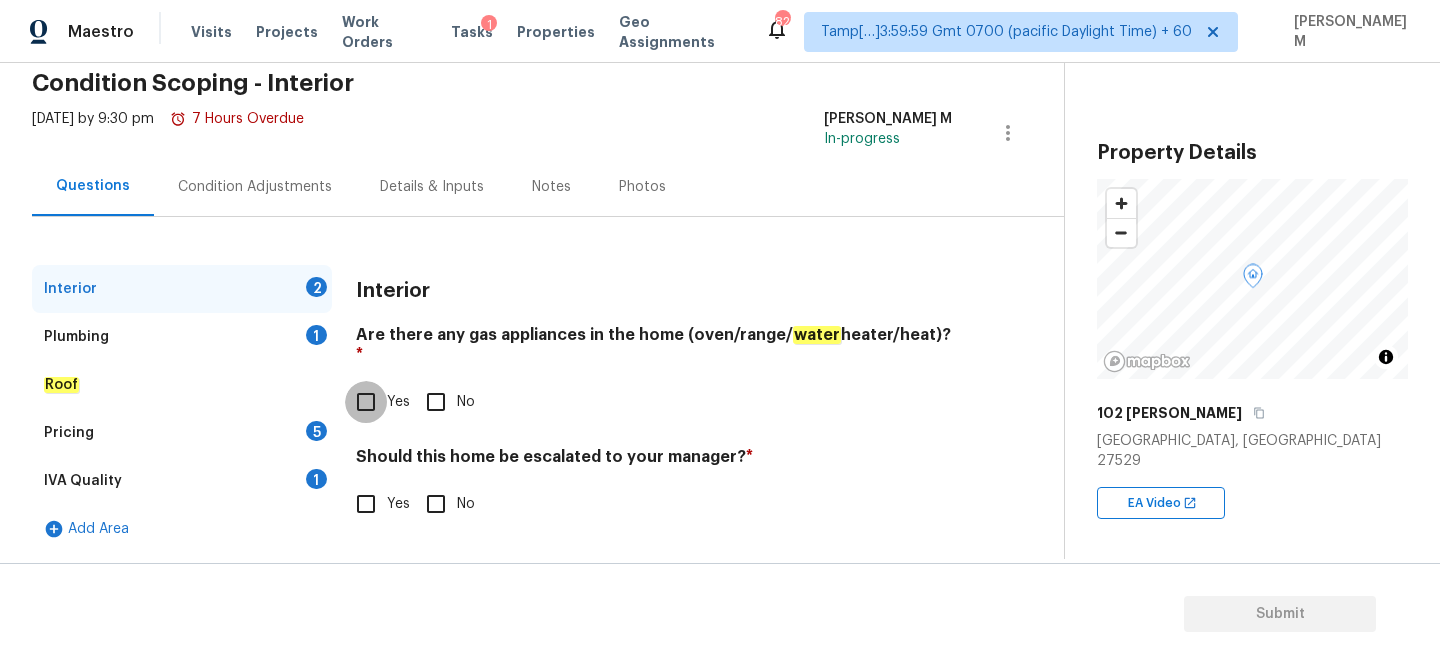 click on "Yes" at bounding box center [366, 402] 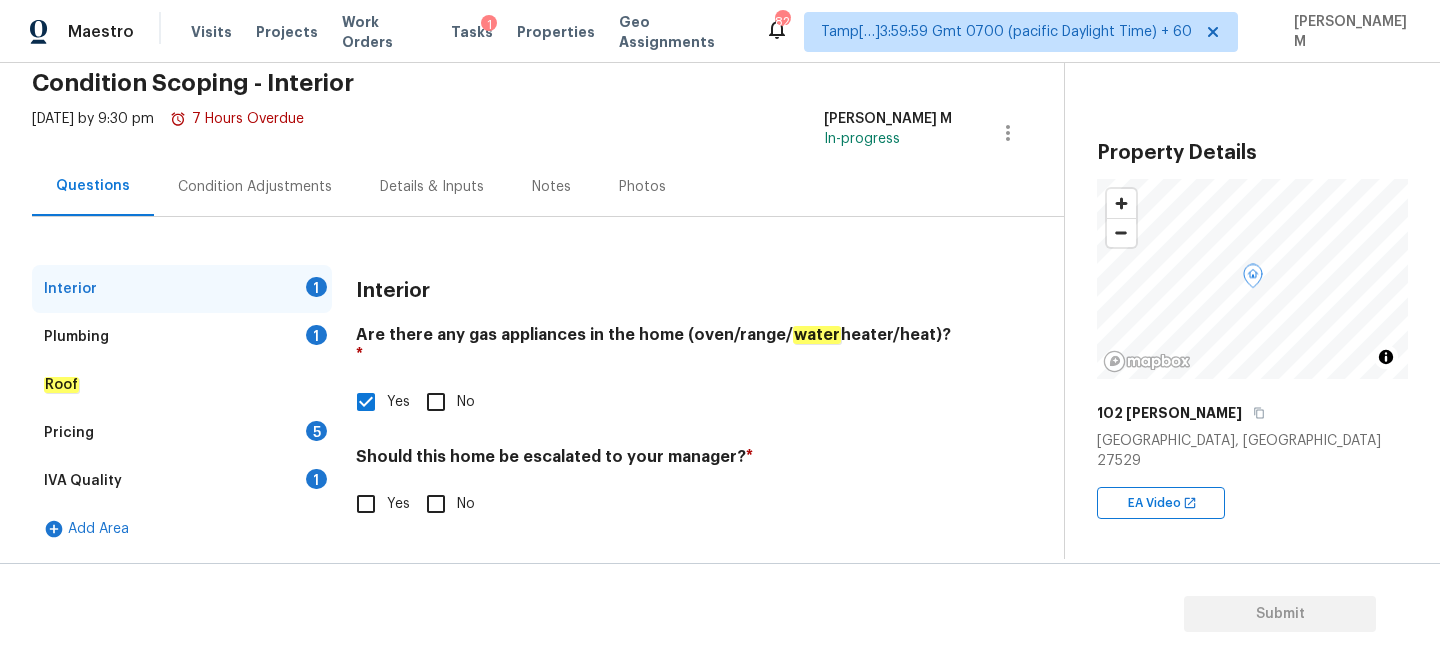 click on "No" at bounding box center (436, 504) 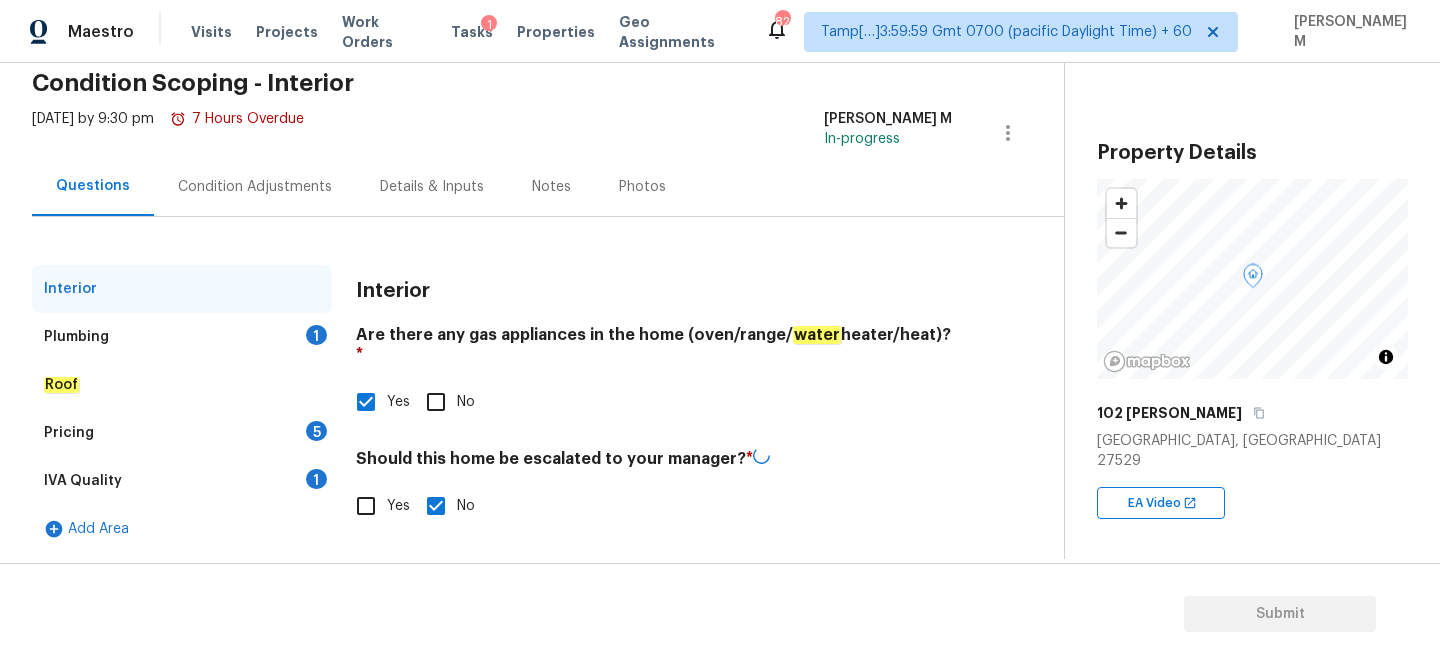 click on "Plumbing 1" at bounding box center (182, 337) 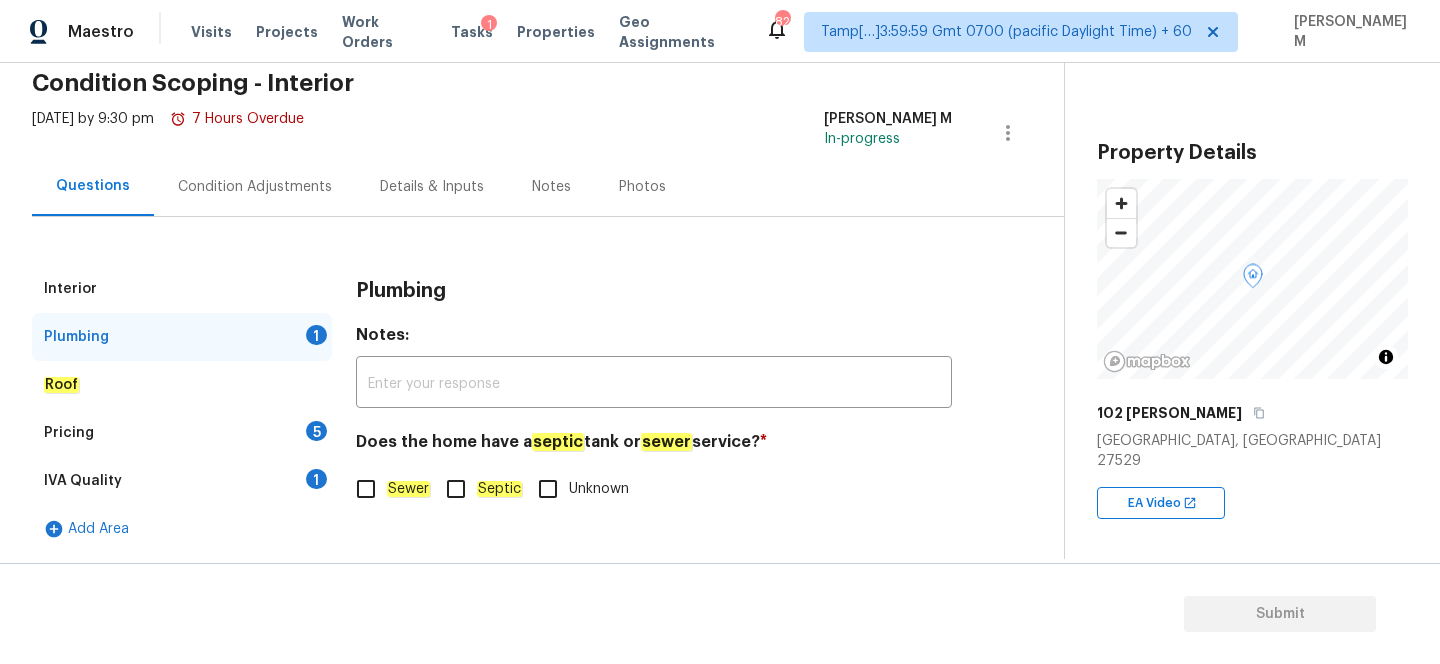 click on "Septic" at bounding box center [456, 489] 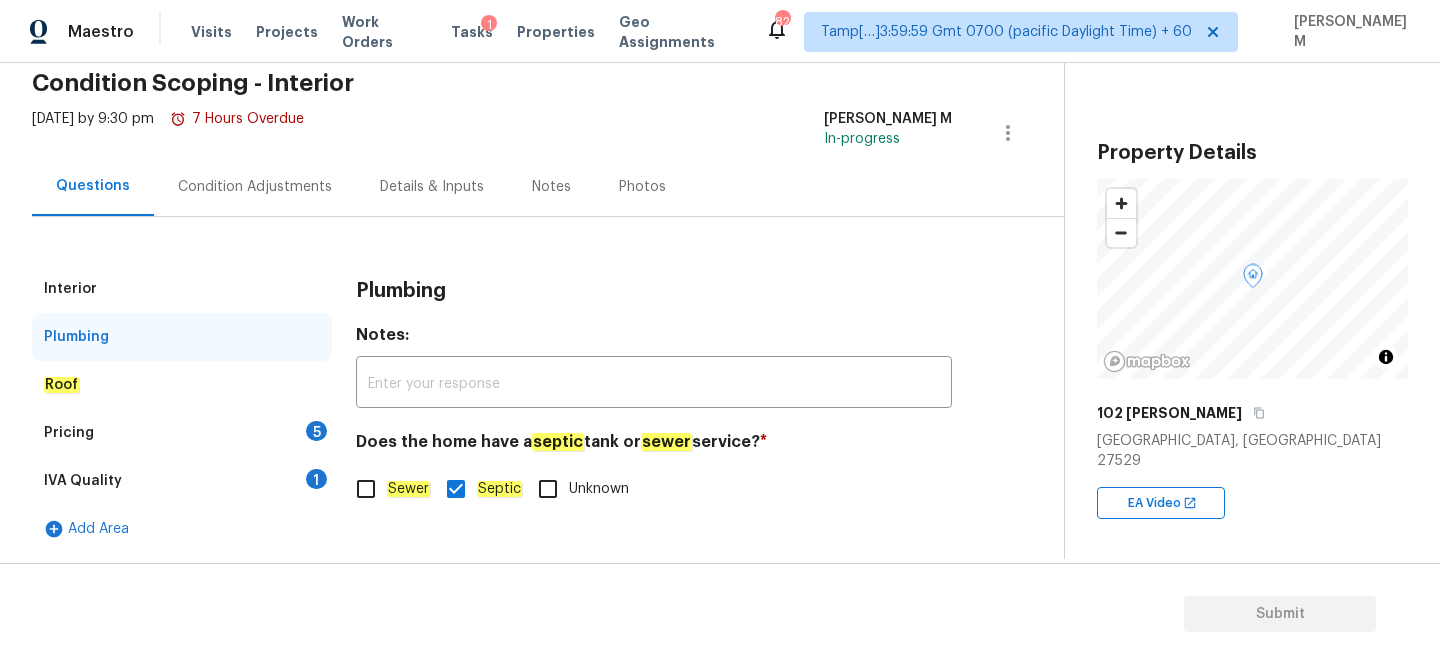click on "Roof" at bounding box center (182, 385) 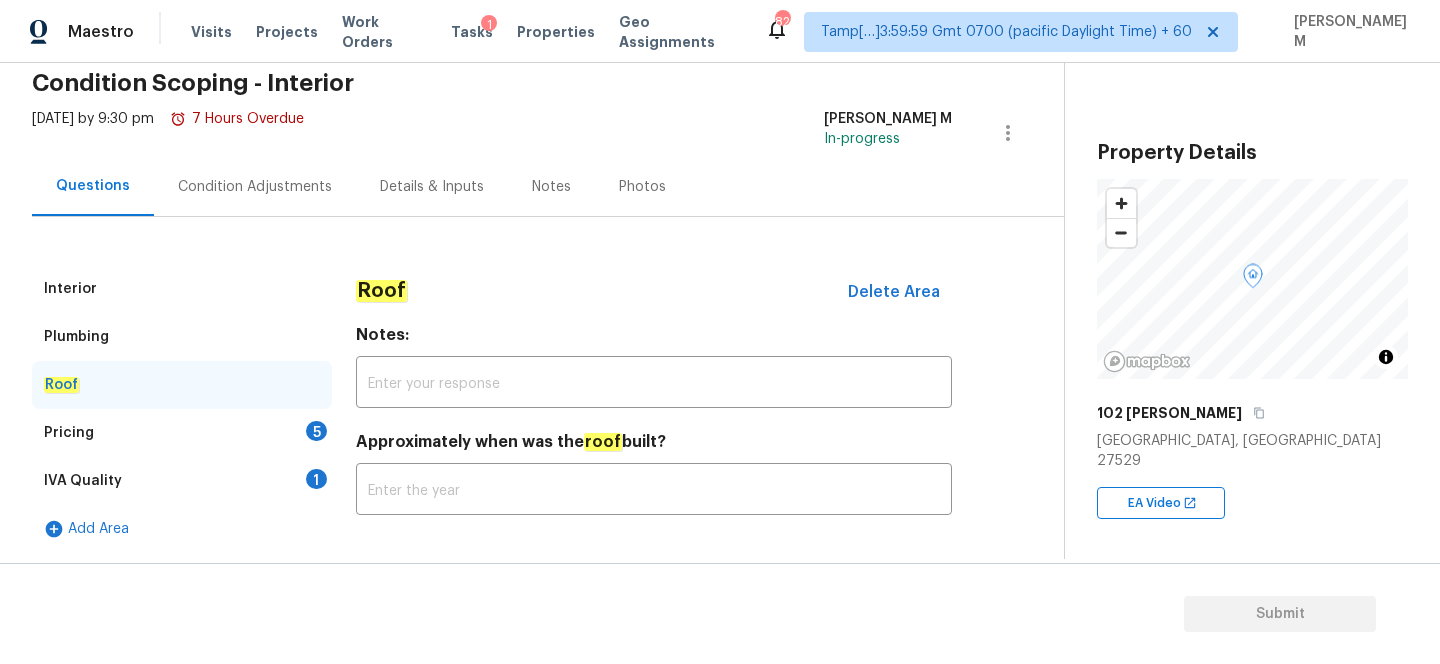 click on "Pricing 5" at bounding box center (182, 433) 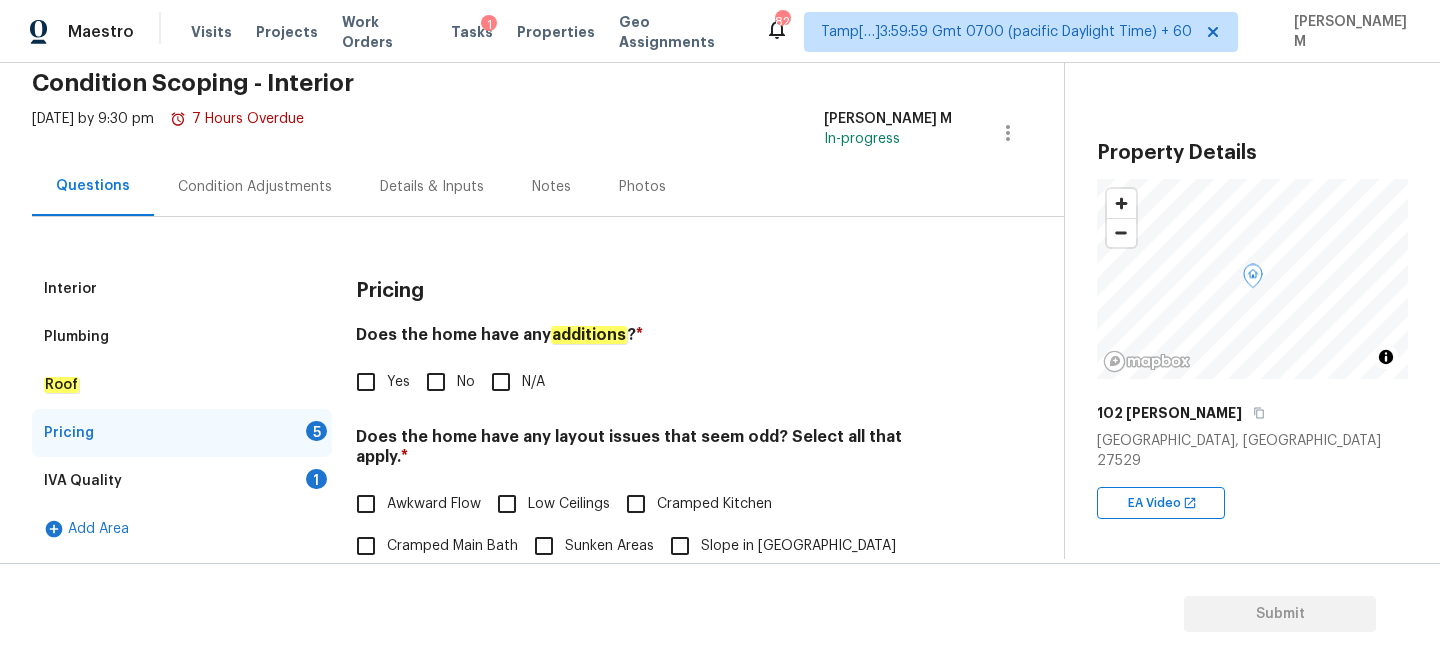 click on "N/A" at bounding box center (501, 382) 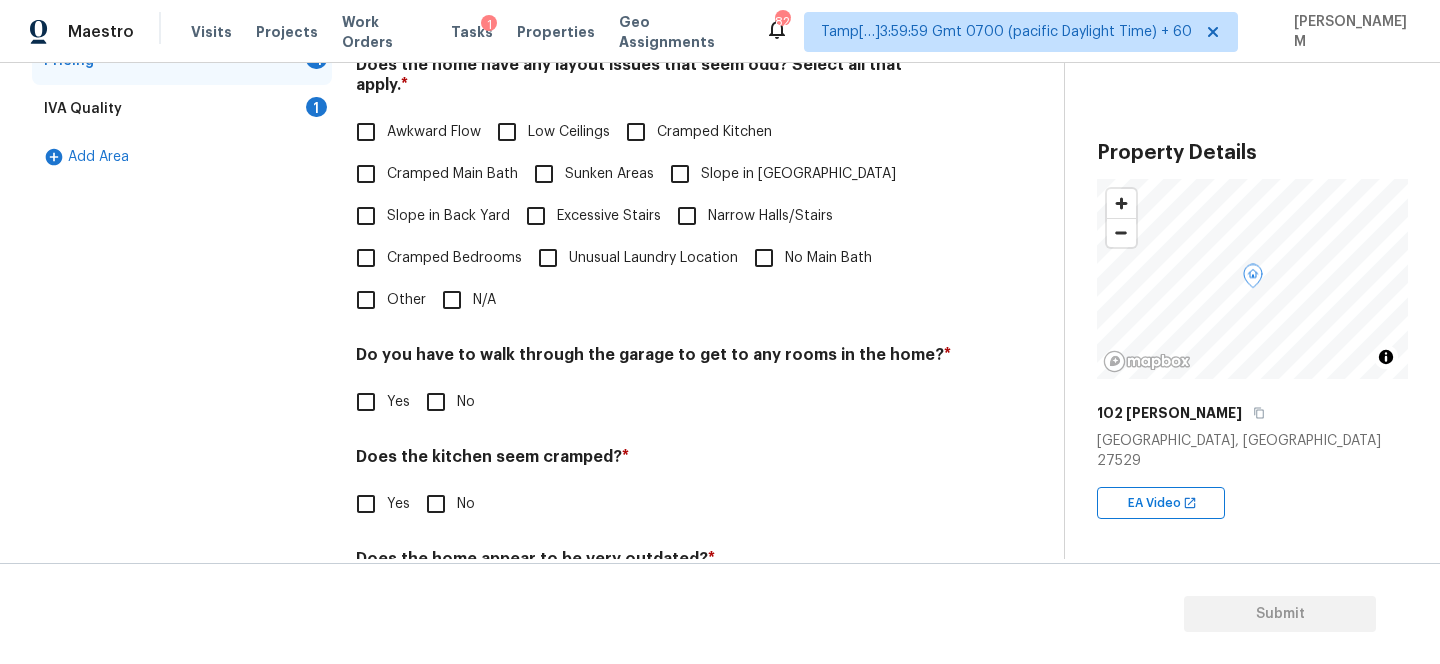 scroll, scrollTop: 460, scrollLeft: 0, axis: vertical 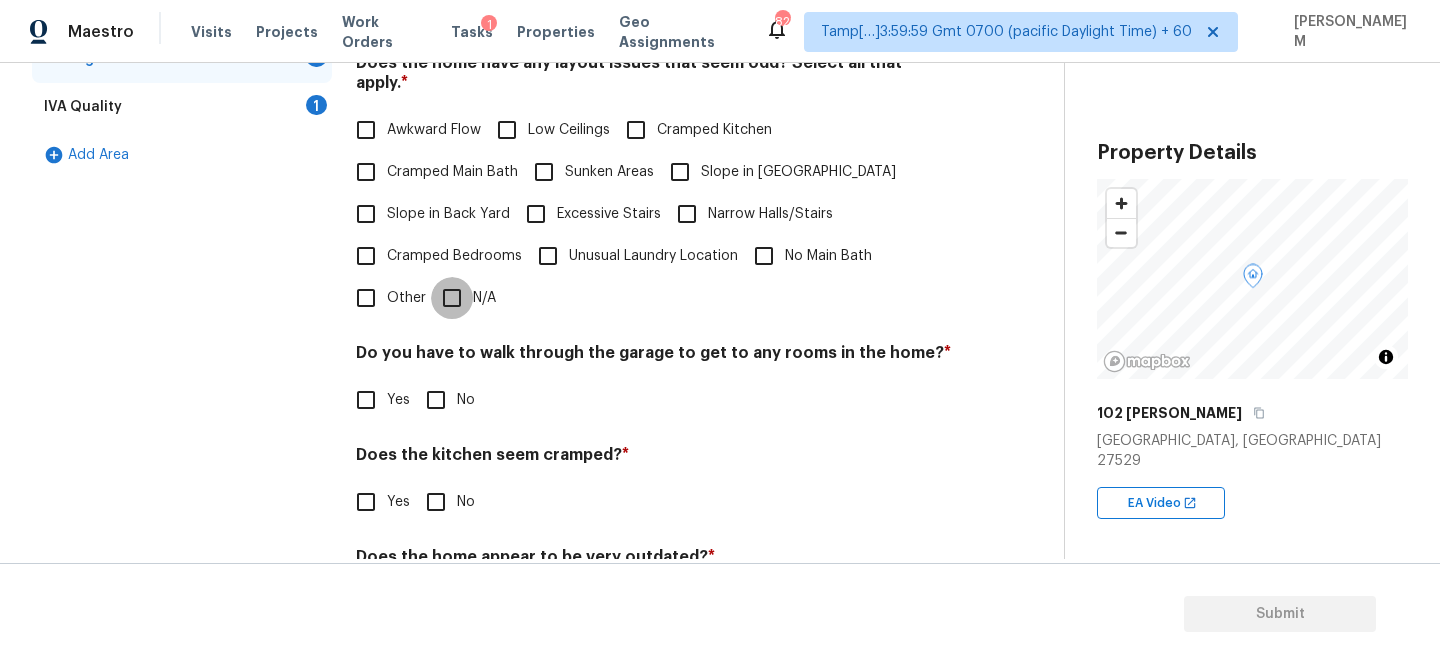 click on "N/A" at bounding box center [452, 298] 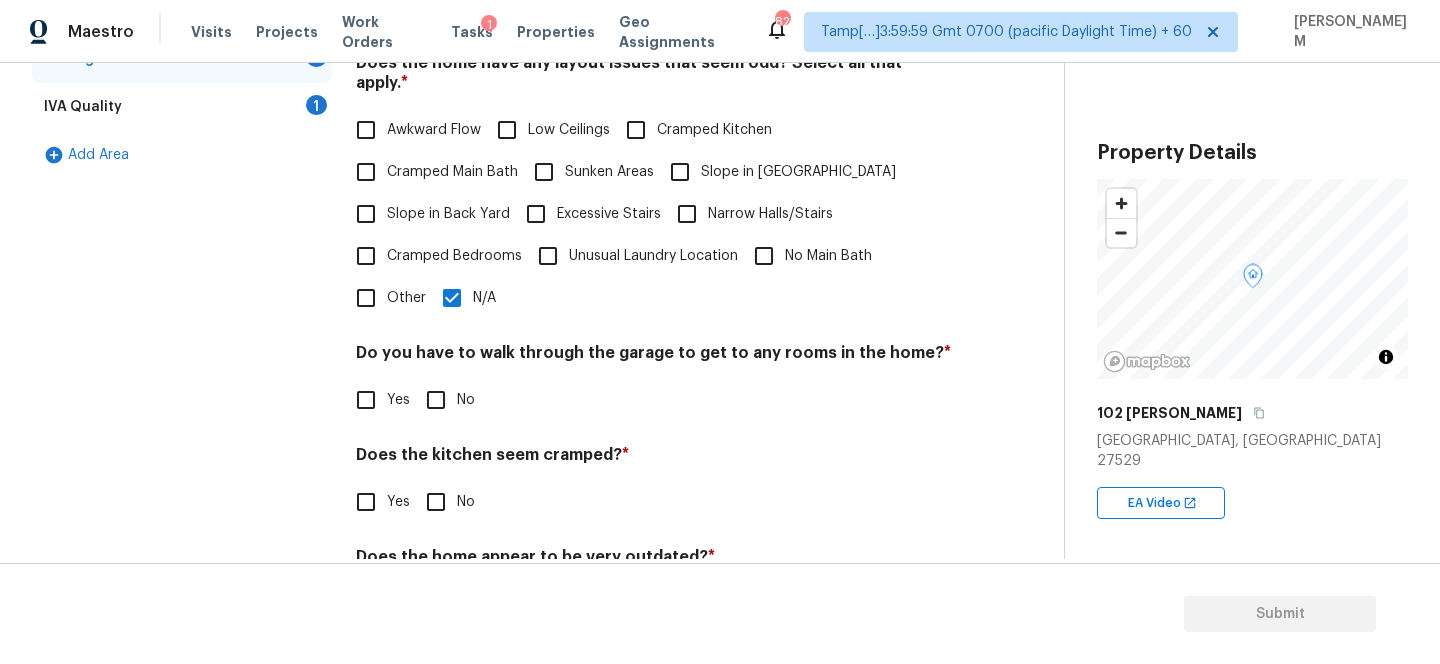 scroll, scrollTop: 536, scrollLeft: 0, axis: vertical 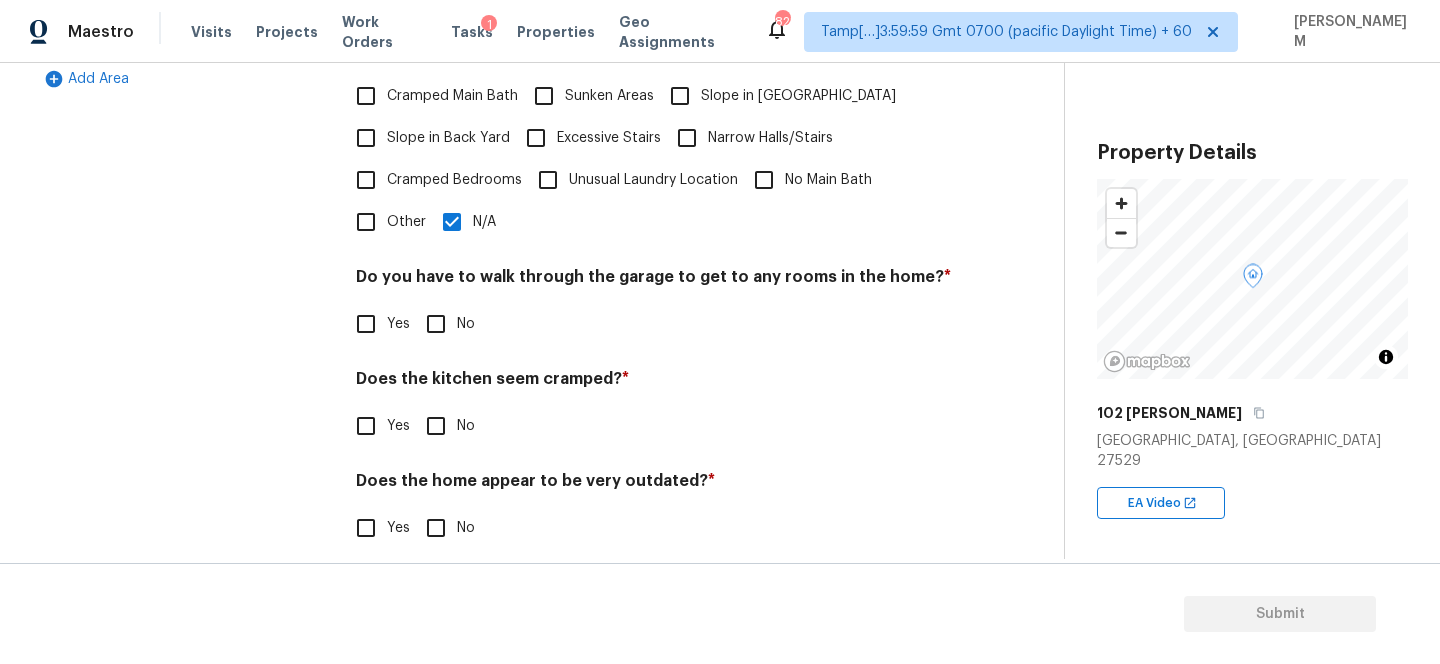 click on "No" at bounding box center [436, 324] 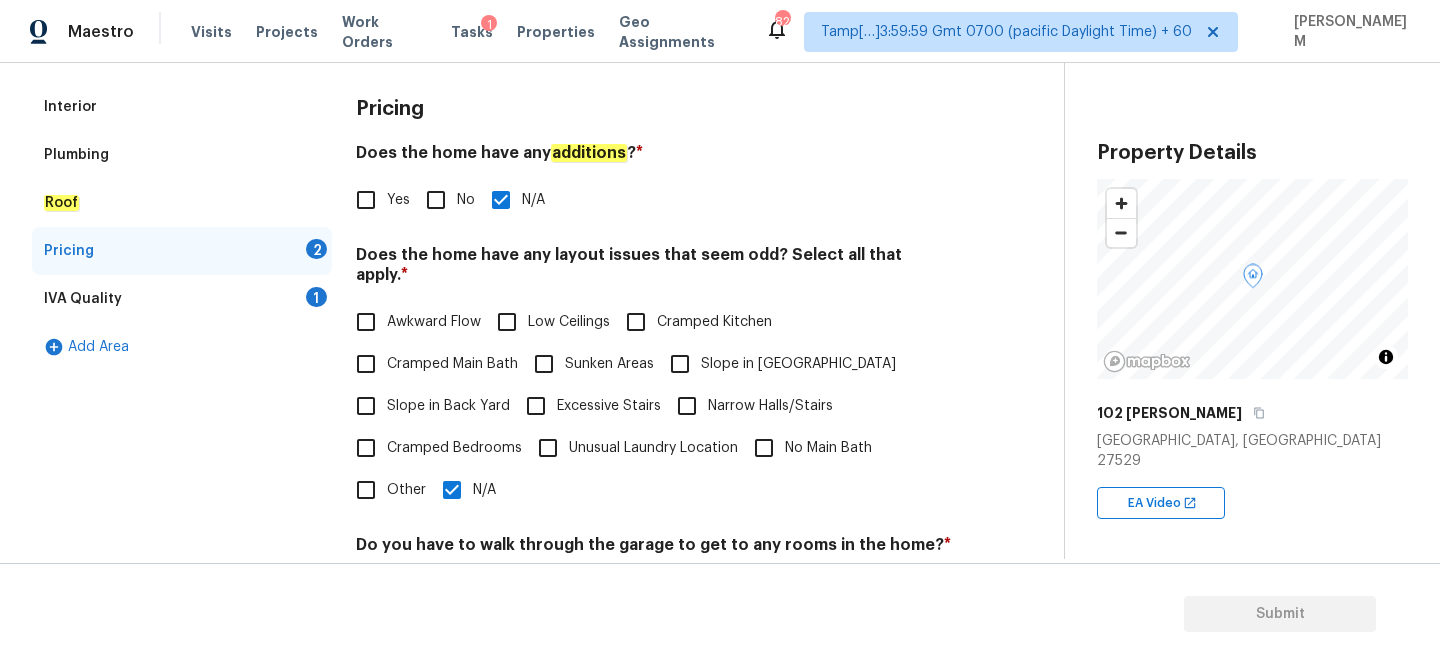 scroll, scrollTop: 209, scrollLeft: 0, axis: vertical 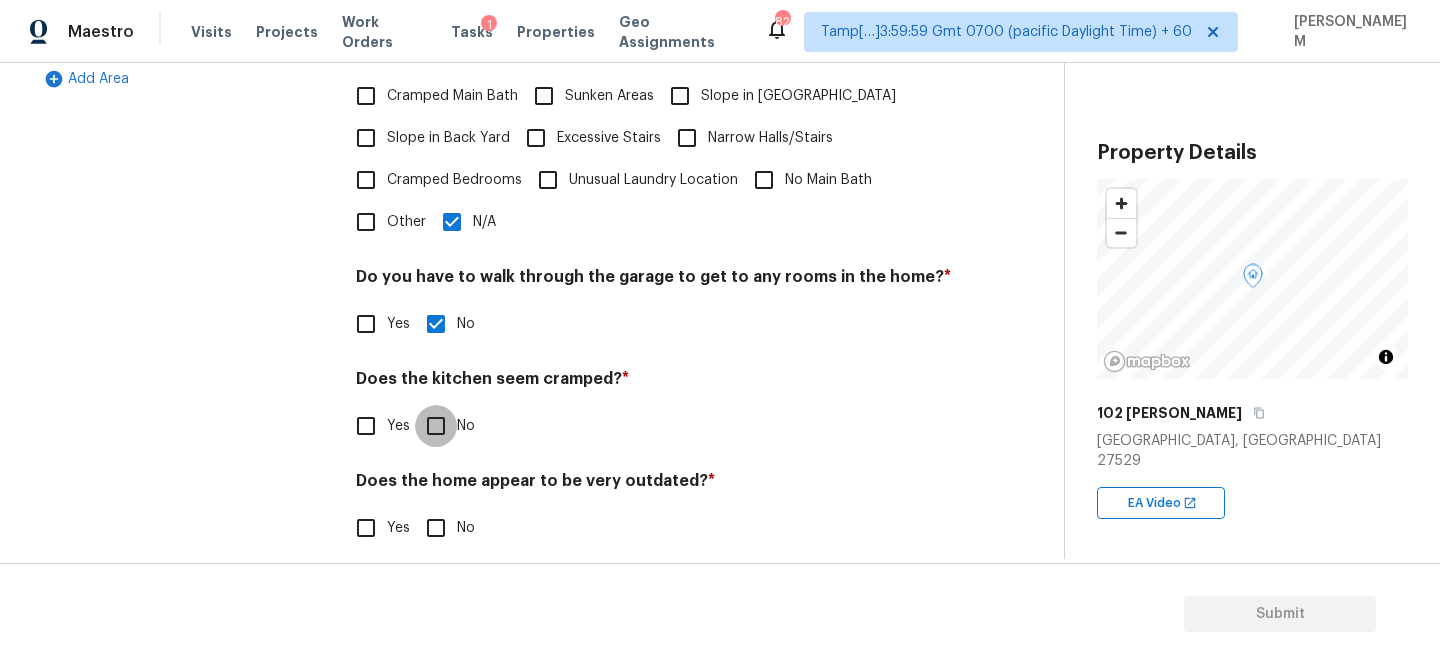 click on "No" at bounding box center (436, 426) 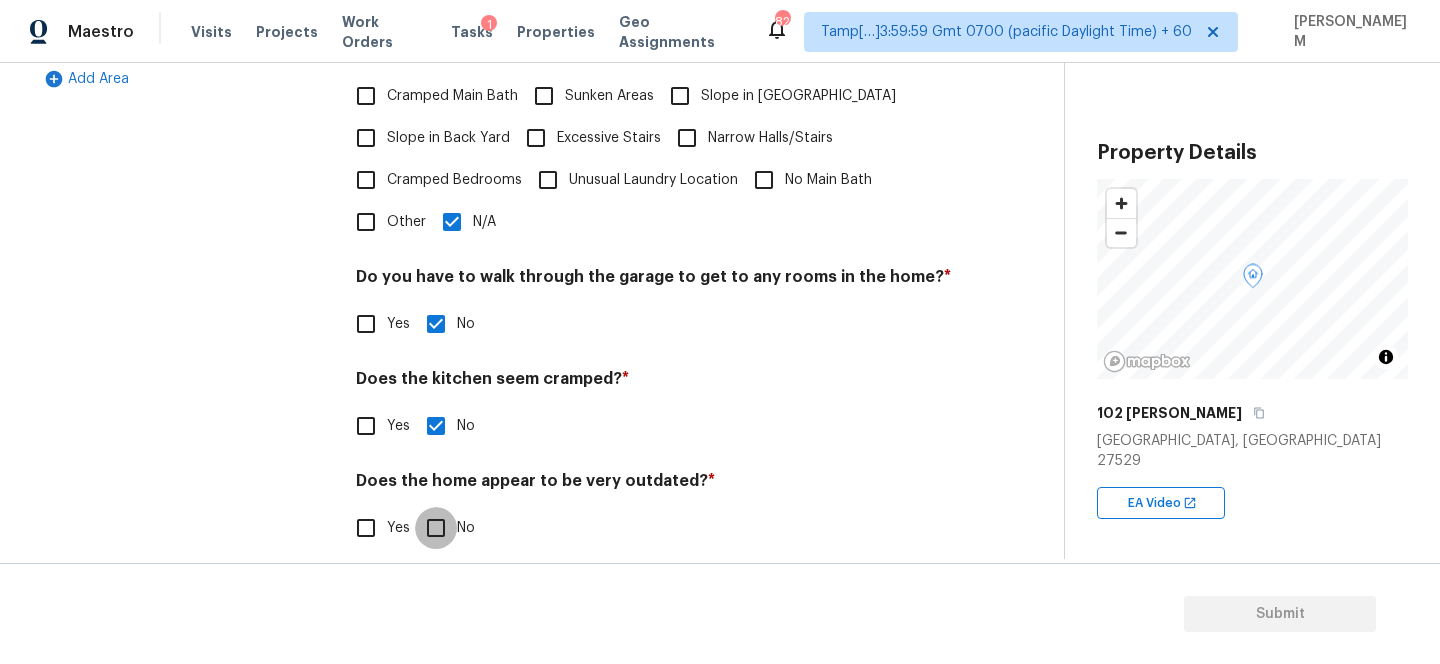 click on "No" at bounding box center (436, 528) 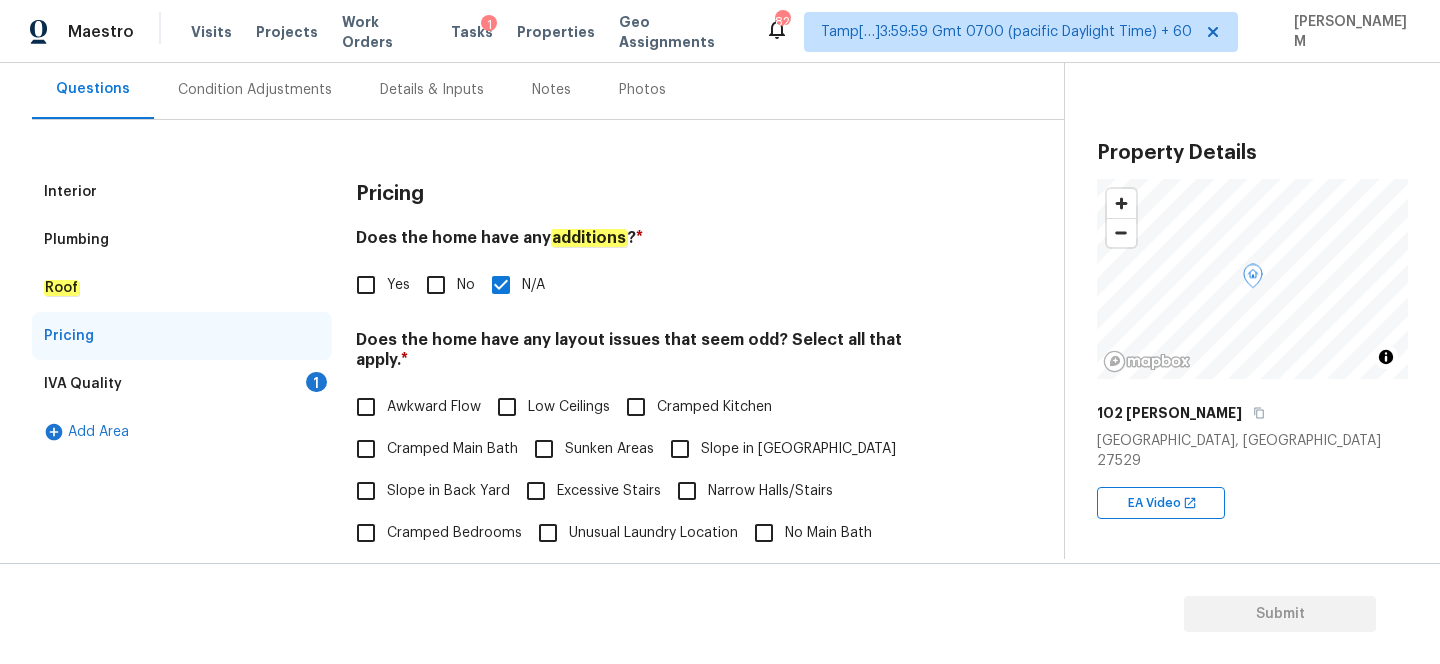 scroll, scrollTop: 24, scrollLeft: 0, axis: vertical 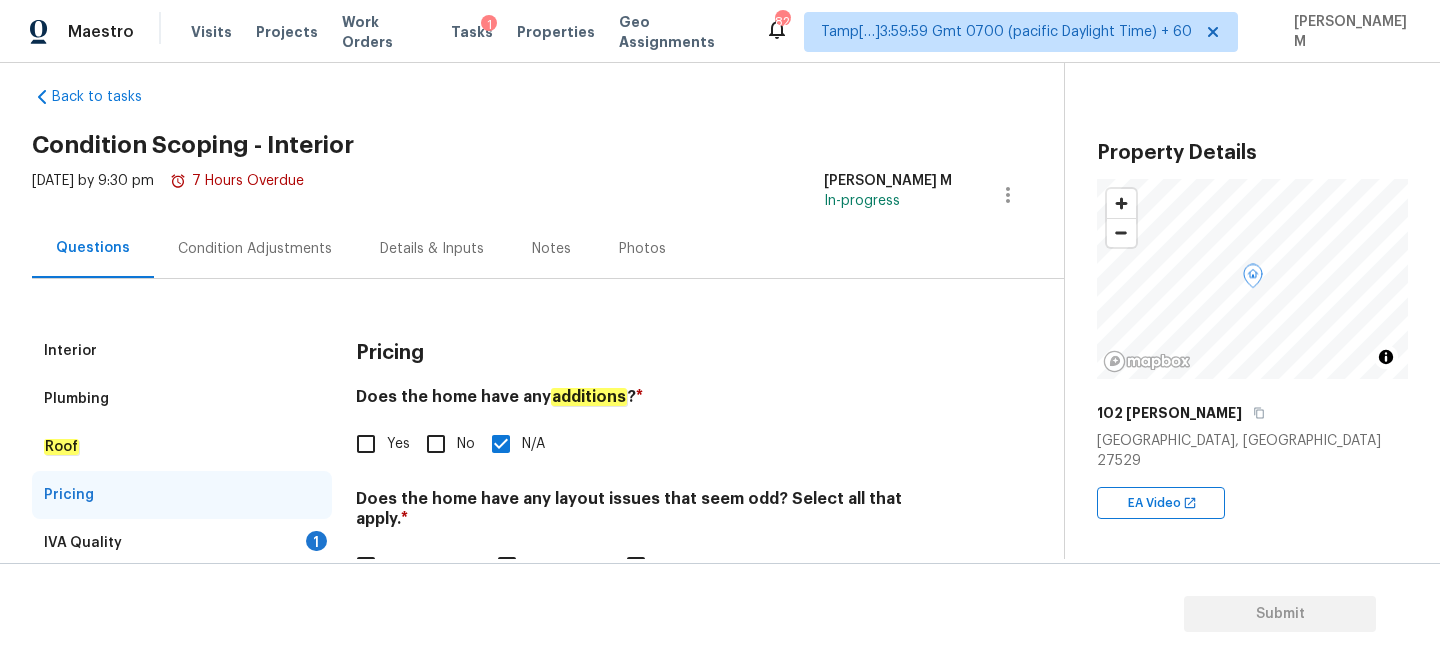 click on "IVA Quality 1" at bounding box center [182, 543] 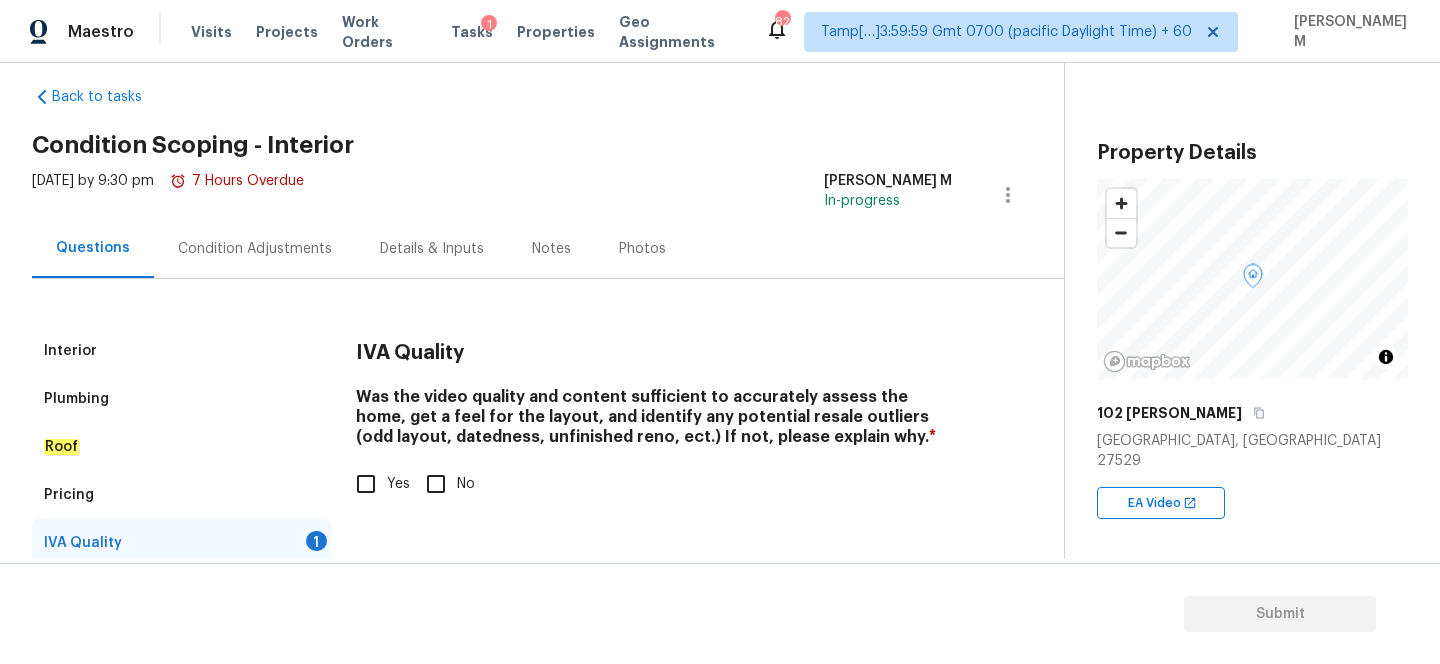 click on "Yes" at bounding box center [366, 484] 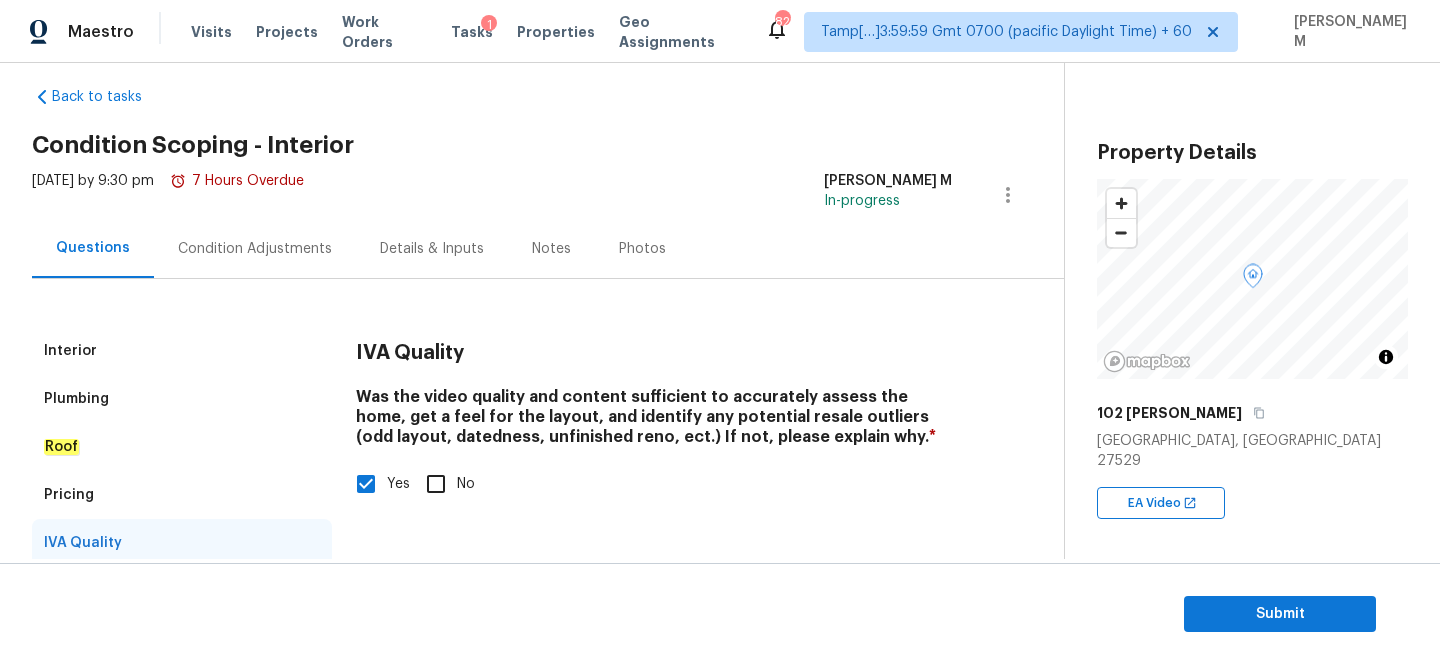 click on "Interior" at bounding box center (182, 351) 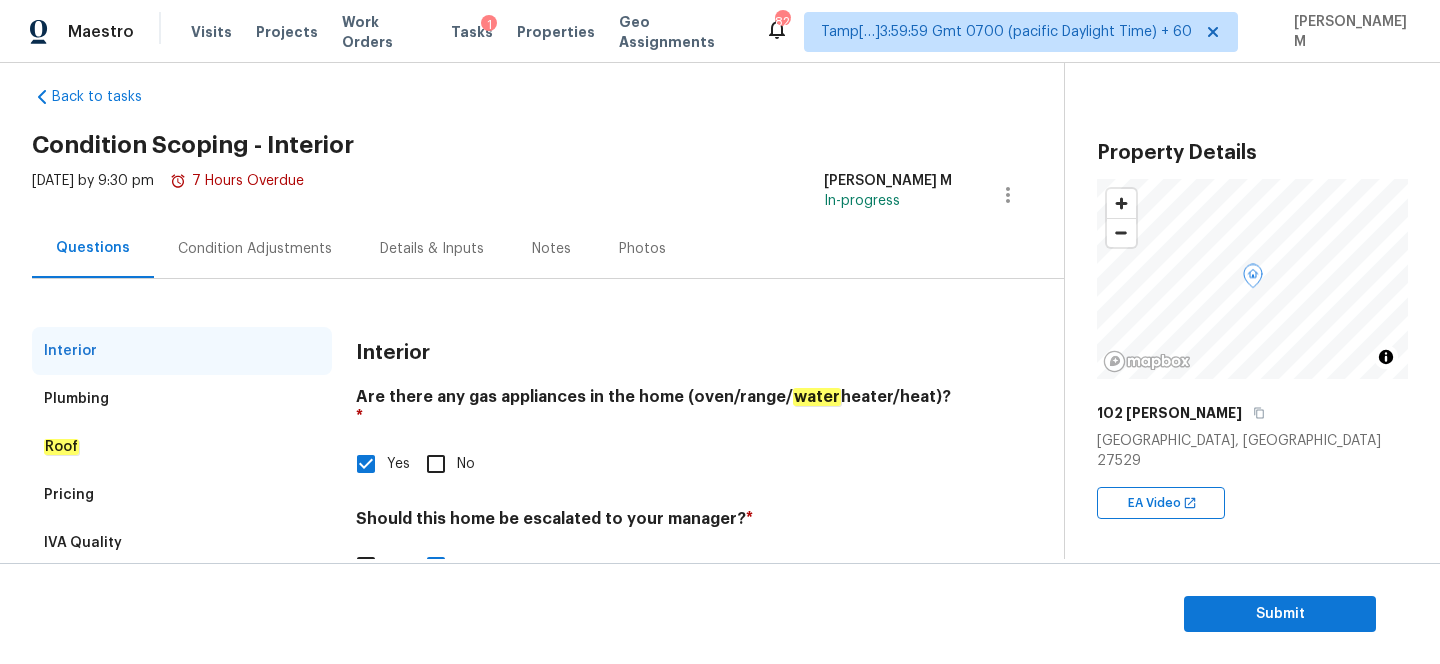 scroll, scrollTop: 86, scrollLeft: 0, axis: vertical 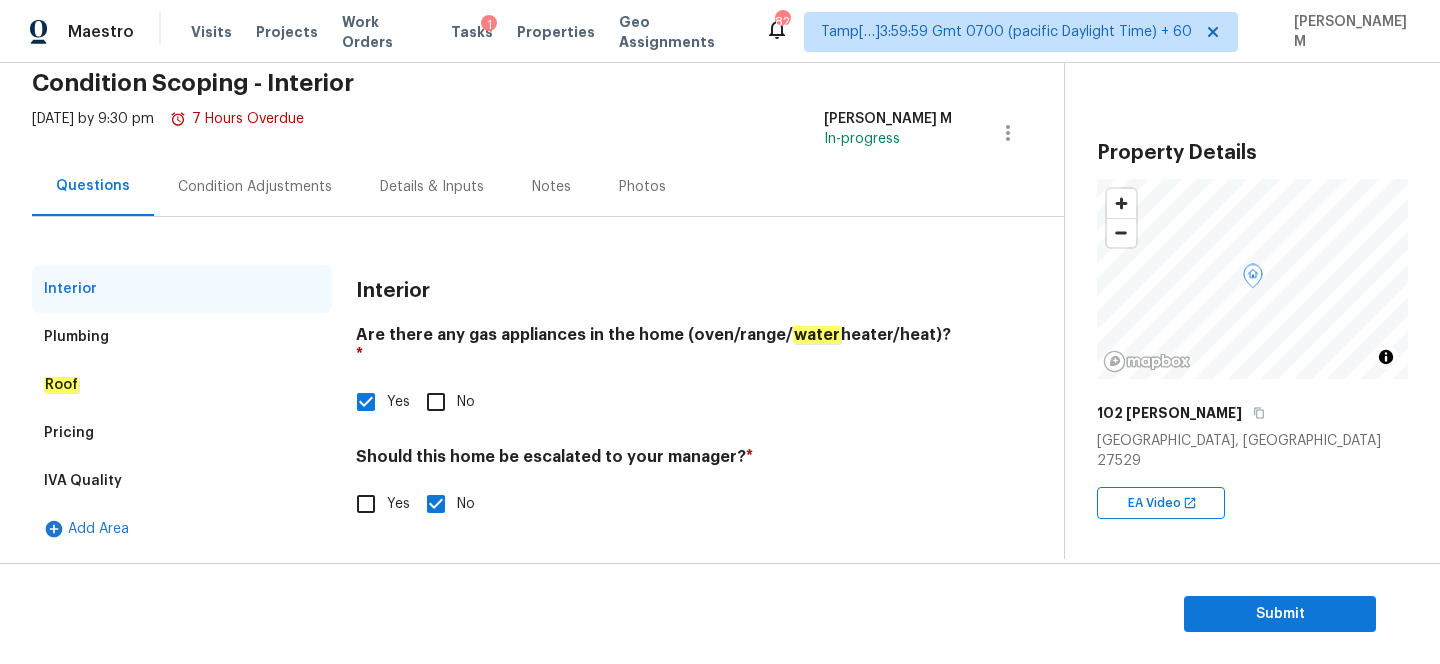 click on "Plumbing" at bounding box center (182, 337) 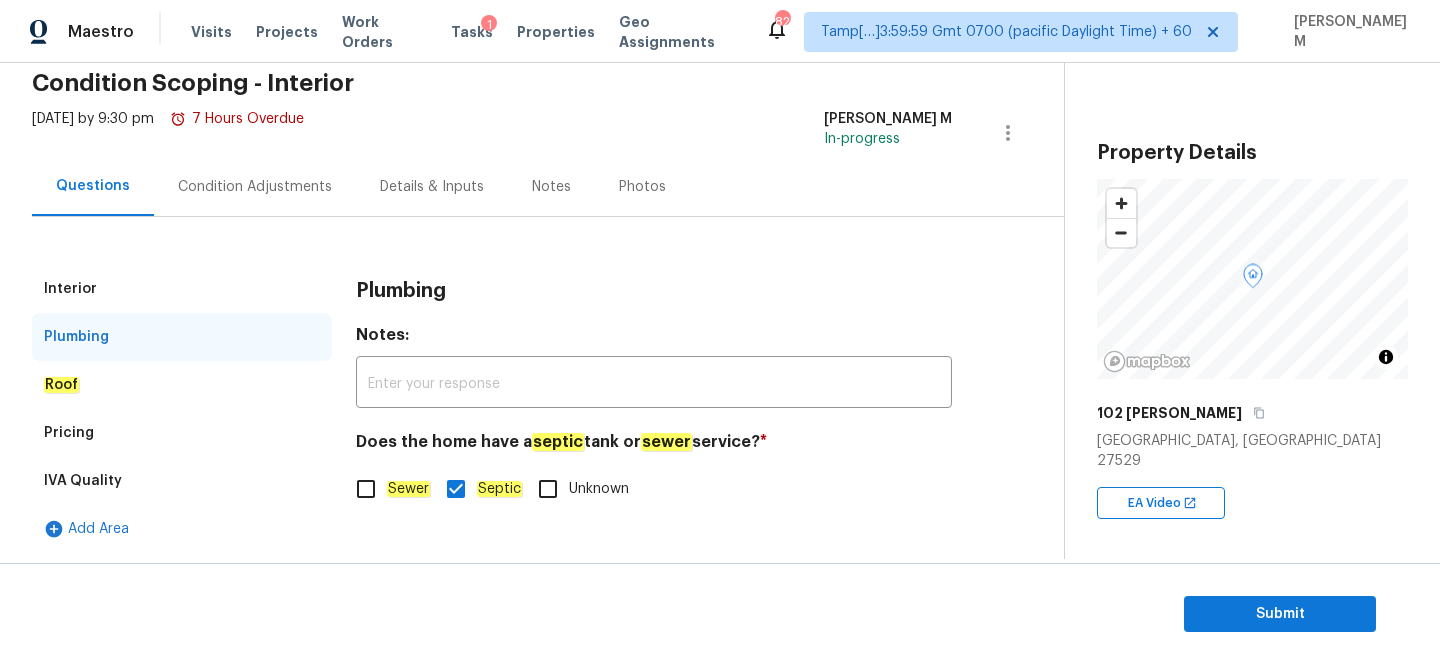 click on "Pricing" at bounding box center [182, 433] 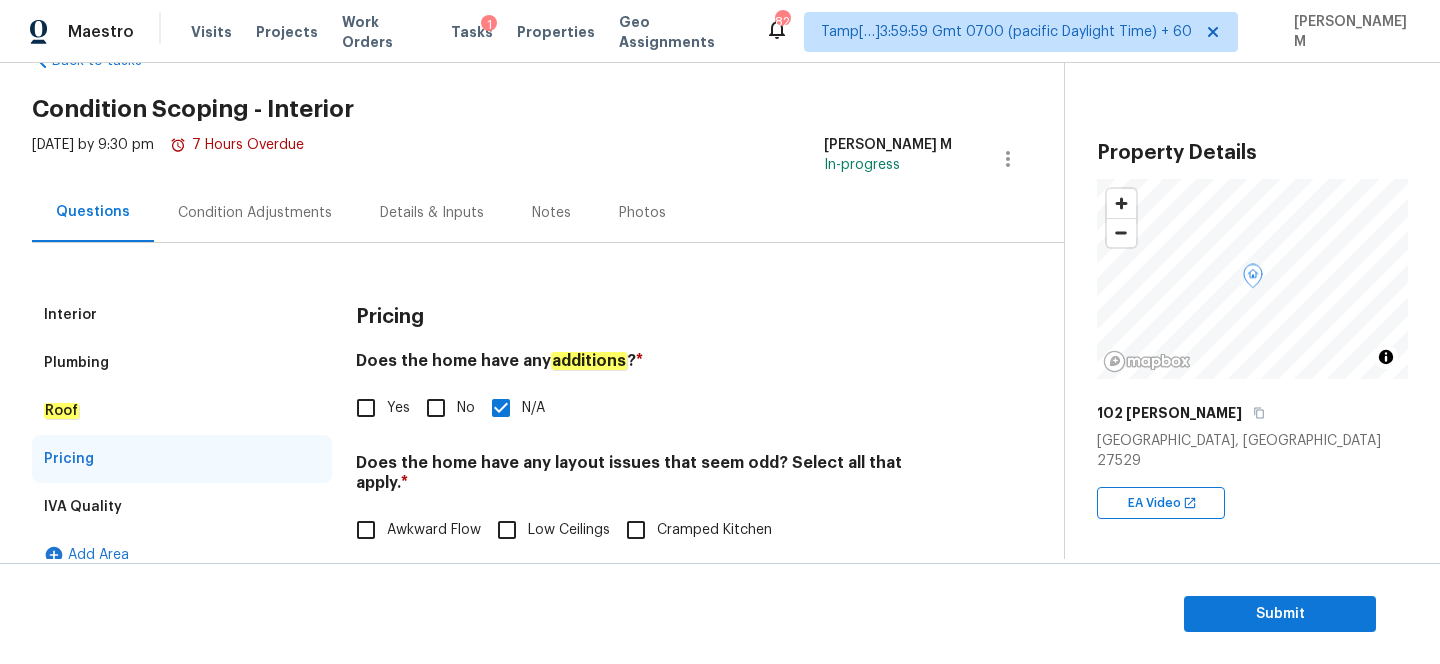 scroll, scrollTop: 8, scrollLeft: 0, axis: vertical 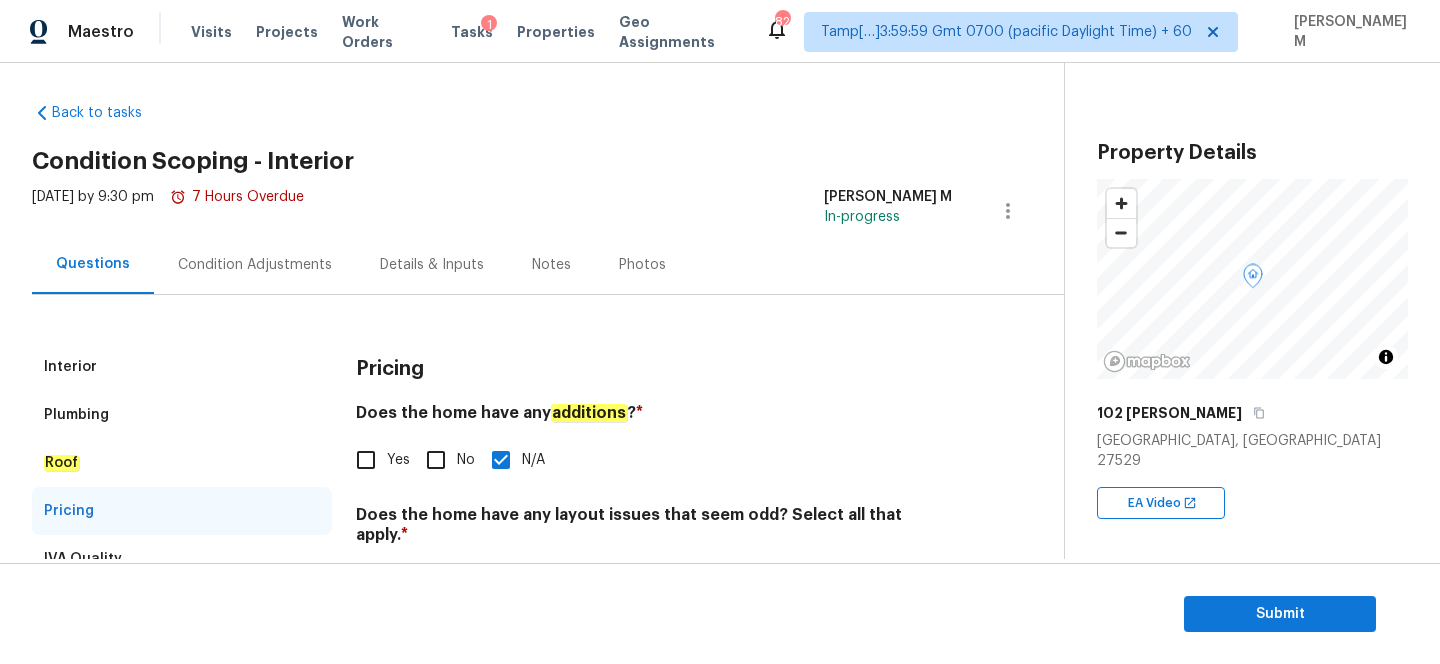 click on "Condition Adjustments" at bounding box center [255, 264] 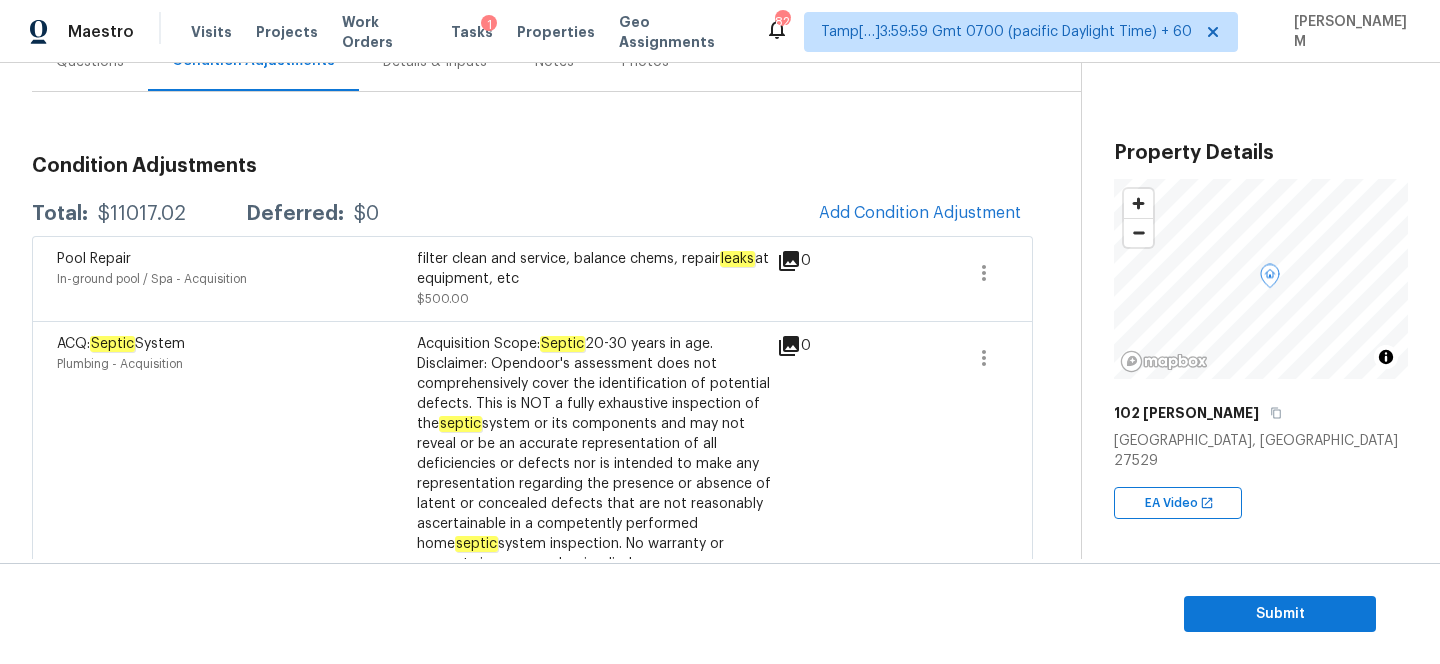 scroll, scrollTop: 302, scrollLeft: 0, axis: vertical 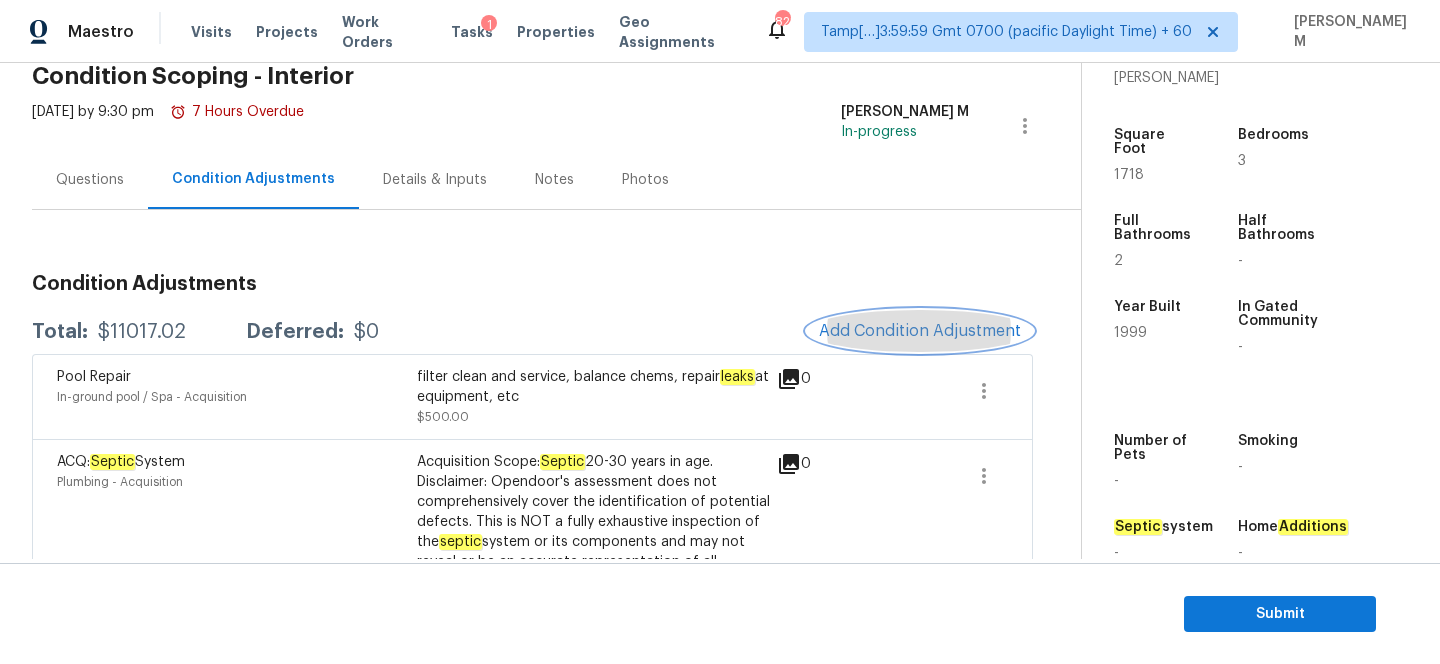 click on "Add Condition Adjustment" at bounding box center [920, 331] 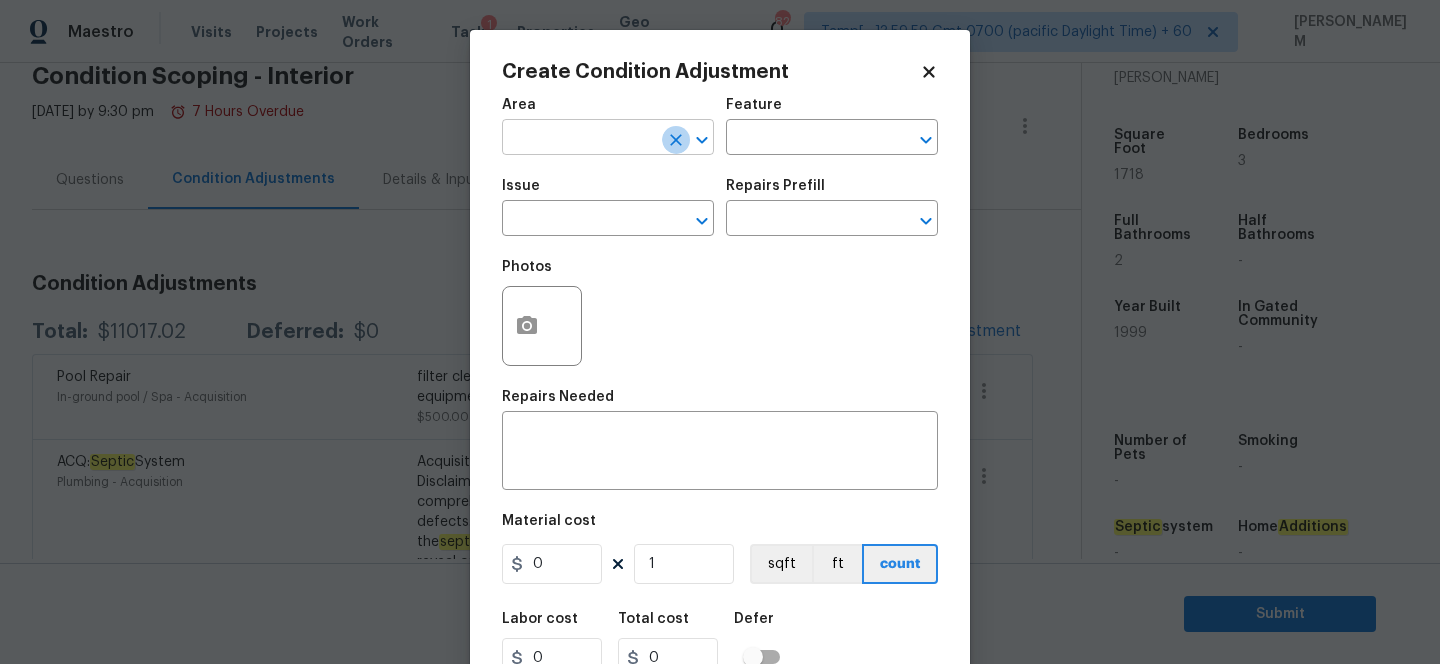 click 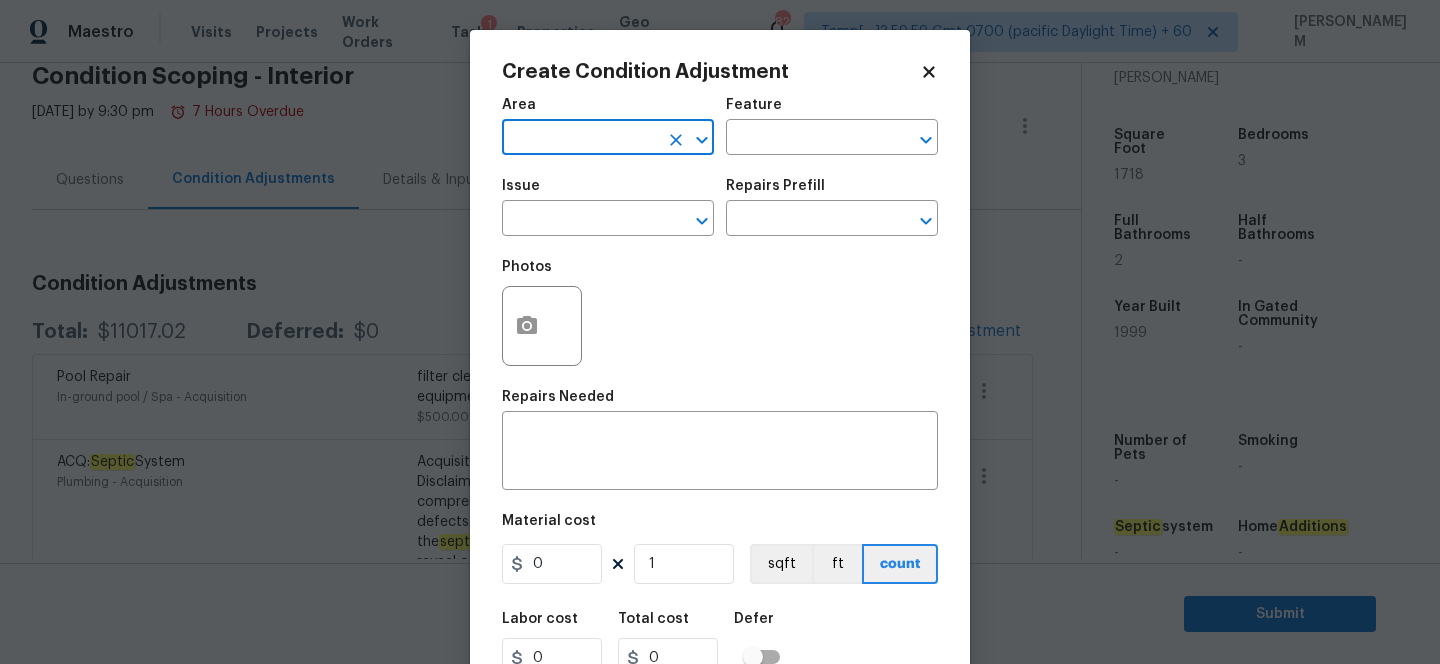 click at bounding box center [580, 139] 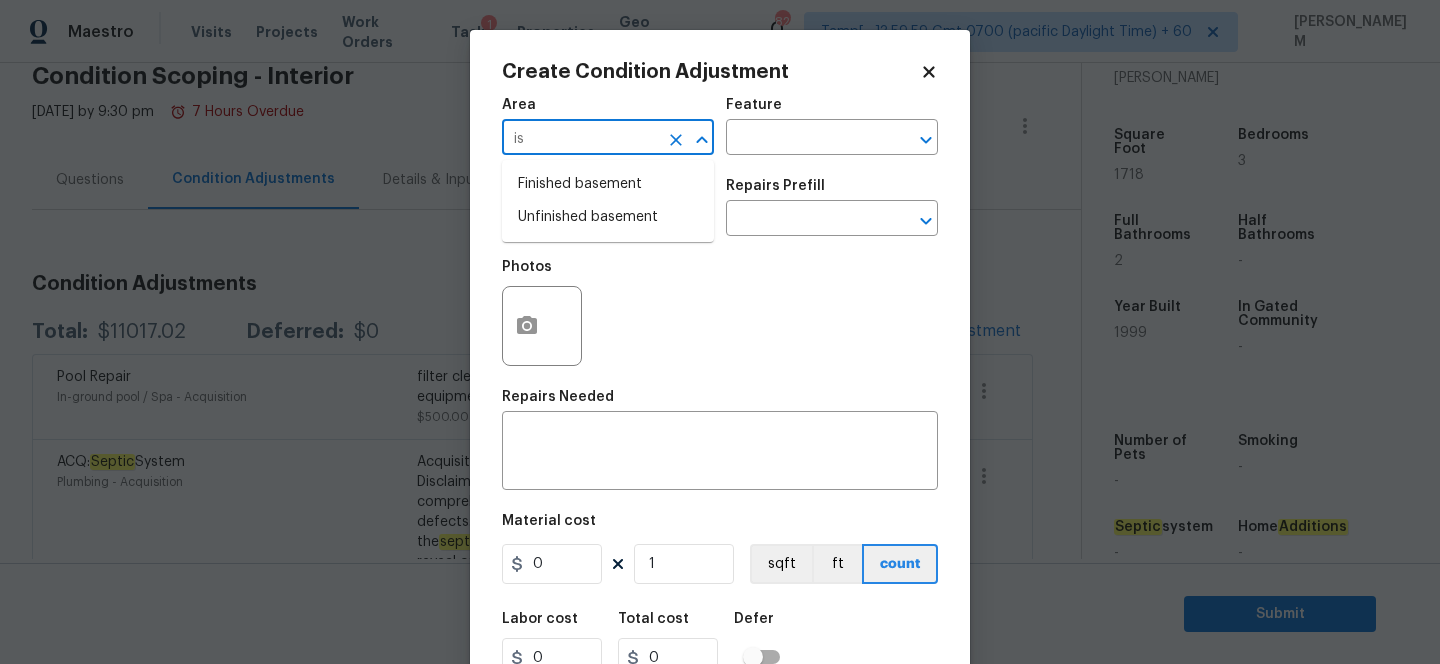 type on "i" 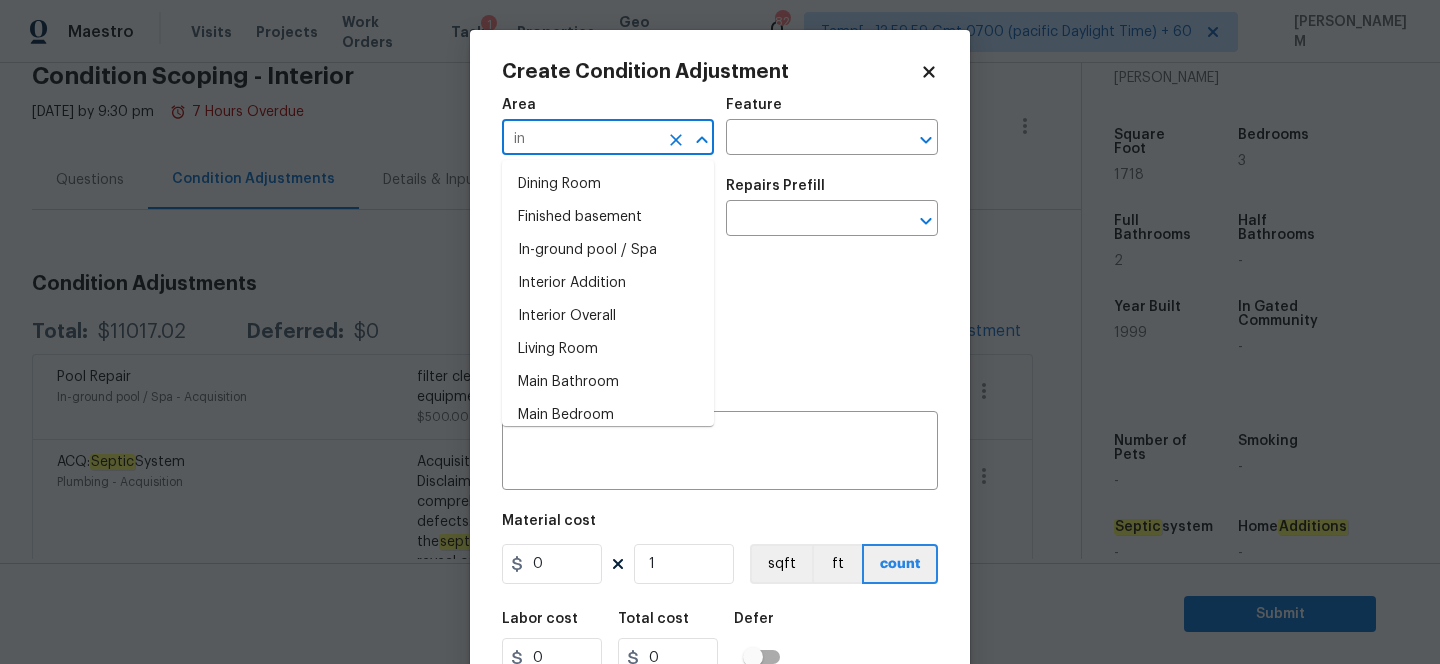 type on "i" 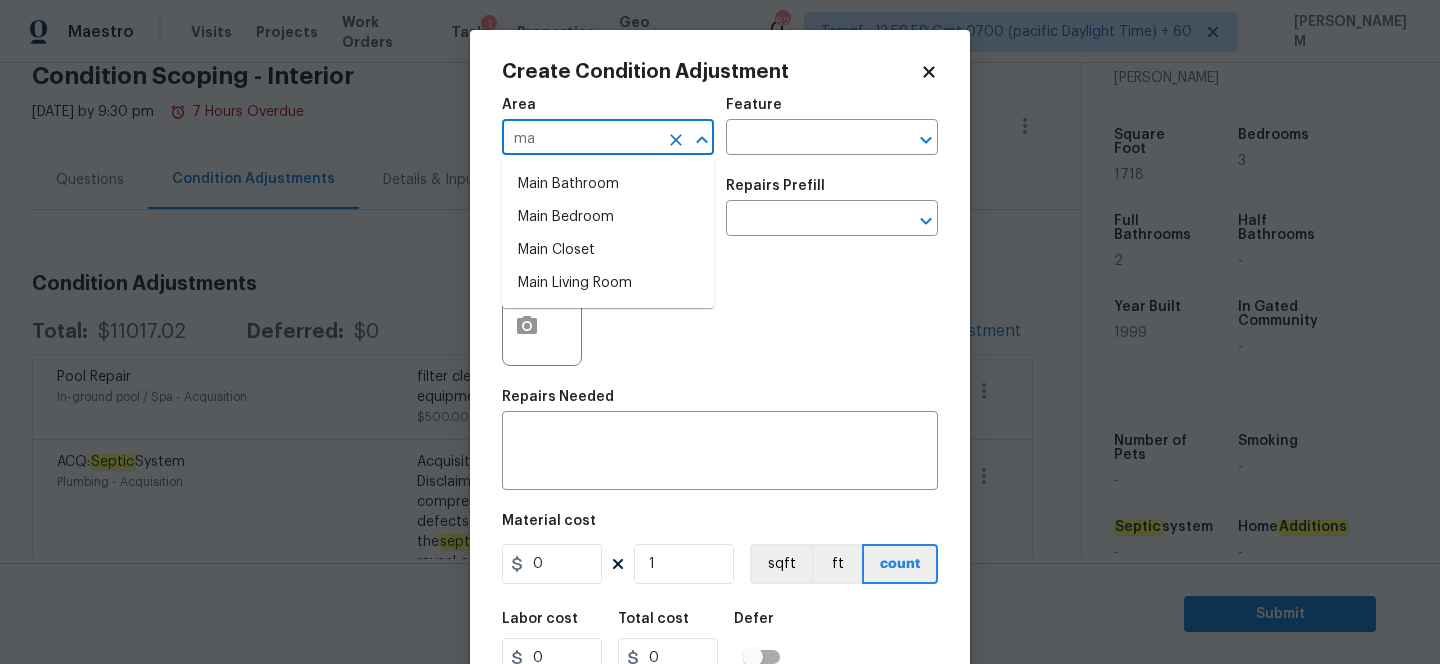 type on "m" 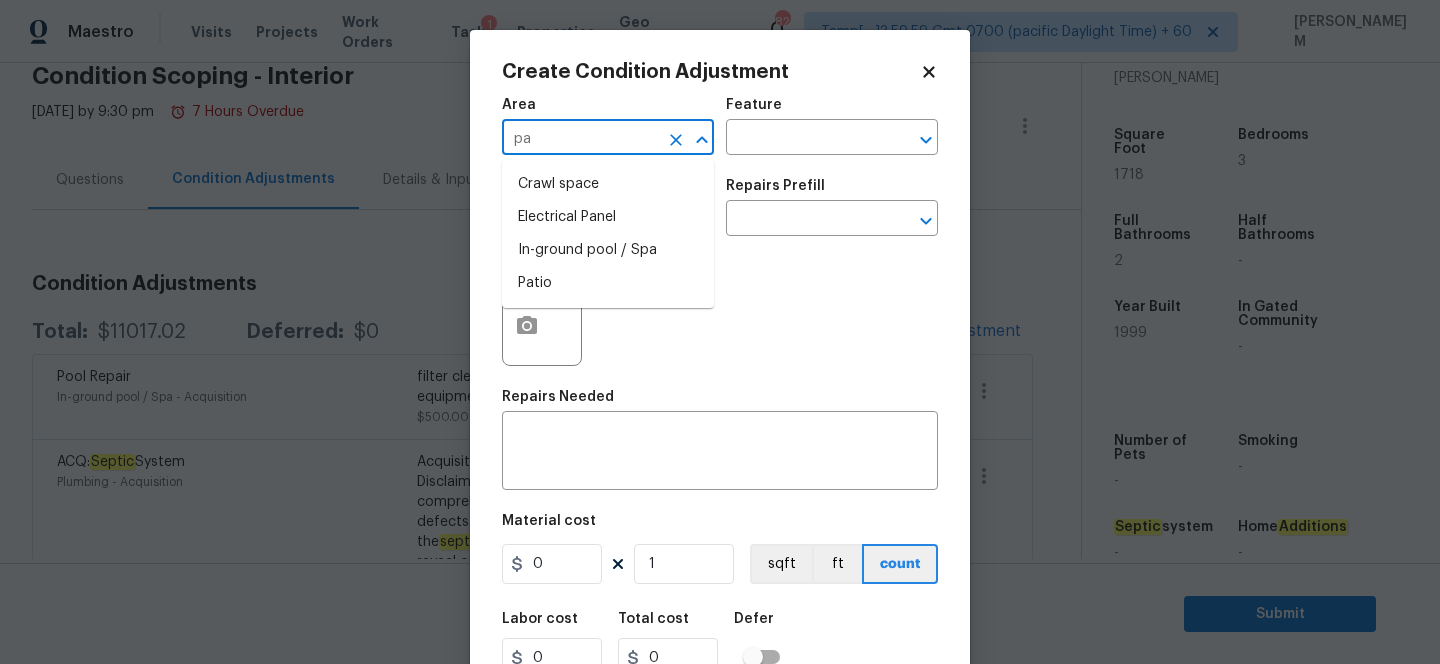 type on "p" 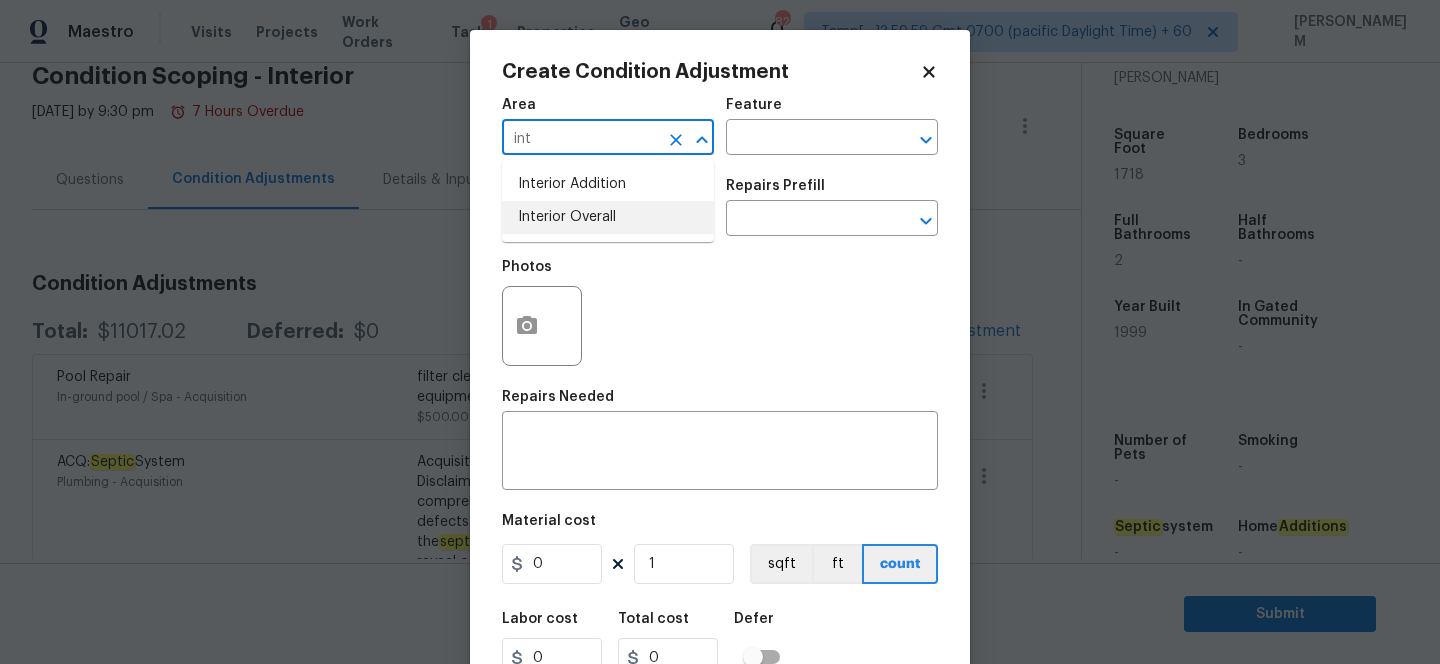click on "Interior Overall" at bounding box center [608, 217] 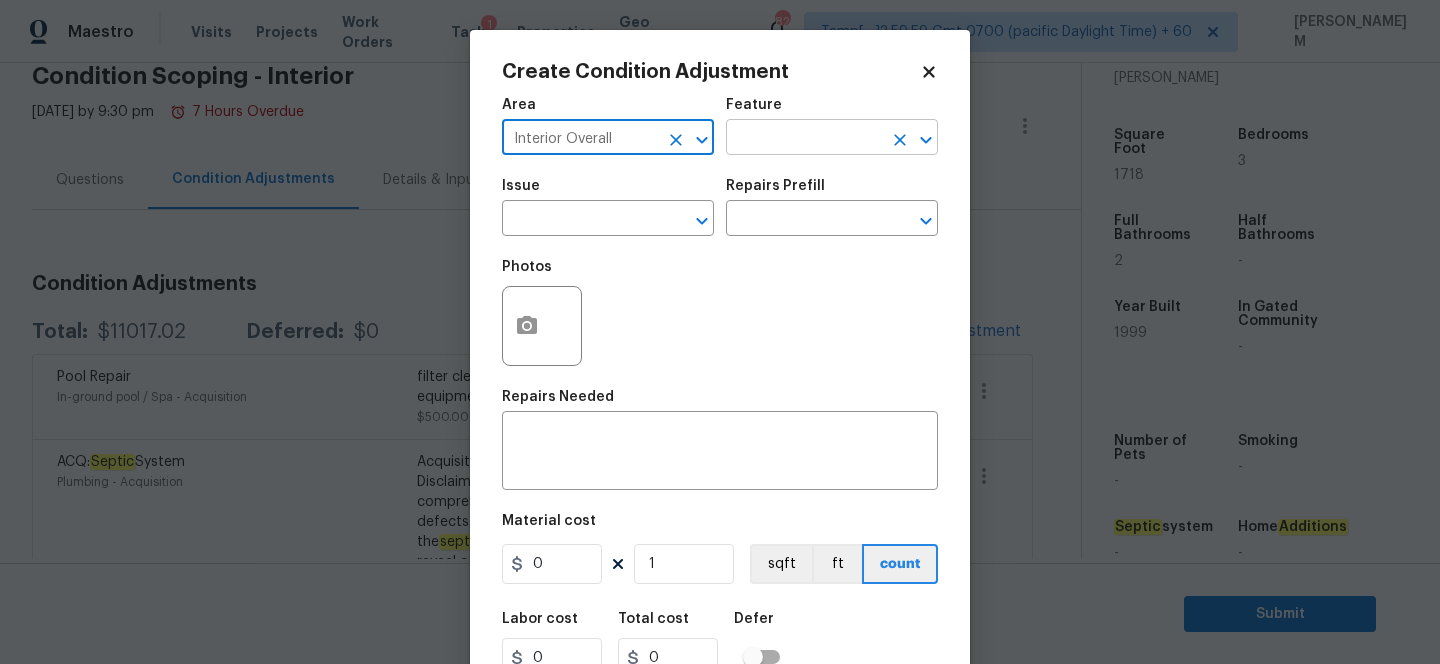 type on "Interior Overall" 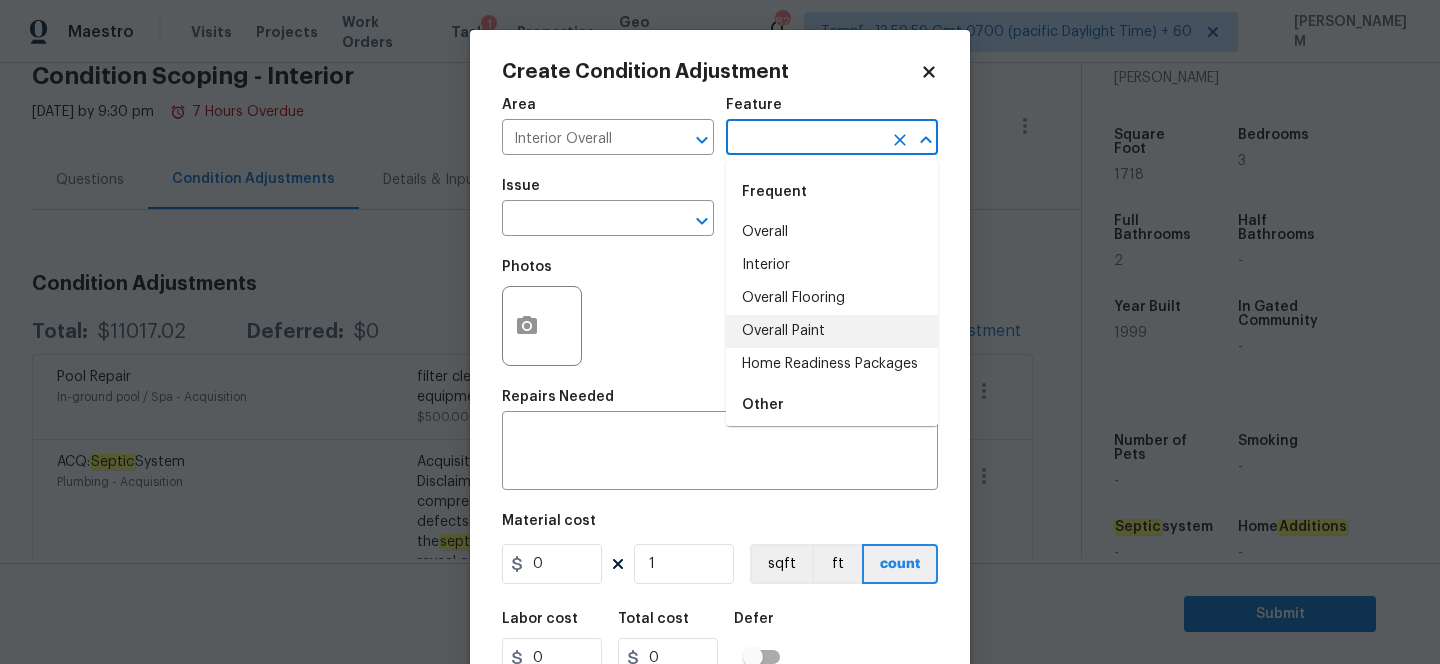click on "Overall Paint" at bounding box center [832, 331] 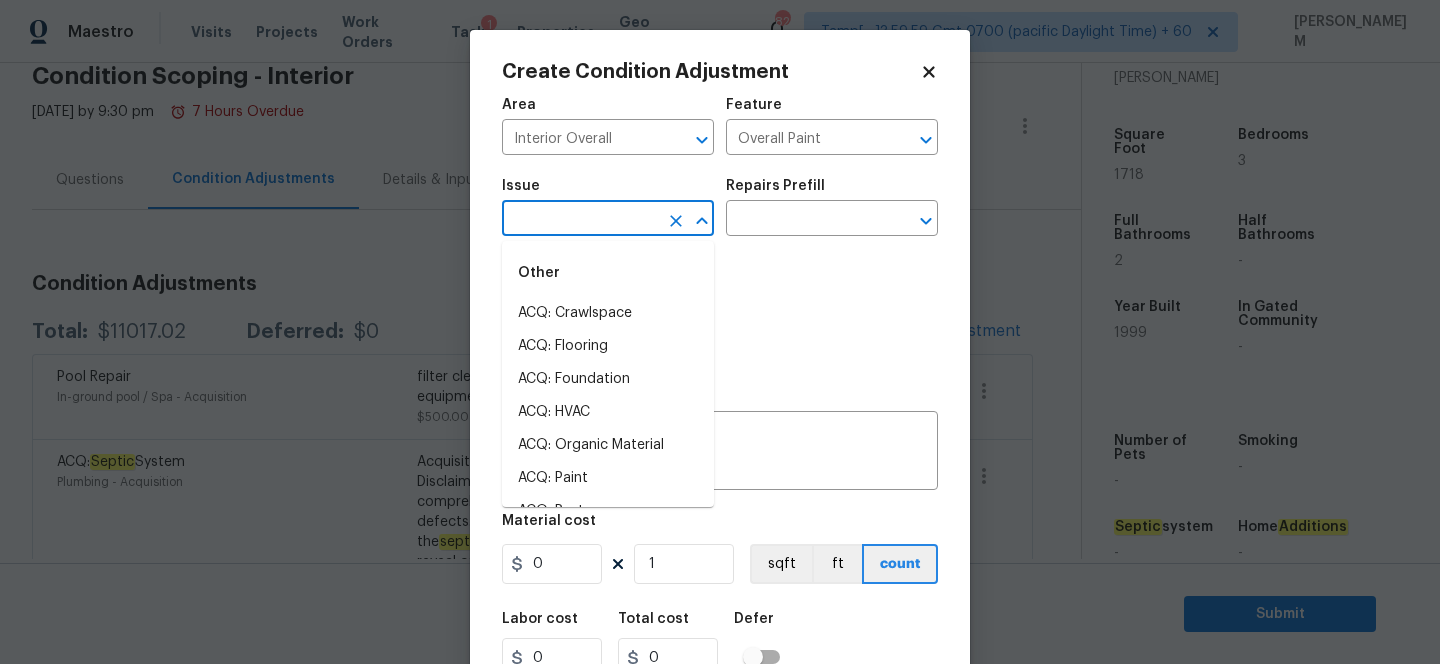click at bounding box center (580, 220) 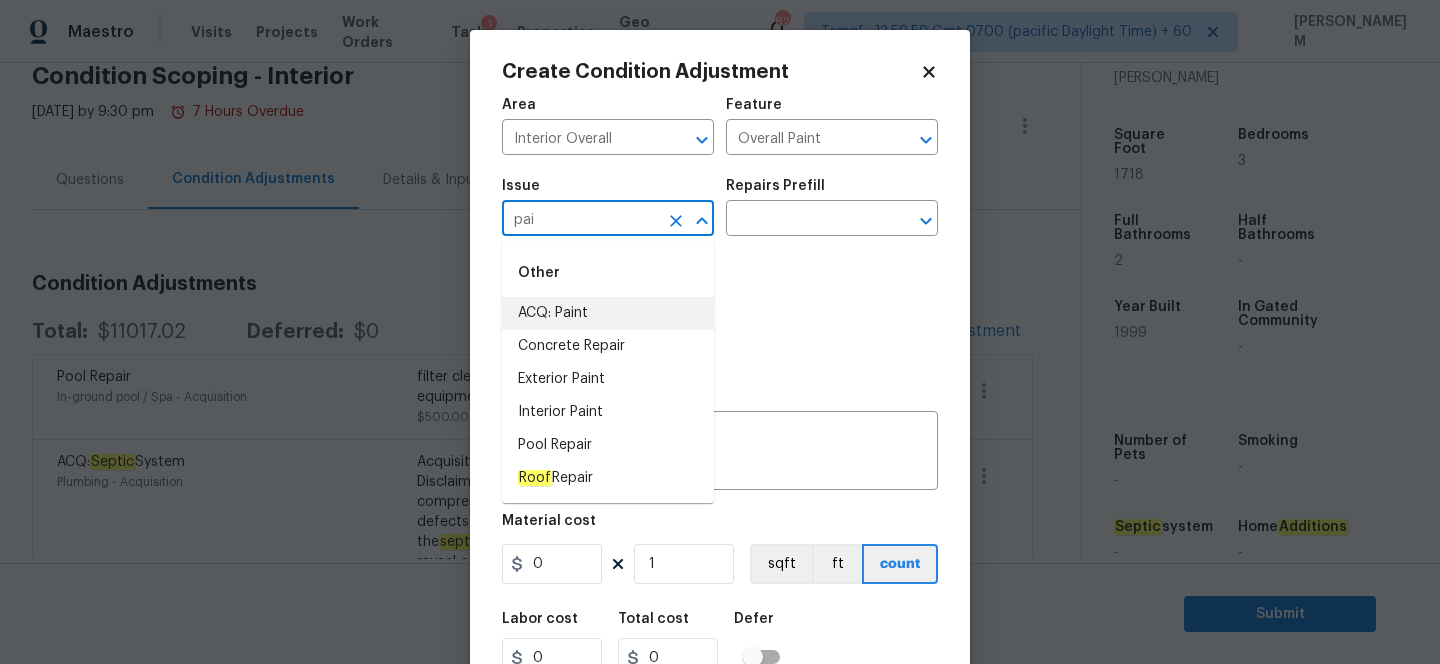 click on "ACQ: Paint" at bounding box center (608, 313) 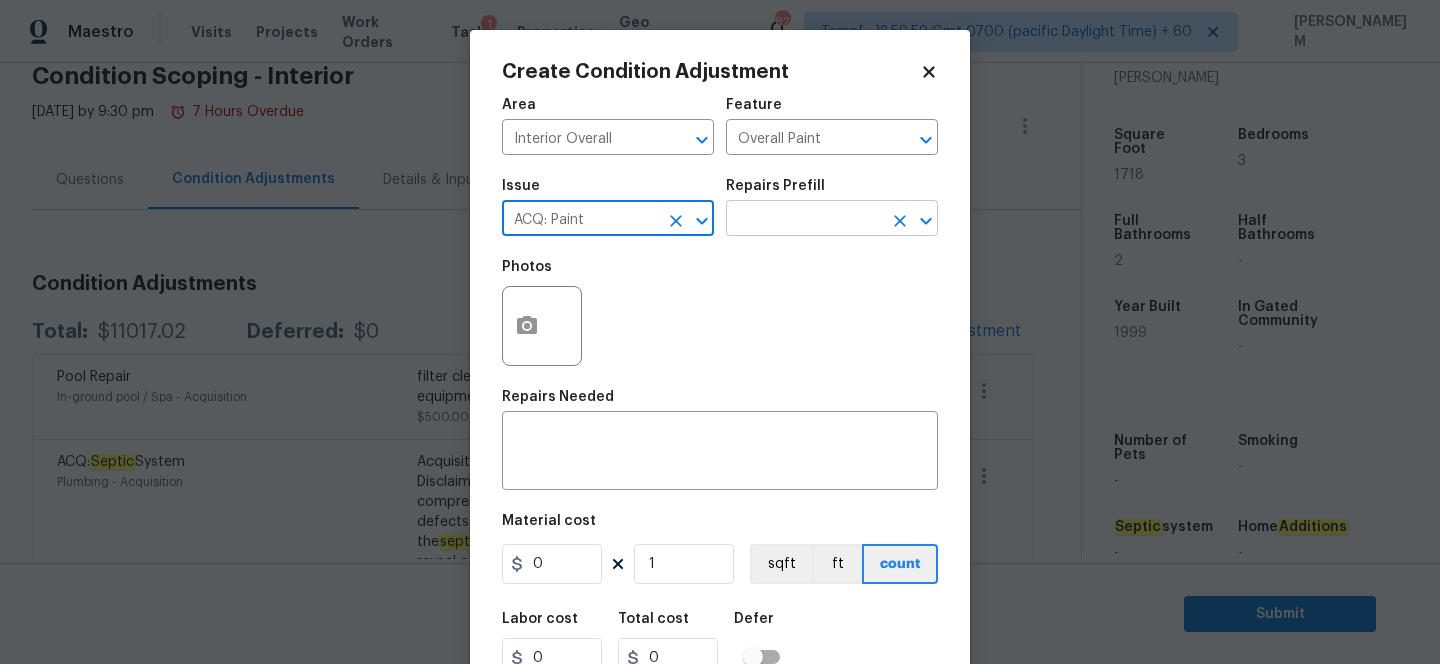 type on "ACQ: Paint" 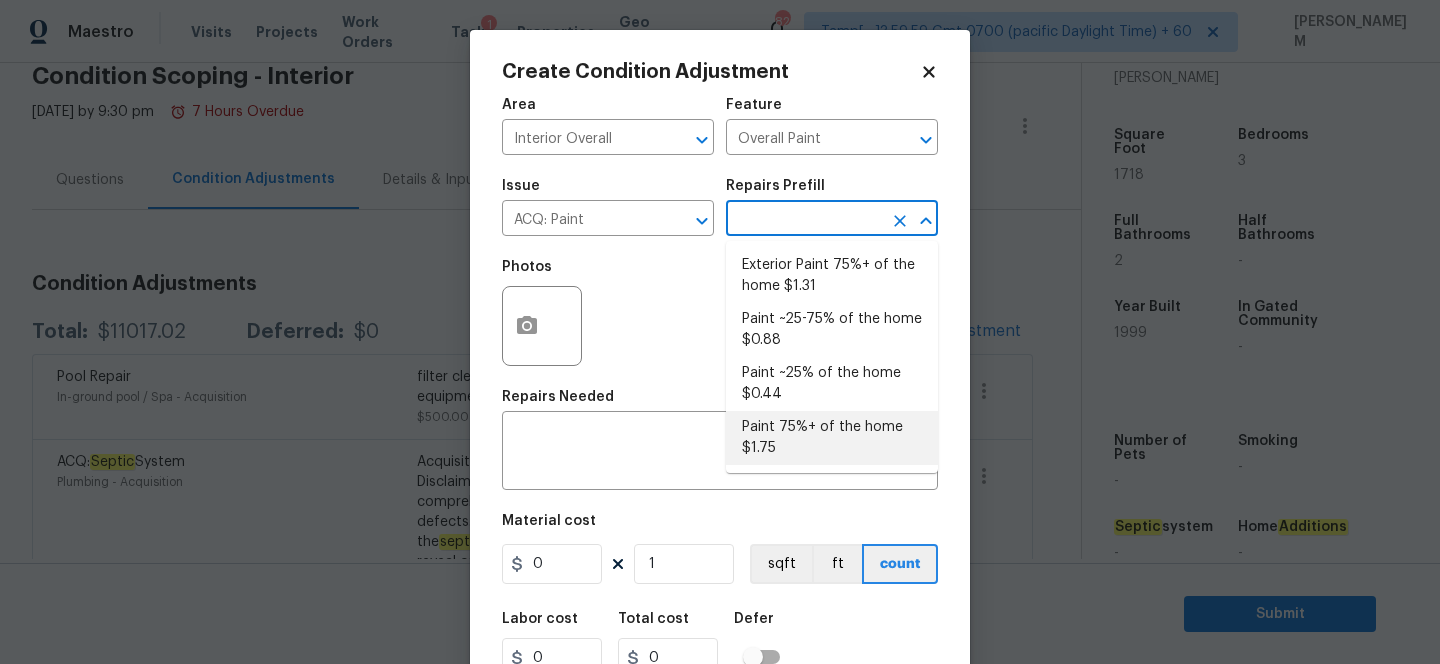 click on "Paint 75%+ of the home $1.75" at bounding box center [832, 438] 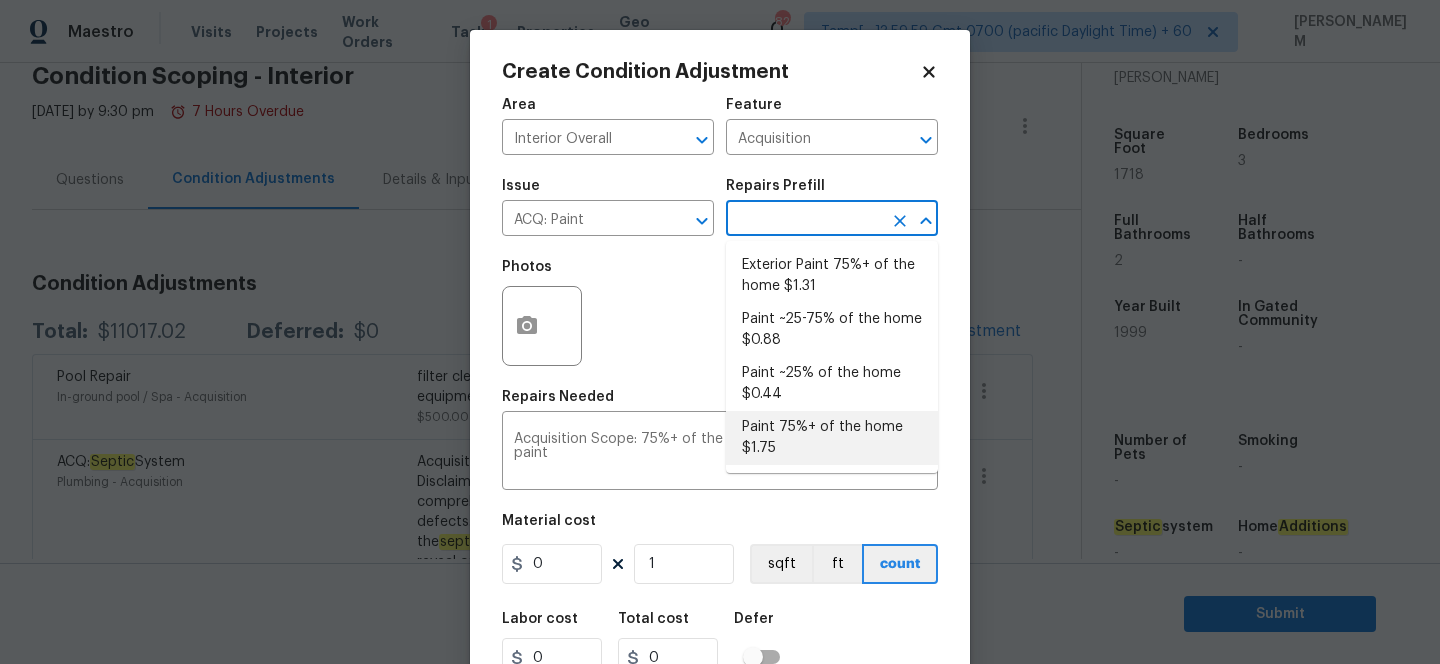 type on "1.75" 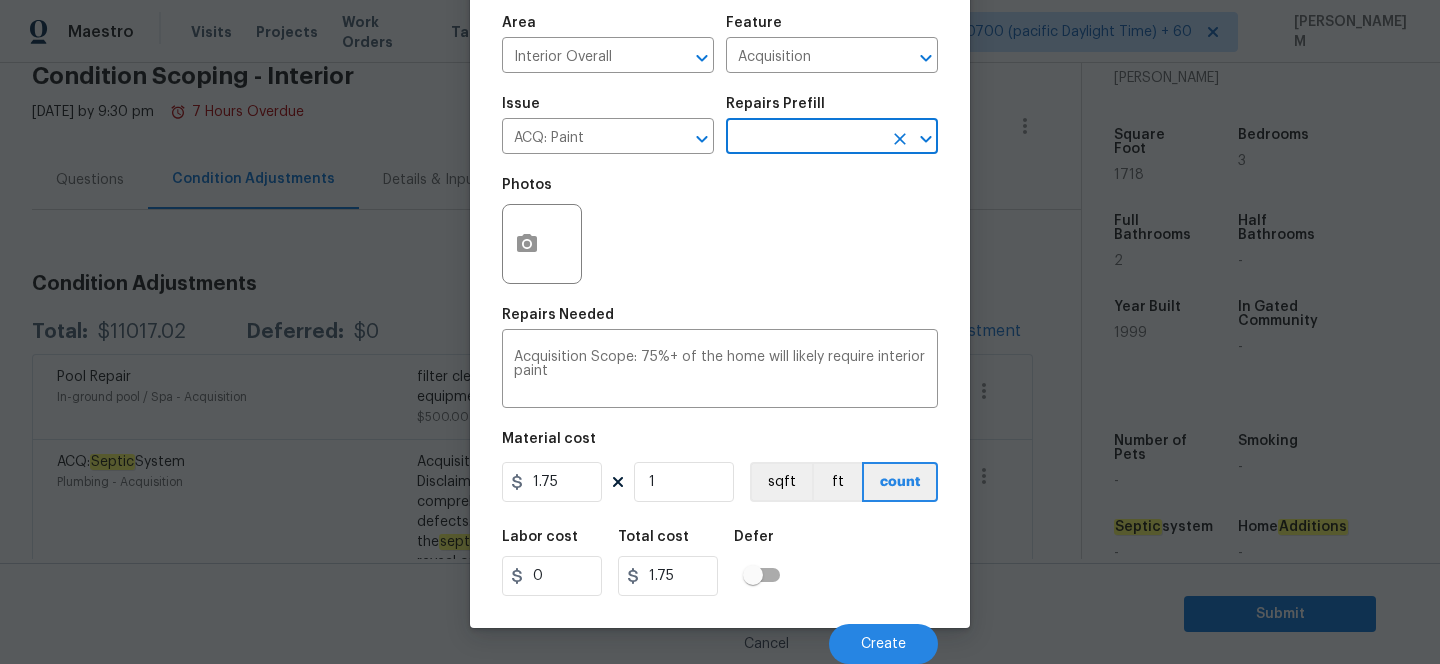 scroll, scrollTop: 82, scrollLeft: 0, axis: vertical 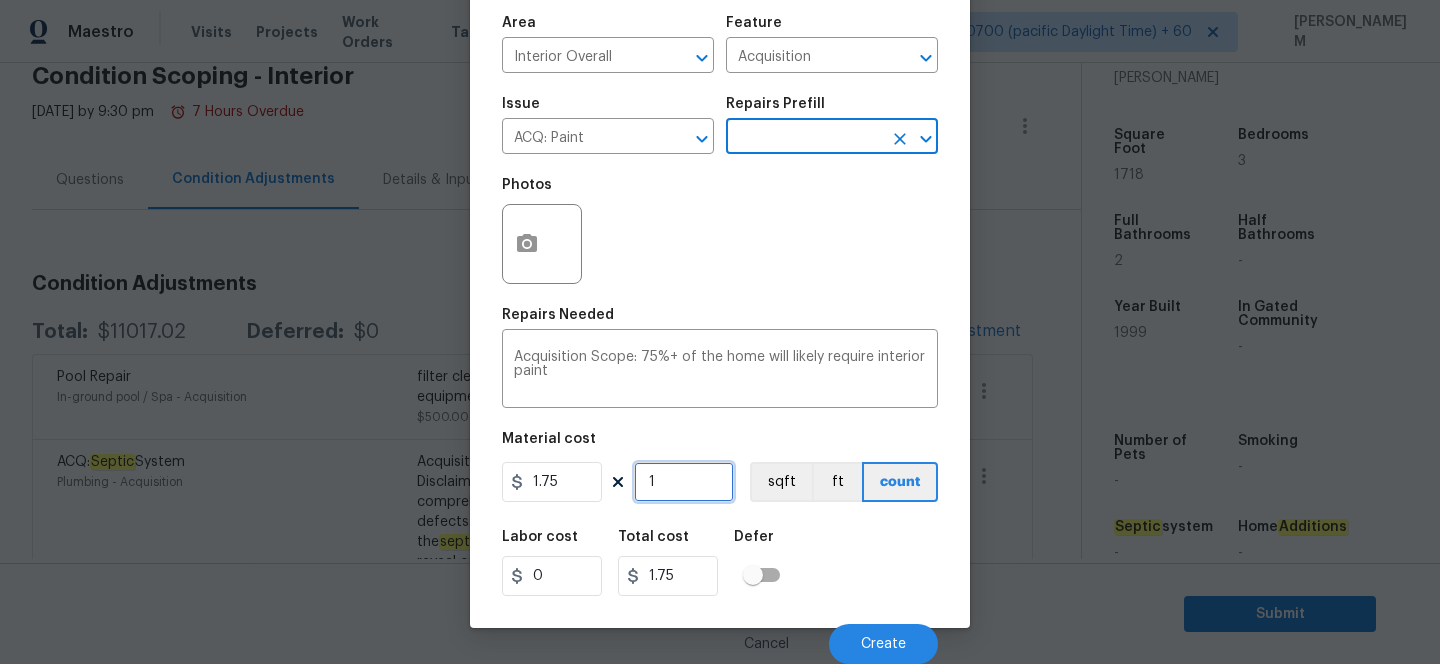 click on "1" at bounding box center (684, 482) 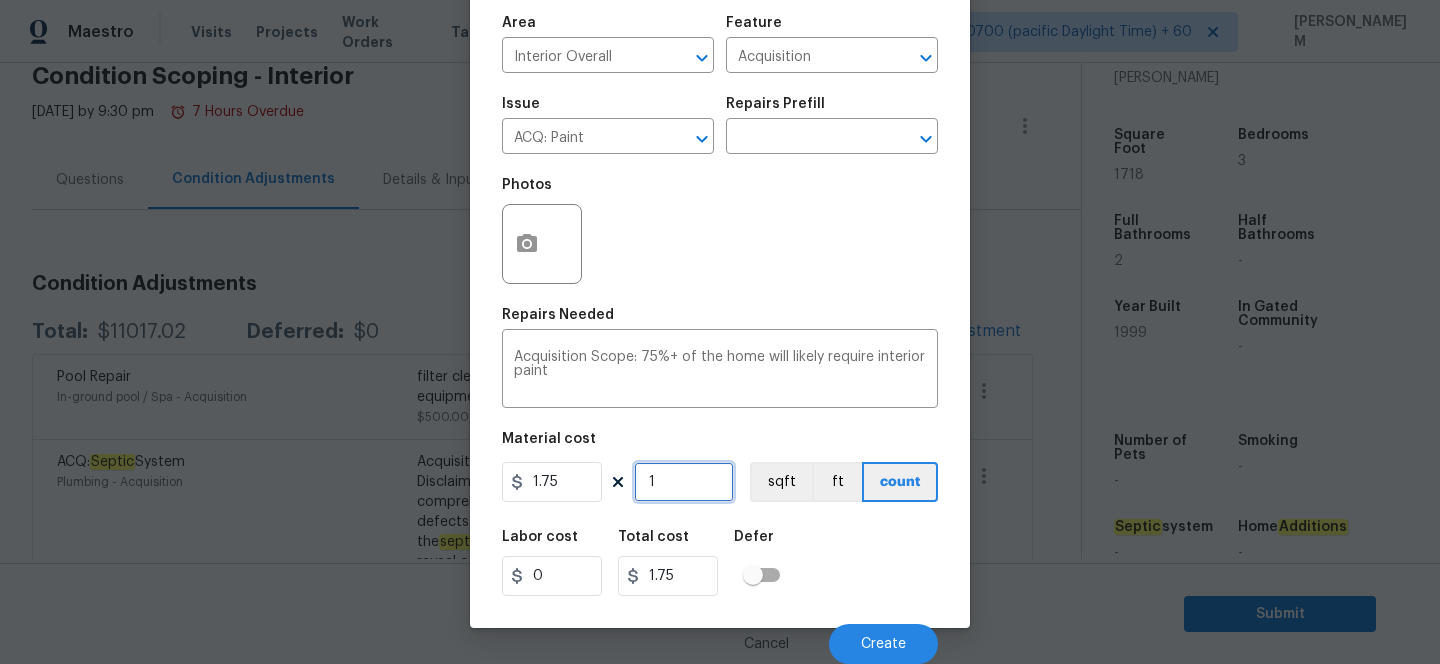 type on "17" 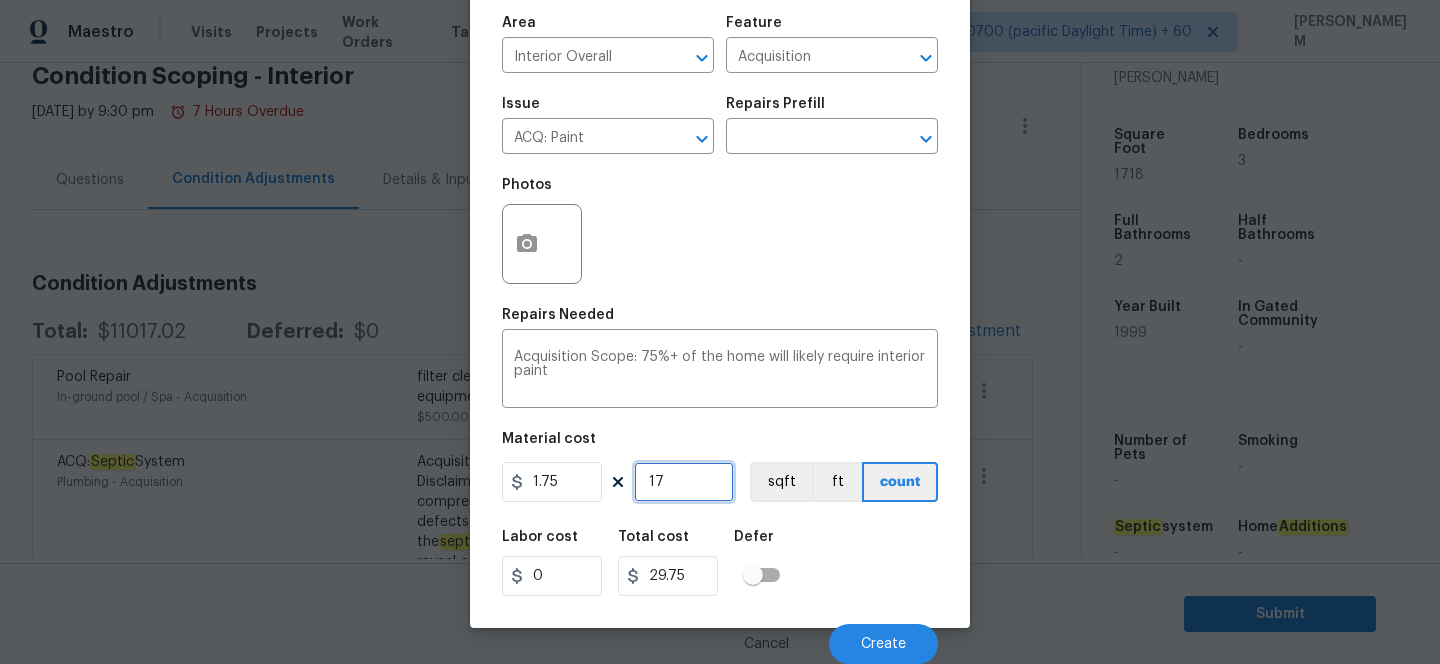 type on "171" 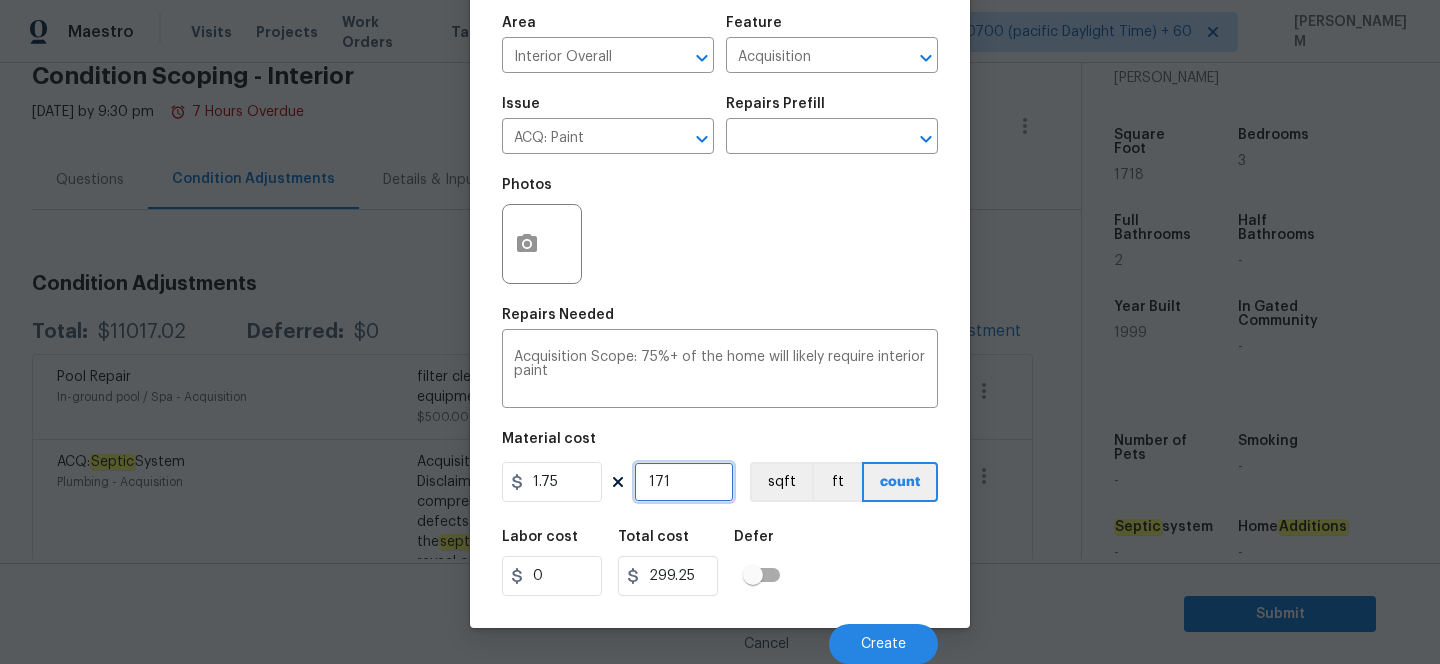 type on "1718" 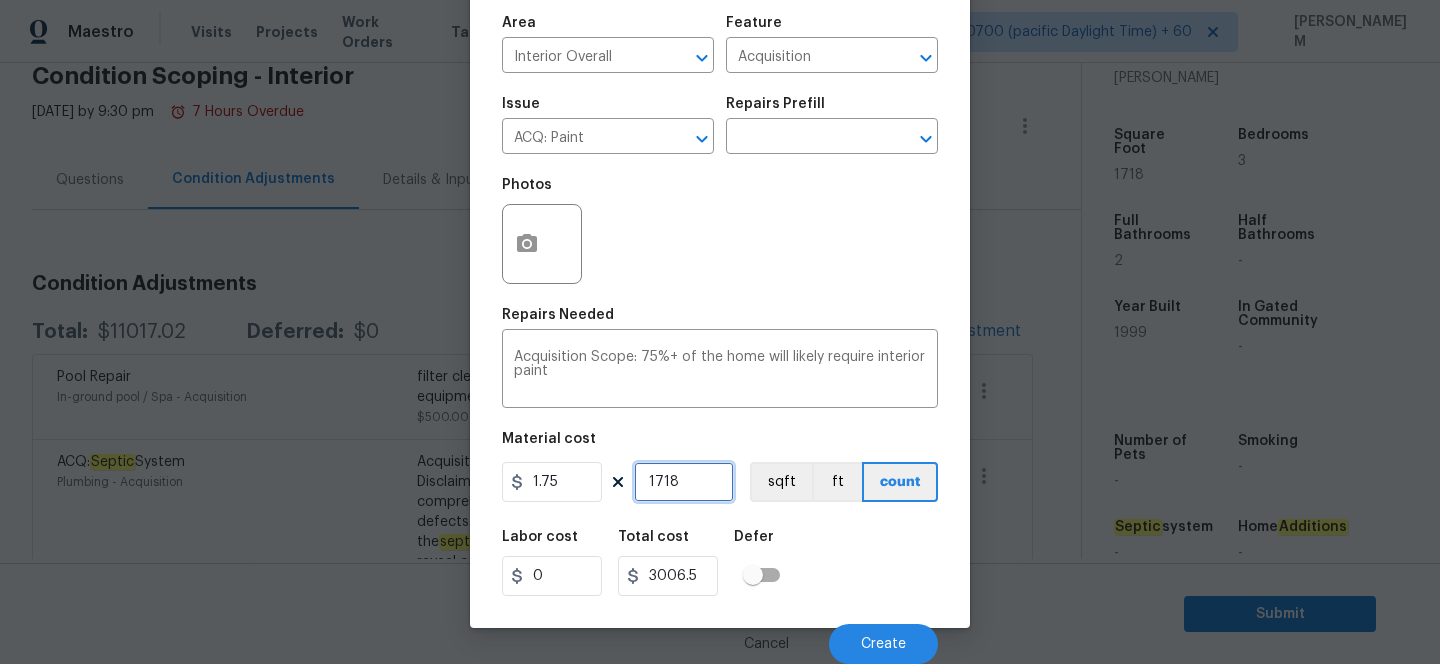 type on "1718" 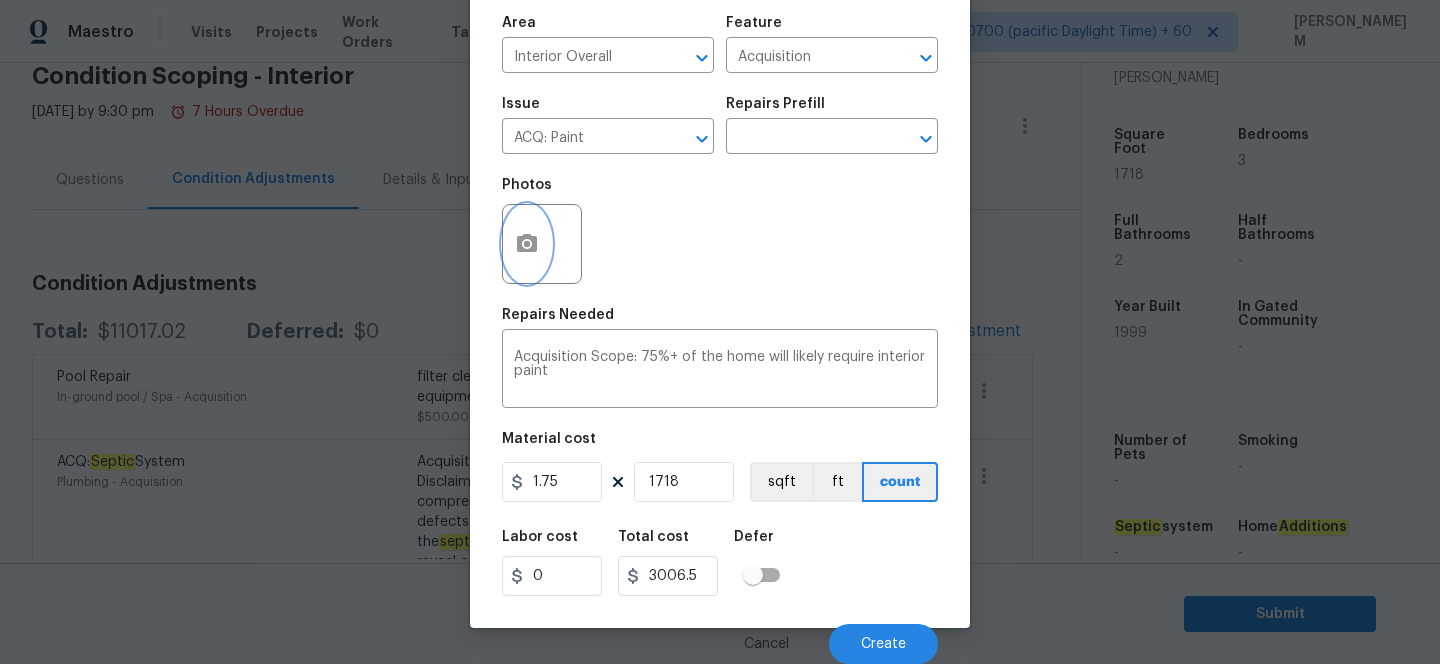 click at bounding box center [527, 244] 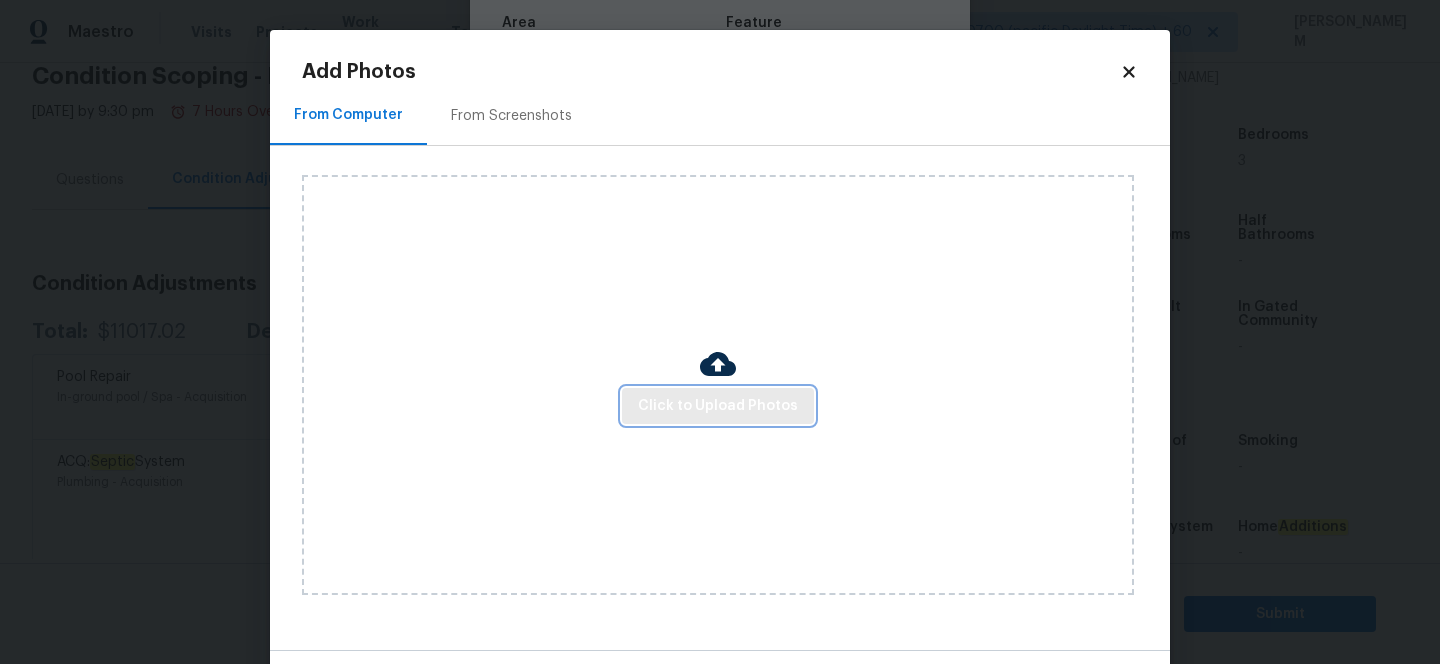 click on "Click to Upload Photos" at bounding box center (718, 406) 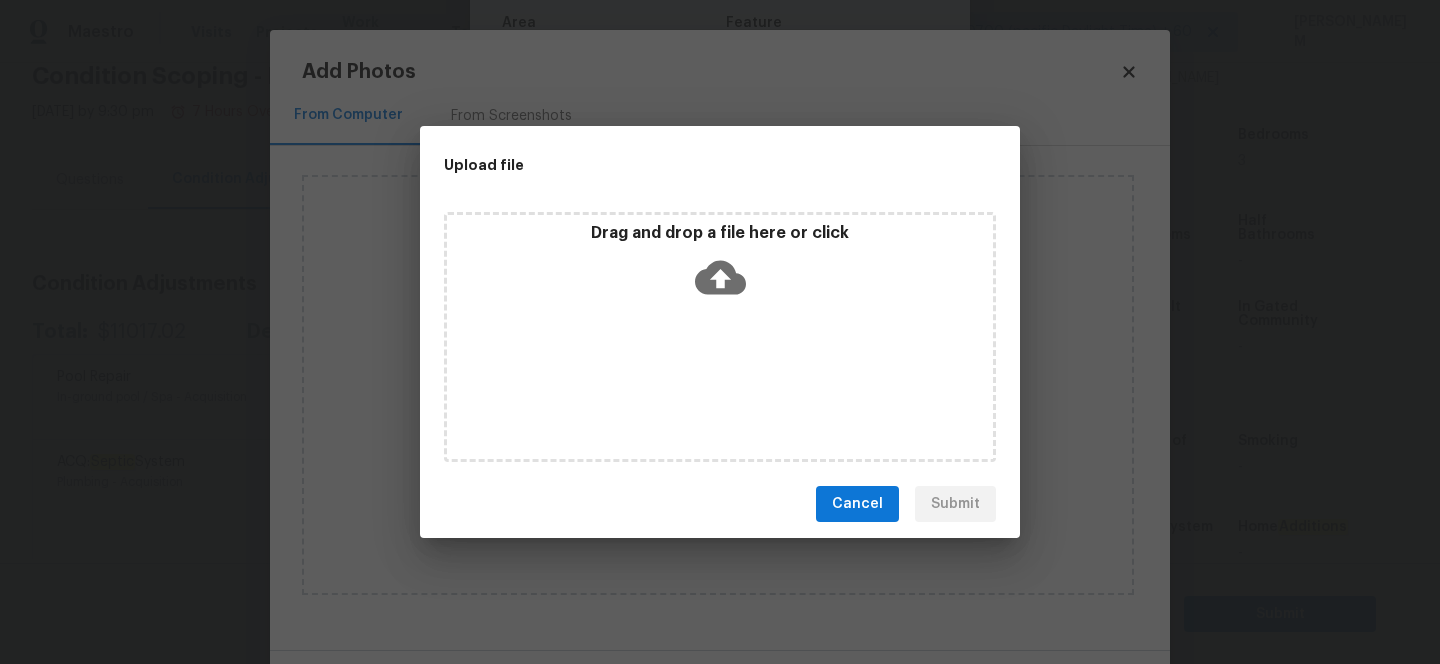 click 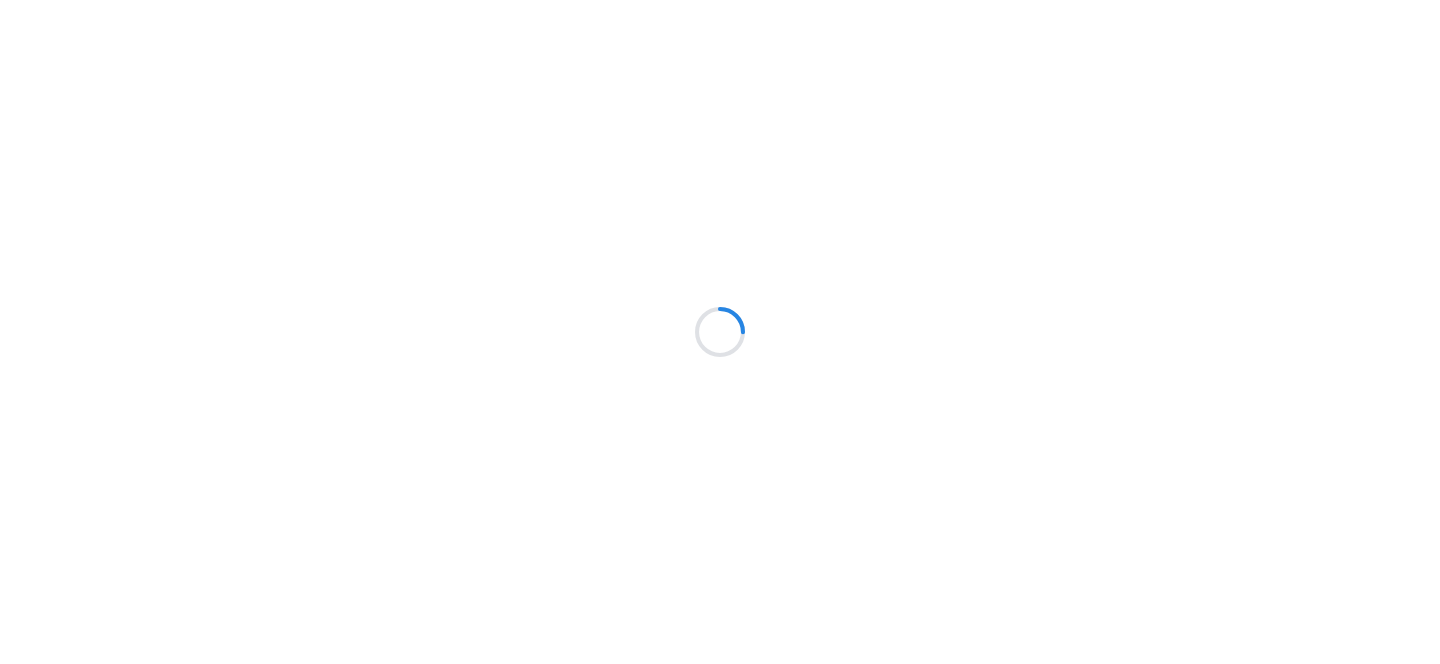 scroll, scrollTop: 0, scrollLeft: 0, axis: both 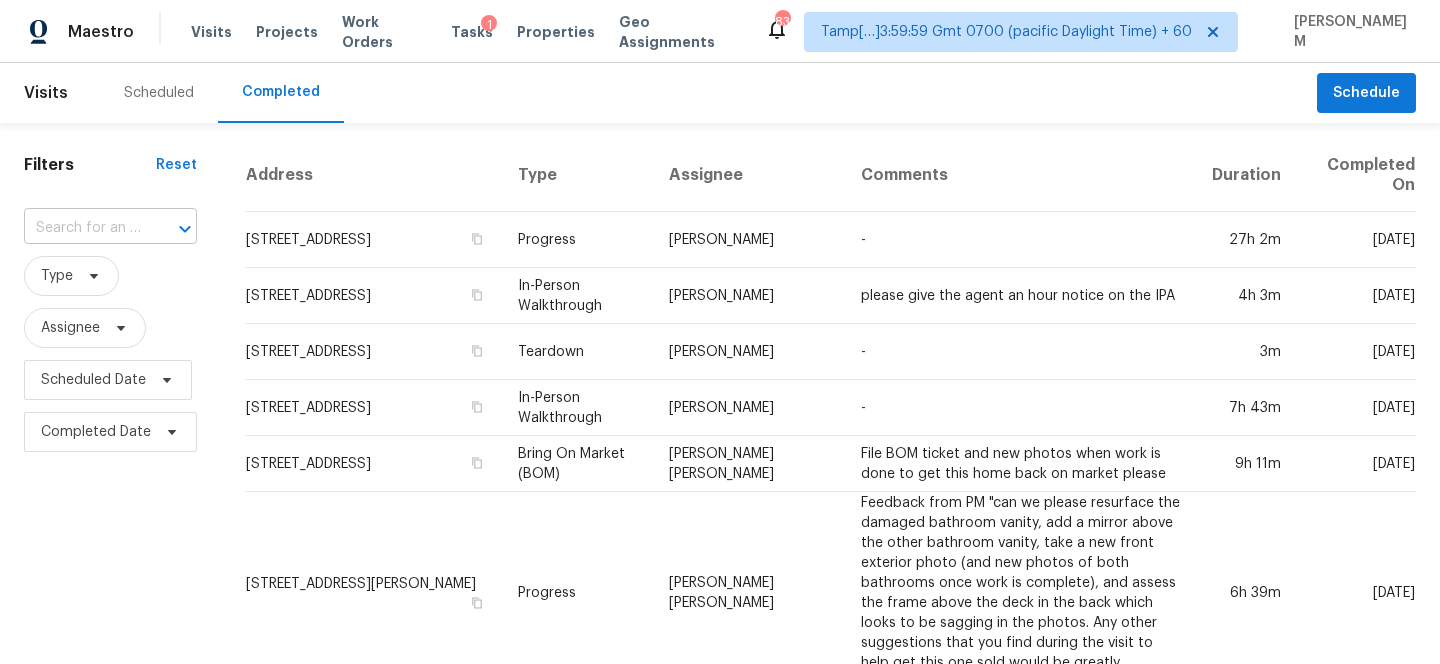 click at bounding box center (82, 228) 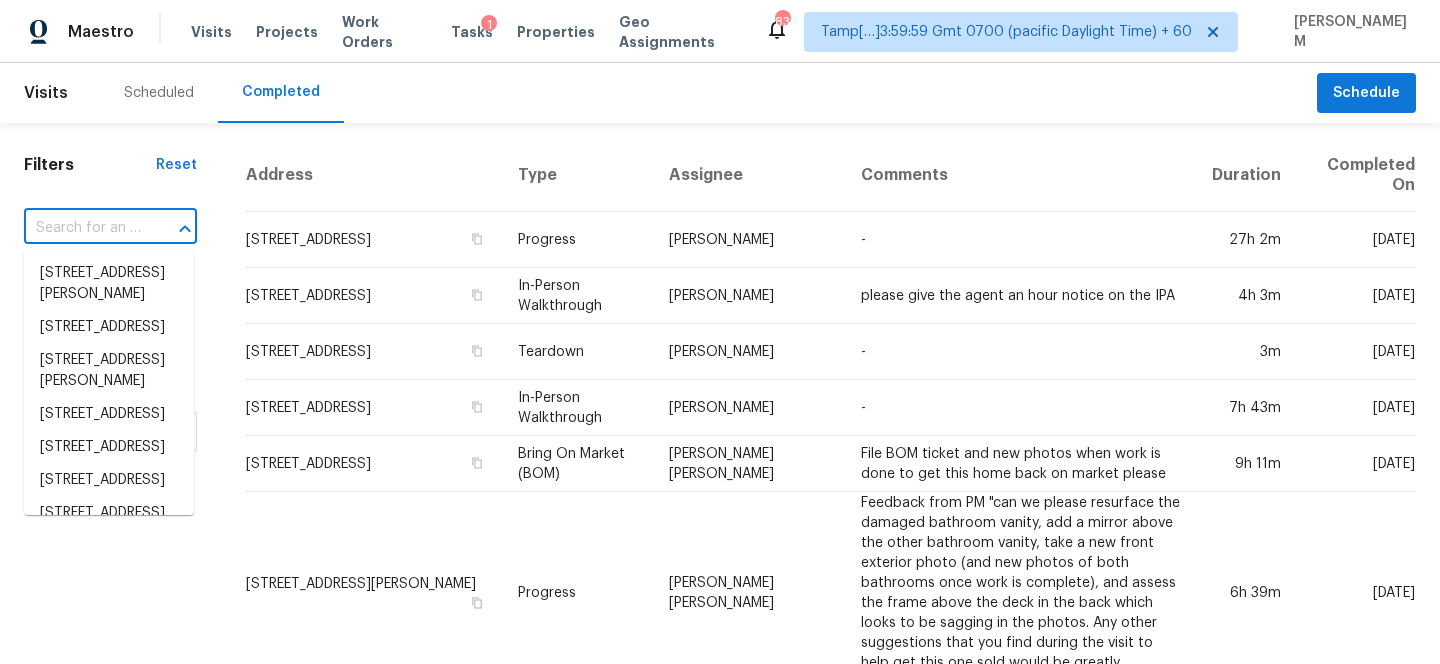 paste on "102 Gary Ct, Garner, NC 27529" 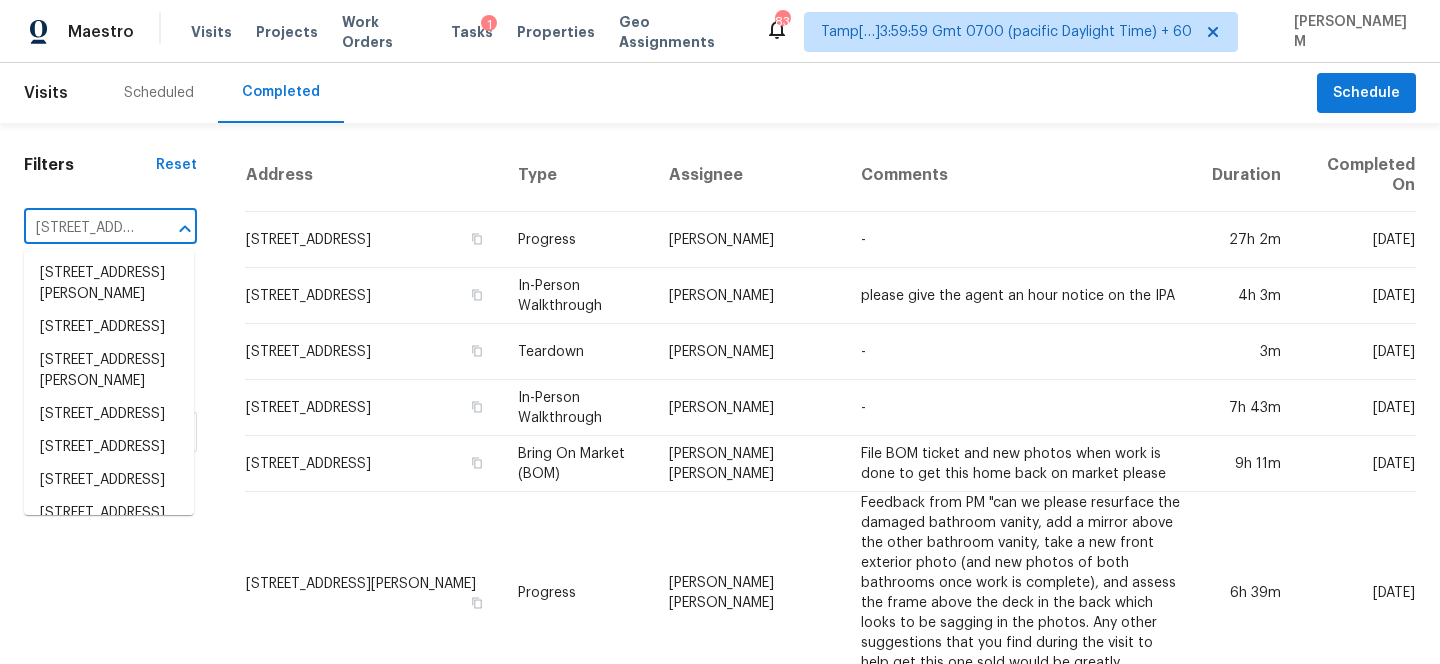 scroll, scrollTop: 0, scrollLeft: 97, axis: horizontal 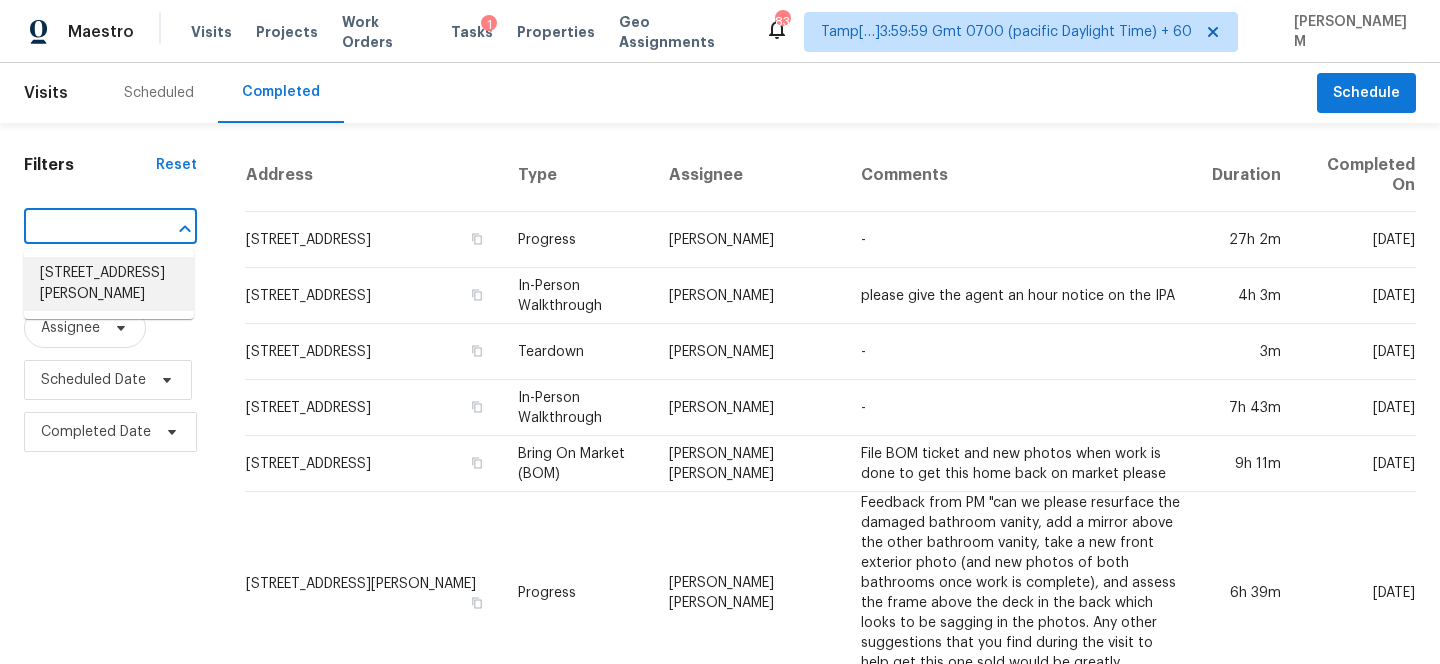click on "102 Gary Ct, Garner, NC 27529" at bounding box center [109, 284] 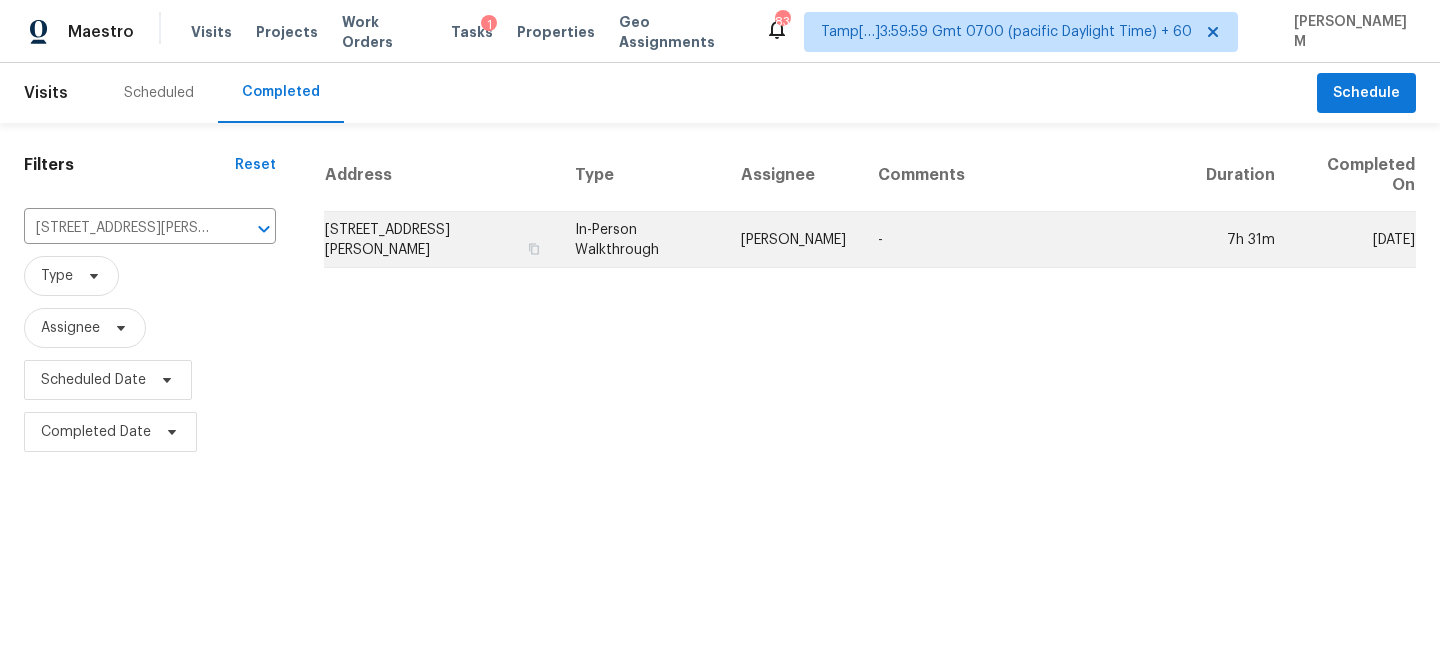 click on "102 Gary Ct, Garner, NC 27529" at bounding box center [441, 240] 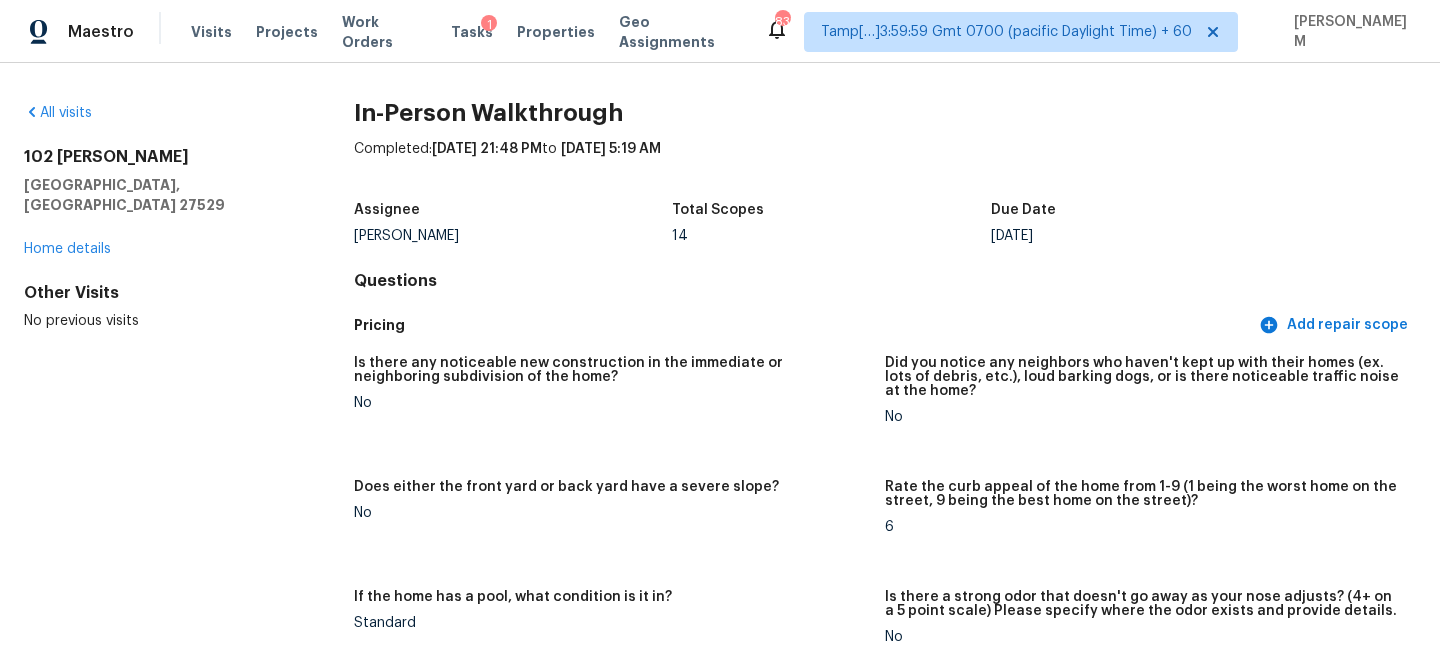 click on "Is there any noticeable new construction in the immediate or neighboring subdivision of the home?" at bounding box center [611, 370] 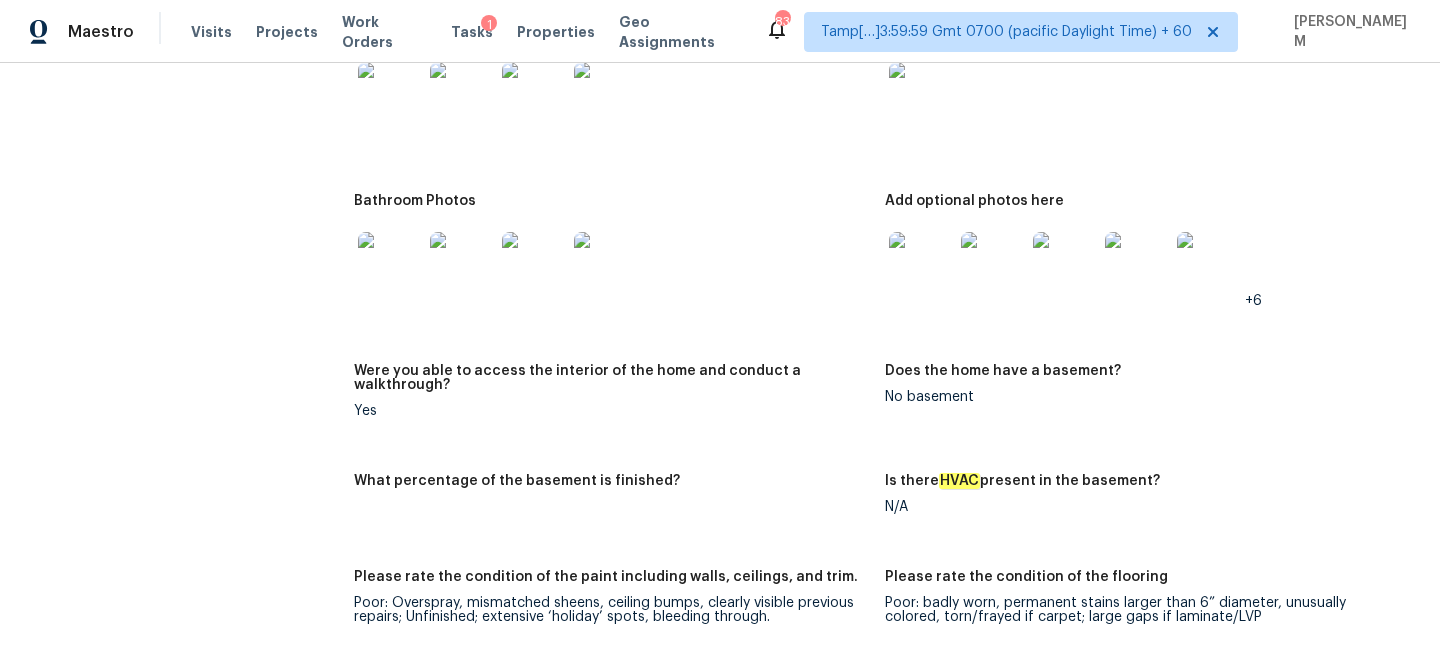scroll, scrollTop: 2754, scrollLeft: 0, axis: vertical 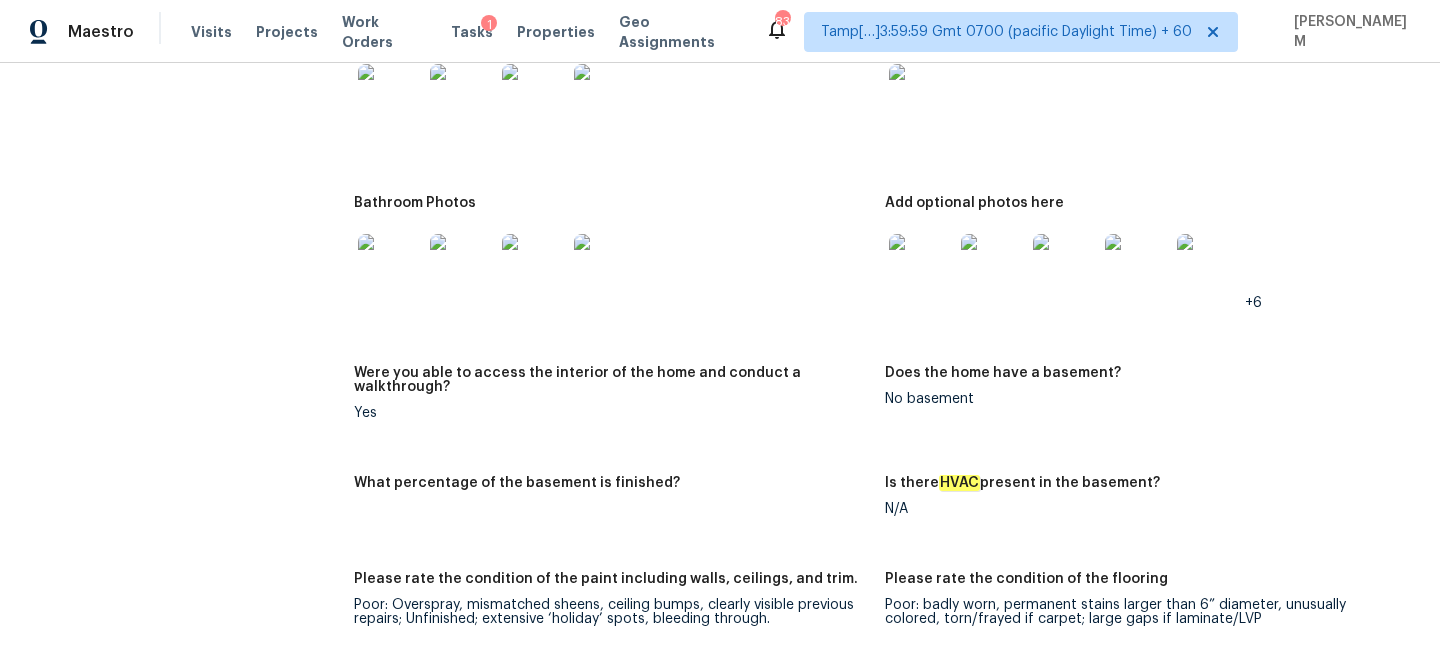 click at bounding box center [390, 266] 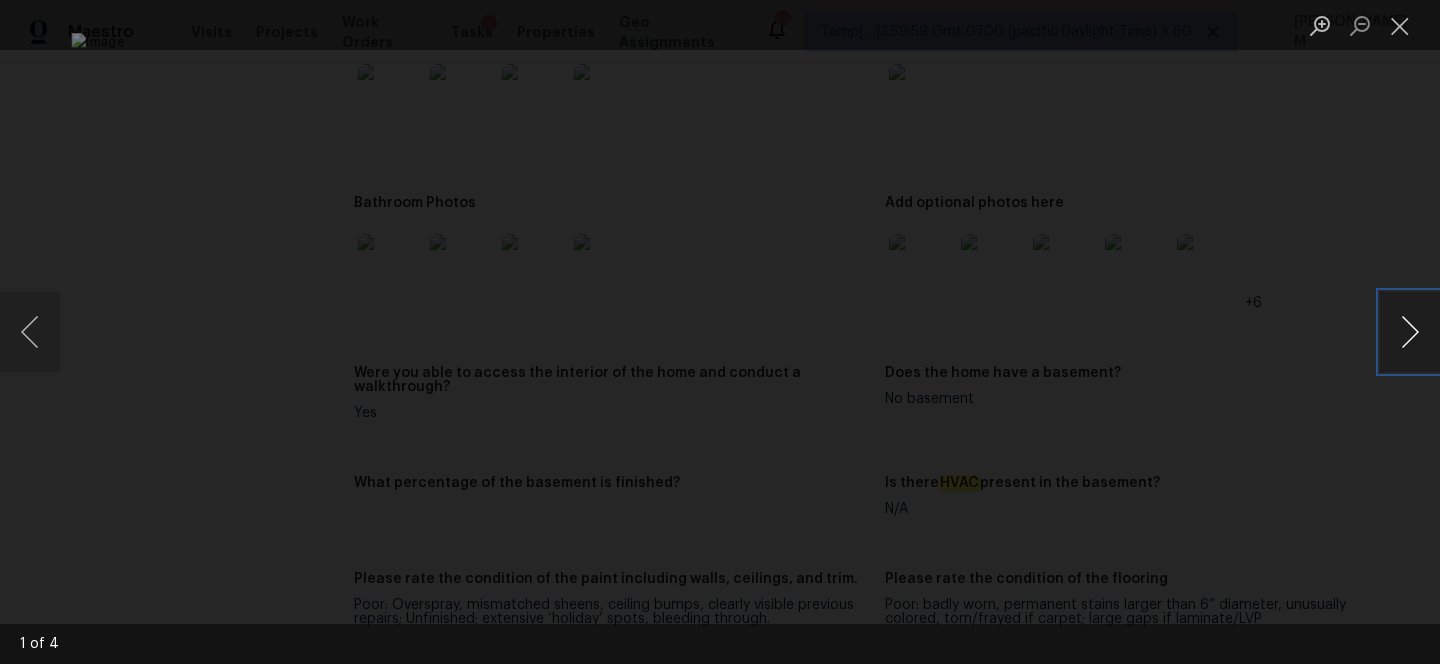 click at bounding box center (1410, 332) 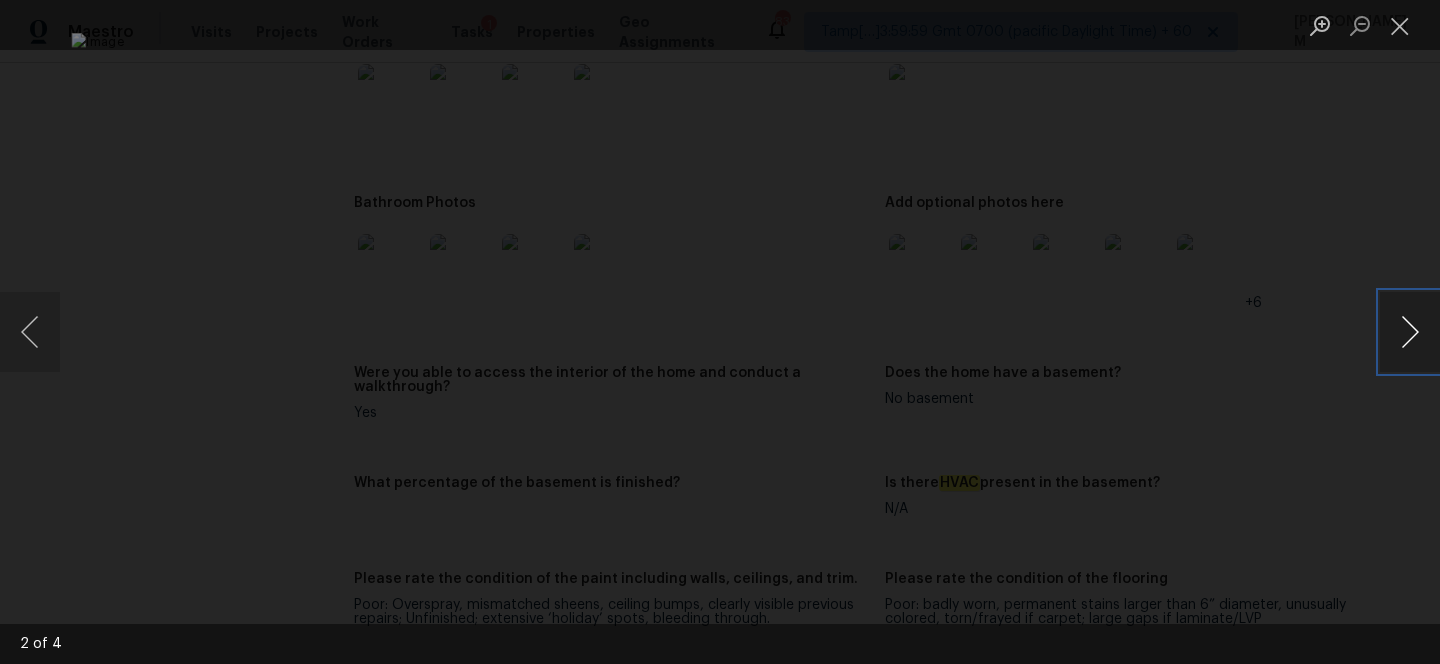 click at bounding box center [1410, 332] 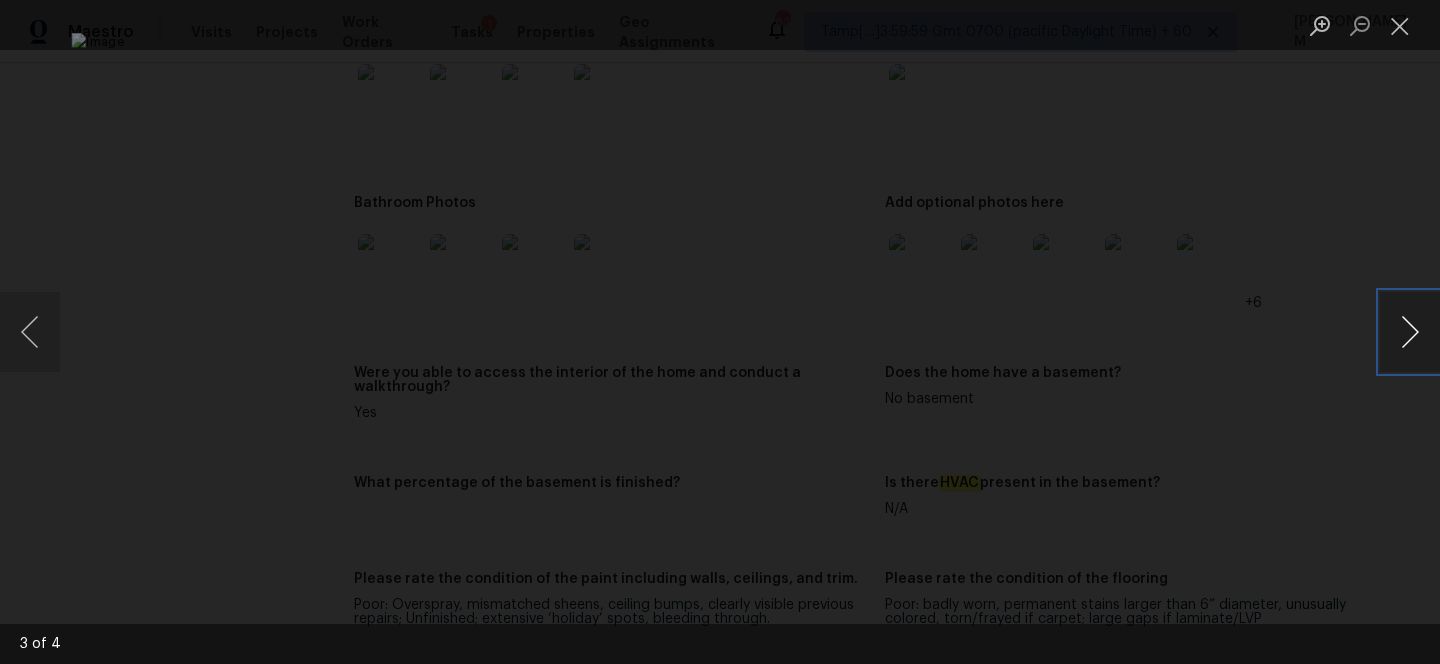 click at bounding box center (1410, 332) 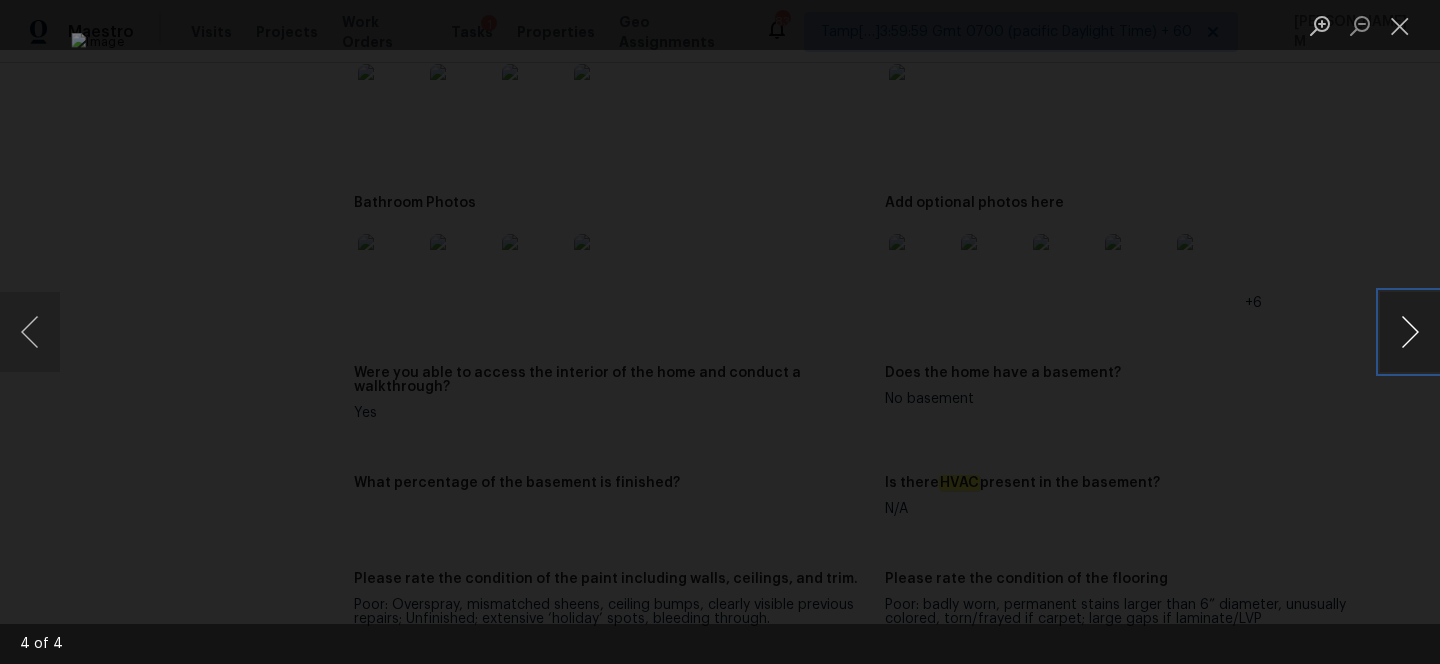 click at bounding box center [1410, 332] 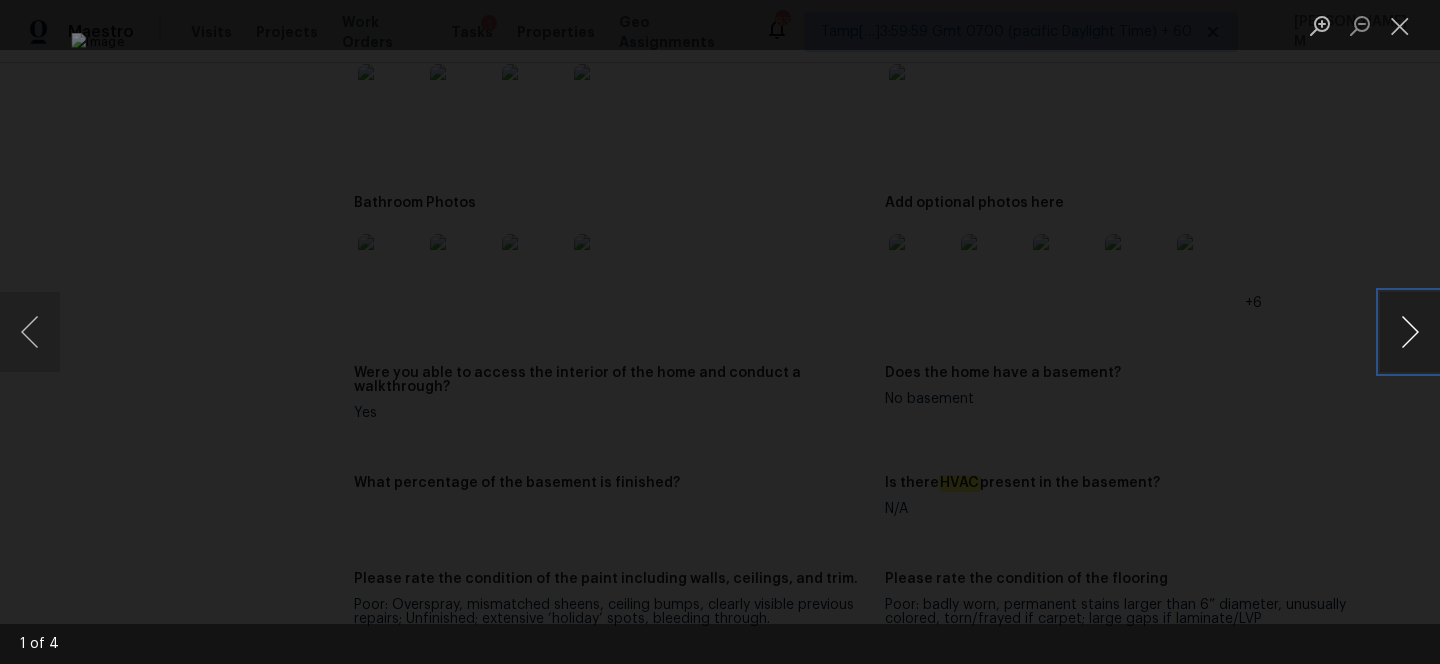 click at bounding box center [1410, 332] 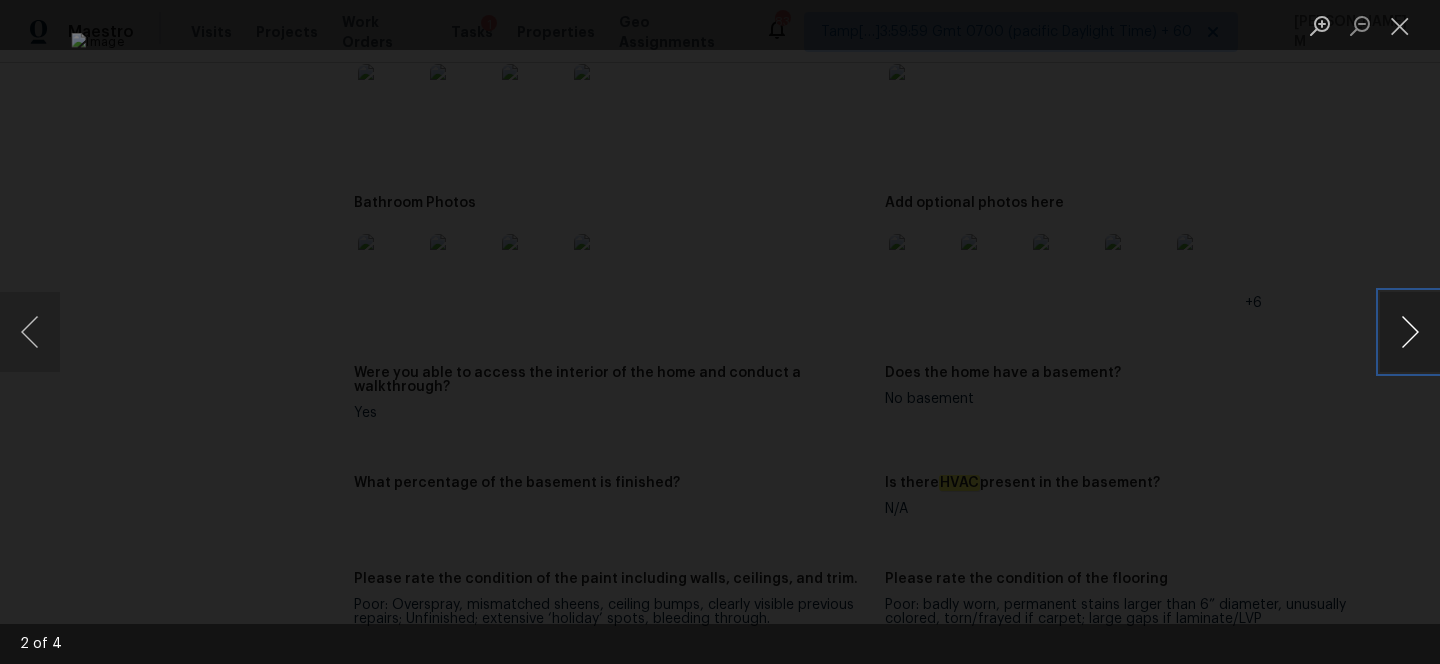 click at bounding box center [1410, 332] 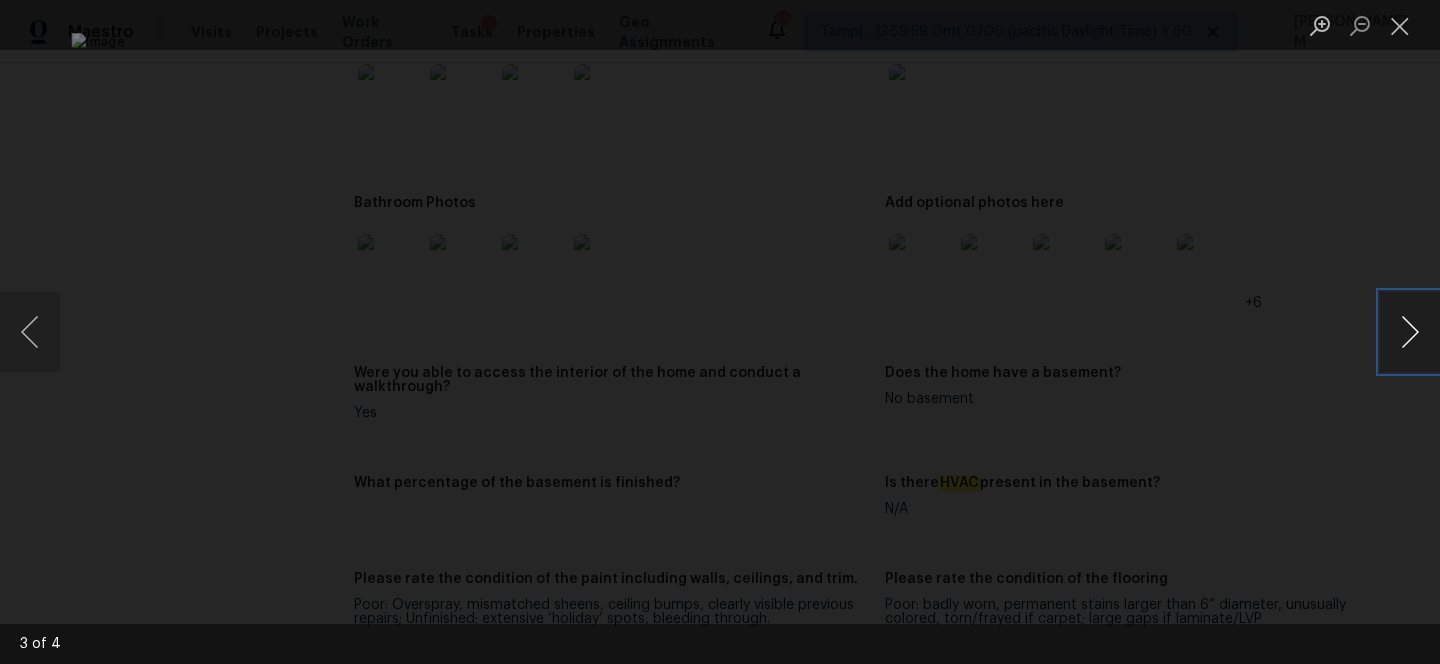 click at bounding box center [1410, 332] 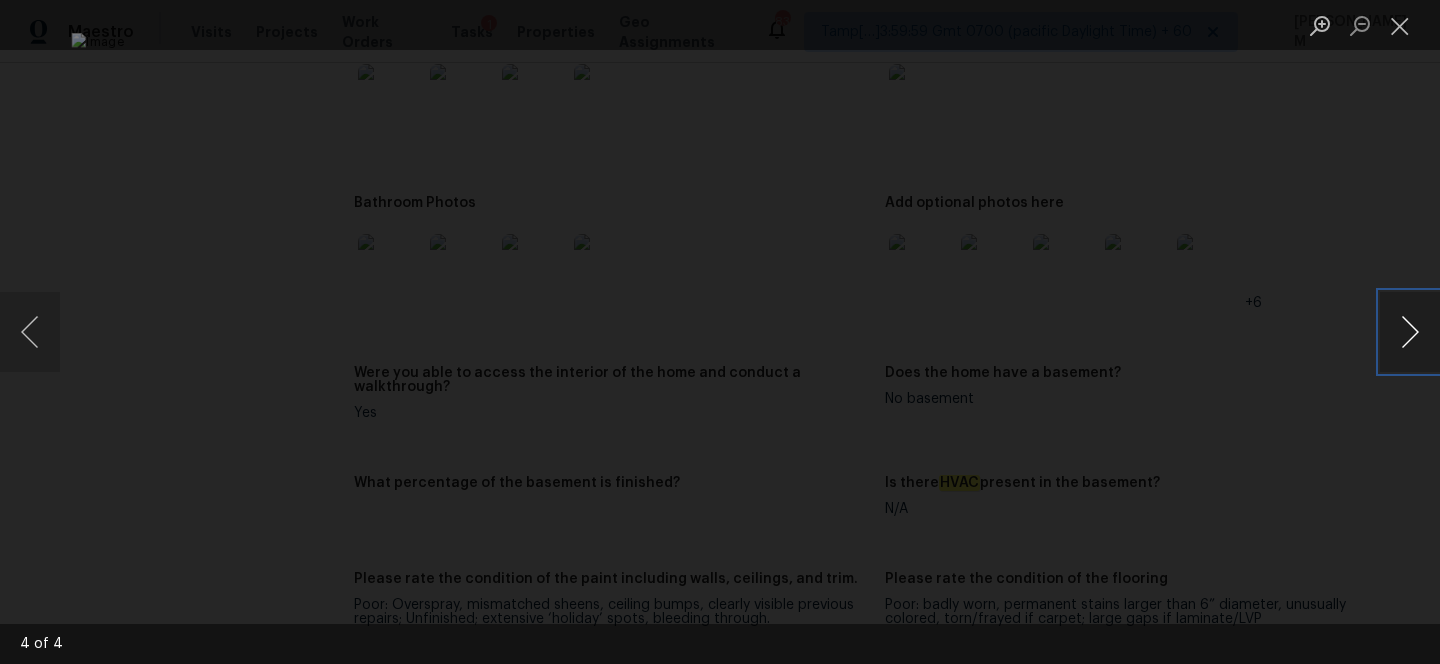 click at bounding box center (1410, 332) 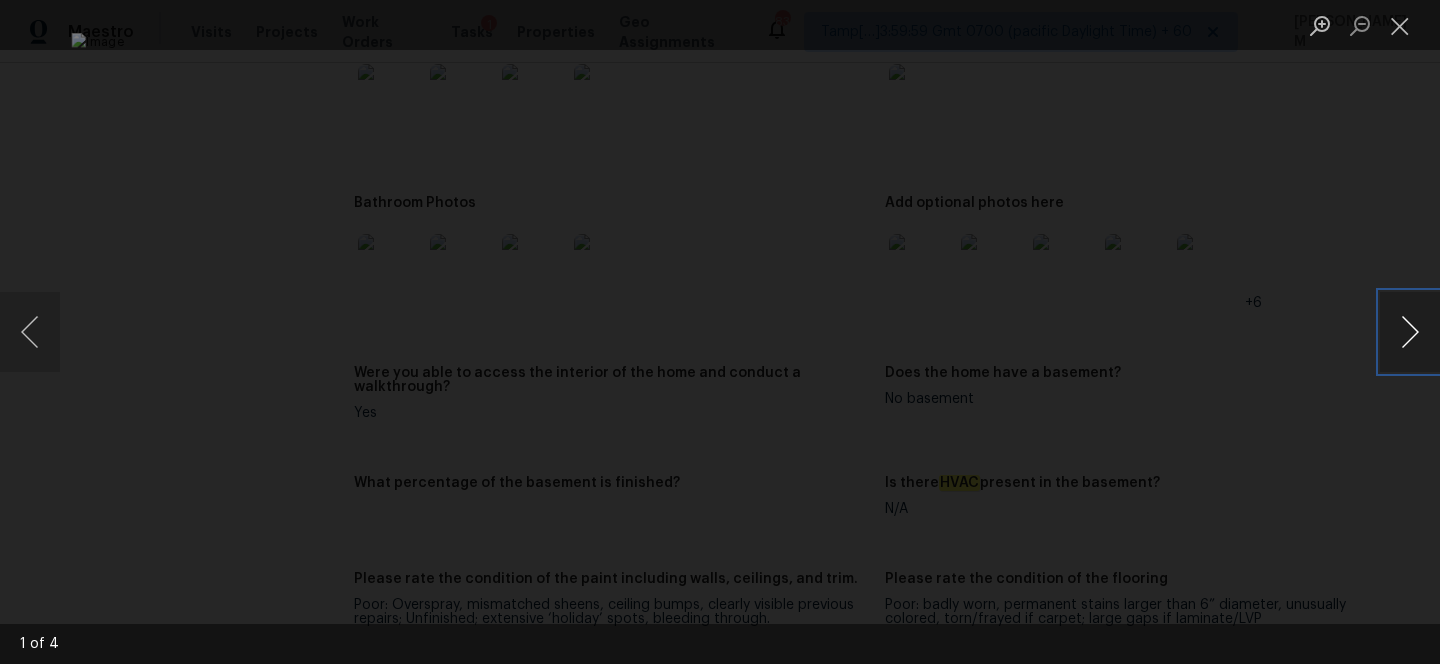 click at bounding box center (1410, 332) 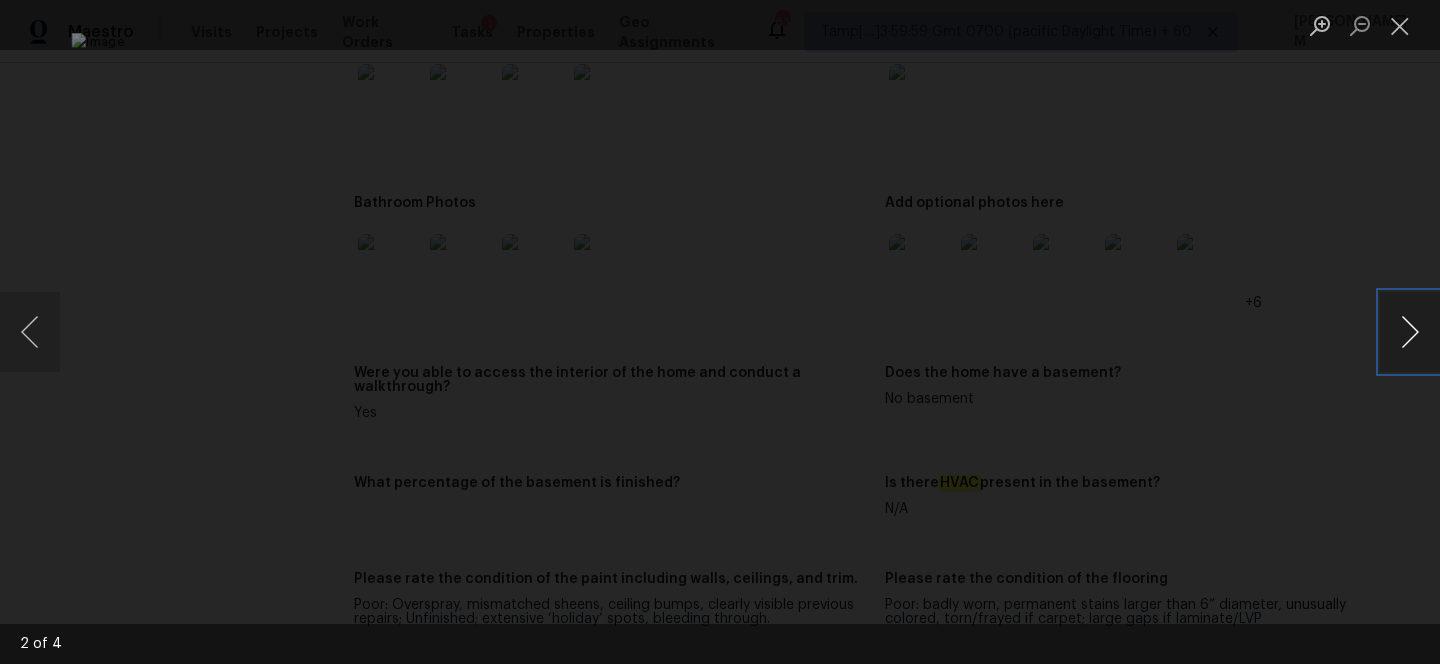 click at bounding box center [1410, 332] 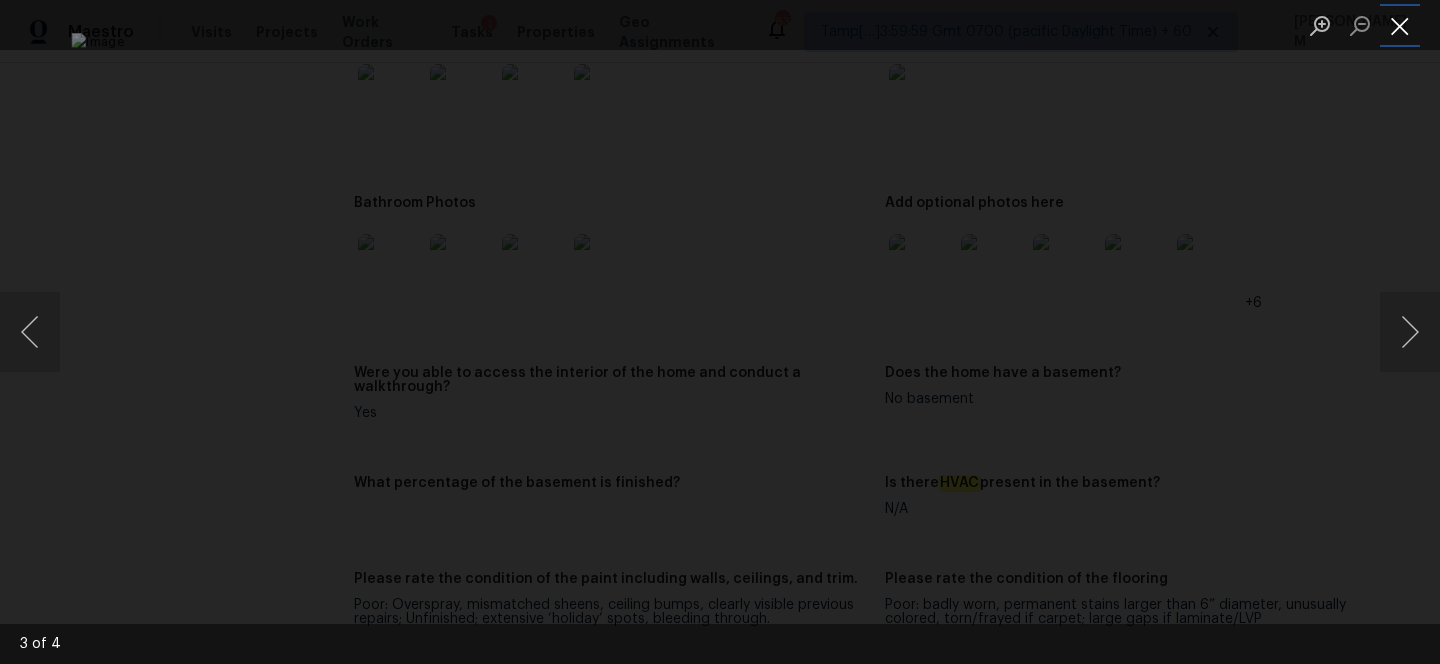 click at bounding box center [1400, 25] 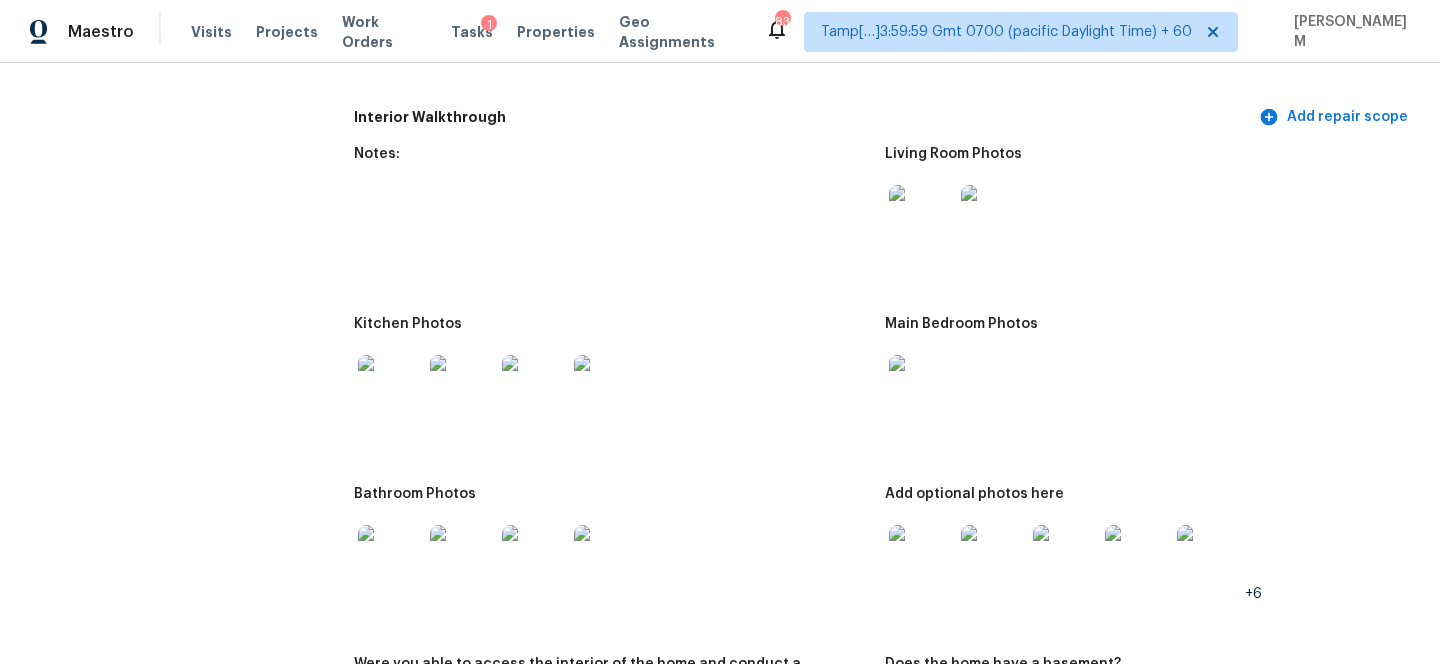 scroll, scrollTop: 2453, scrollLeft: 0, axis: vertical 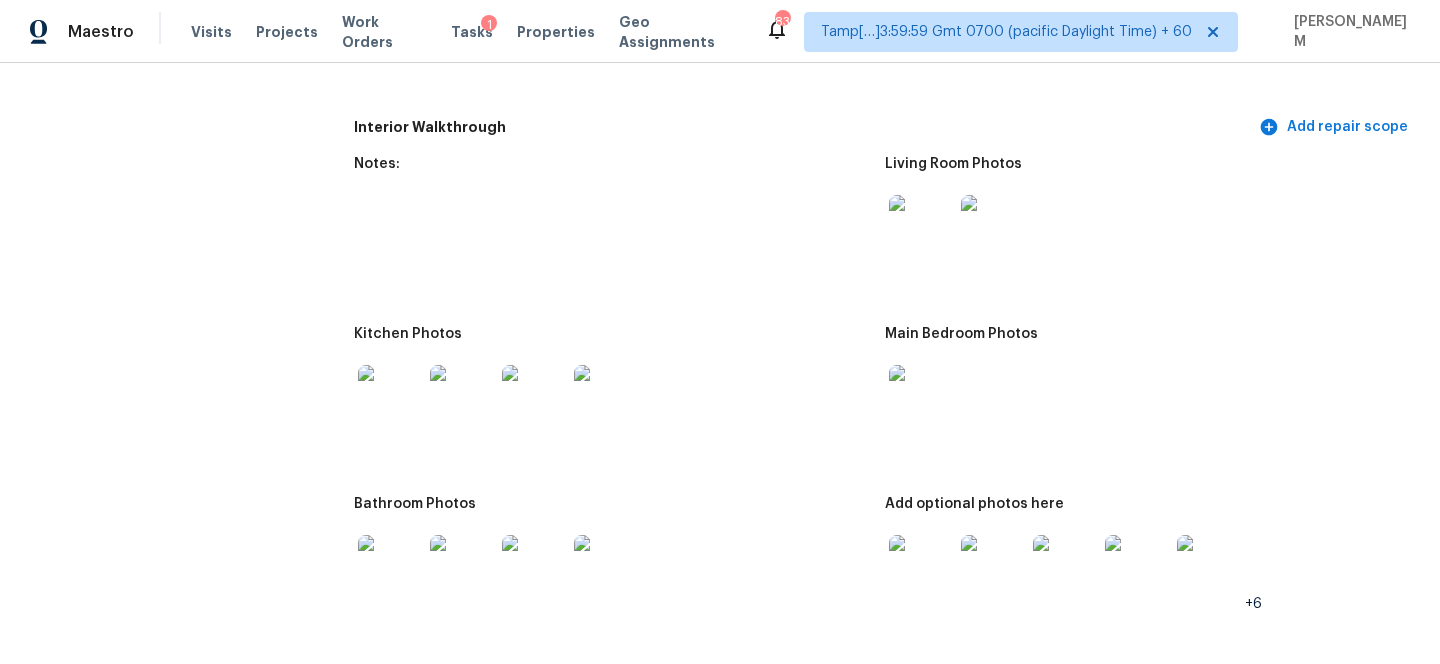 click at bounding box center [921, 227] 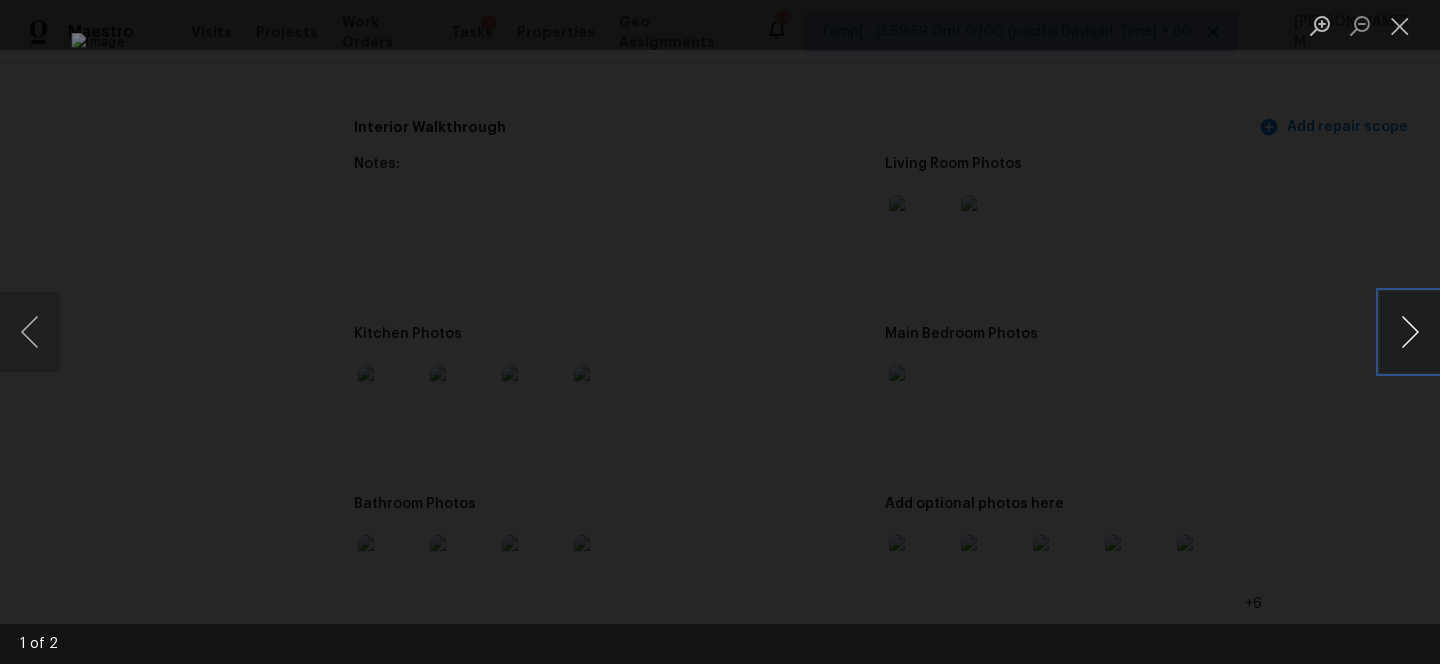 click at bounding box center [1410, 332] 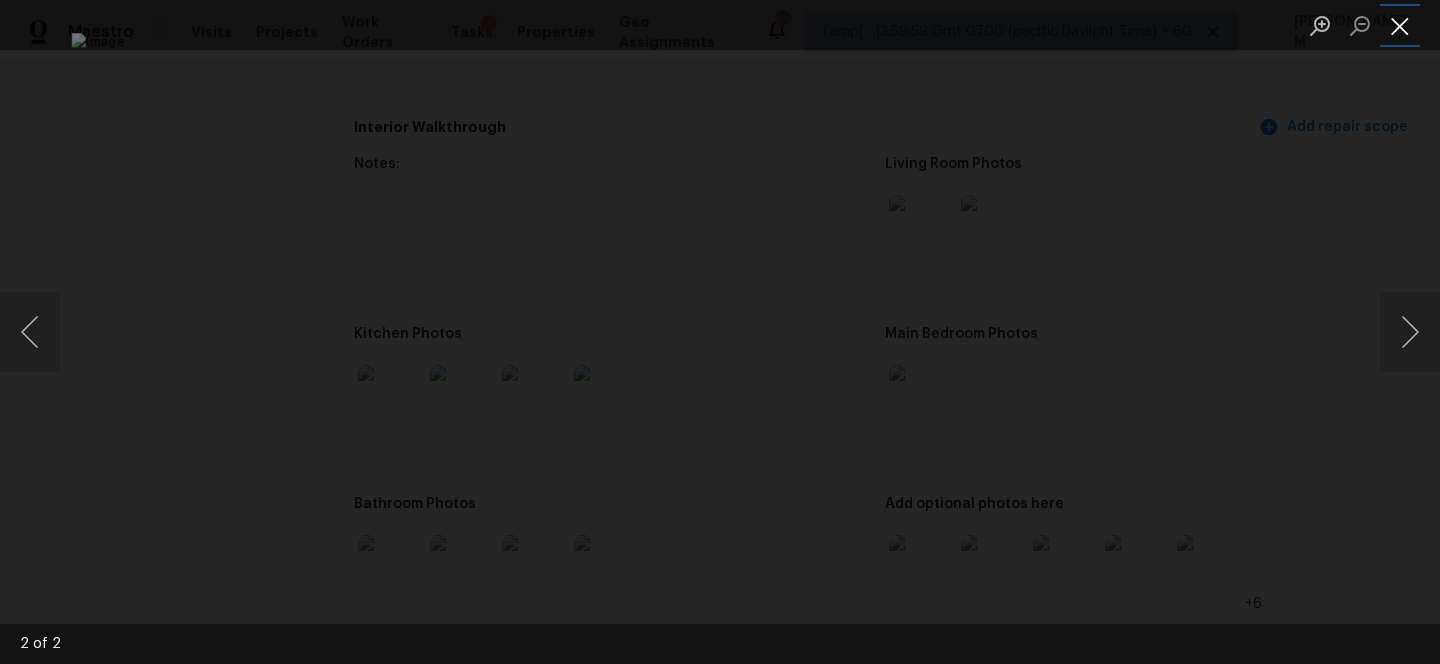 click at bounding box center [1400, 25] 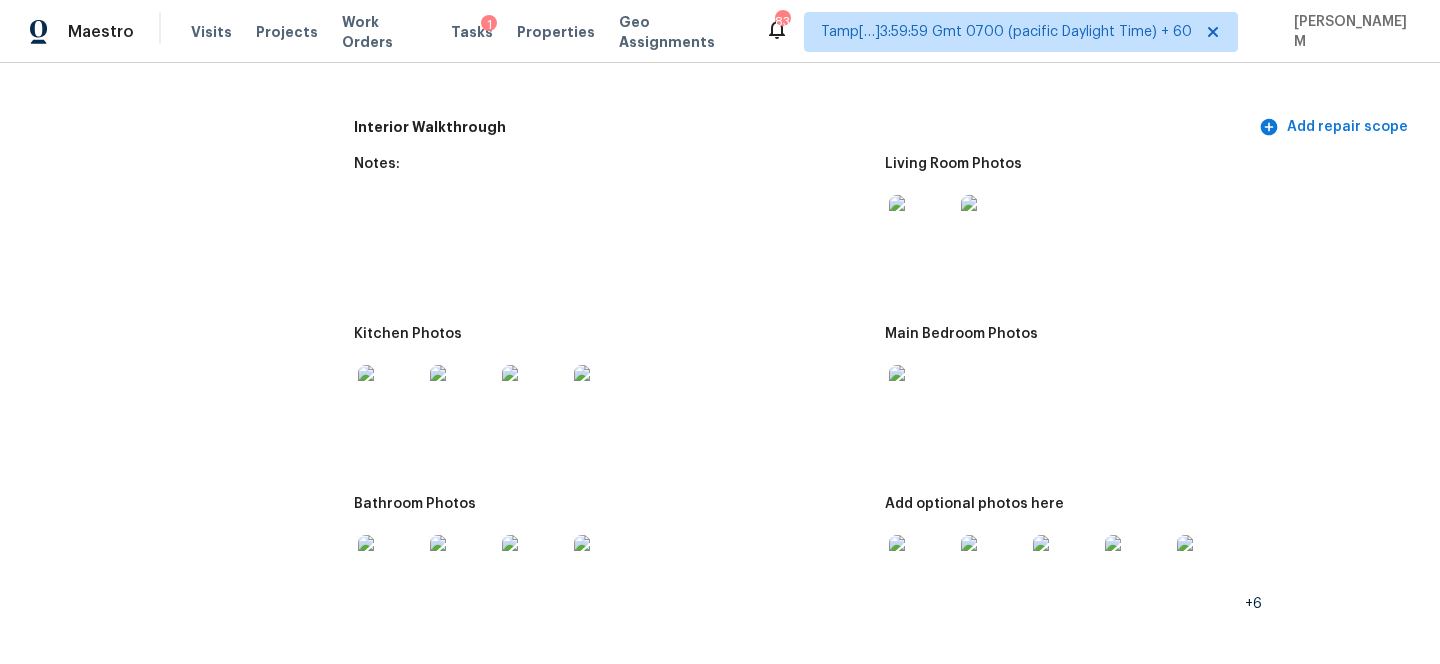 click at bounding box center (921, 397) 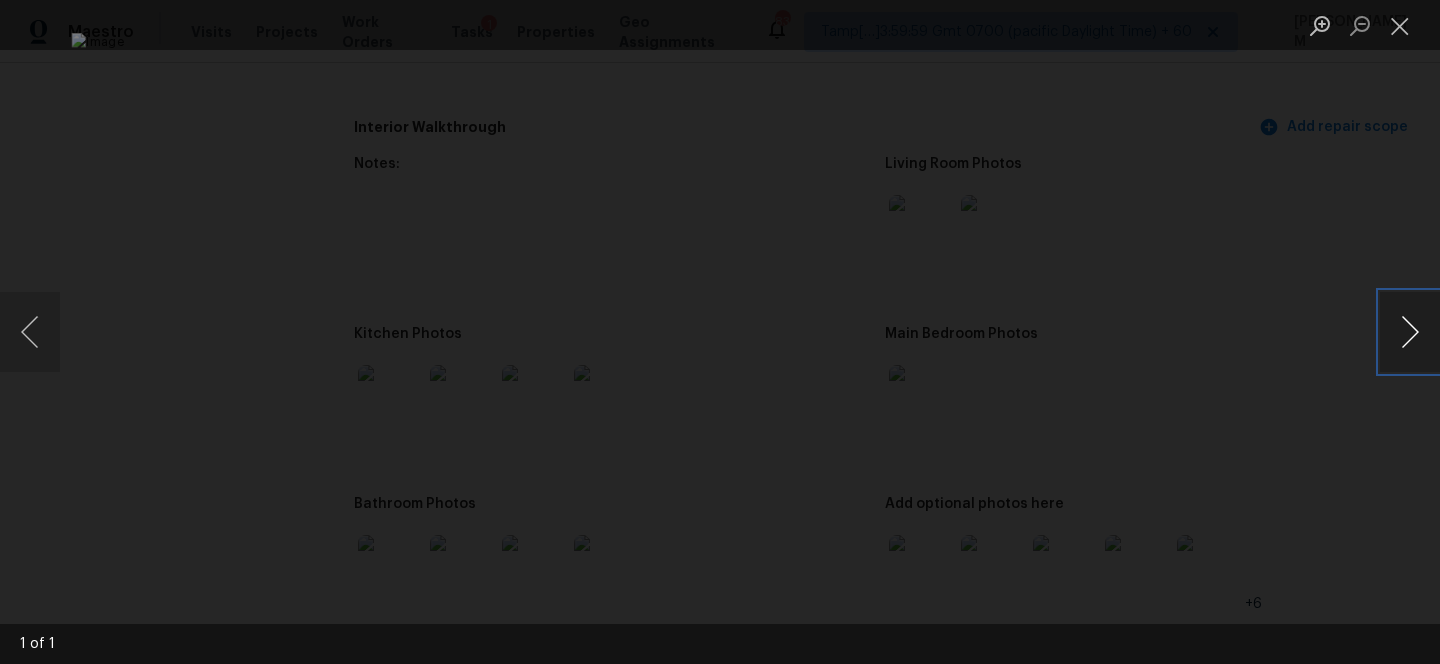 click at bounding box center (1410, 332) 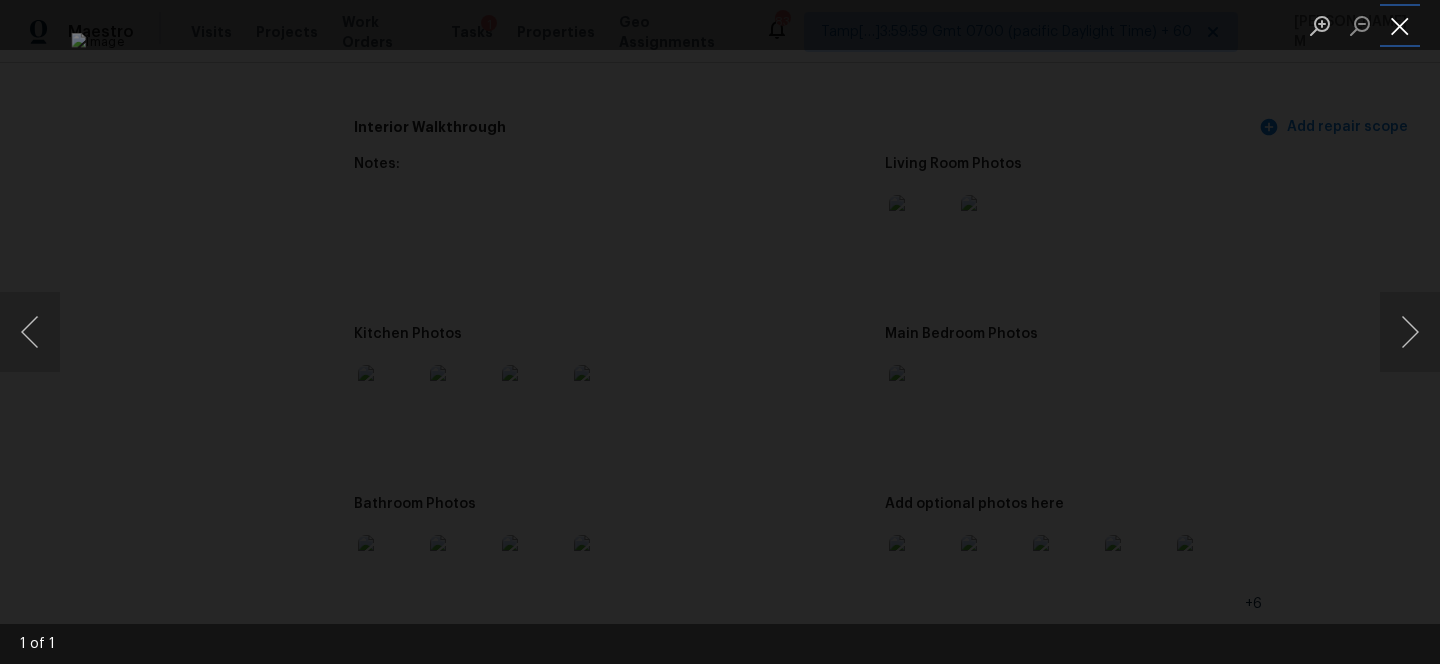 click at bounding box center [1400, 25] 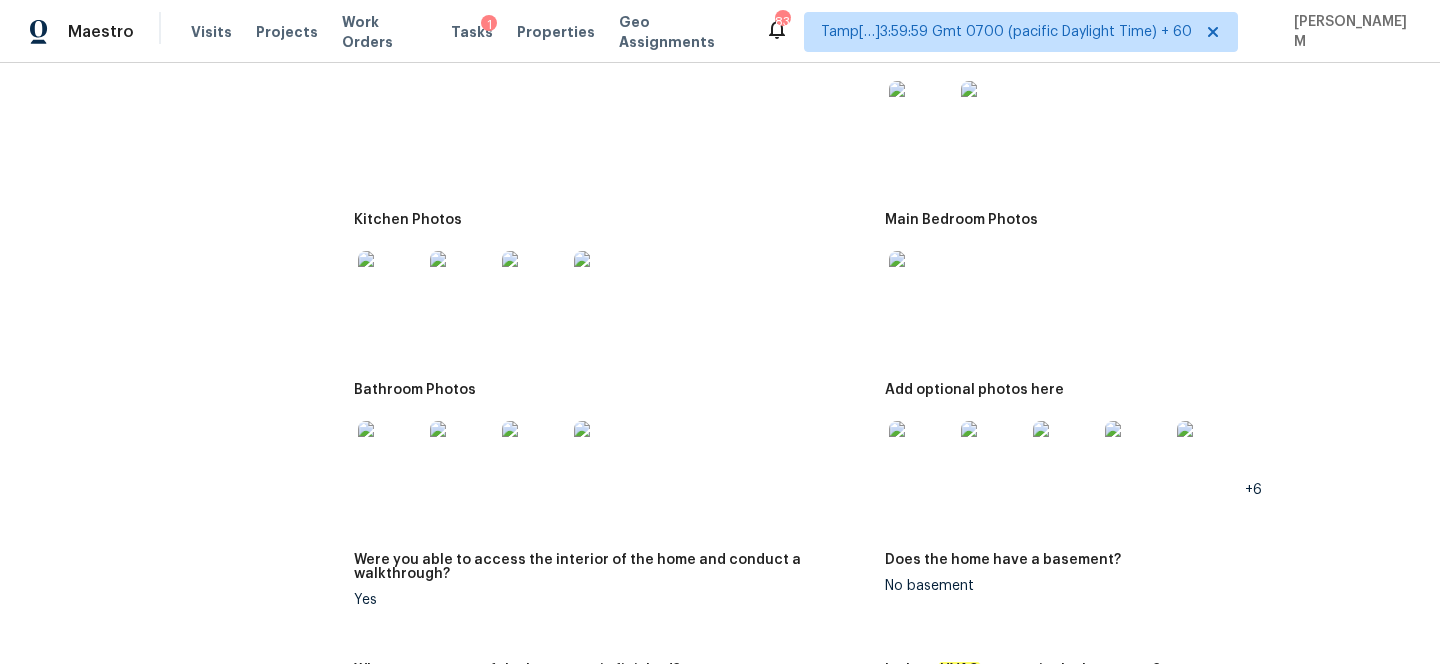 scroll, scrollTop: 2580, scrollLeft: 0, axis: vertical 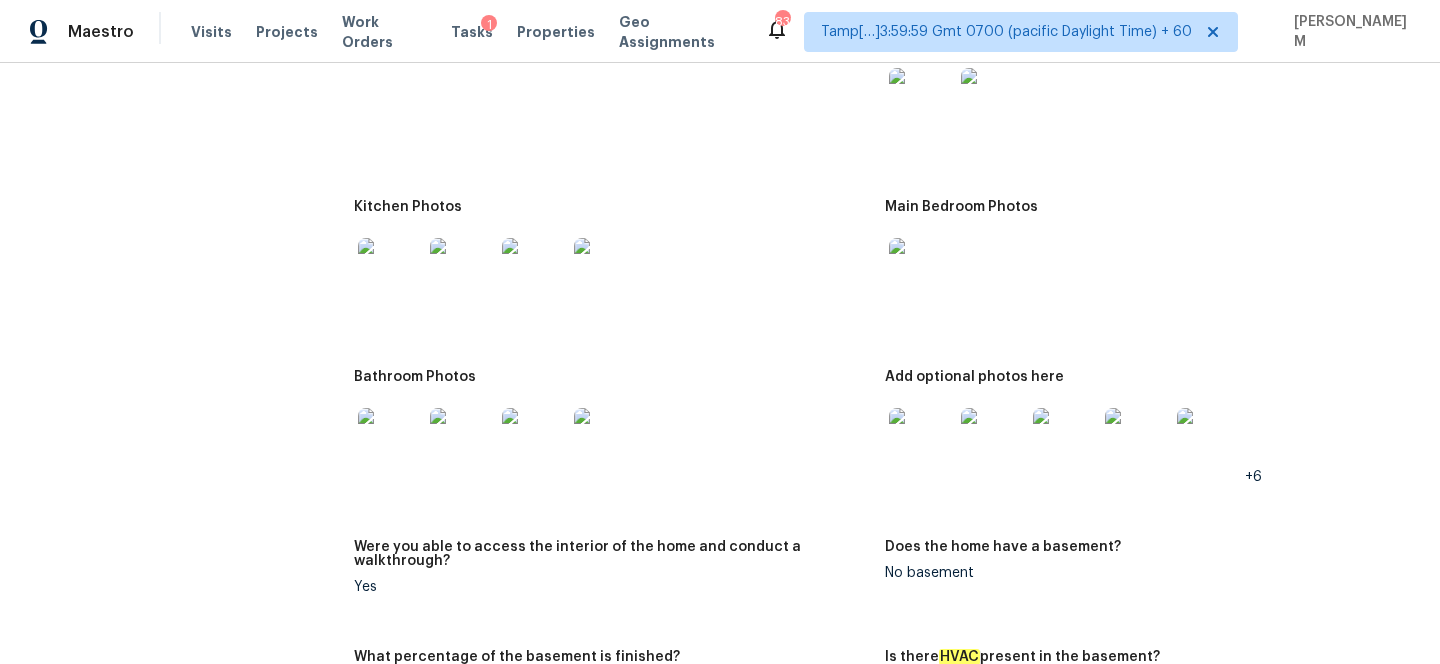 click at bounding box center (921, 440) 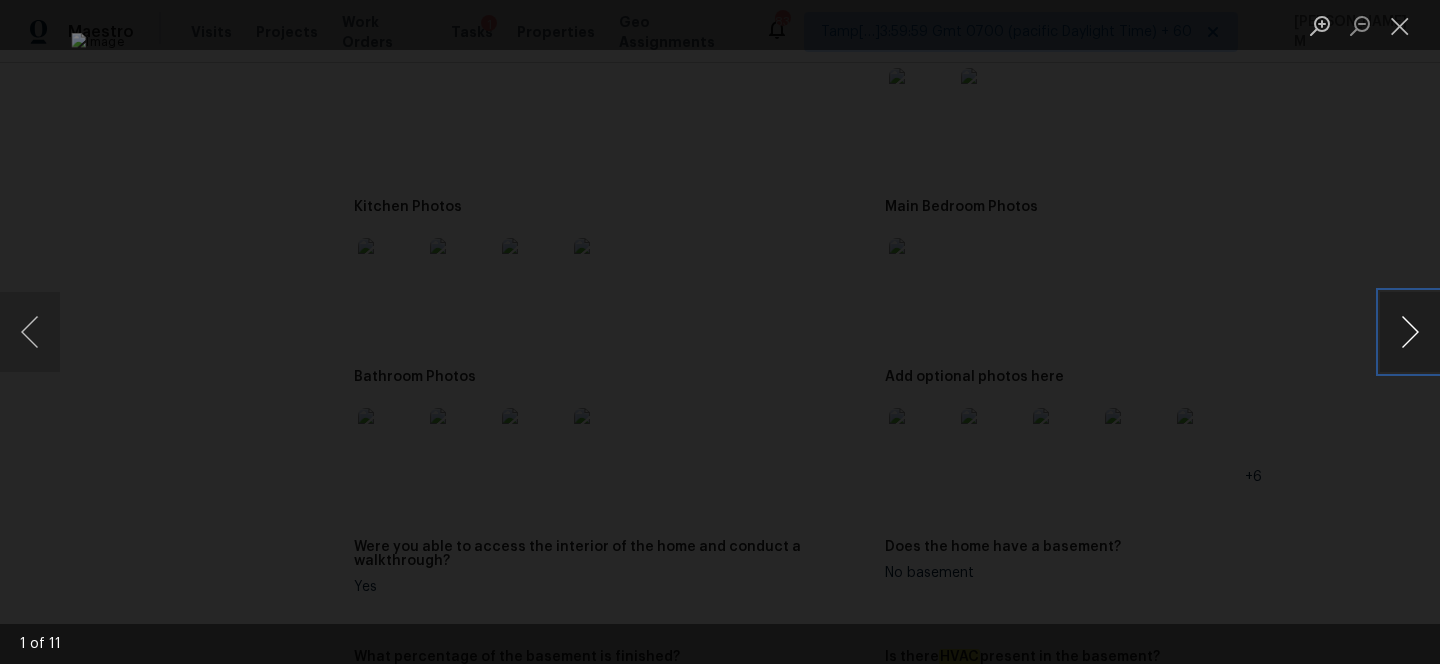 click at bounding box center (1410, 332) 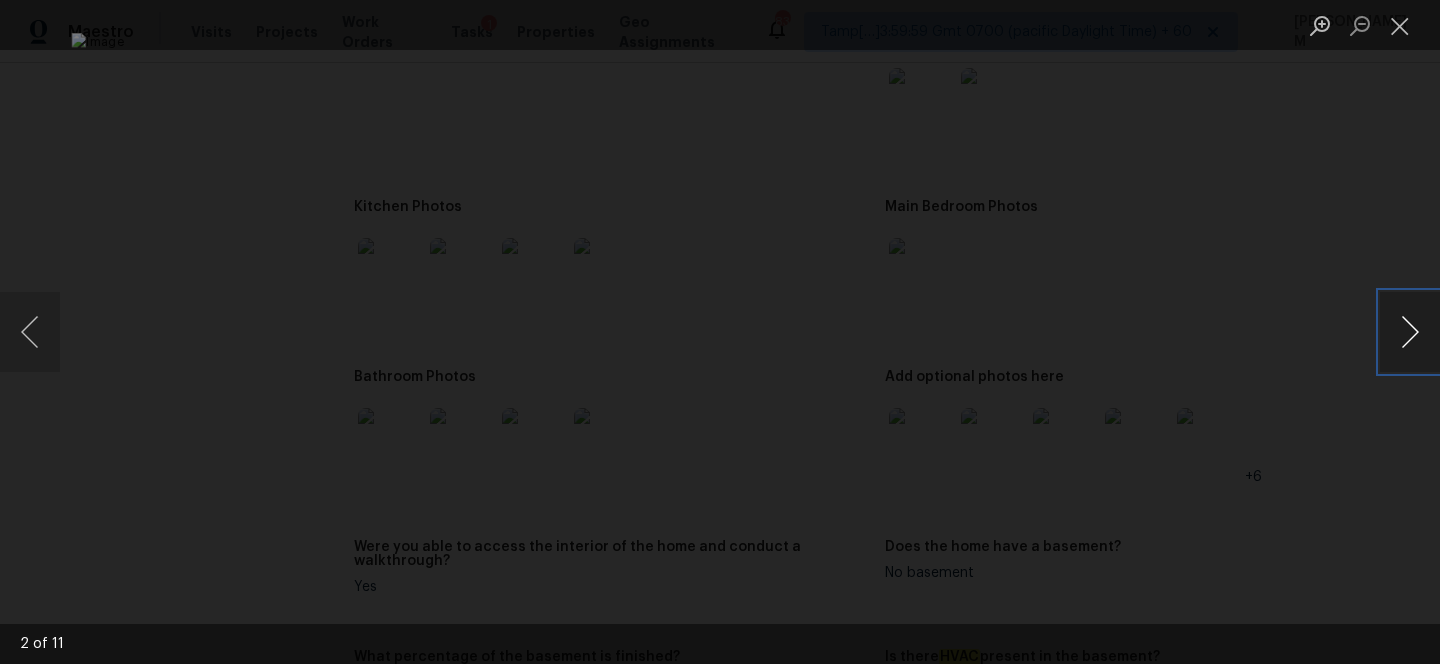 click at bounding box center (1410, 332) 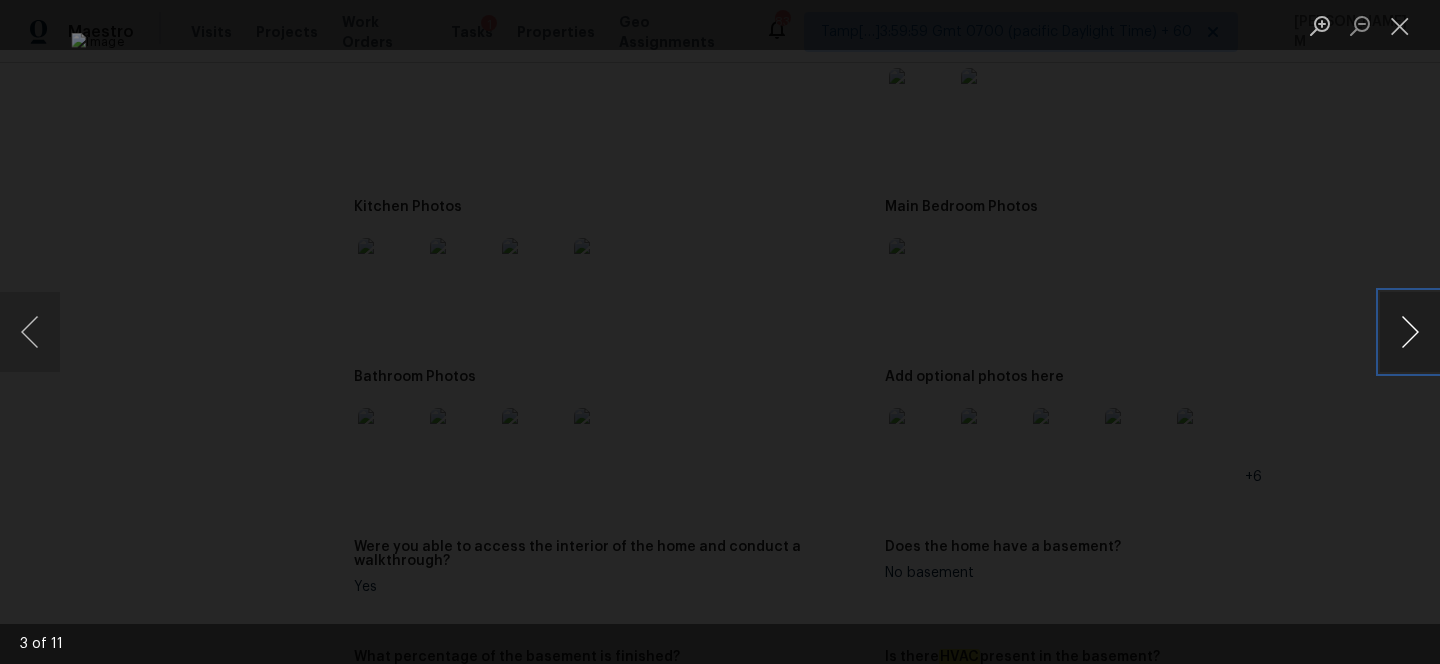 click at bounding box center [1410, 332] 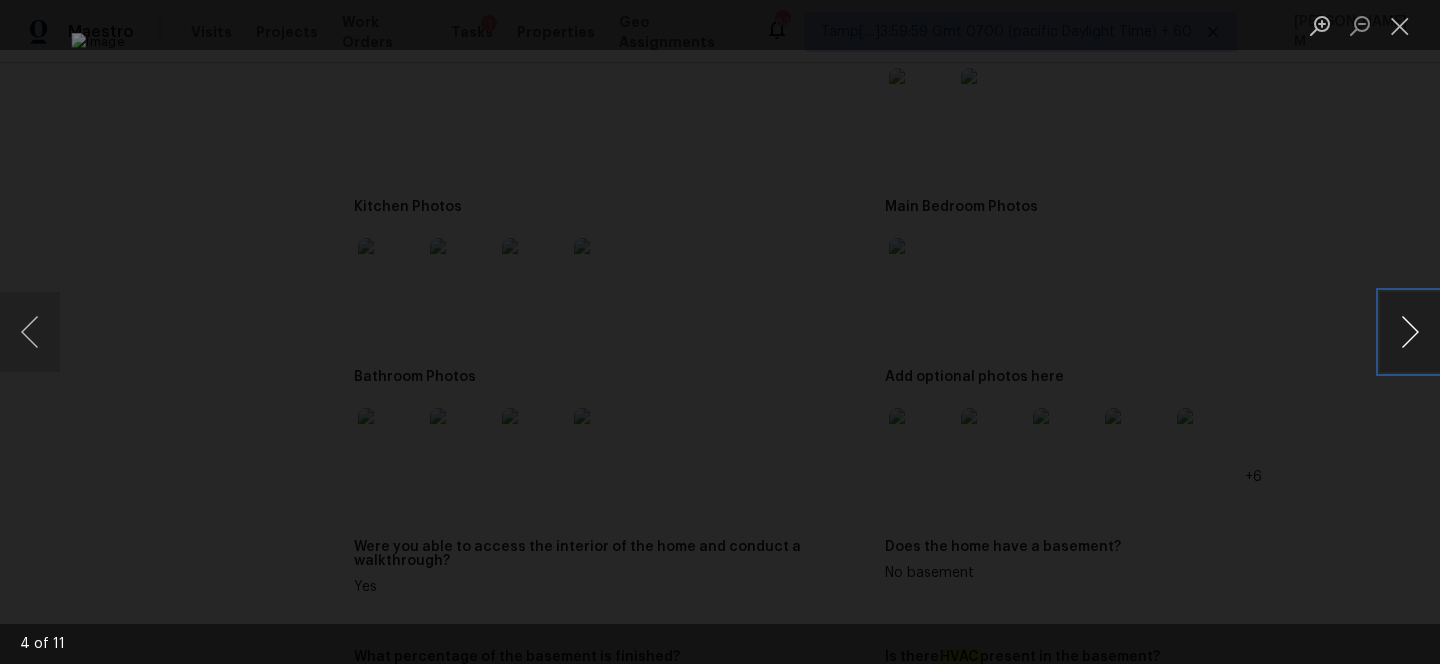 click at bounding box center [1410, 332] 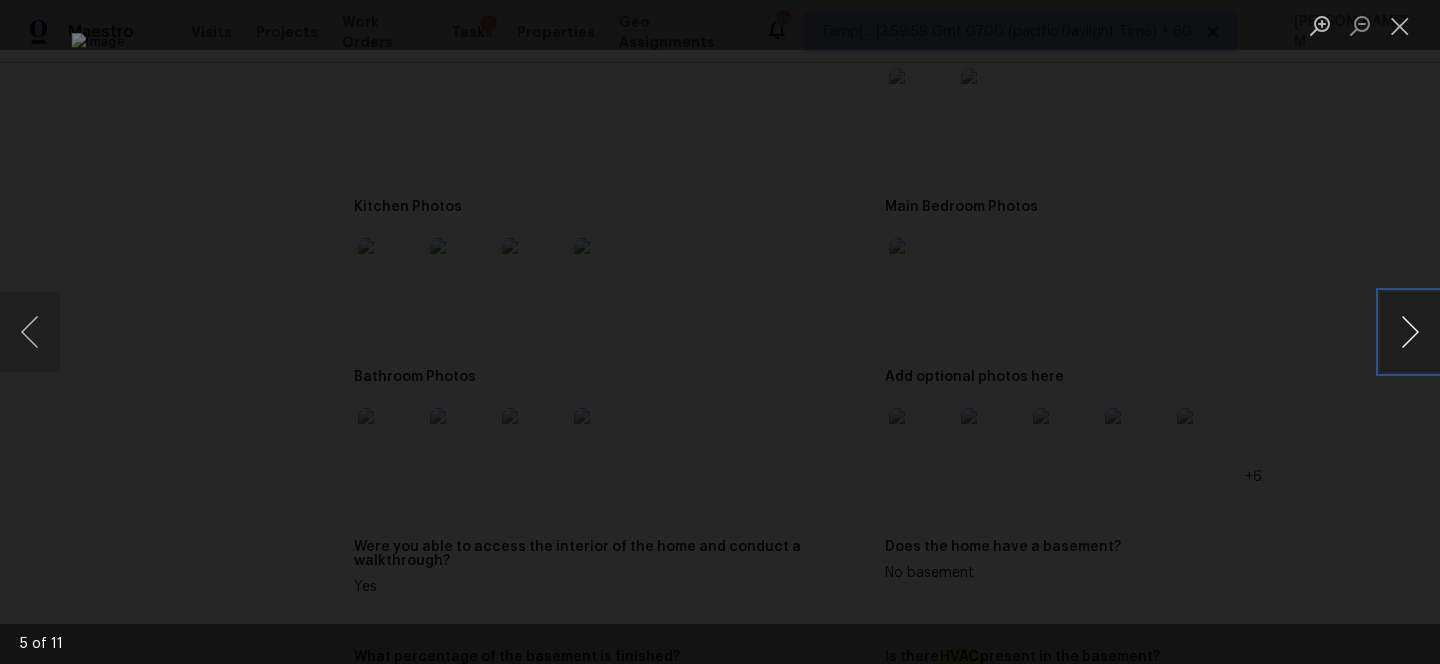 click at bounding box center [1410, 332] 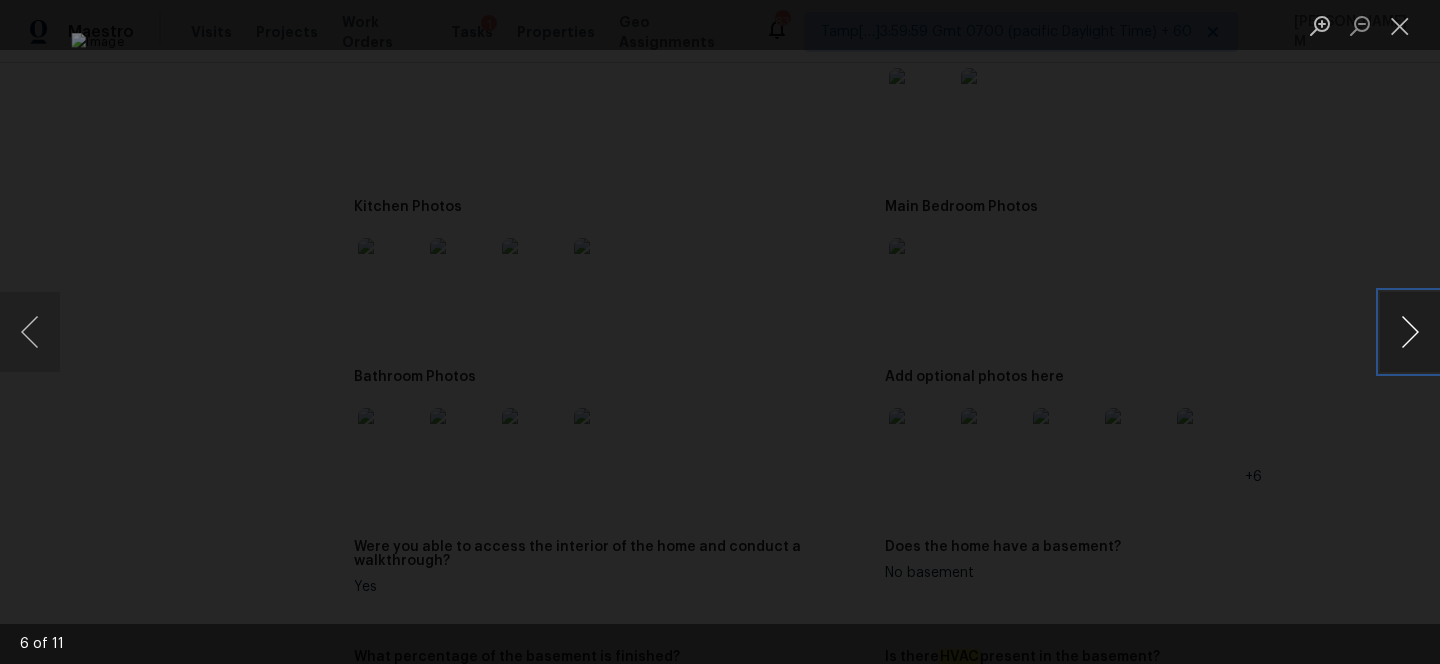 click at bounding box center (1410, 332) 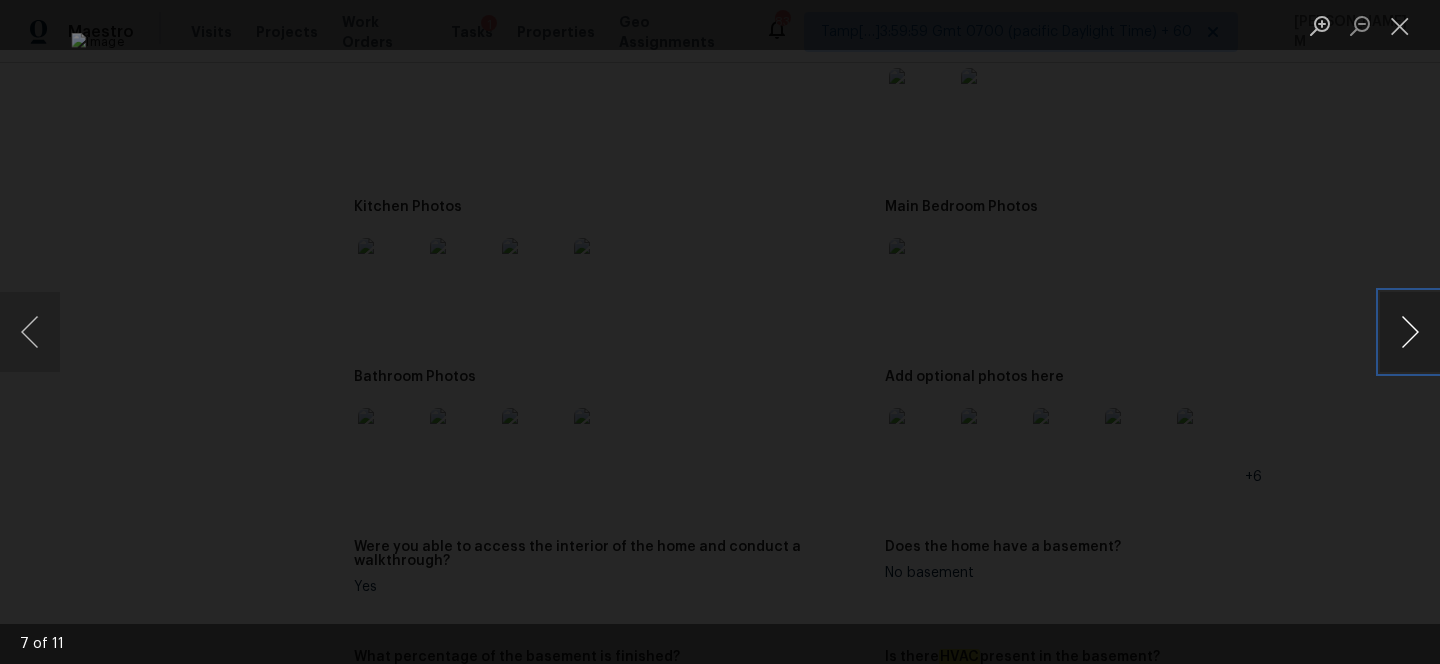 click at bounding box center [1410, 332] 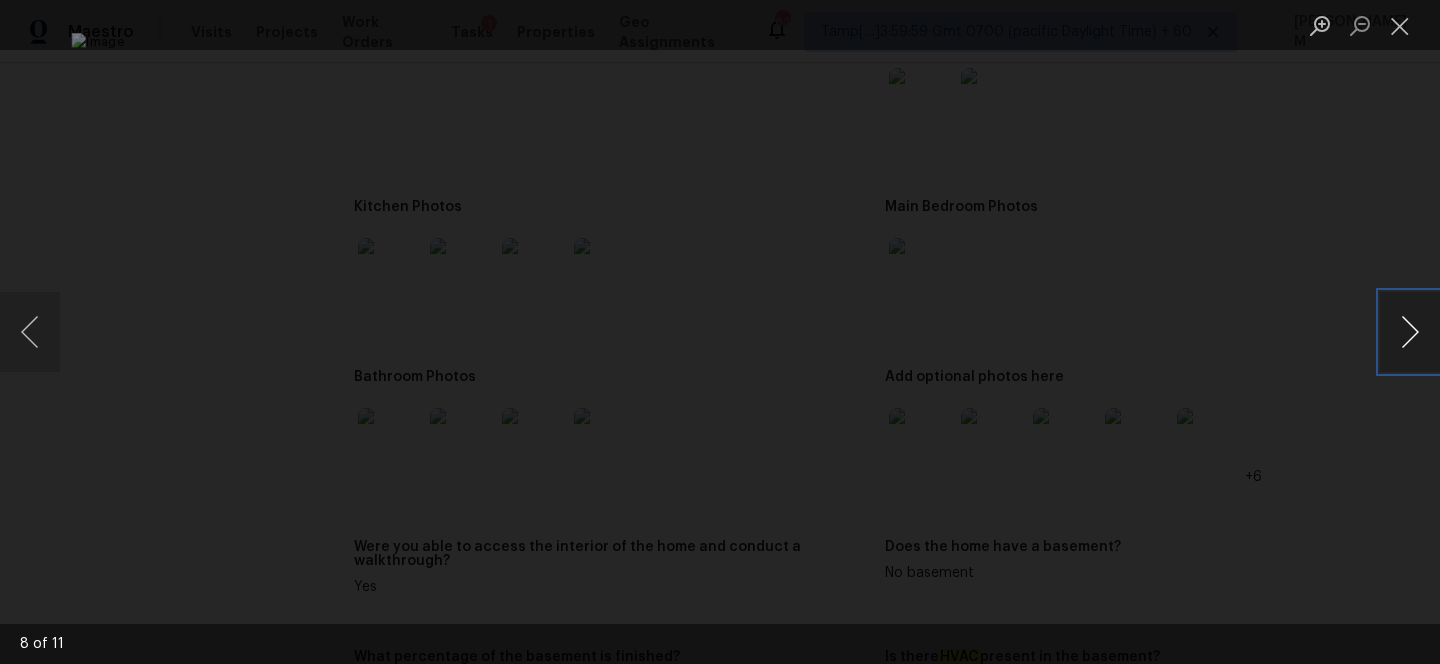 click at bounding box center (1410, 332) 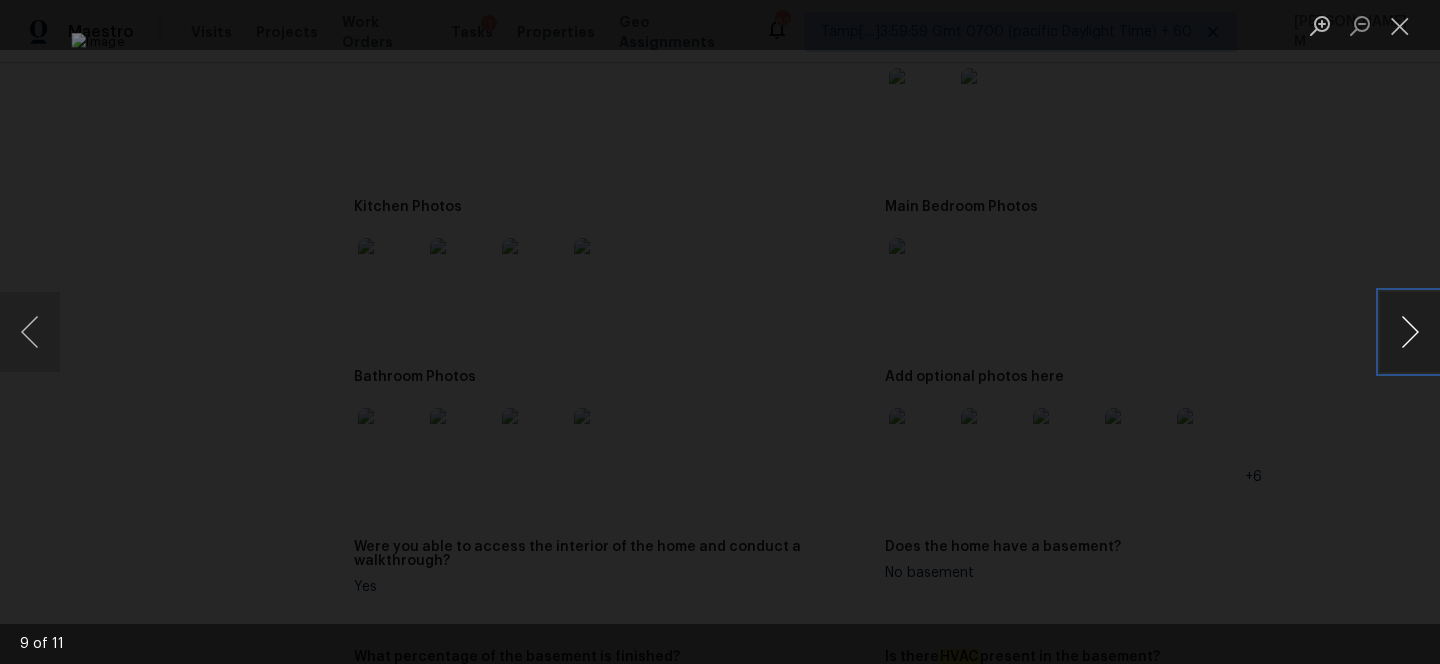 click at bounding box center (1410, 332) 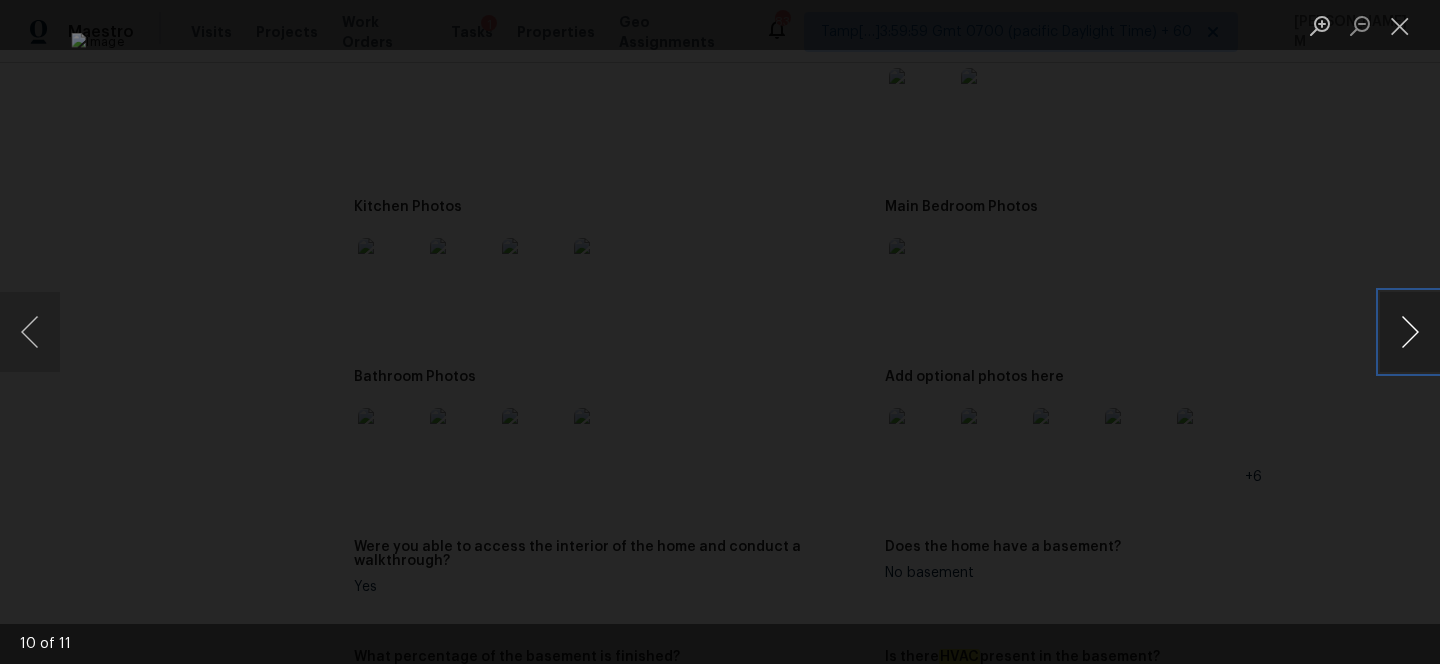 click at bounding box center (1410, 332) 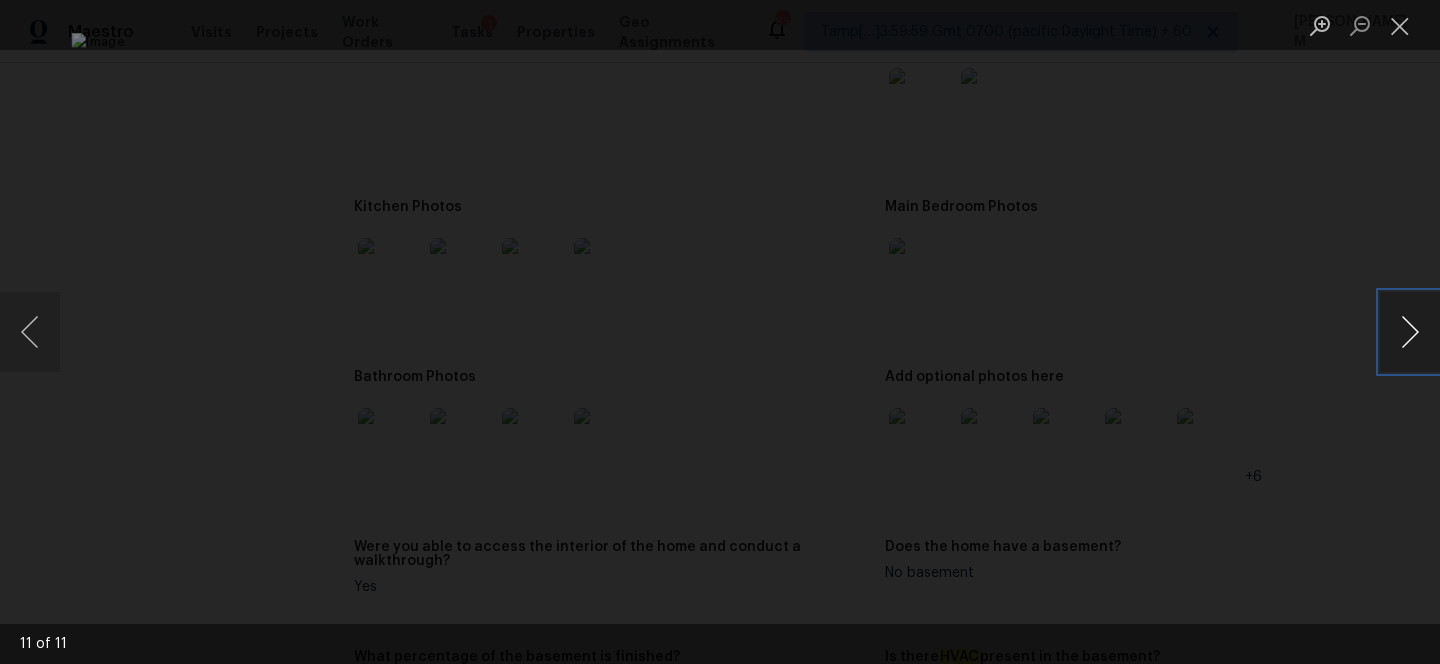 click at bounding box center [1410, 332] 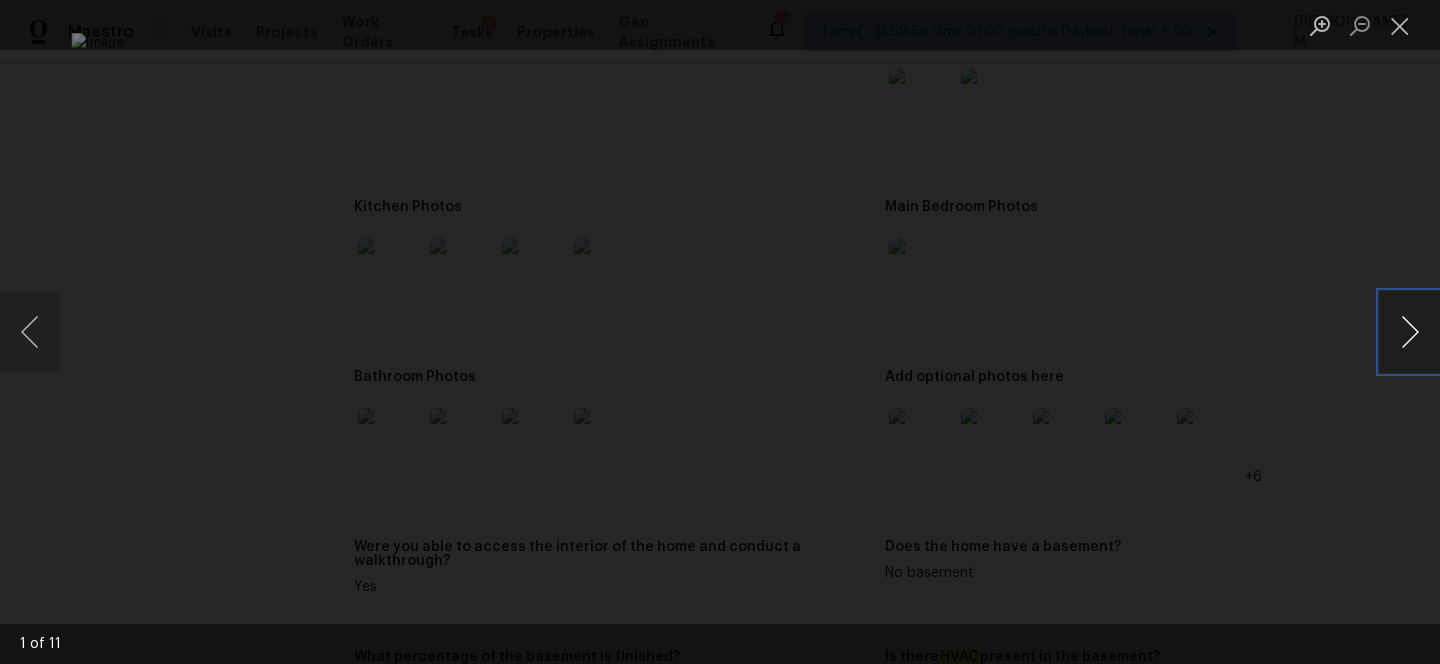 click at bounding box center (1410, 332) 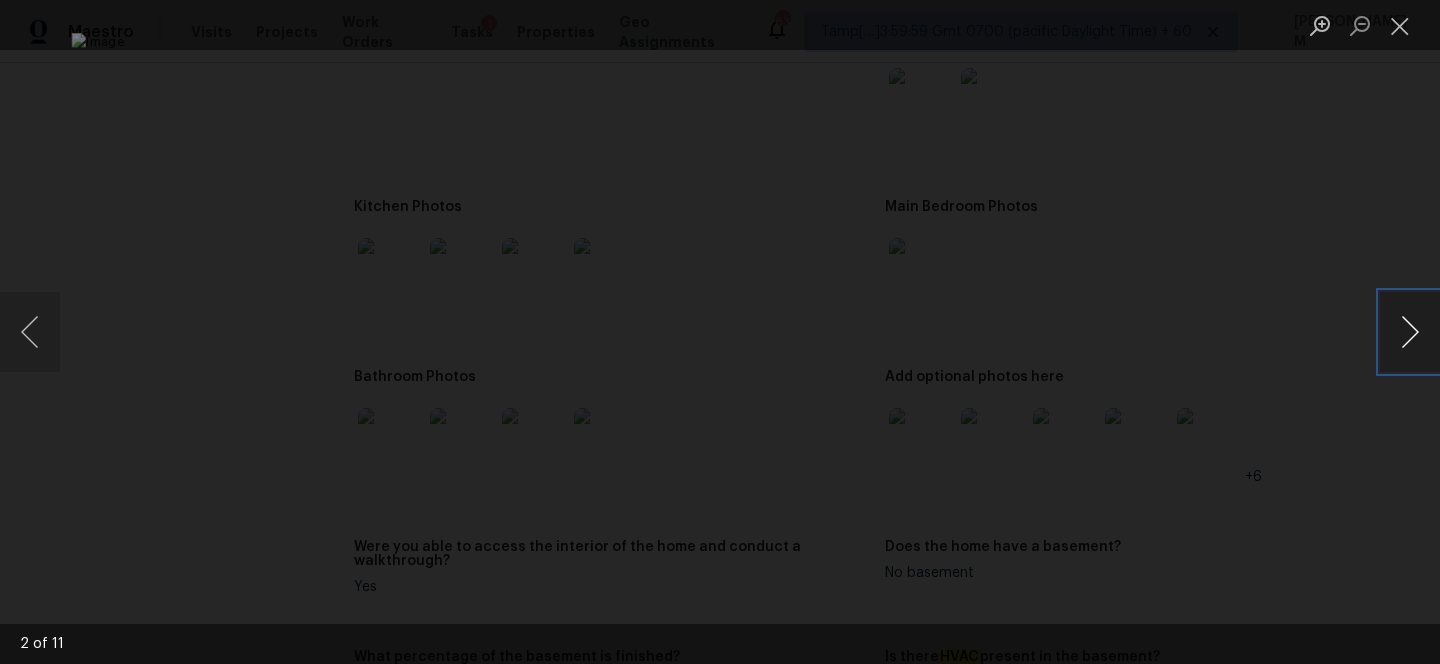 click at bounding box center [1410, 332] 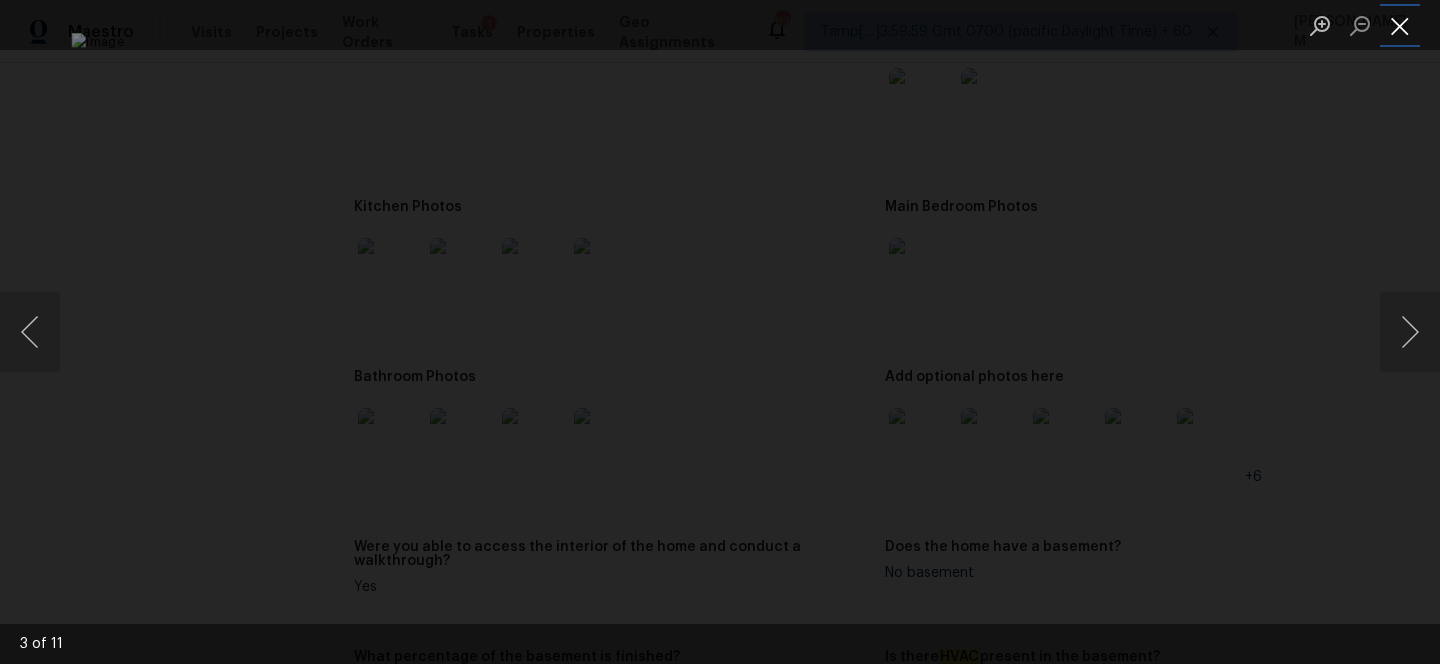 click at bounding box center [1400, 25] 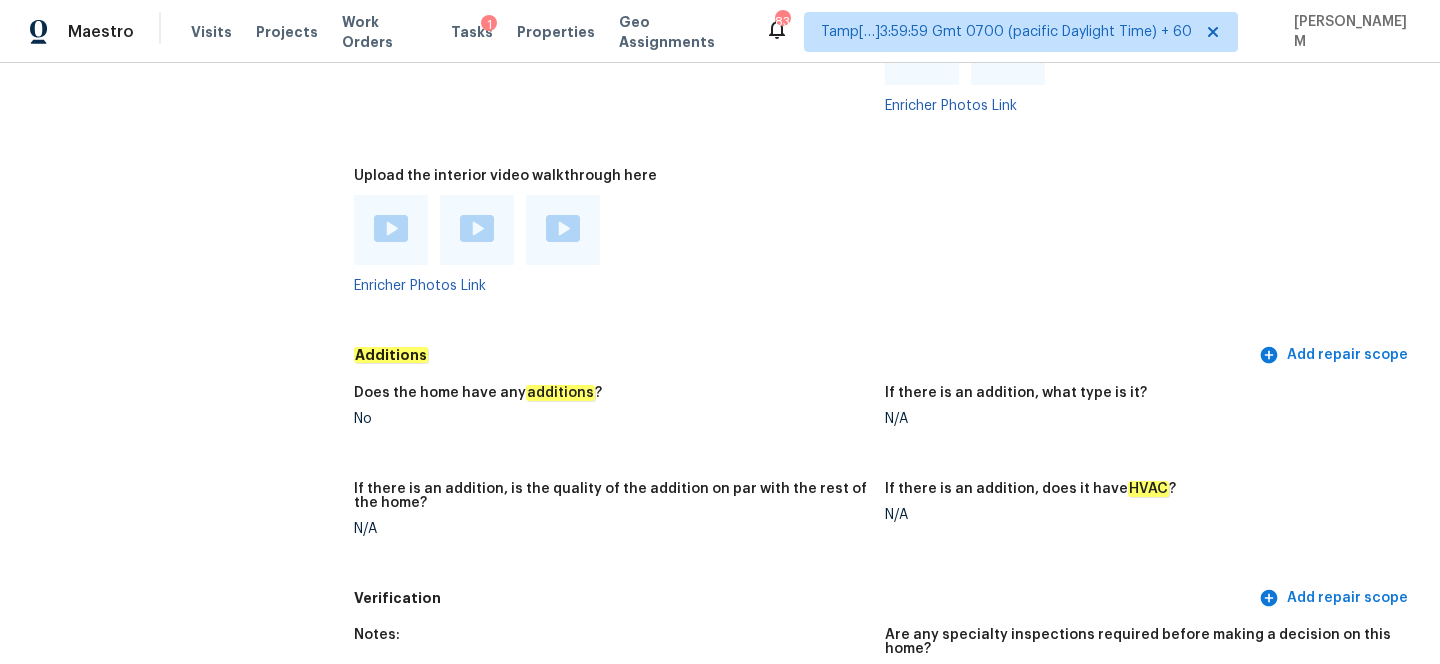 scroll, scrollTop: 3948, scrollLeft: 0, axis: vertical 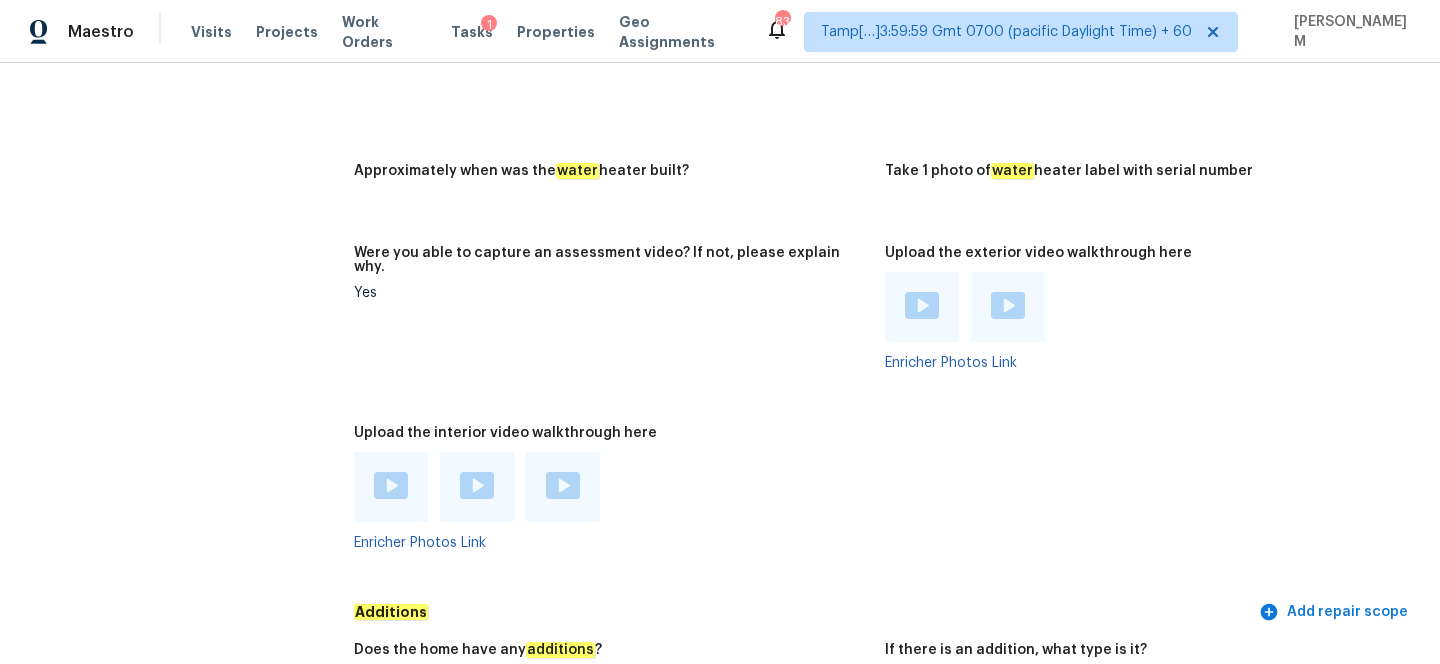 click at bounding box center [922, 307] 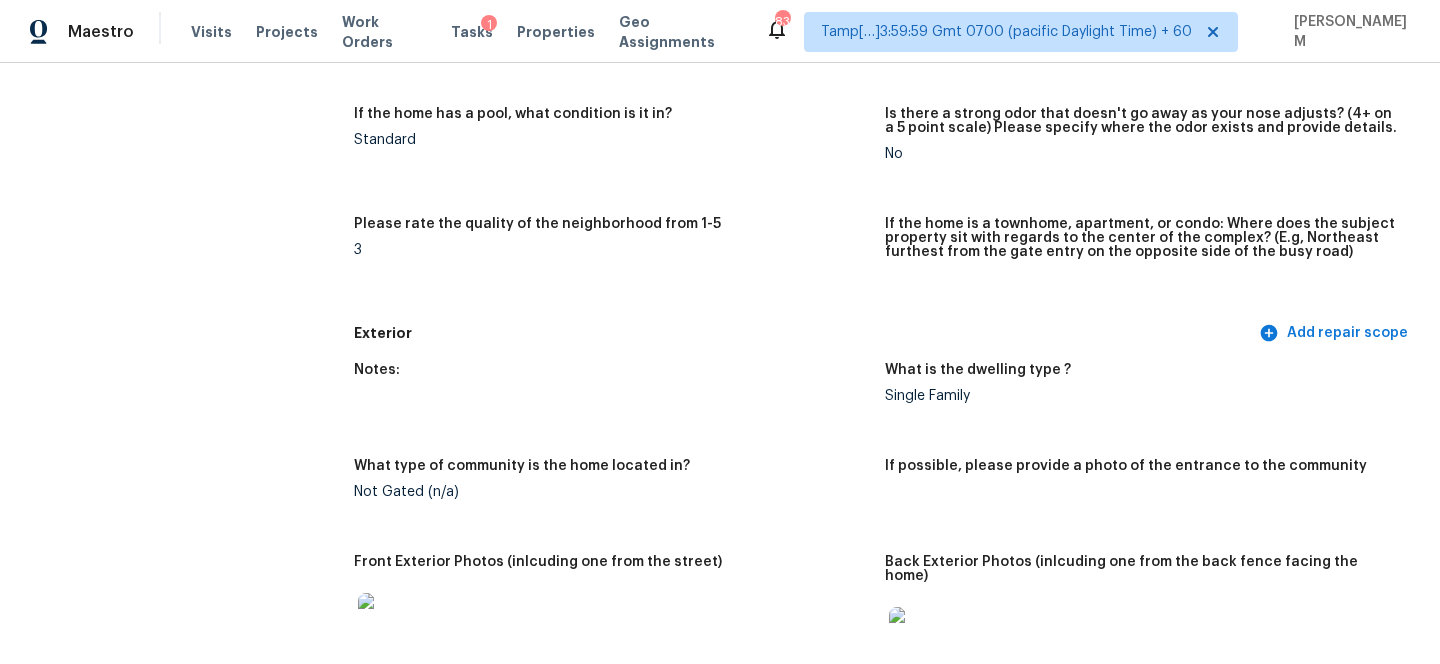 scroll, scrollTop: 0, scrollLeft: 0, axis: both 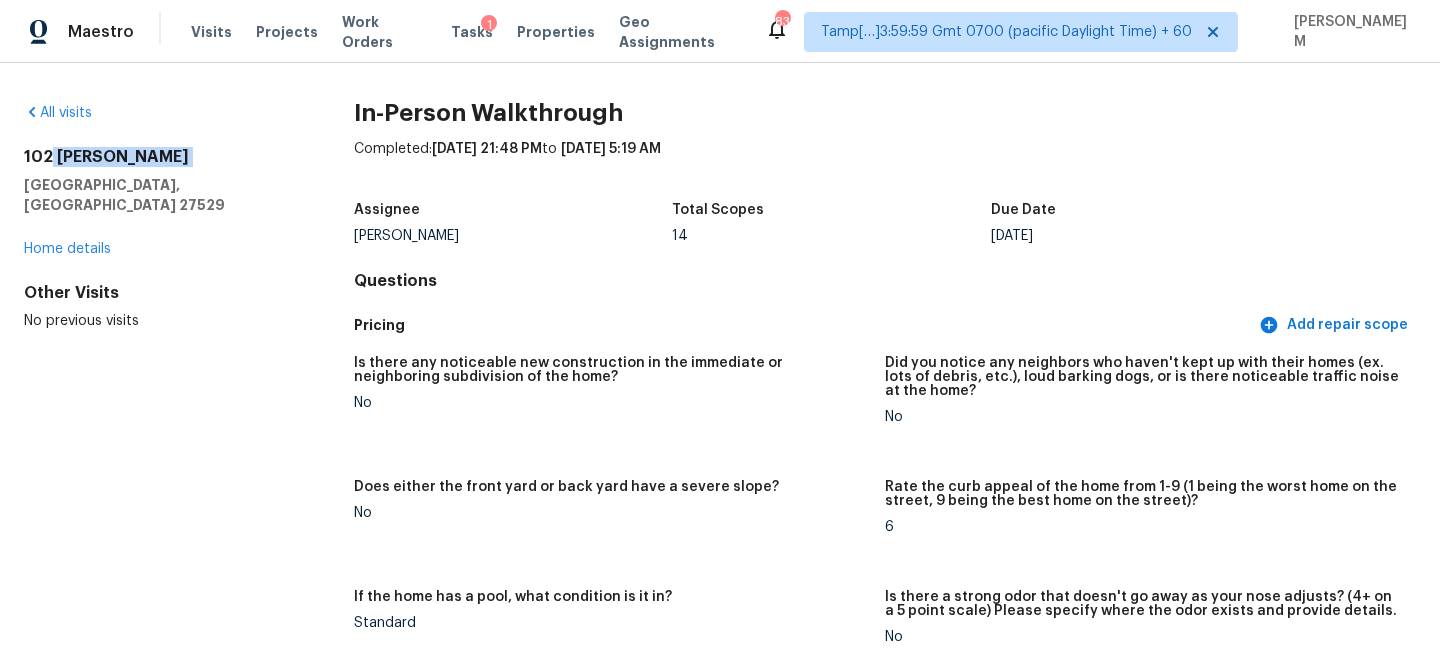 drag, startPoint x: 151, startPoint y: 174, endPoint x: 48, endPoint y: 158, distance: 104.23531 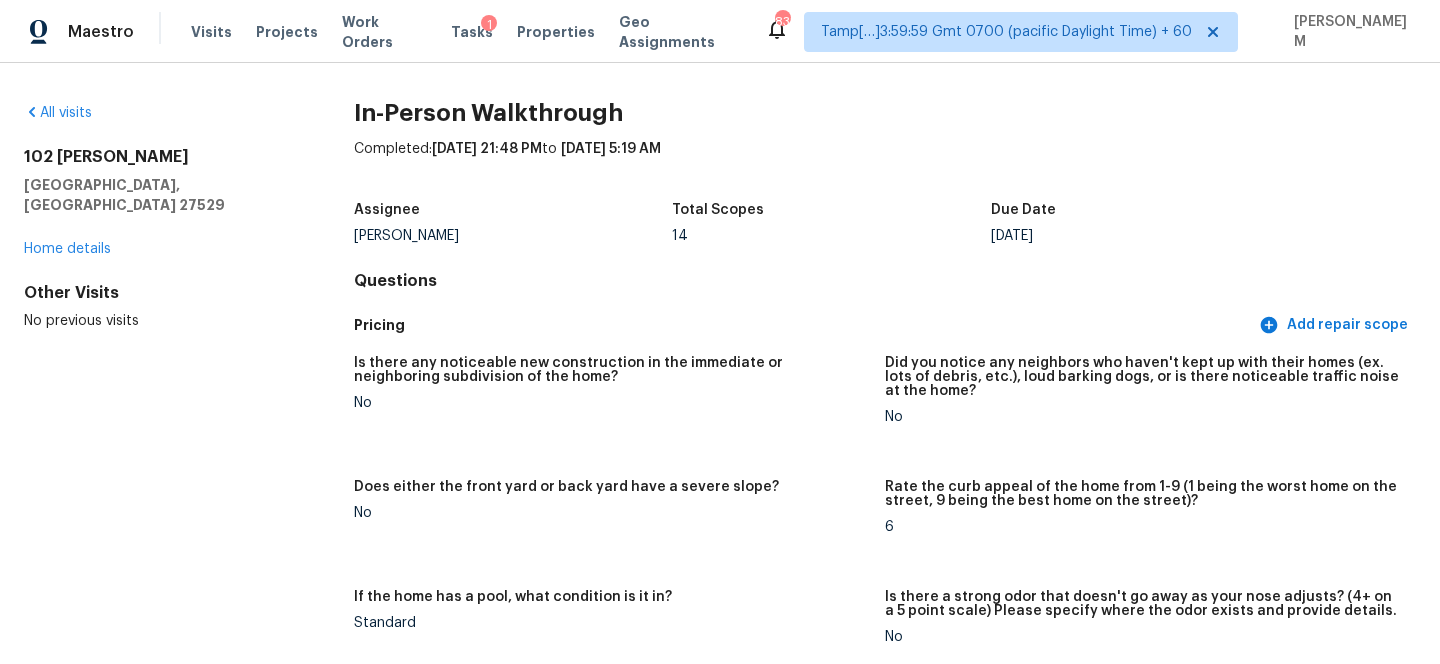 click on "102 [PERSON_NAME]" at bounding box center (157, 157) 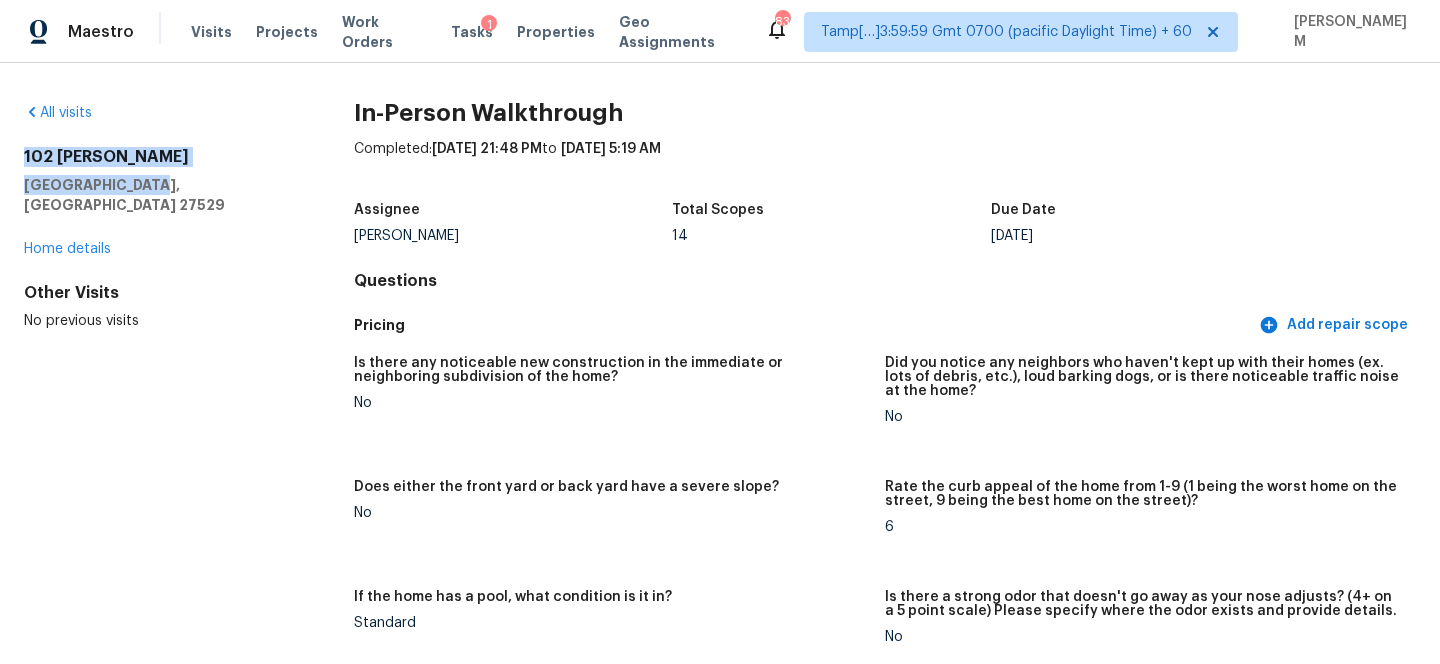 drag, startPoint x: 23, startPoint y: 156, endPoint x: 167, endPoint y: 178, distance: 145.67087 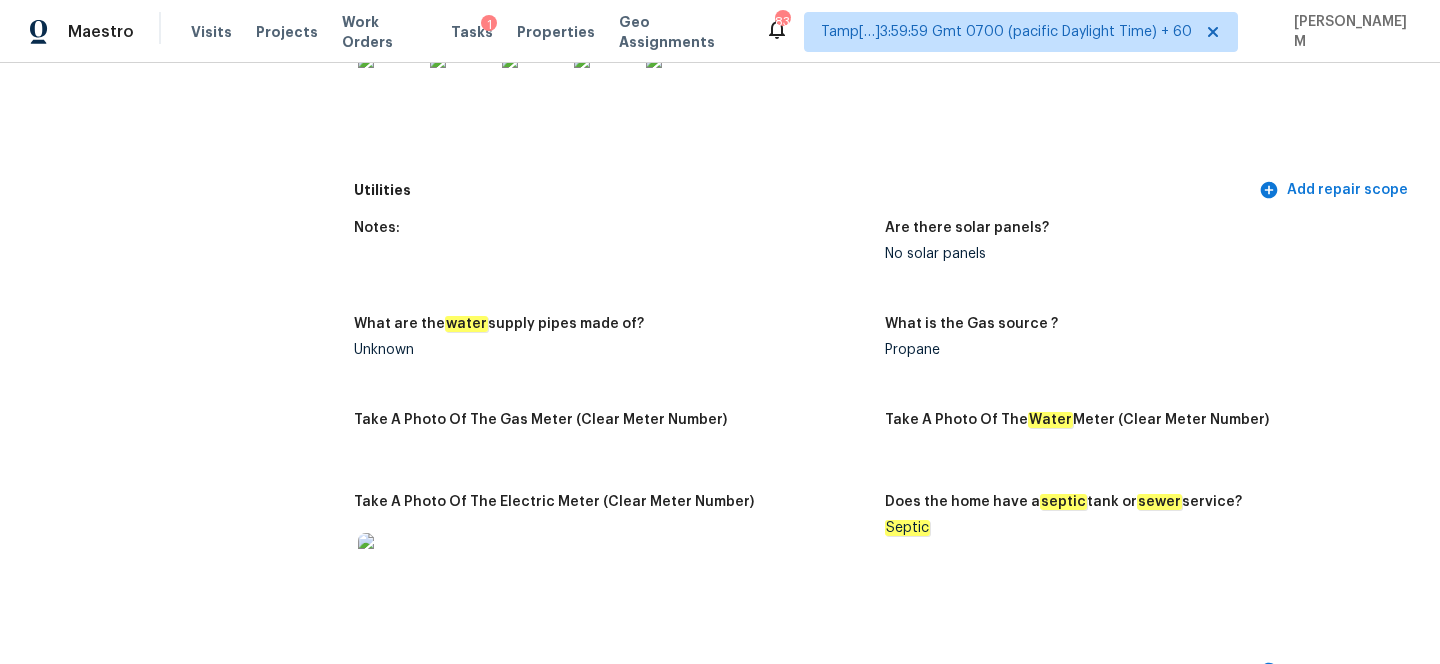 scroll, scrollTop: 1216, scrollLeft: 0, axis: vertical 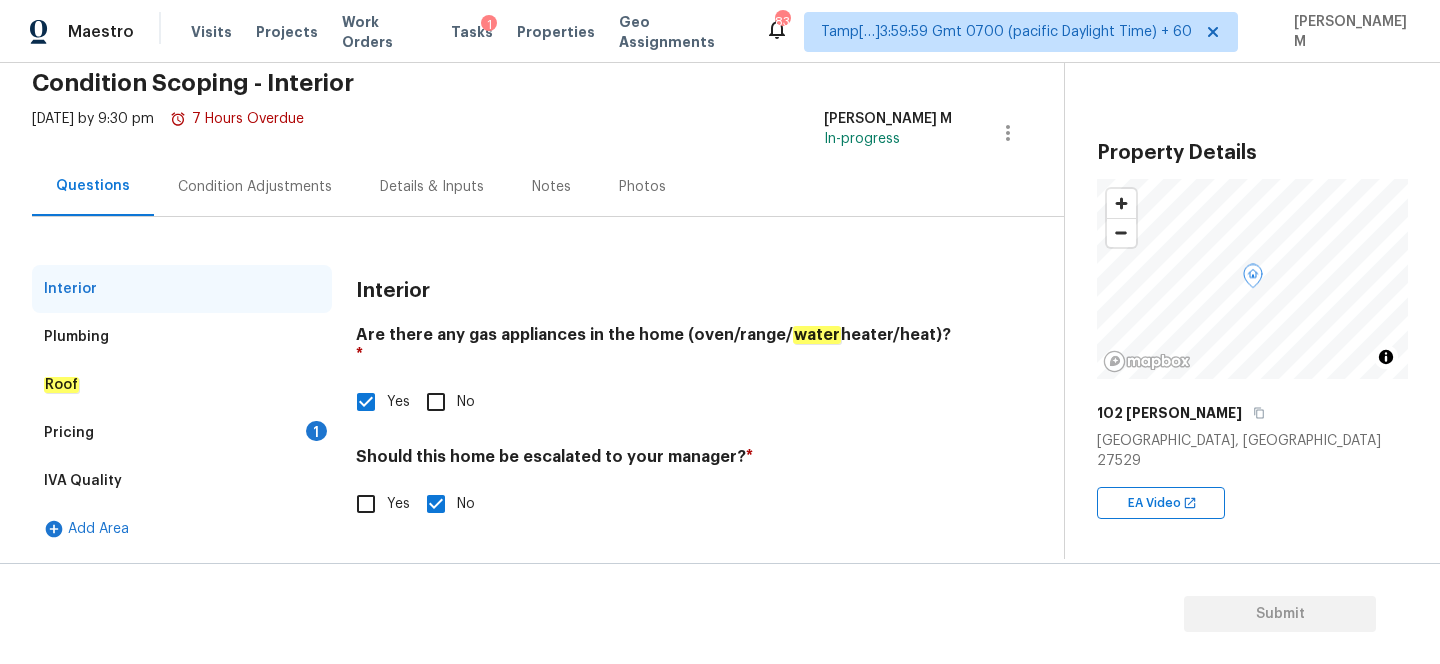 click on "Plumbing" at bounding box center [182, 337] 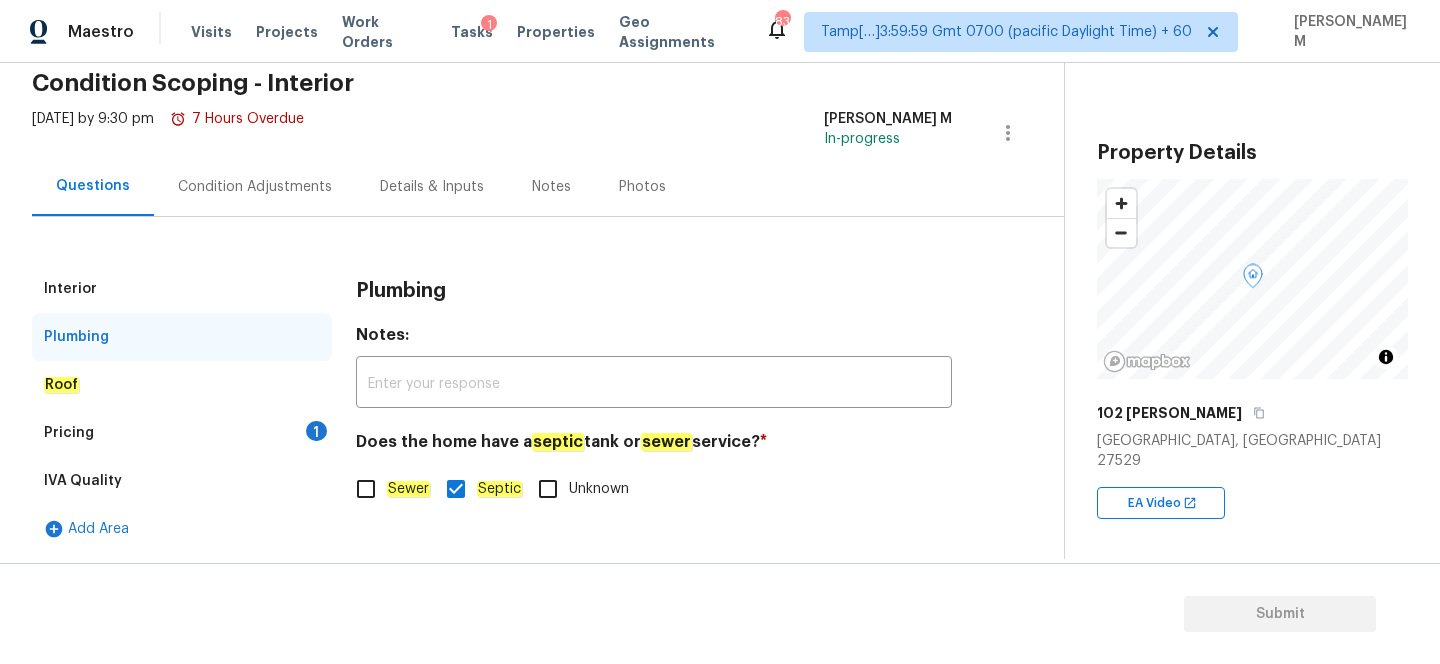 click on "Roof" at bounding box center (182, 385) 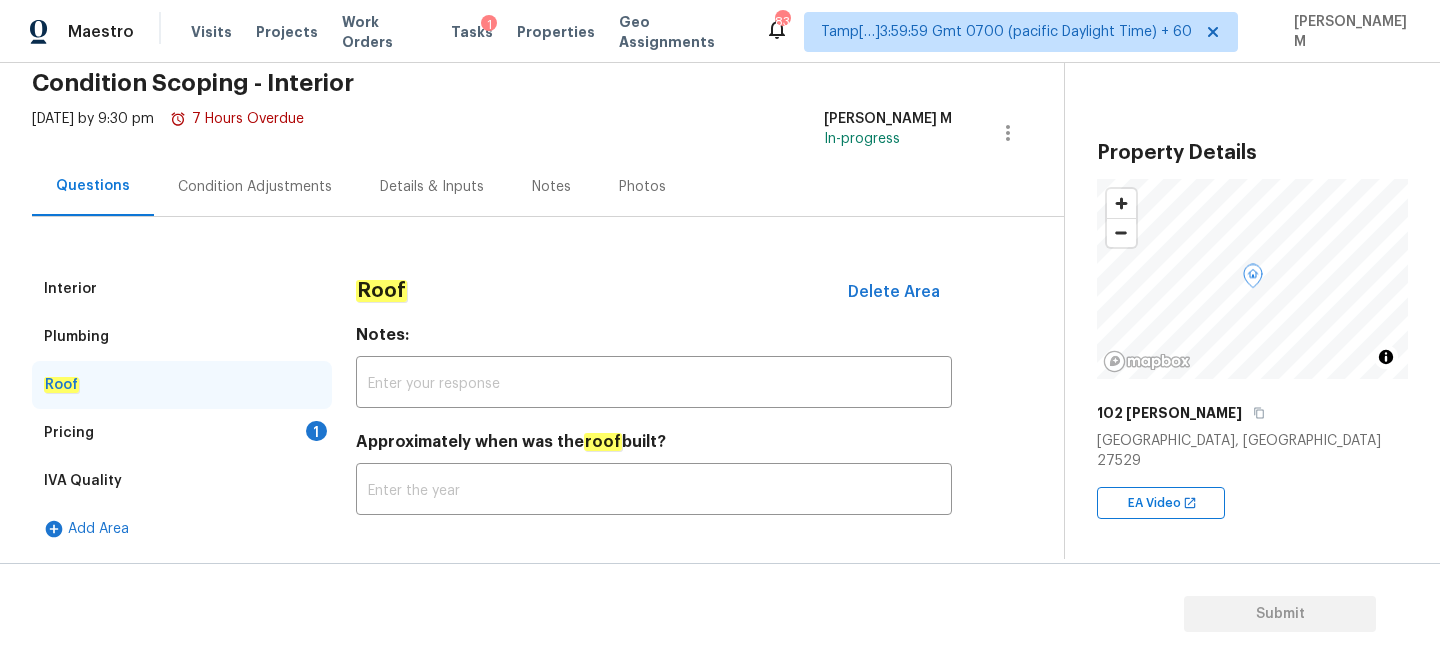 click on "Pricing 1" at bounding box center [182, 433] 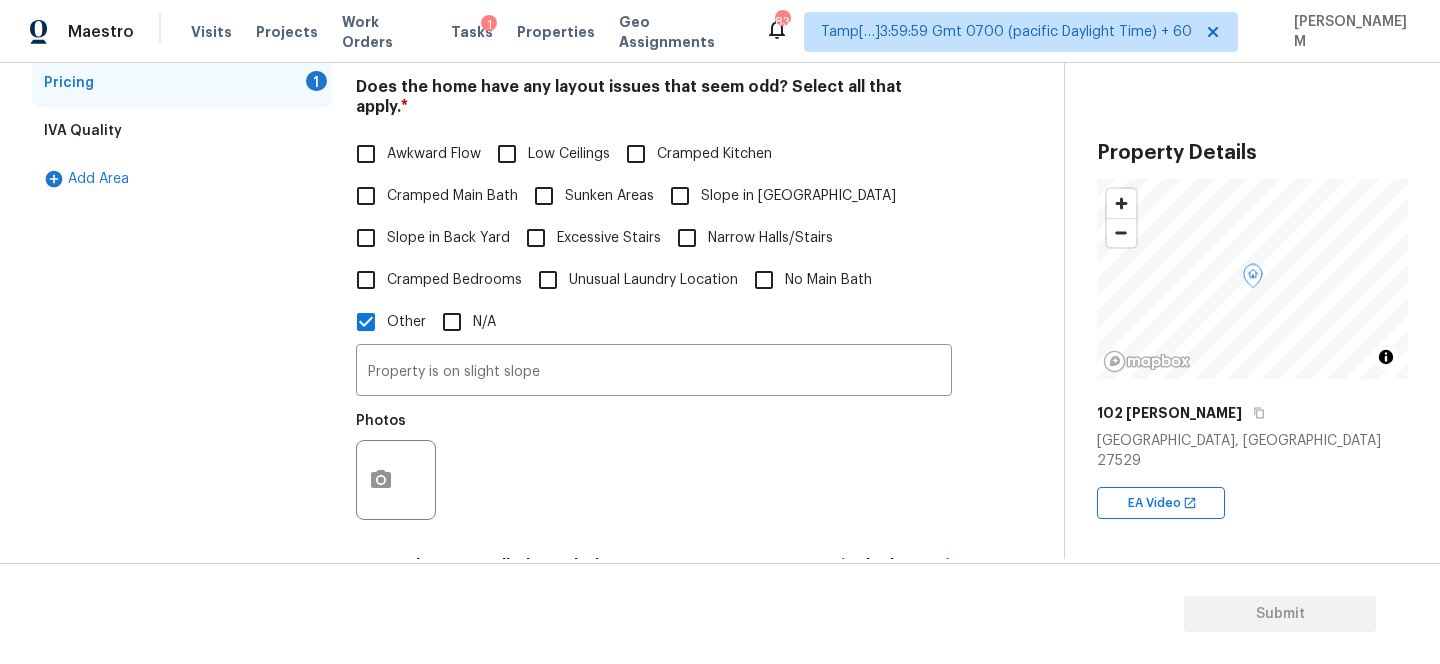 scroll, scrollTop: 470, scrollLeft: 0, axis: vertical 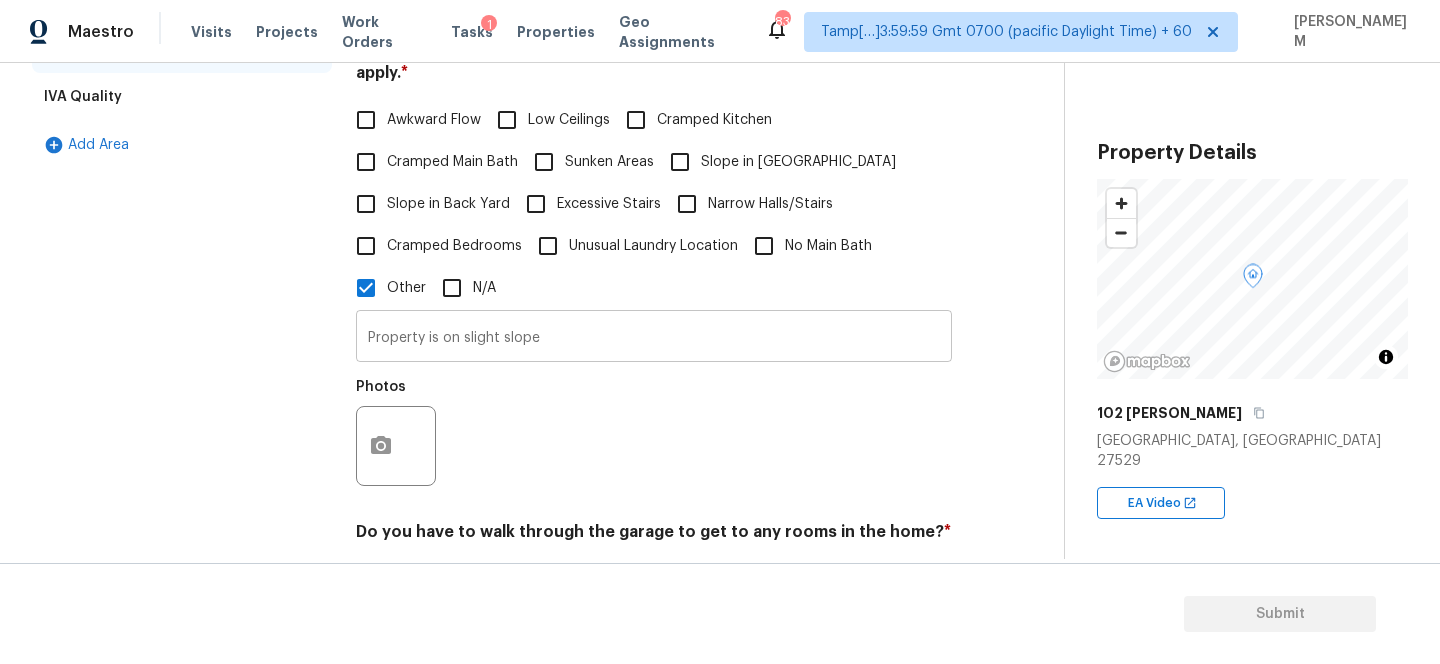 click on "Property is on slight slope" at bounding box center (654, 338) 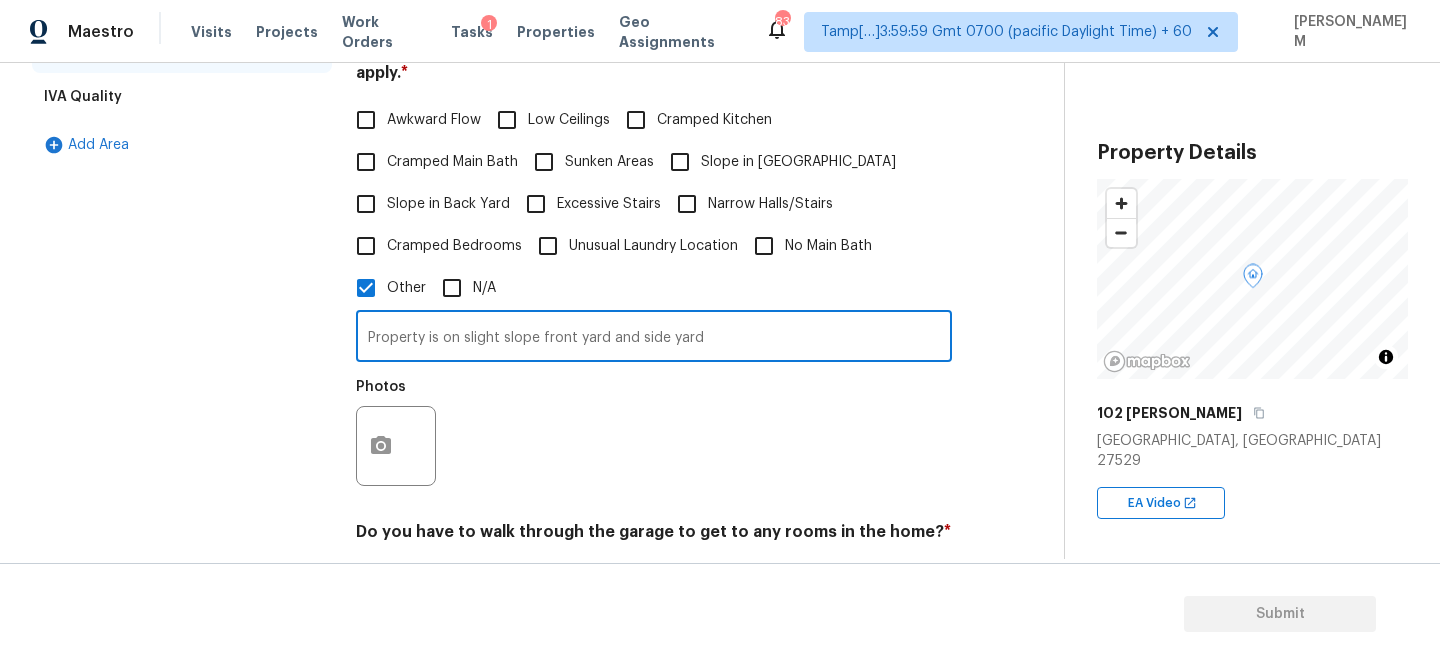 type on "Property is on slight slope front yard and side yard" 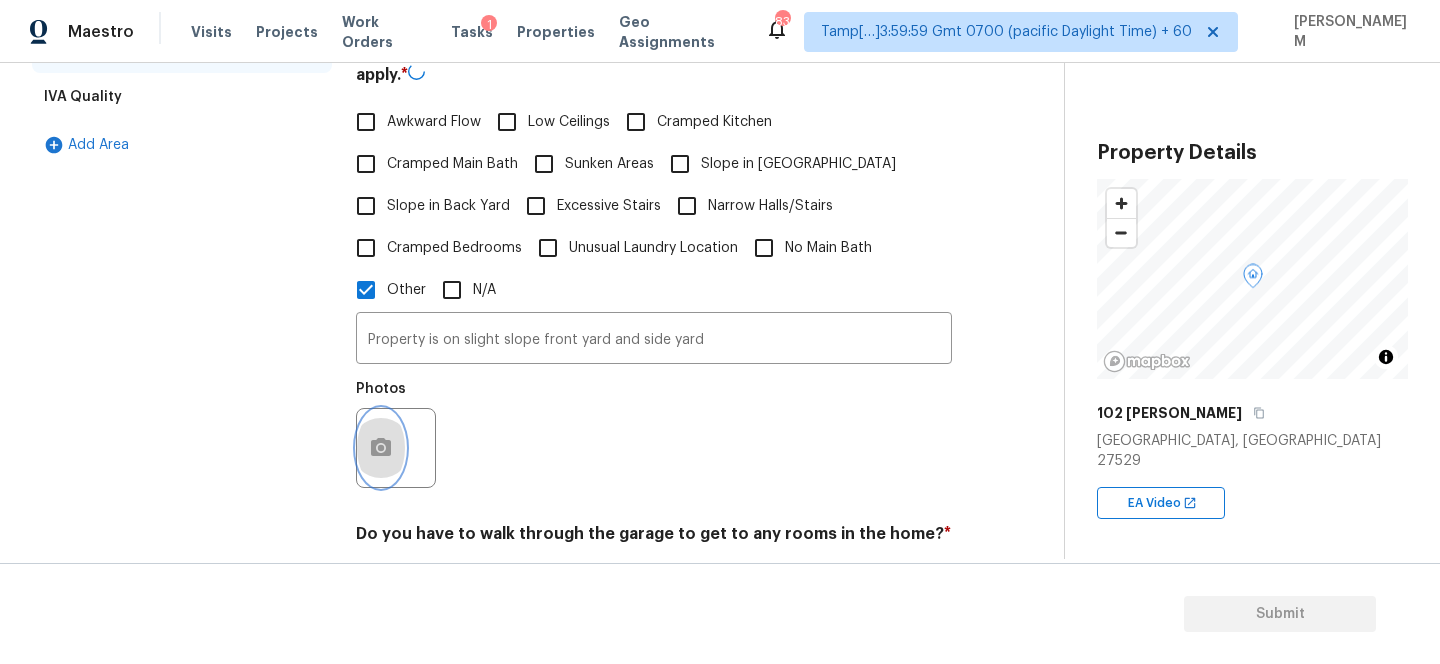 click at bounding box center [381, 448] 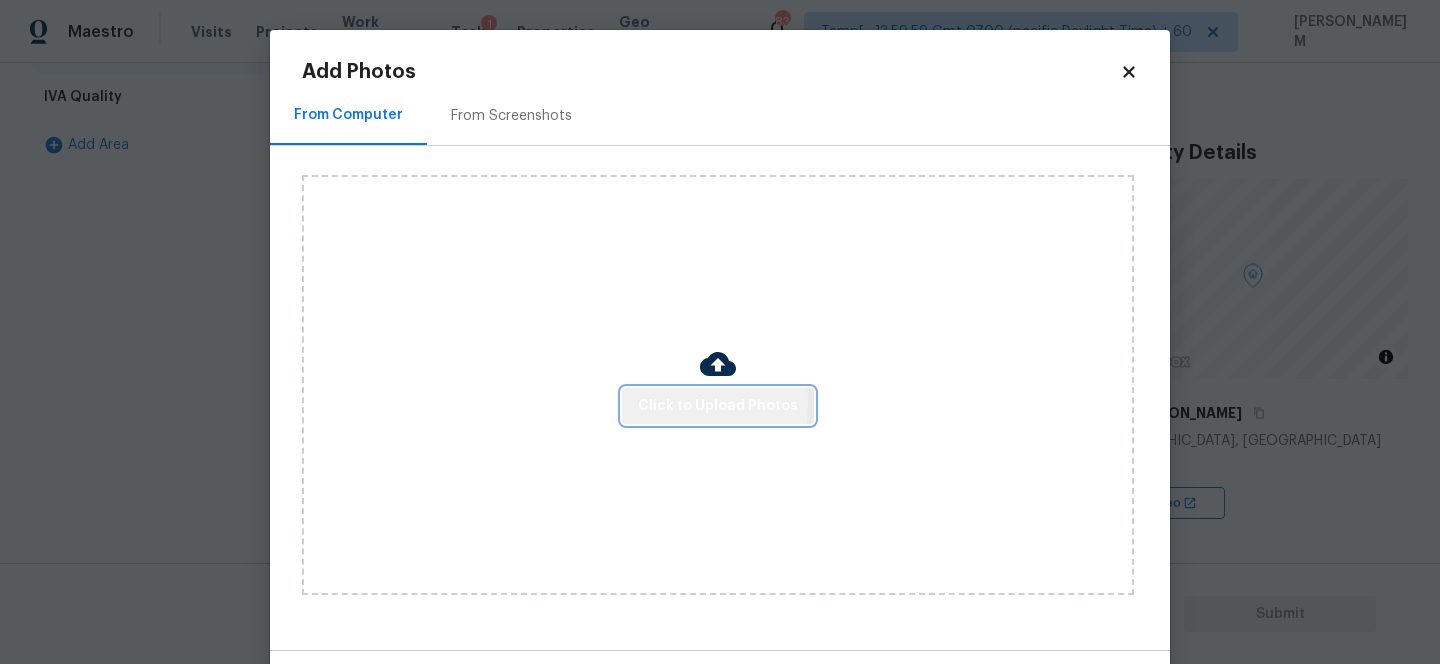 click on "Click to Upload Photos" at bounding box center [718, 406] 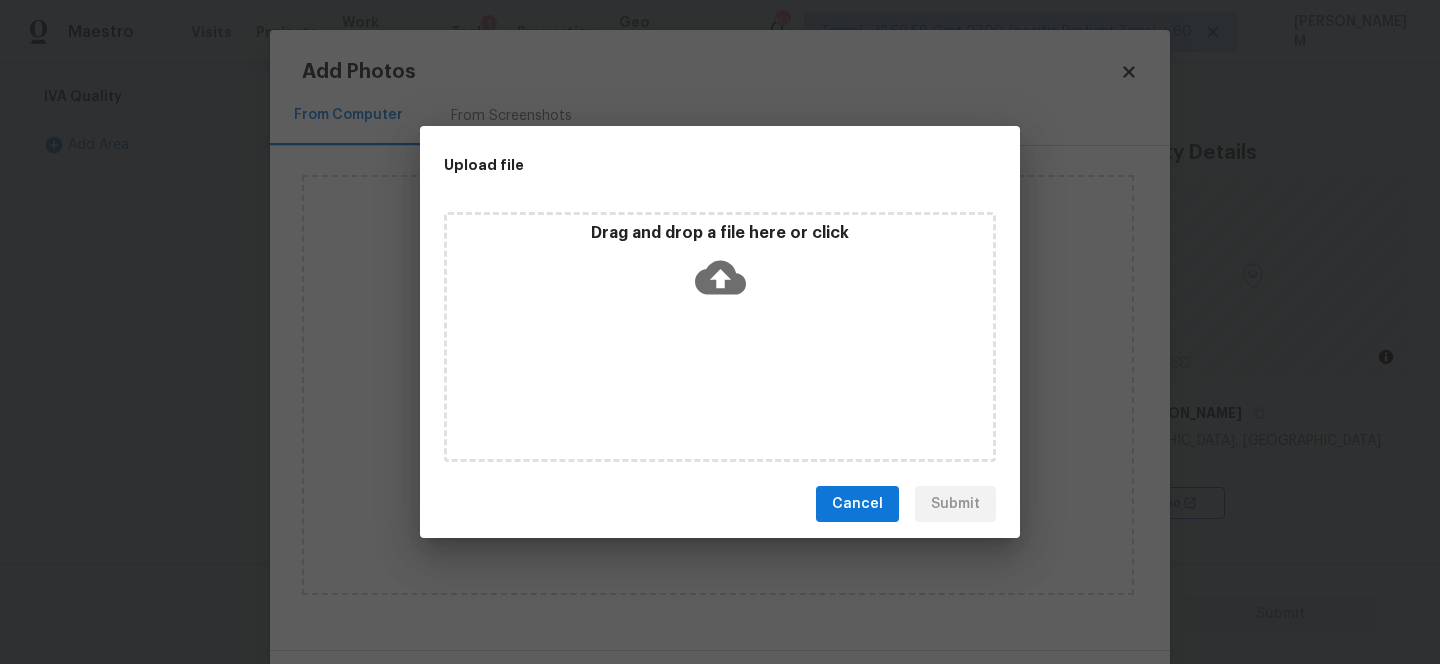 click on "Drag and drop a file here or click" at bounding box center (720, 266) 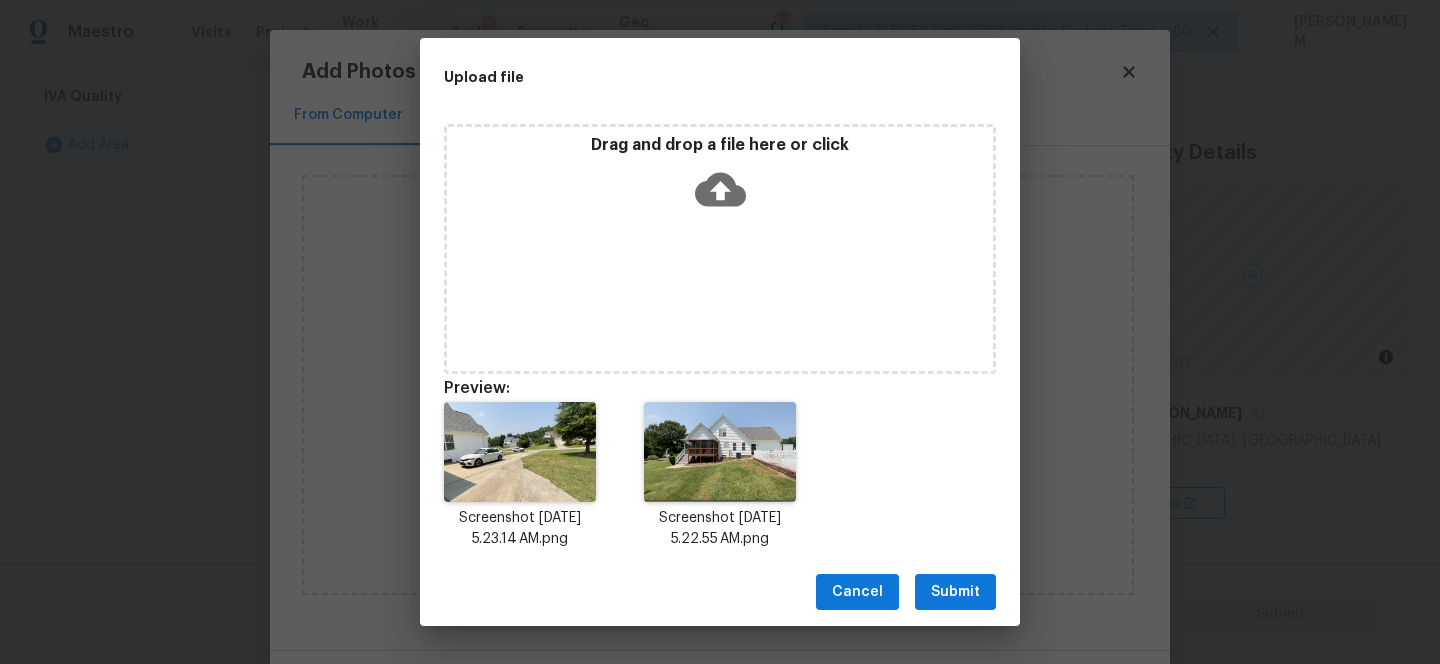 click on "Submit" at bounding box center (955, 592) 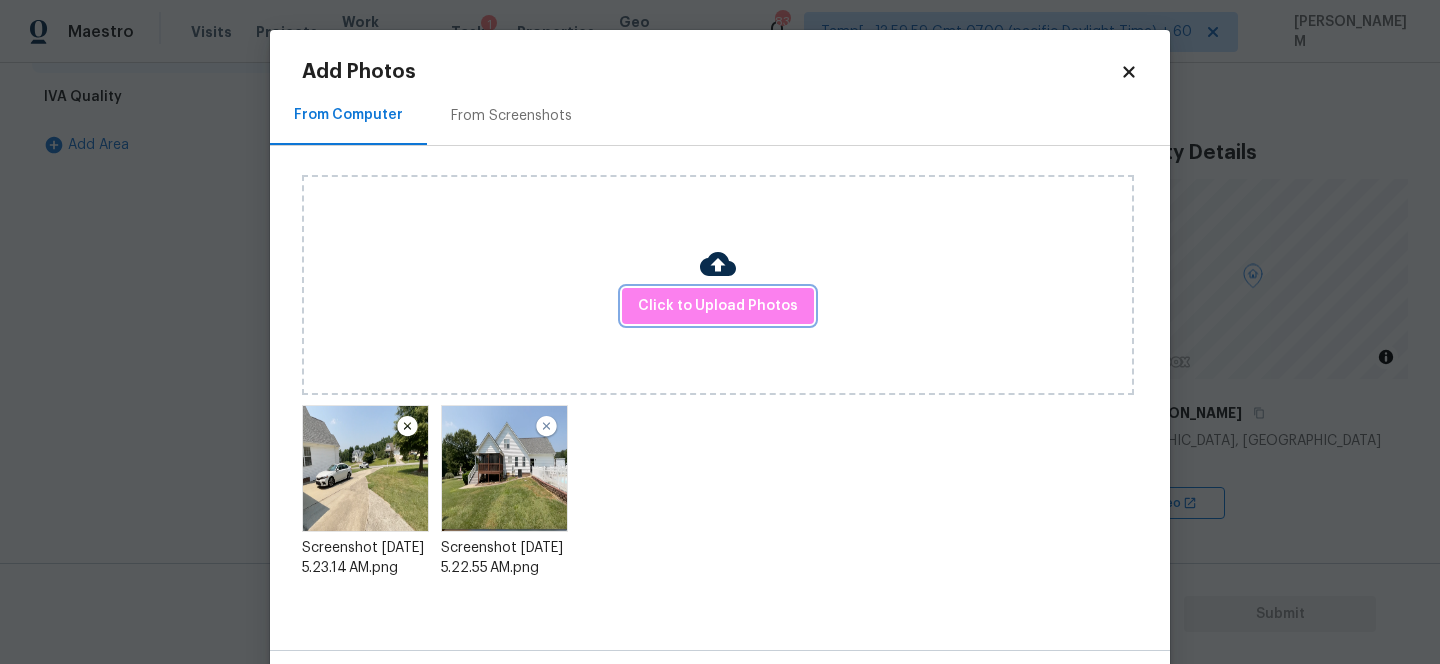 scroll, scrollTop: 76, scrollLeft: 0, axis: vertical 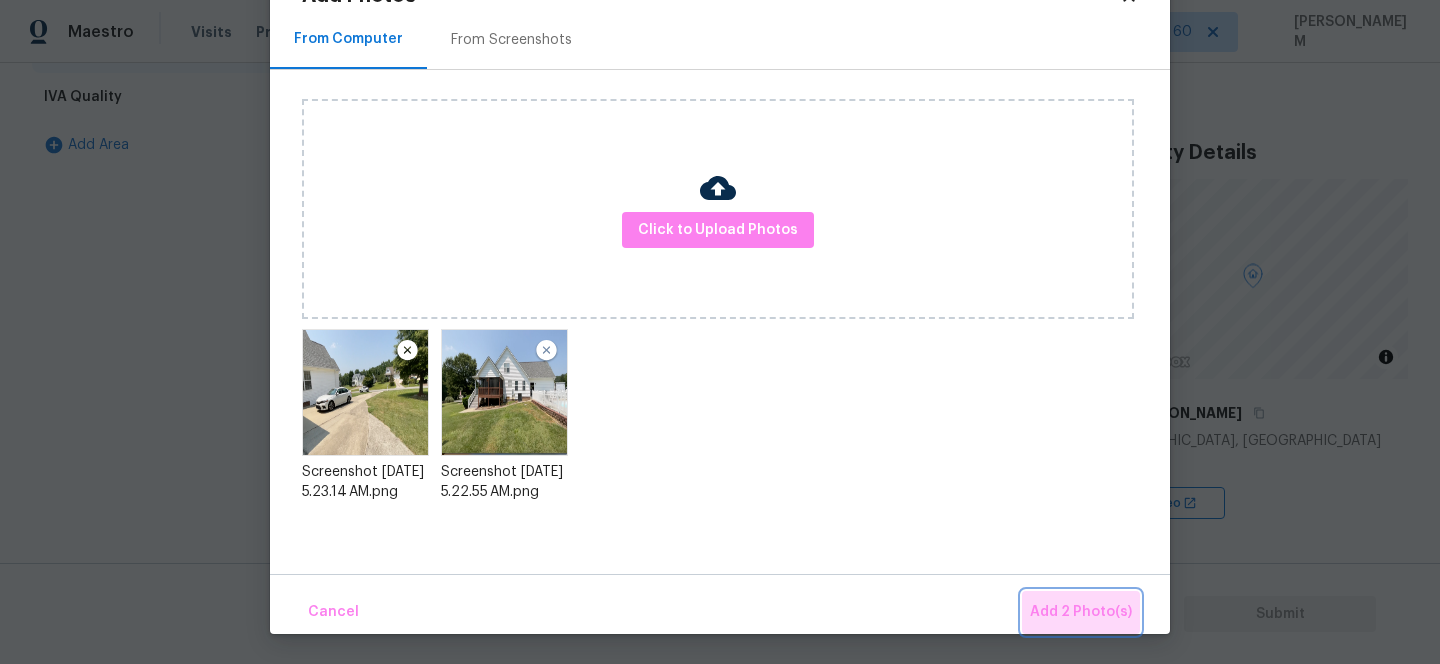 click on "Add 2 Photo(s)" at bounding box center [1081, 612] 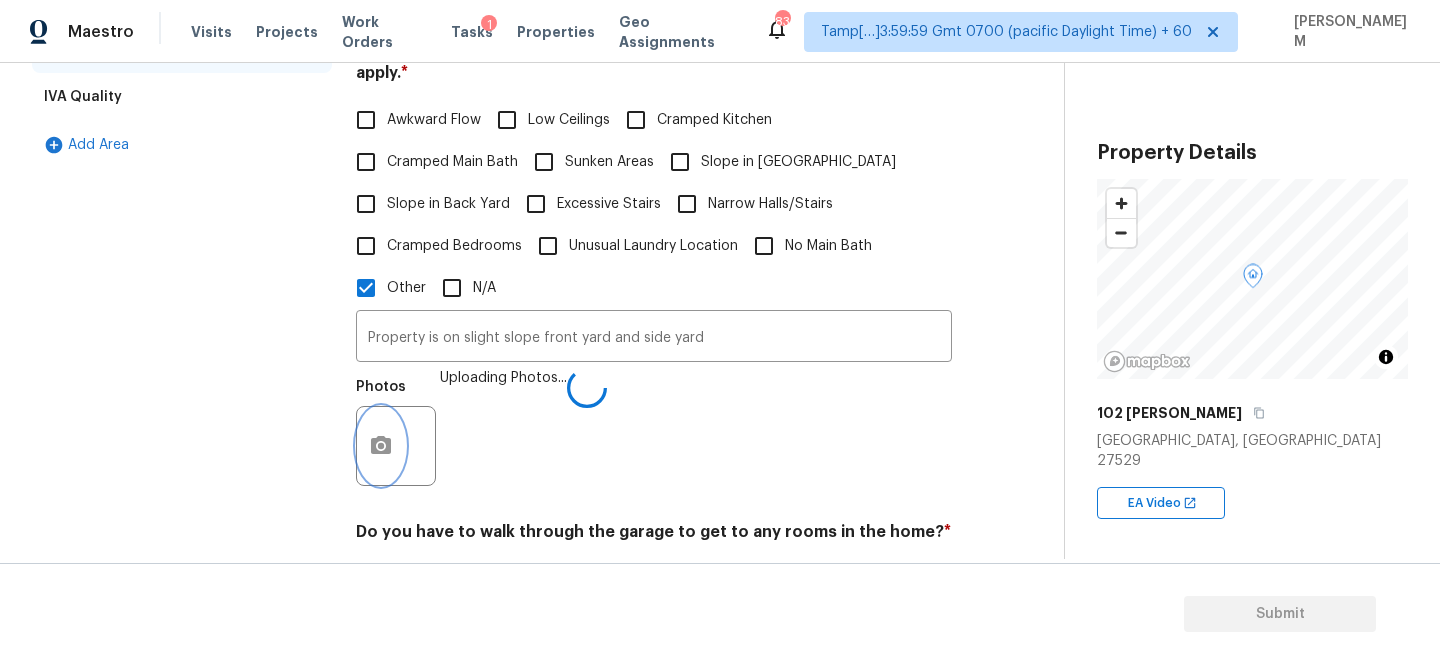 scroll, scrollTop: 0, scrollLeft: 0, axis: both 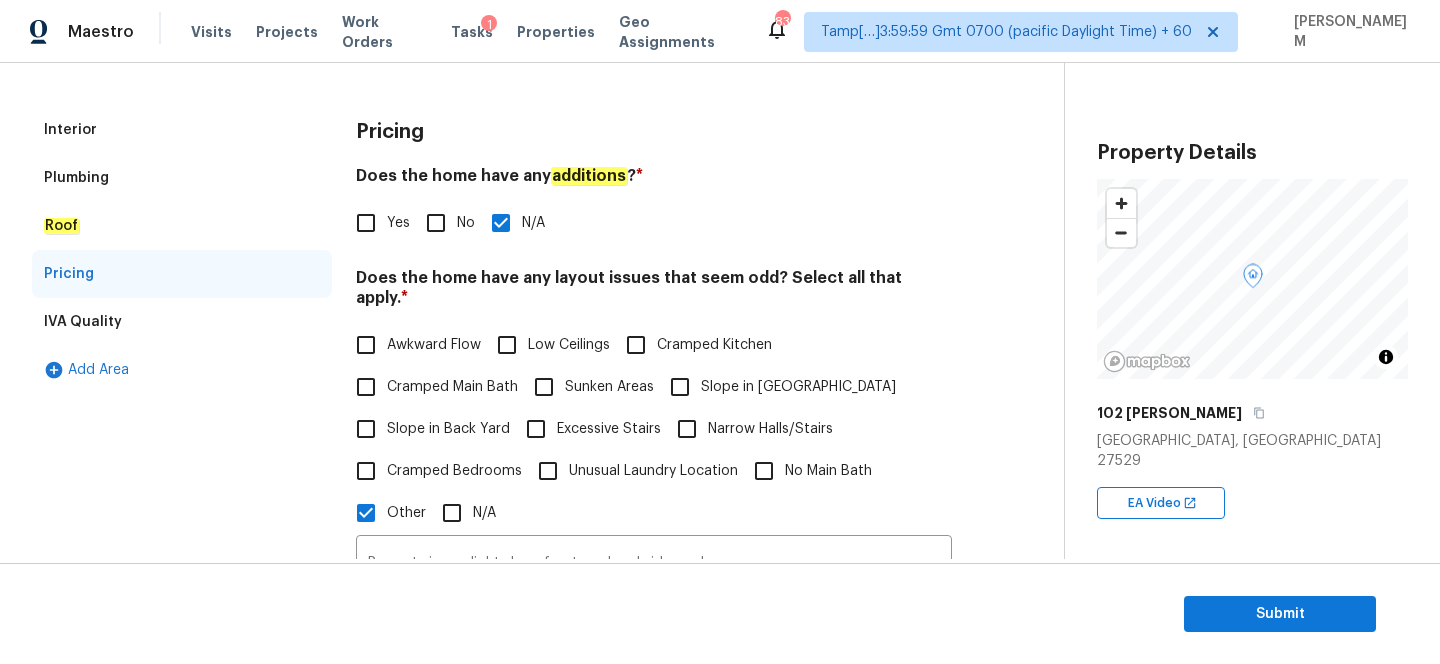 click on "IVA Quality" at bounding box center [182, 322] 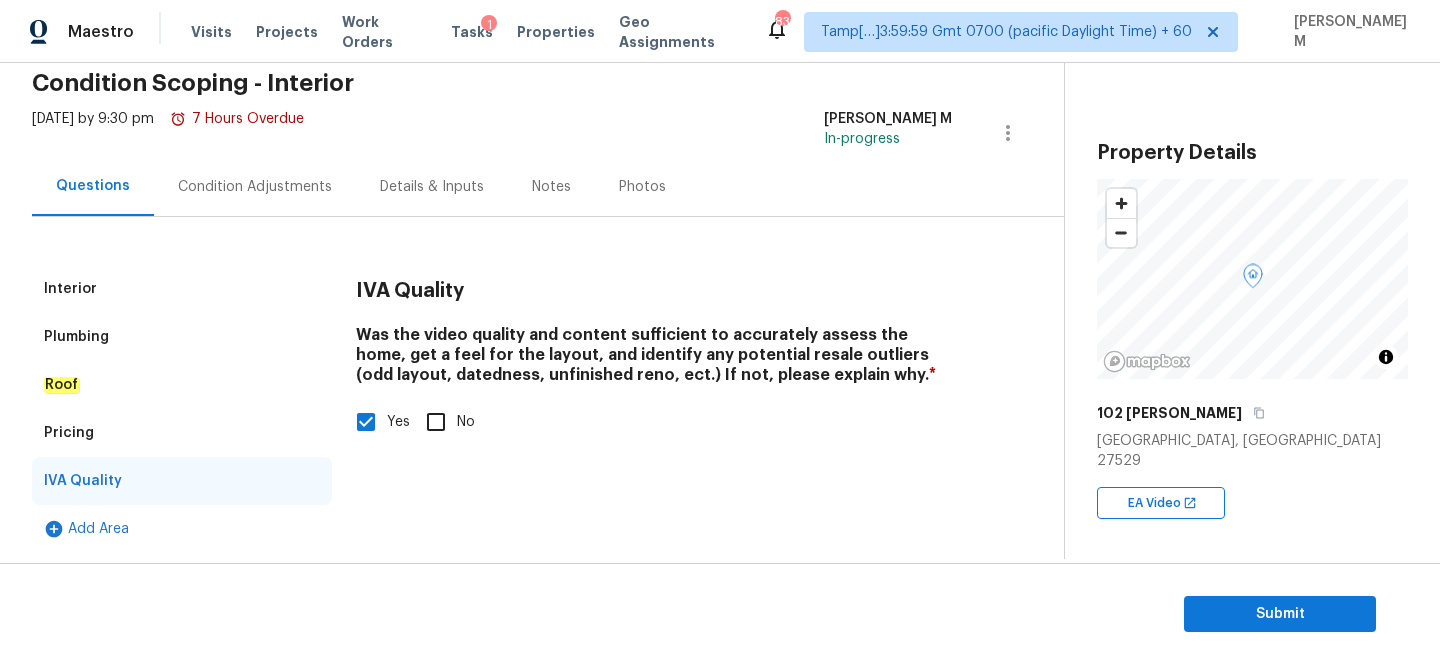 scroll, scrollTop: 86, scrollLeft: 0, axis: vertical 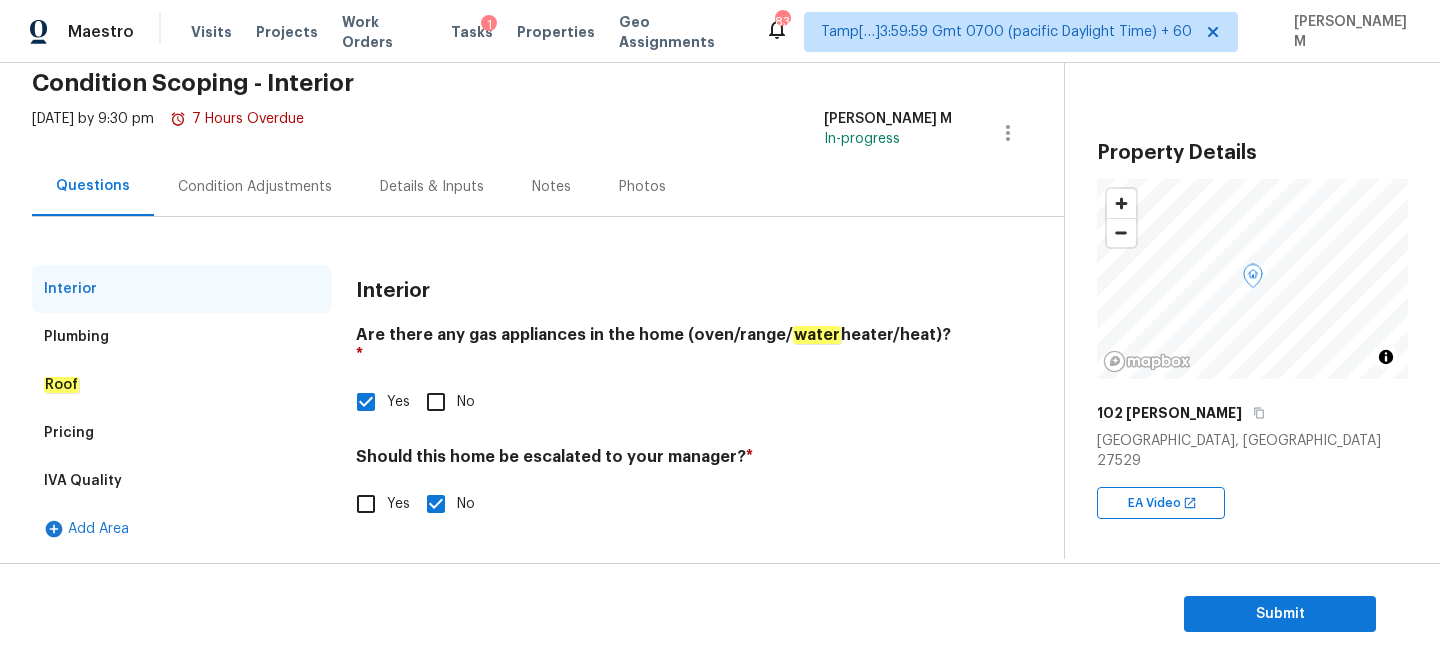 click on "Plumbing" at bounding box center [182, 337] 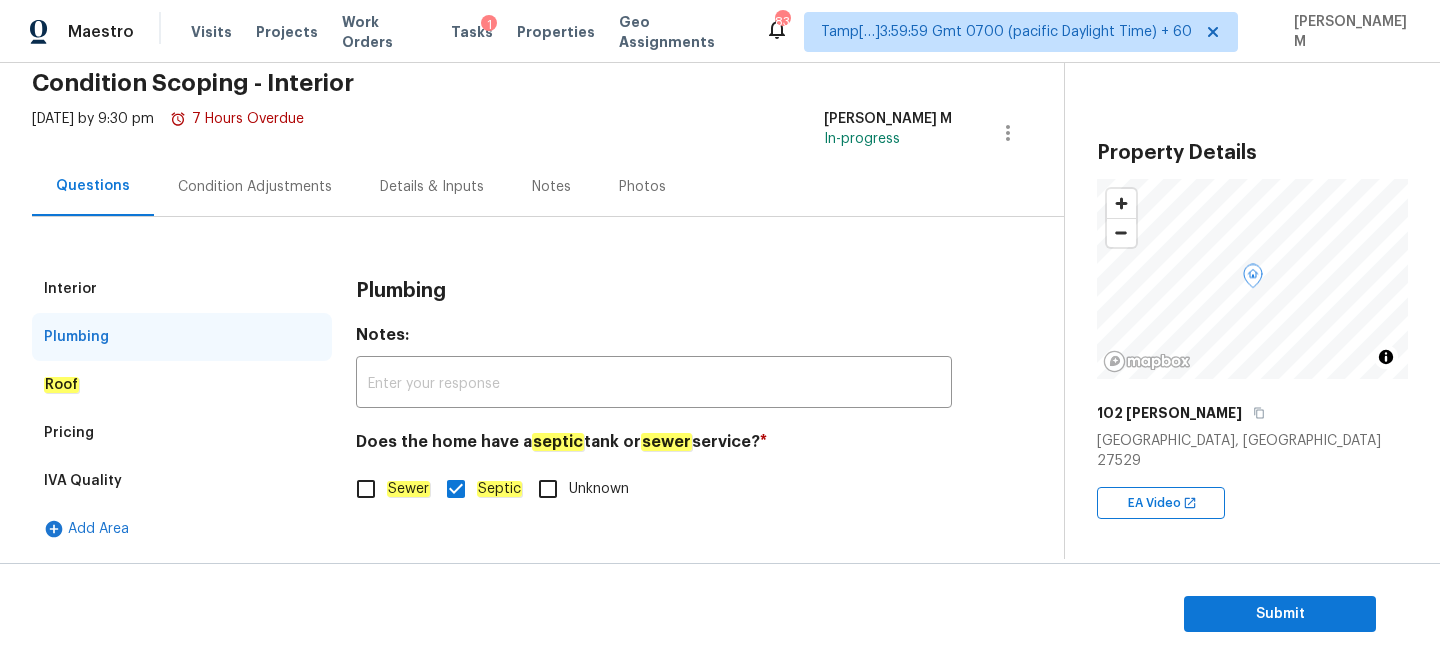 click on "Roof" at bounding box center (182, 385) 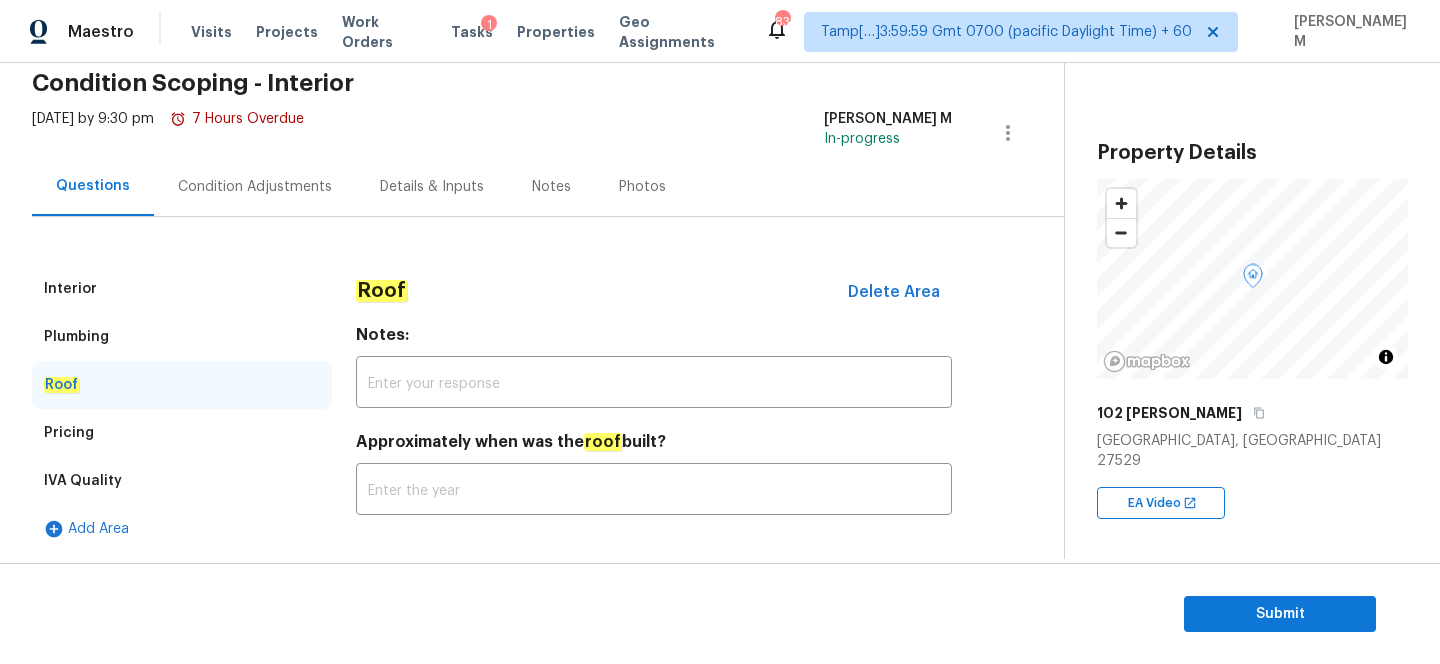 click on "Pricing" at bounding box center [182, 433] 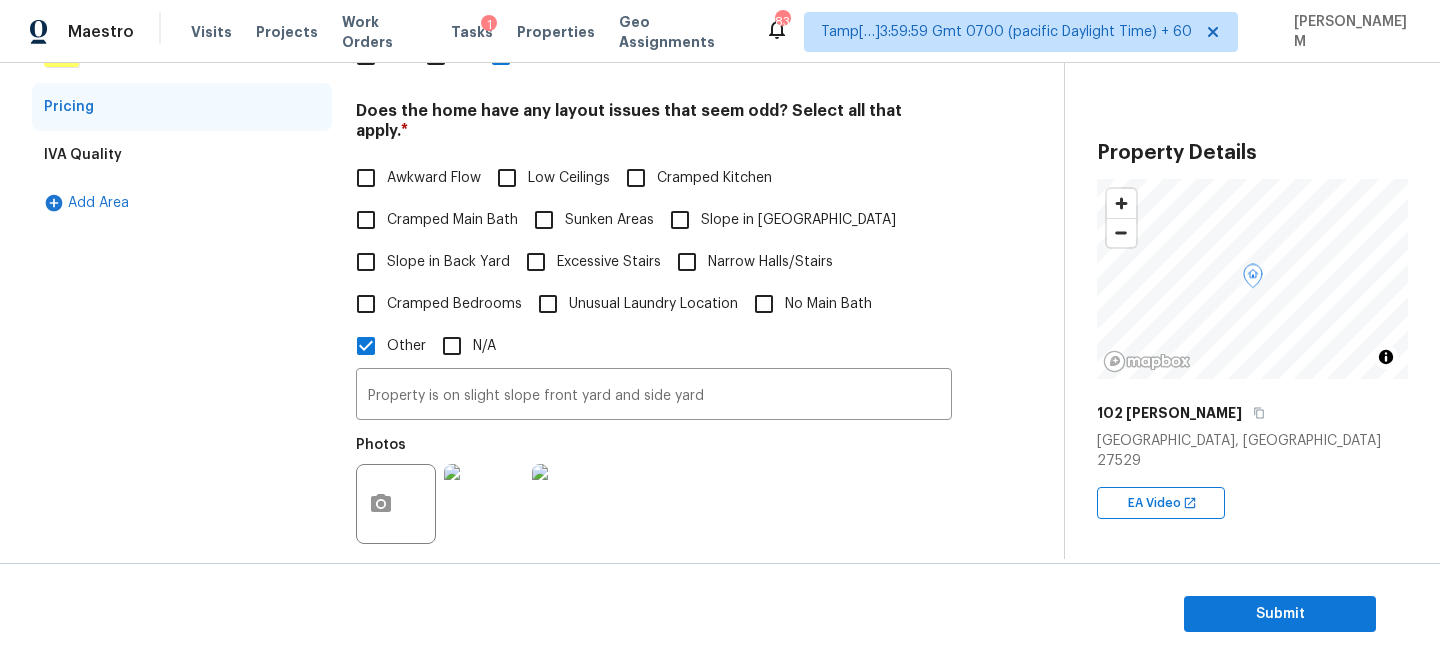 click on "IVA Quality" at bounding box center [182, 155] 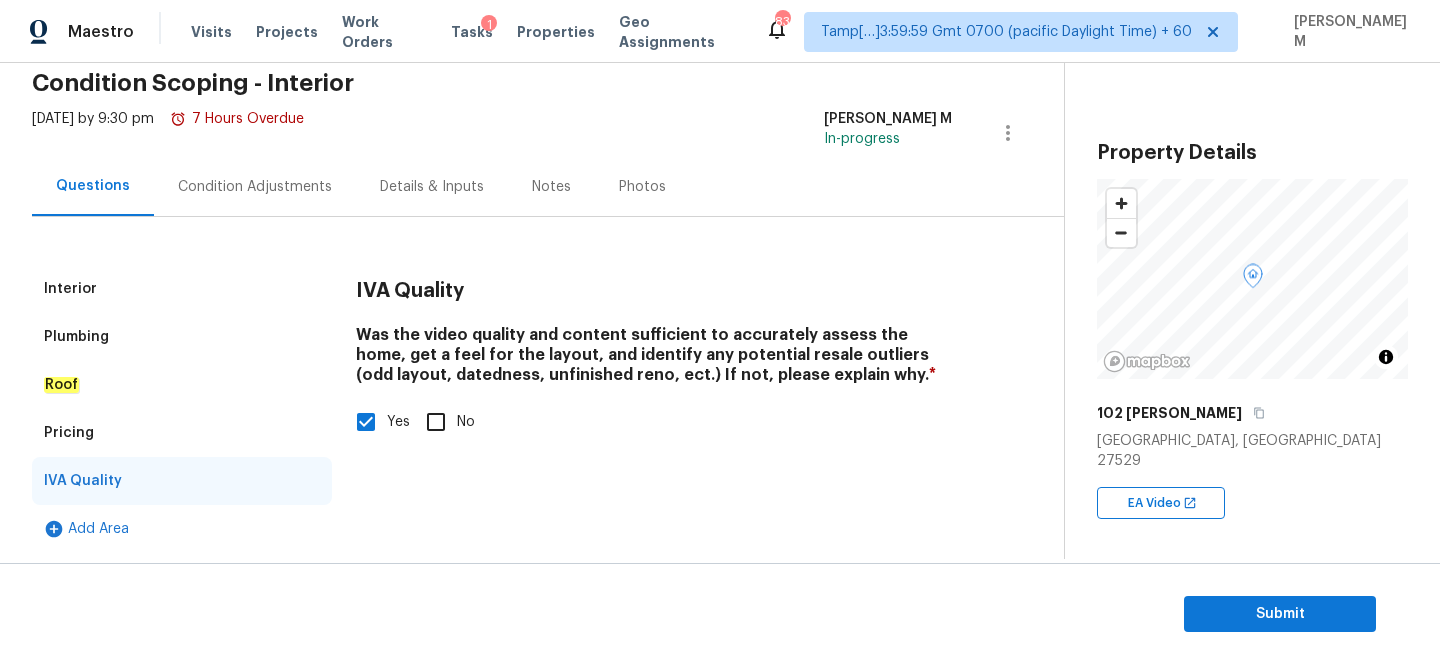 scroll, scrollTop: 80, scrollLeft: 0, axis: vertical 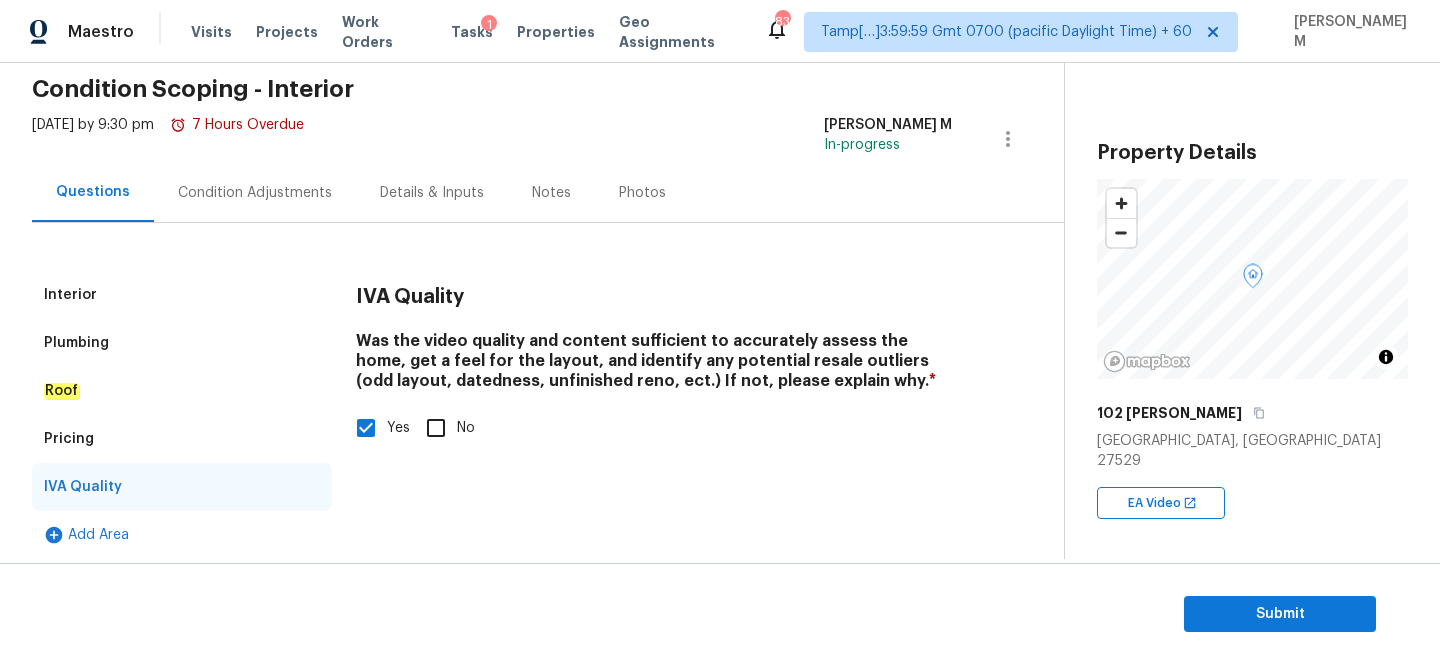 click on "Interior" at bounding box center [182, 295] 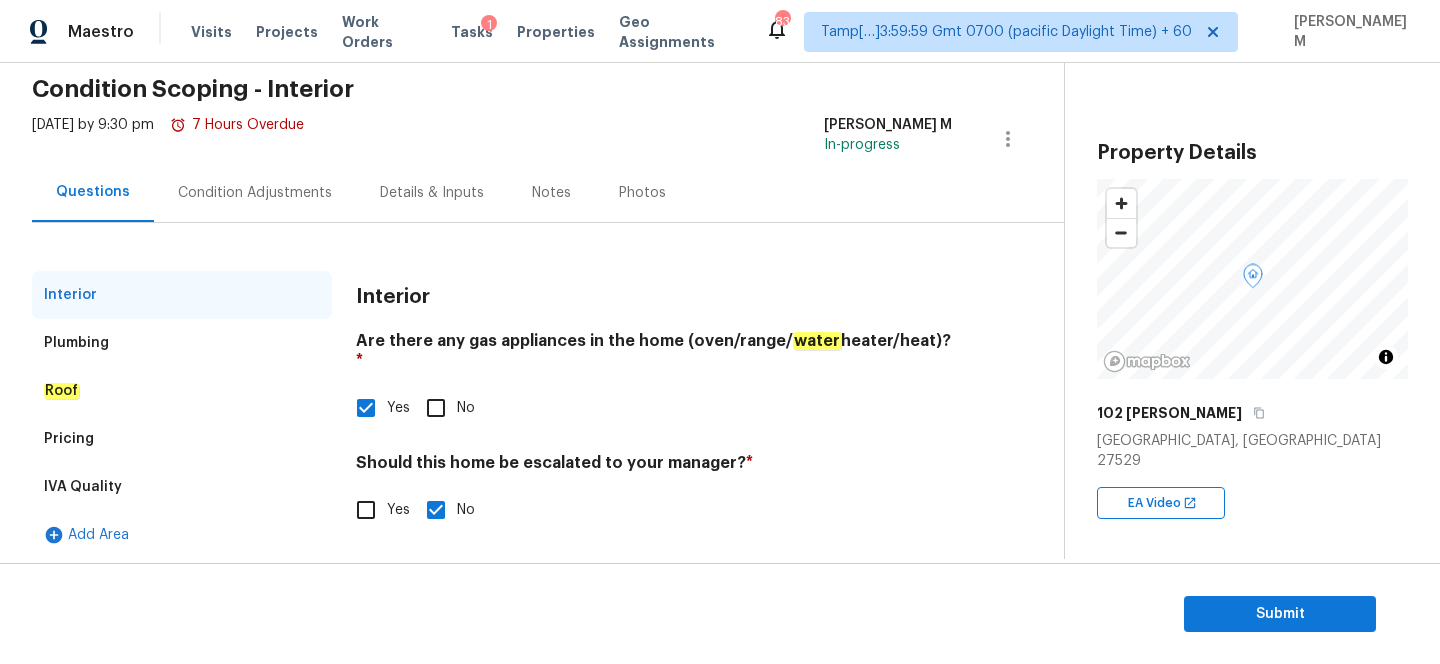 click on "Plumbing" at bounding box center (182, 343) 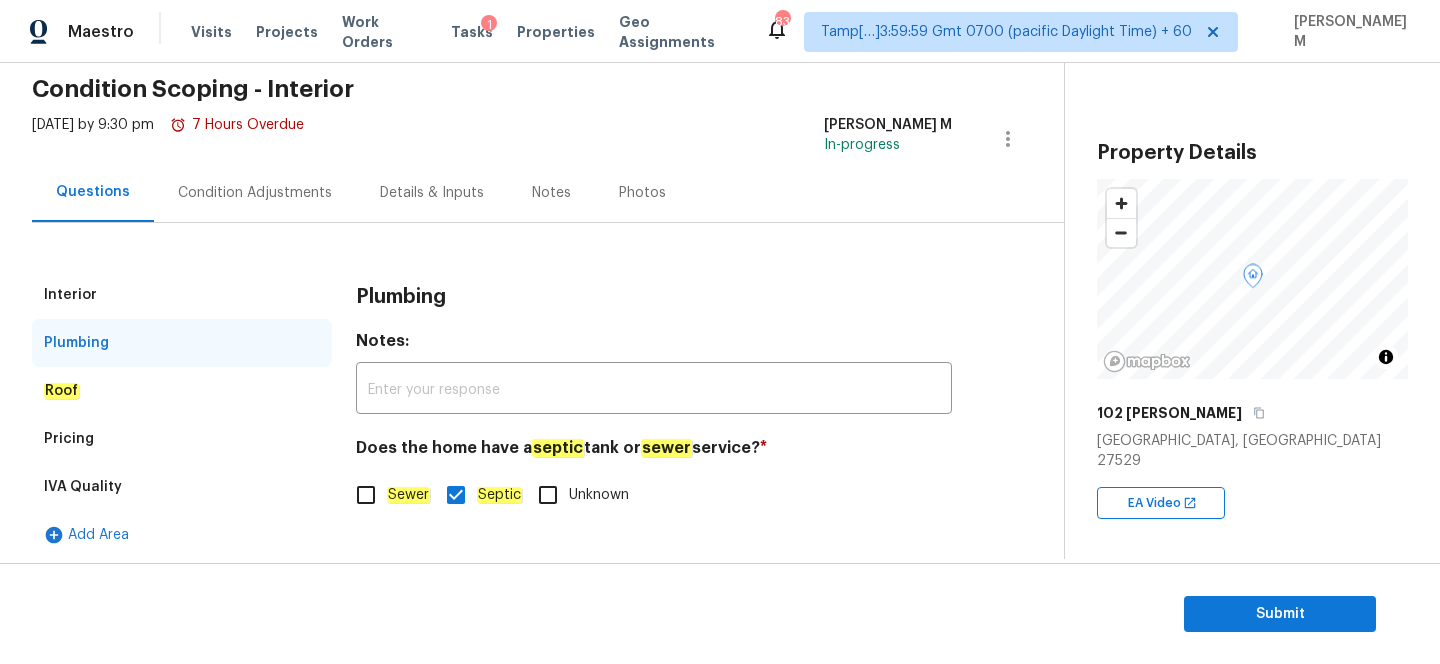 click on "Roof" at bounding box center [182, 391] 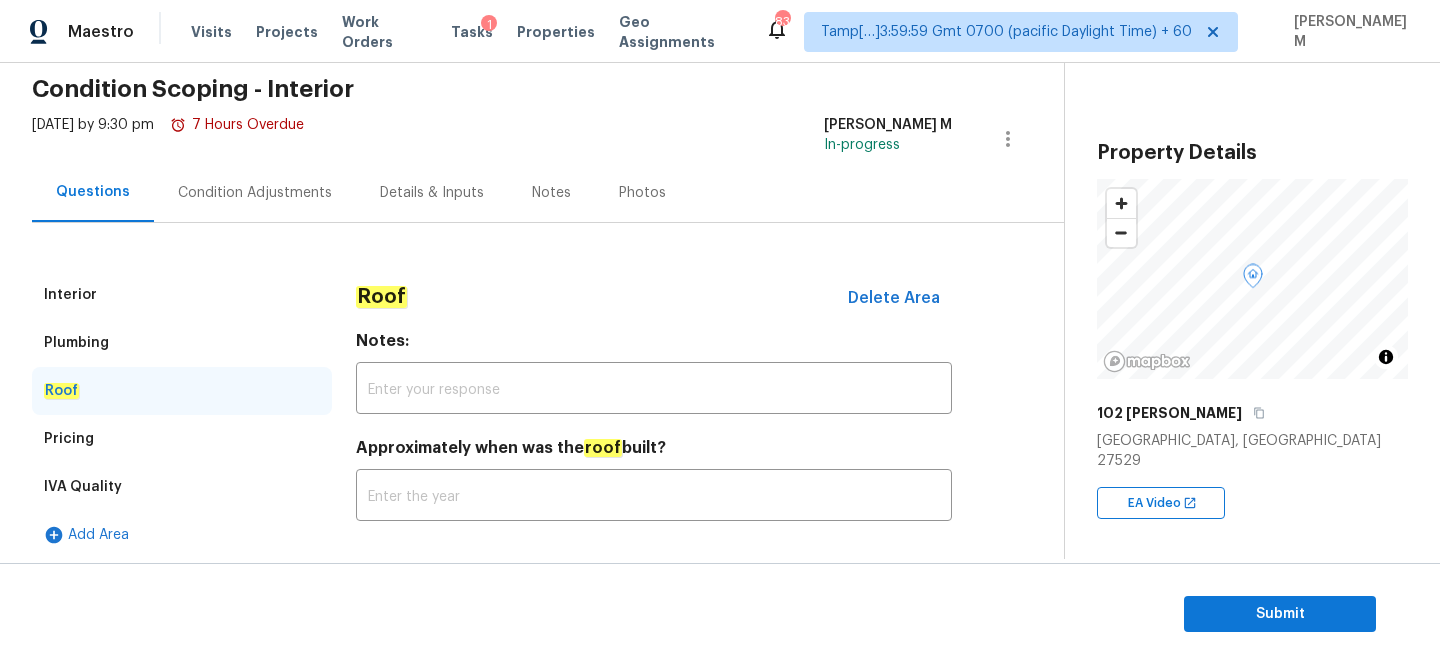 click on "Pricing" at bounding box center (182, 439) 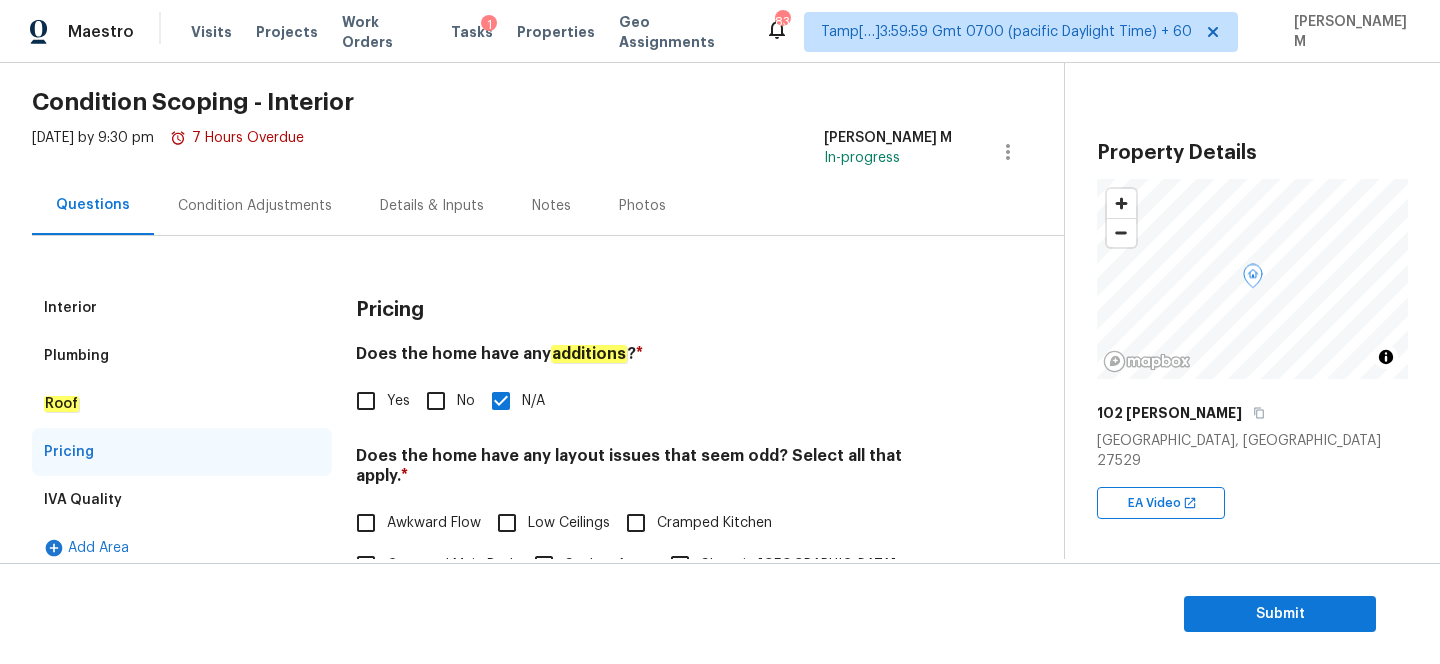 scroll, scrollTop: 0, scrollLeft: 0, axis: both 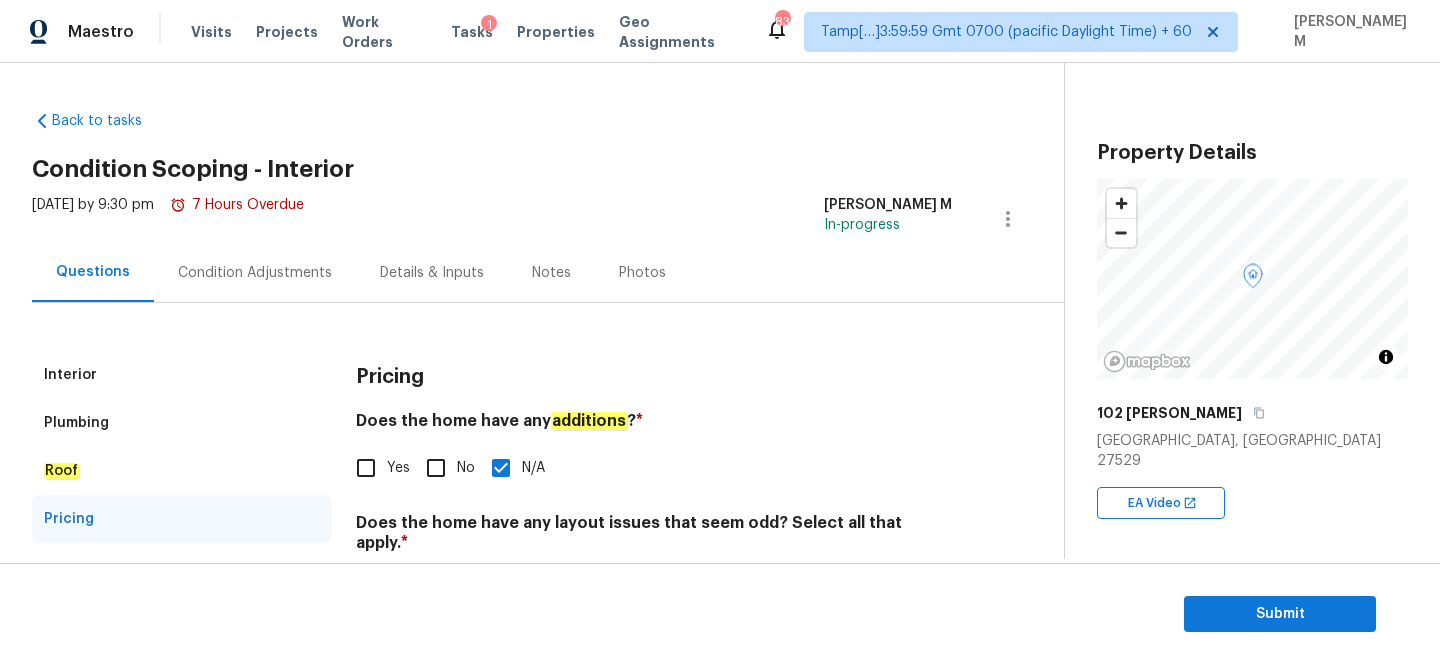 click on "Roof" at bounding box center (182, 471) 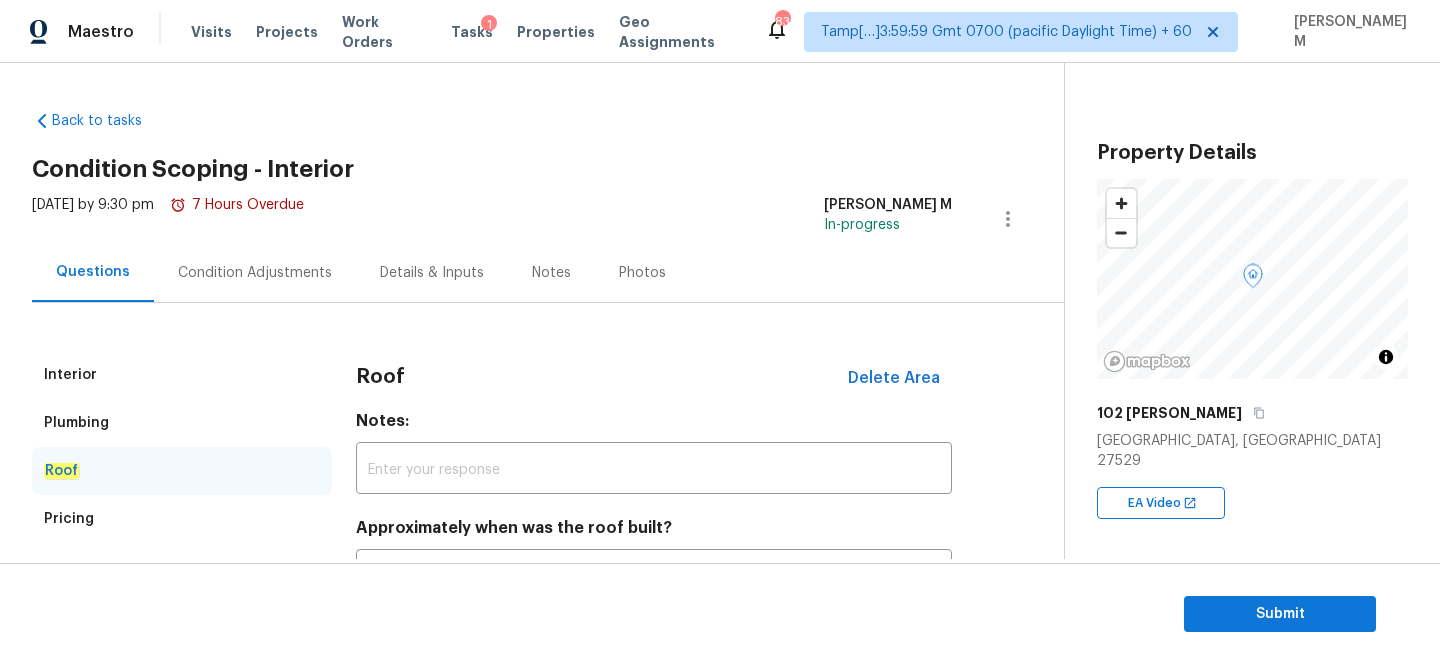click on "Plumbing" at bounding box center (182, 423) 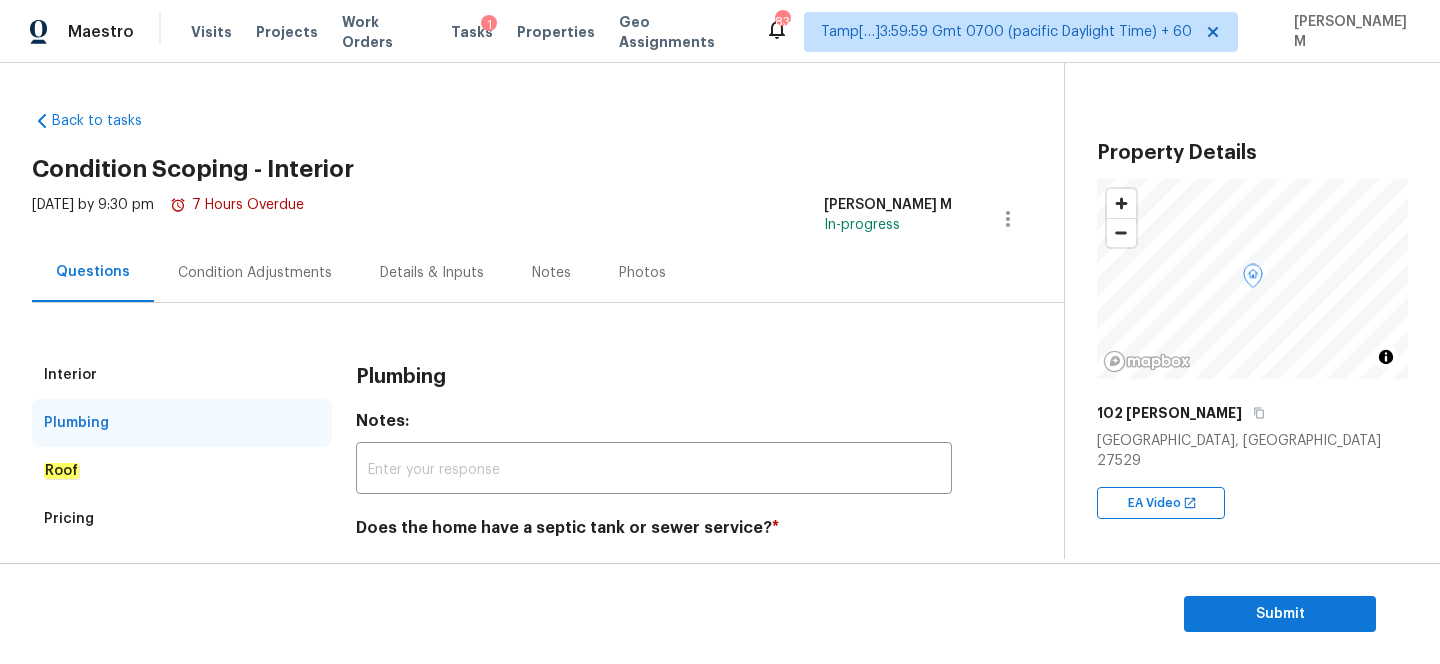 click on "Interior" at bounding box center (182, 375) 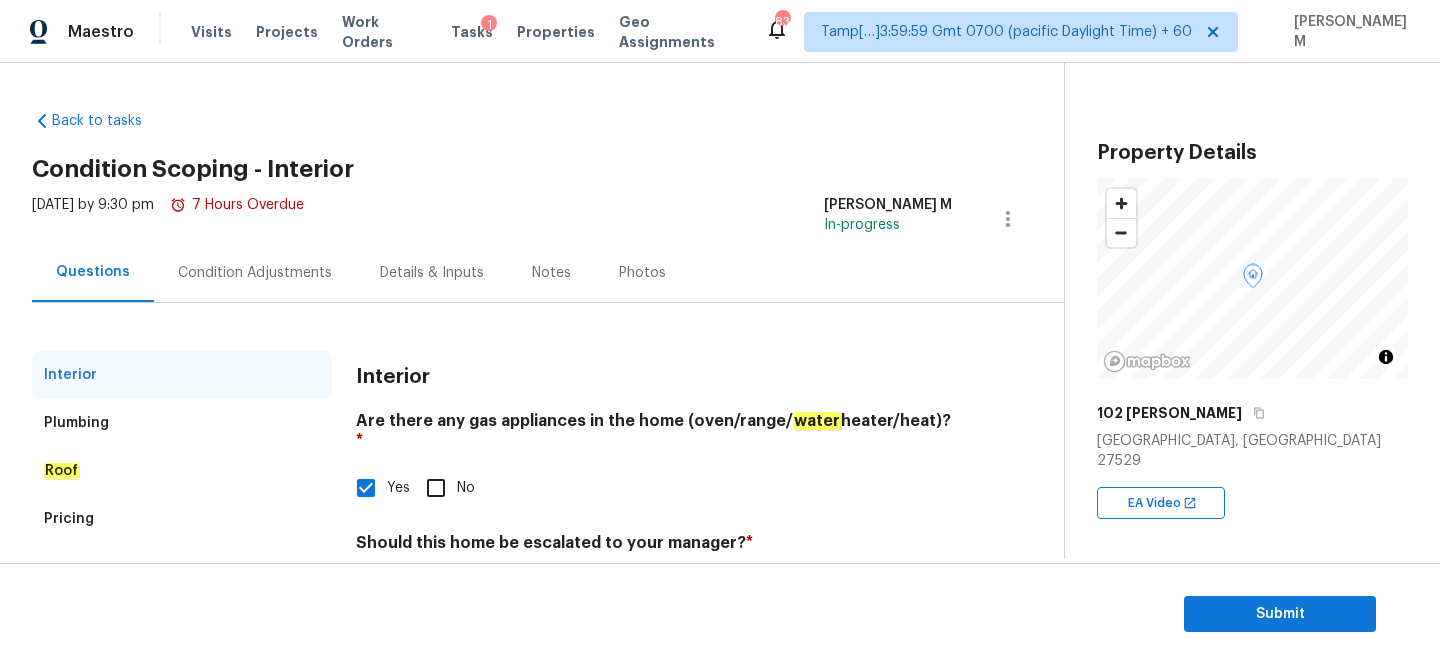 click on "Condition Adjustments" at bounding box center (255, 273) 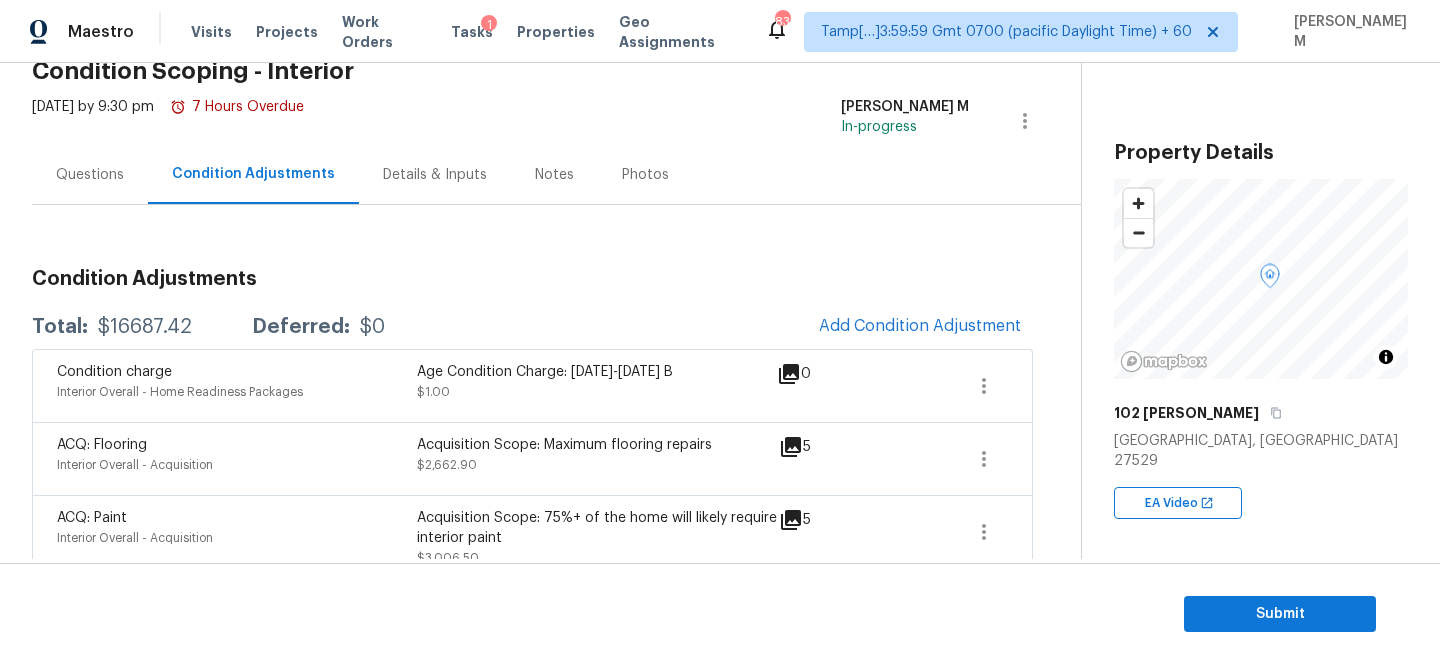 scroll, scrollTop: 135, scrollLeft: 0, axis: vertical 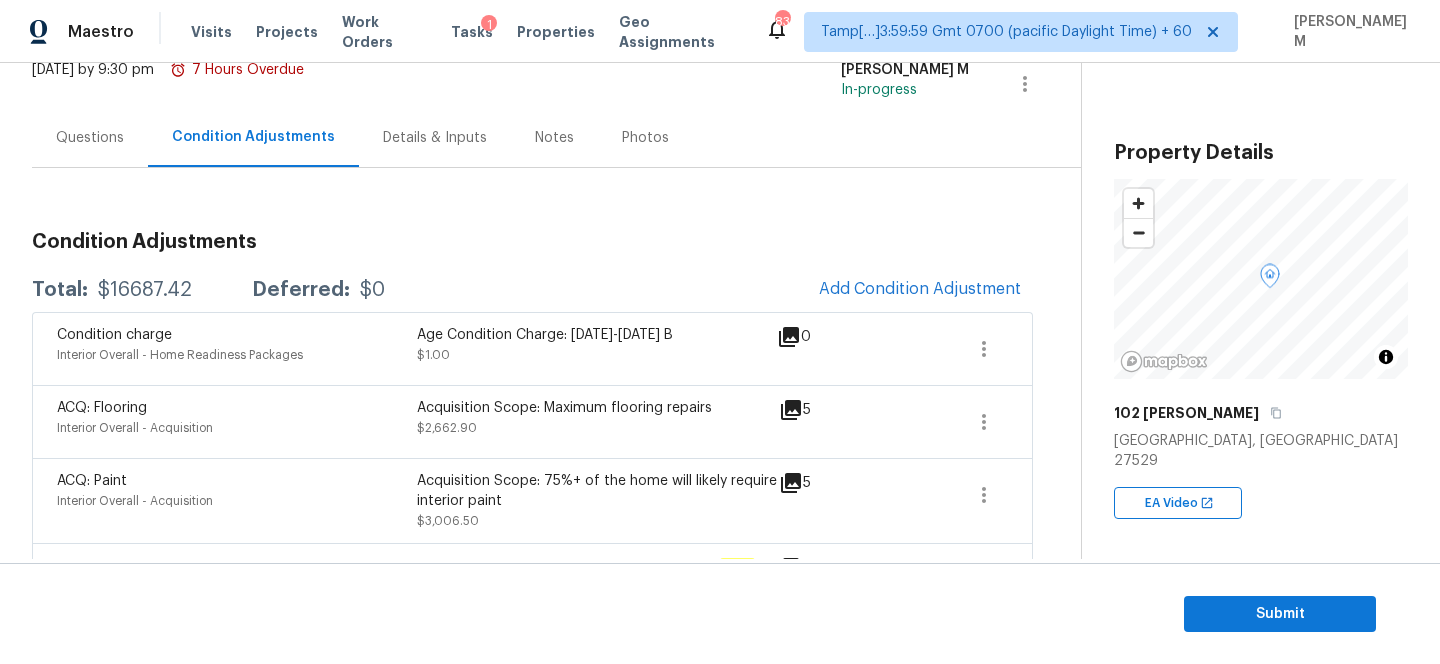 click on "Submit" at bounding box center (720, 614) 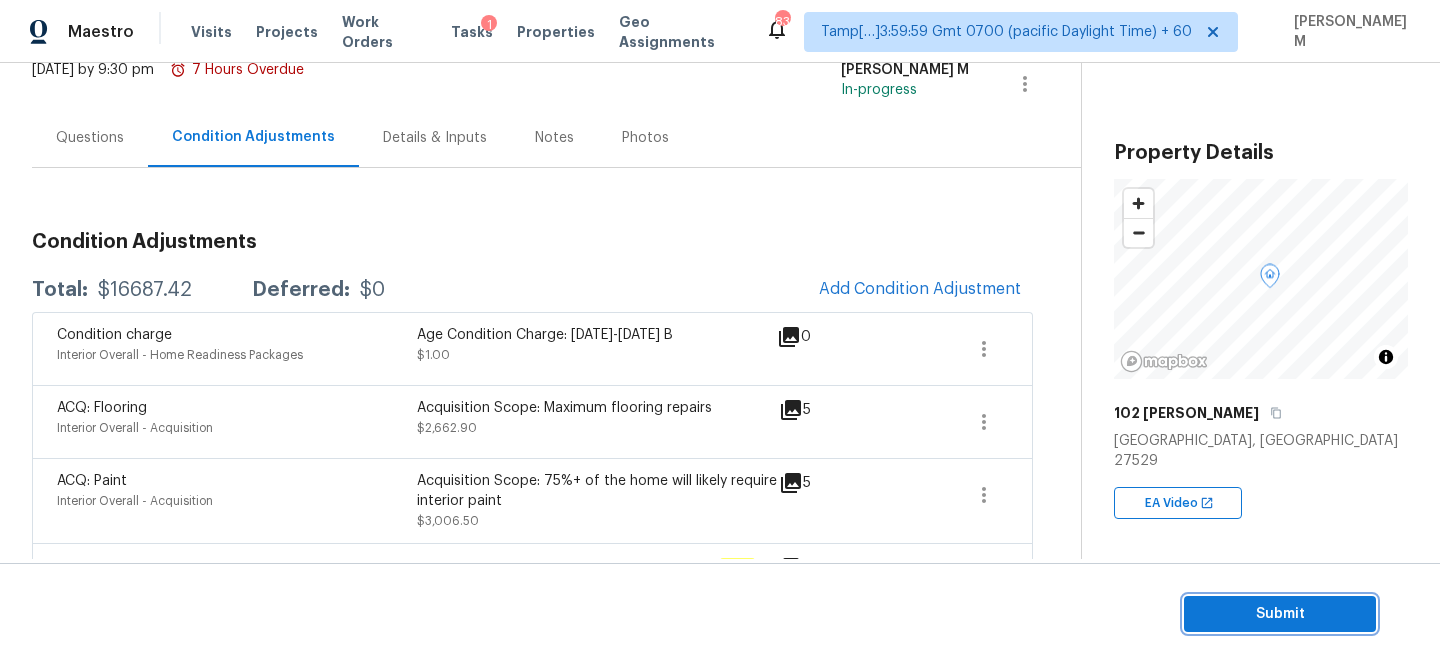 click on "Submit" at bounding box center (1280, 614) 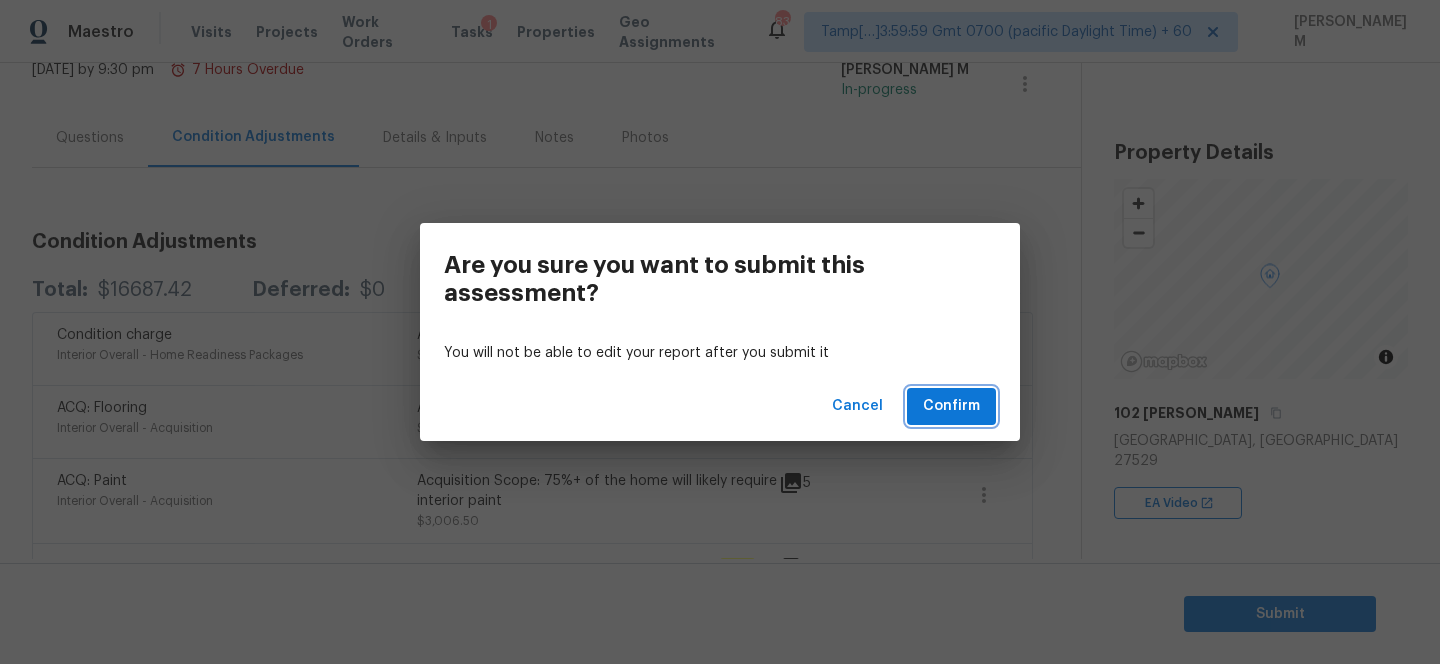 click on "Confirm" at bounding box center (951, 406) 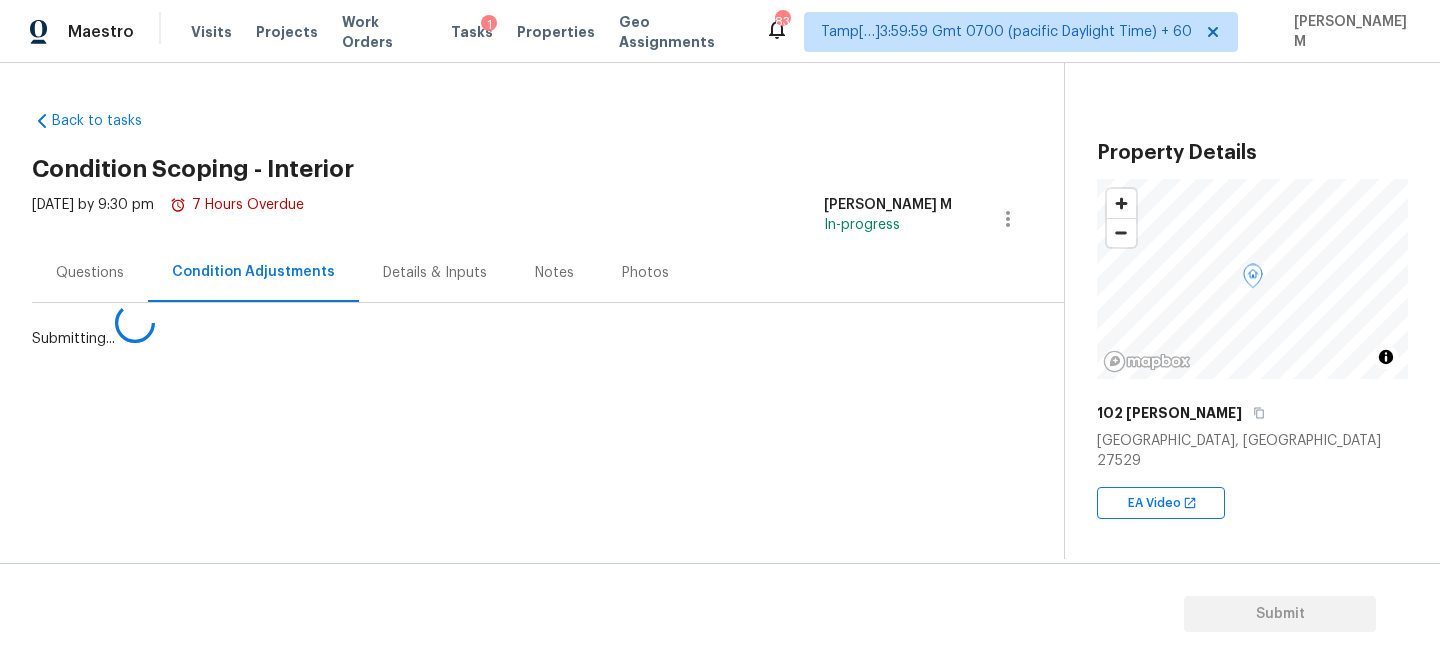 scroll, scrollTop: 0, scrollLeft: 0, axis: both 